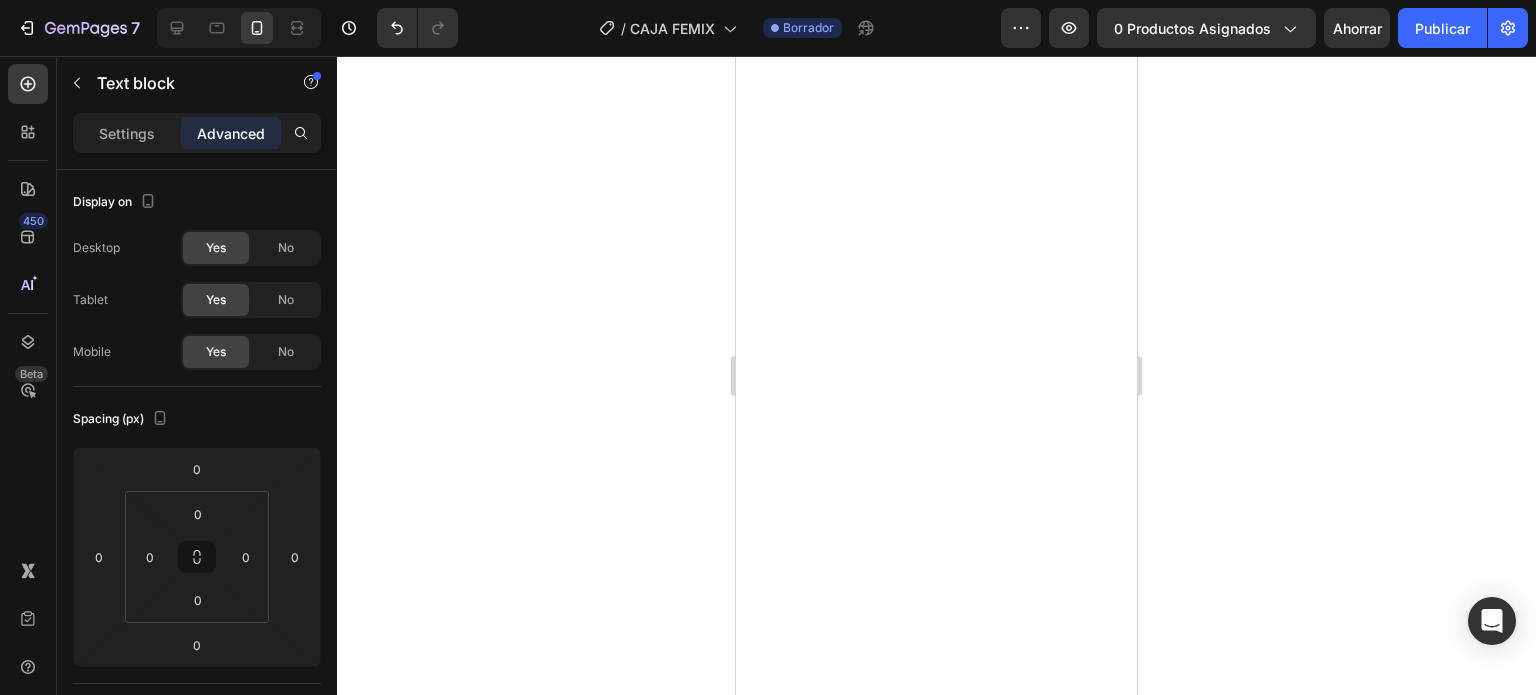 scroll, scrollTop: 0, scrollLeft: 0, axis: both 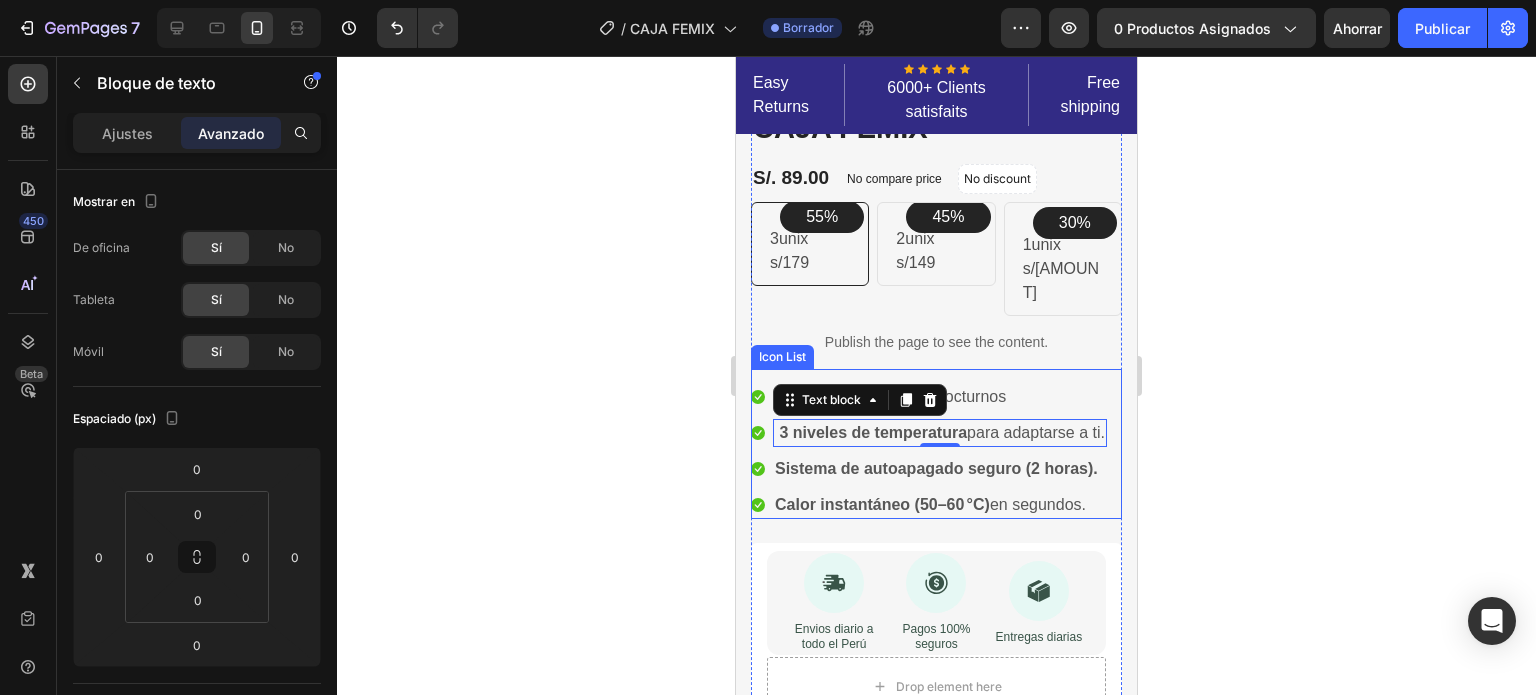 click on "Icon Adiós a los calambres nocturnos Text block" at bounding box center [930, 397] 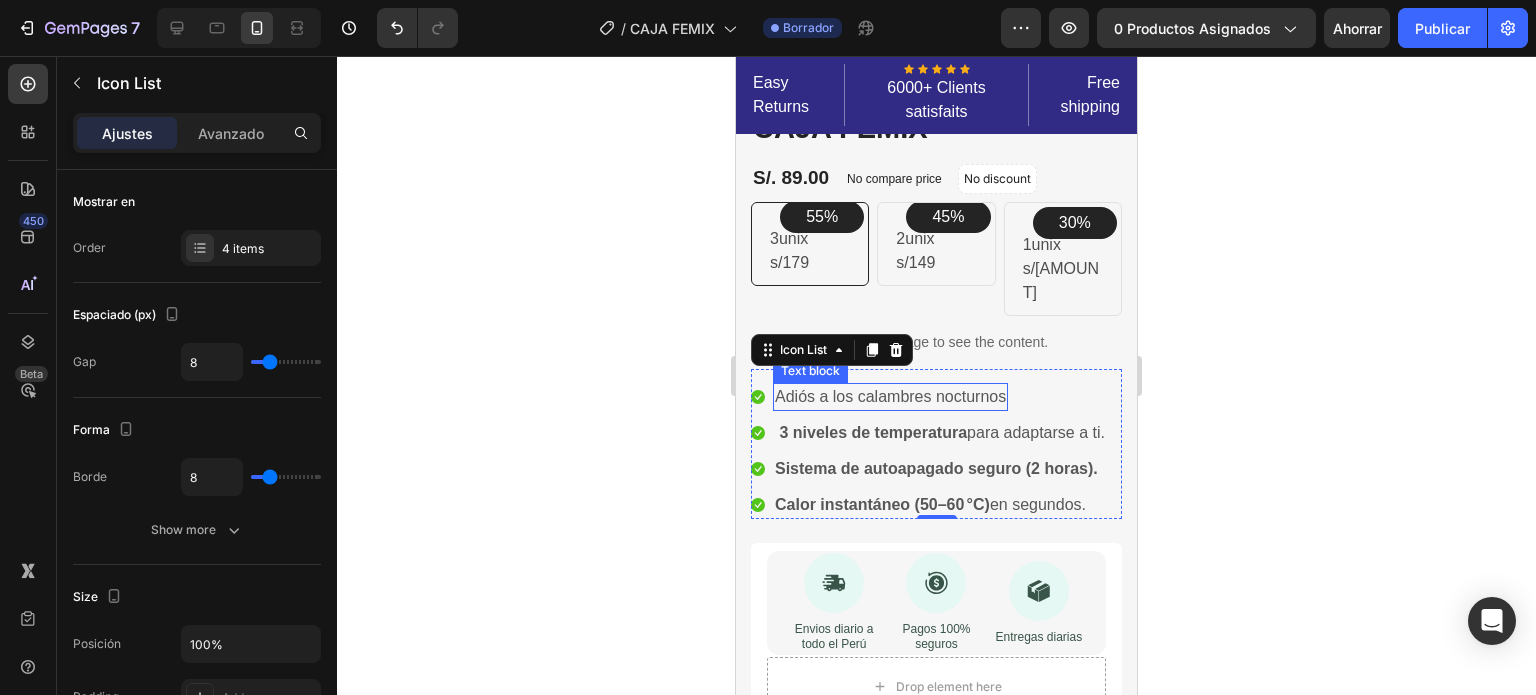 click on "Adiós a los calambres nocturnos" at bounding box center [890, 397] 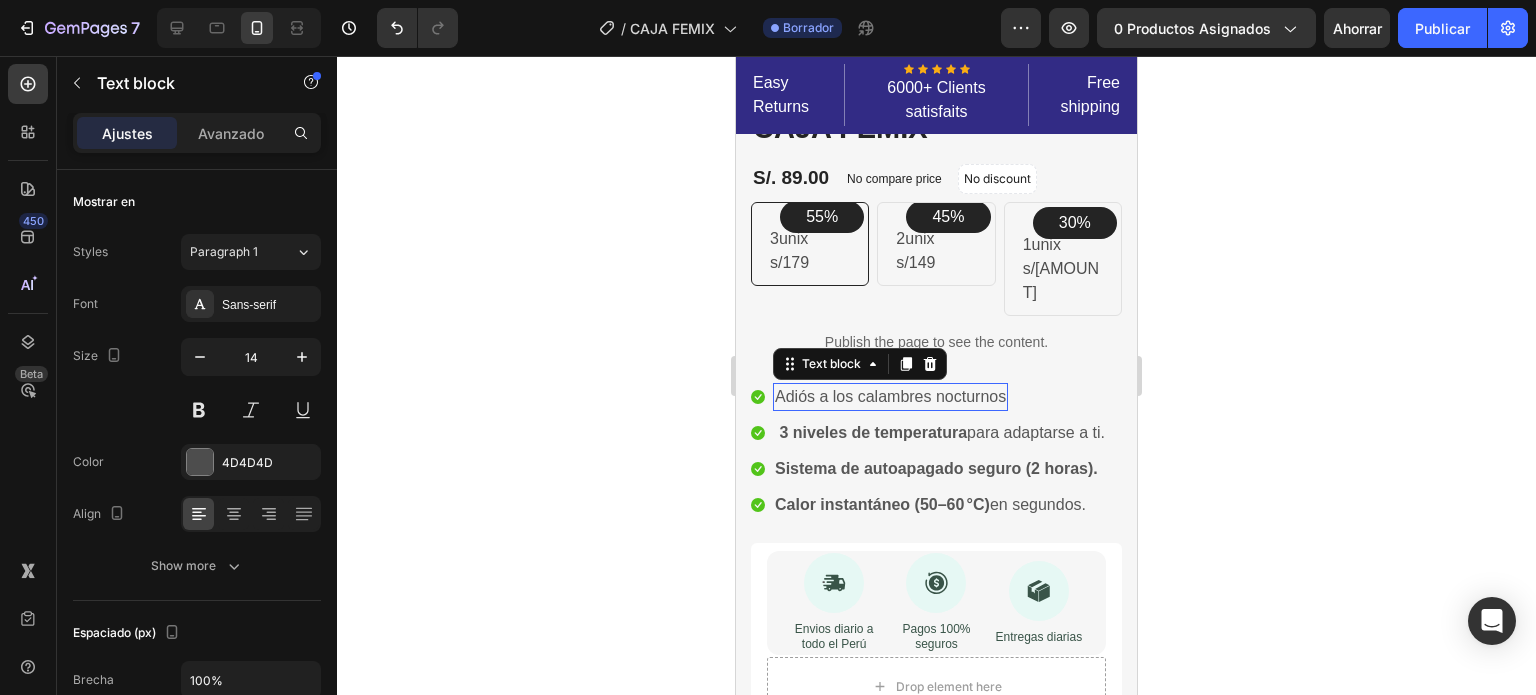 click on "Adiós a los calambres nocturnos" at bounding box center (890, 397) 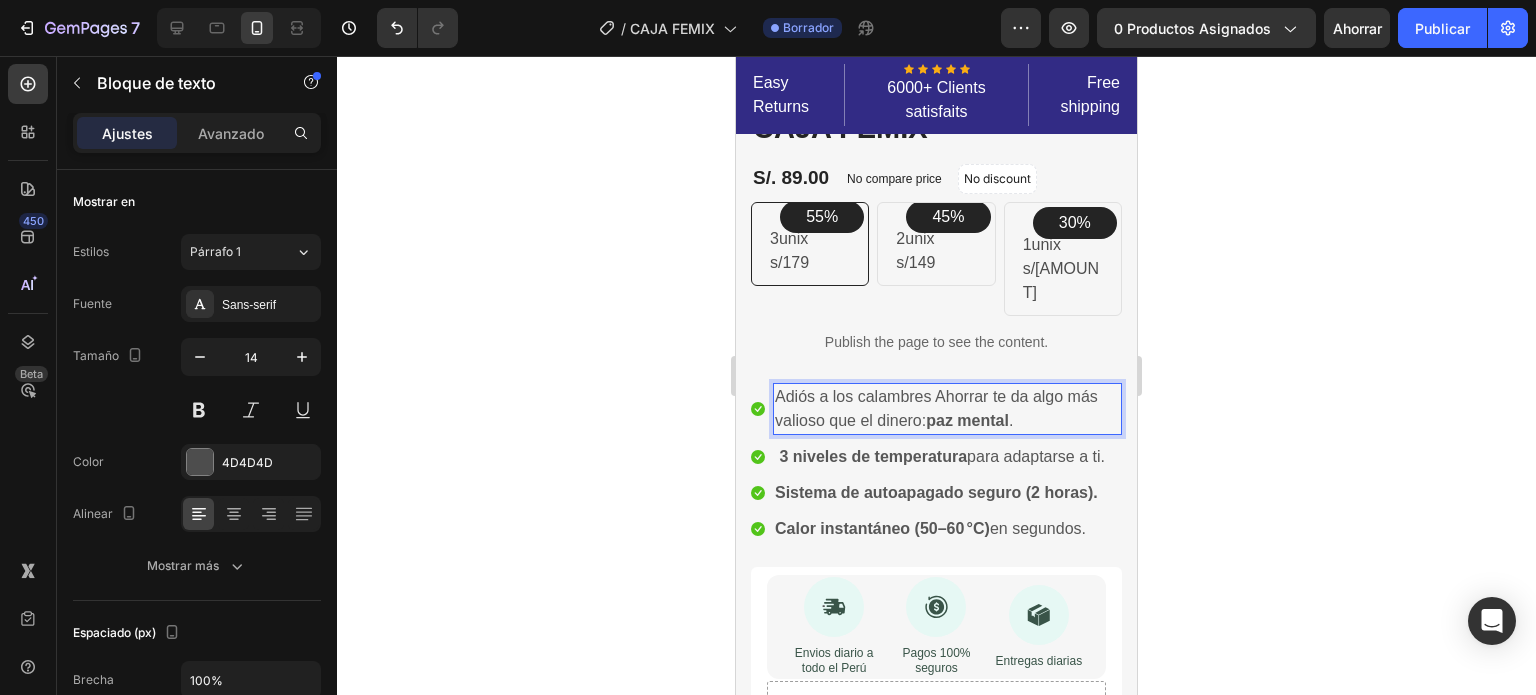 click on "Adiós a los calambres Ahorrar te da algo más valioso que el dinero:  paz mental ." at bounding box center [947, 409] 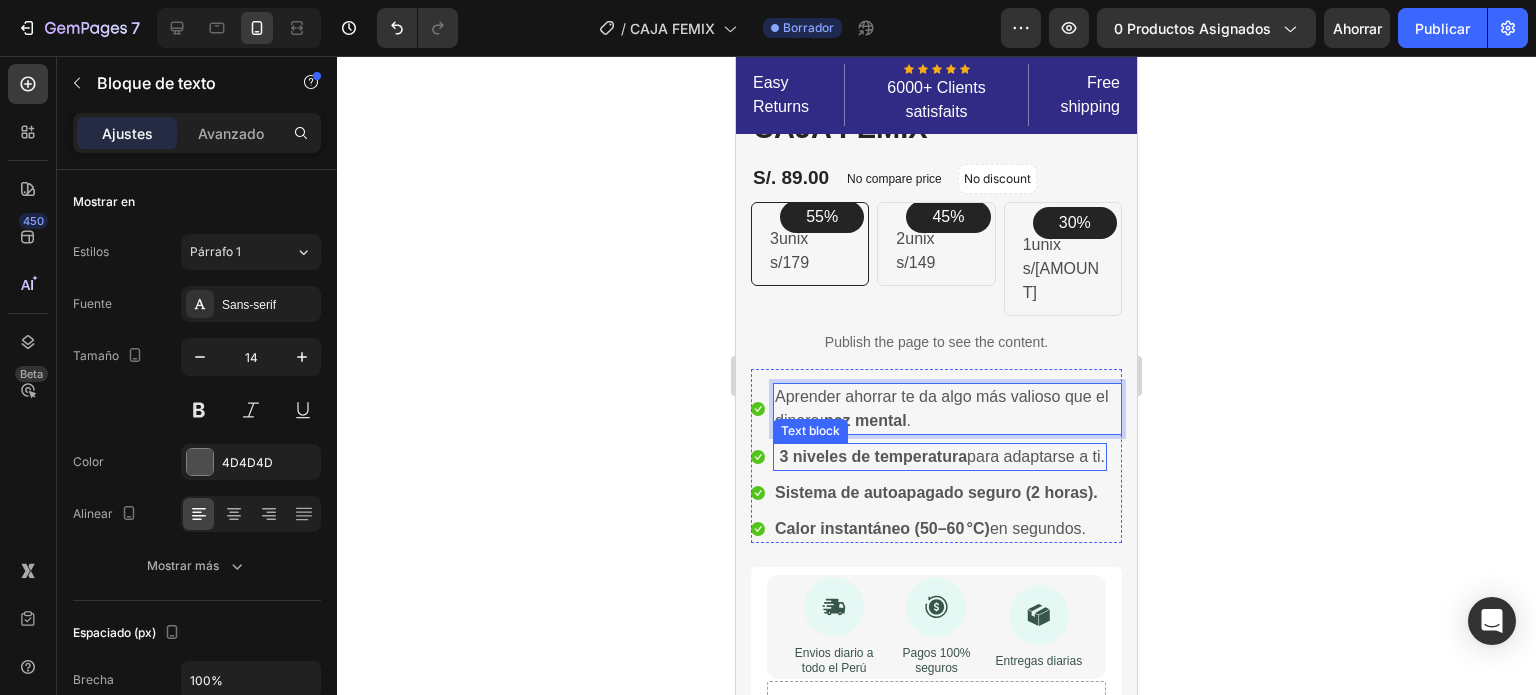 click on "3 niveles de temperatura  para adaptarse a ti." at bounding box center [940, 457] 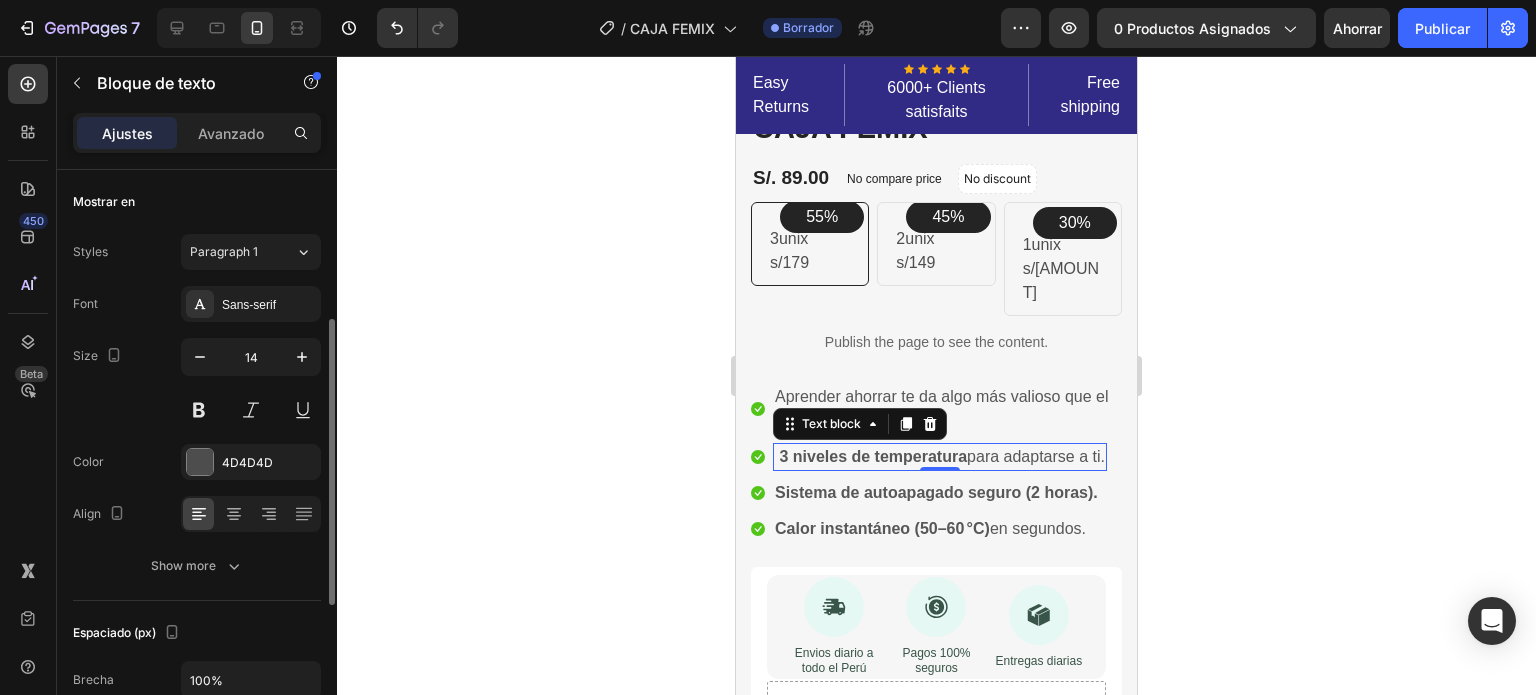 scroll, scrollTop: 100, scrollLeft: 0, axis: vertical 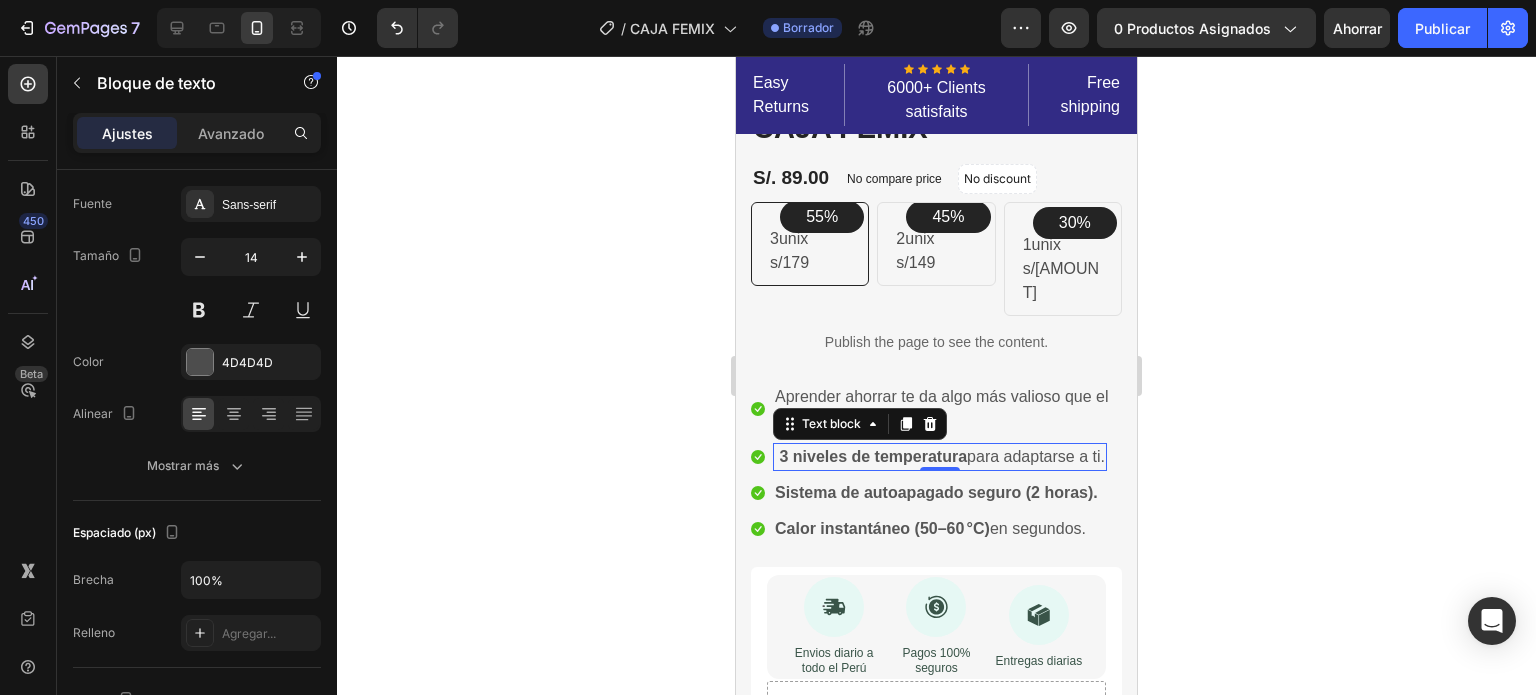 click on "3 niveles de temperatura" at bounding box center [873, 456] 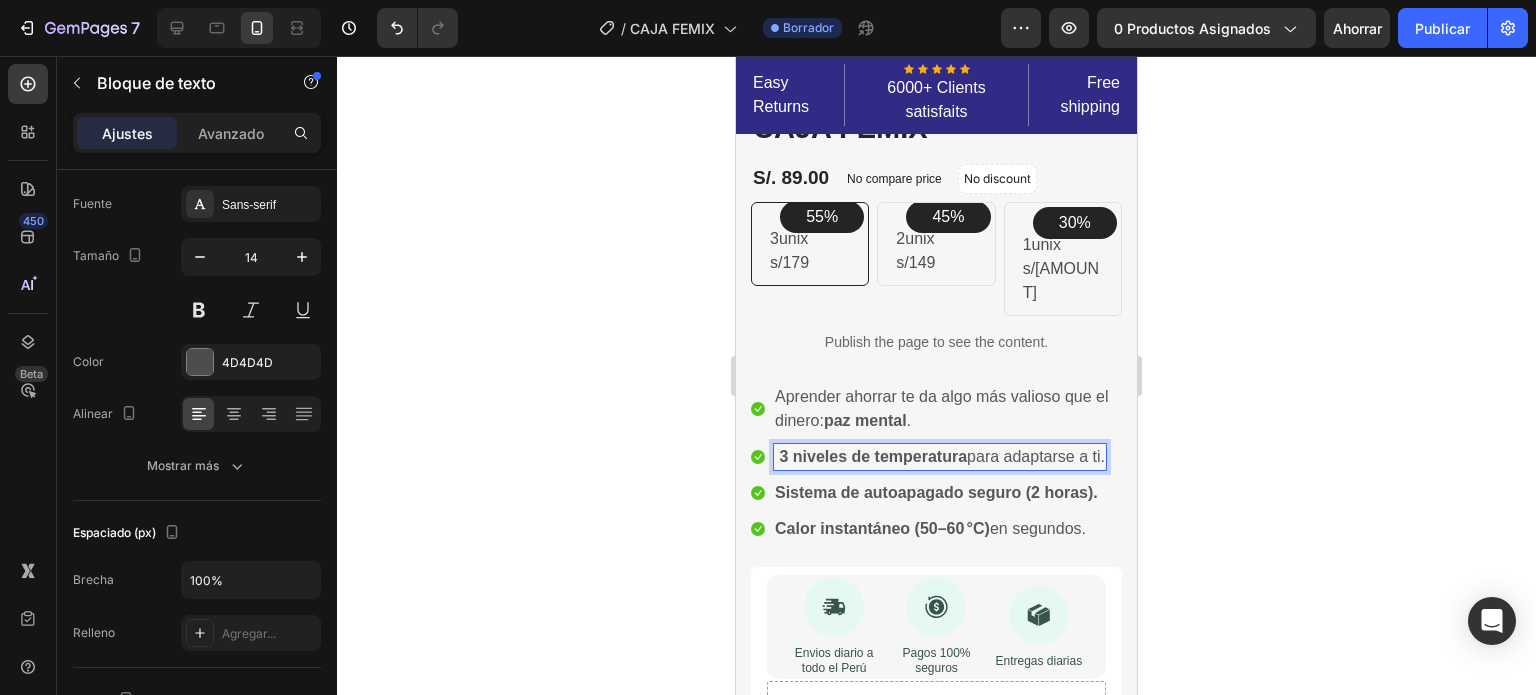 click on "3 niveles de temperatura  para adaptarse a ti." at bounding box center [940, 457] 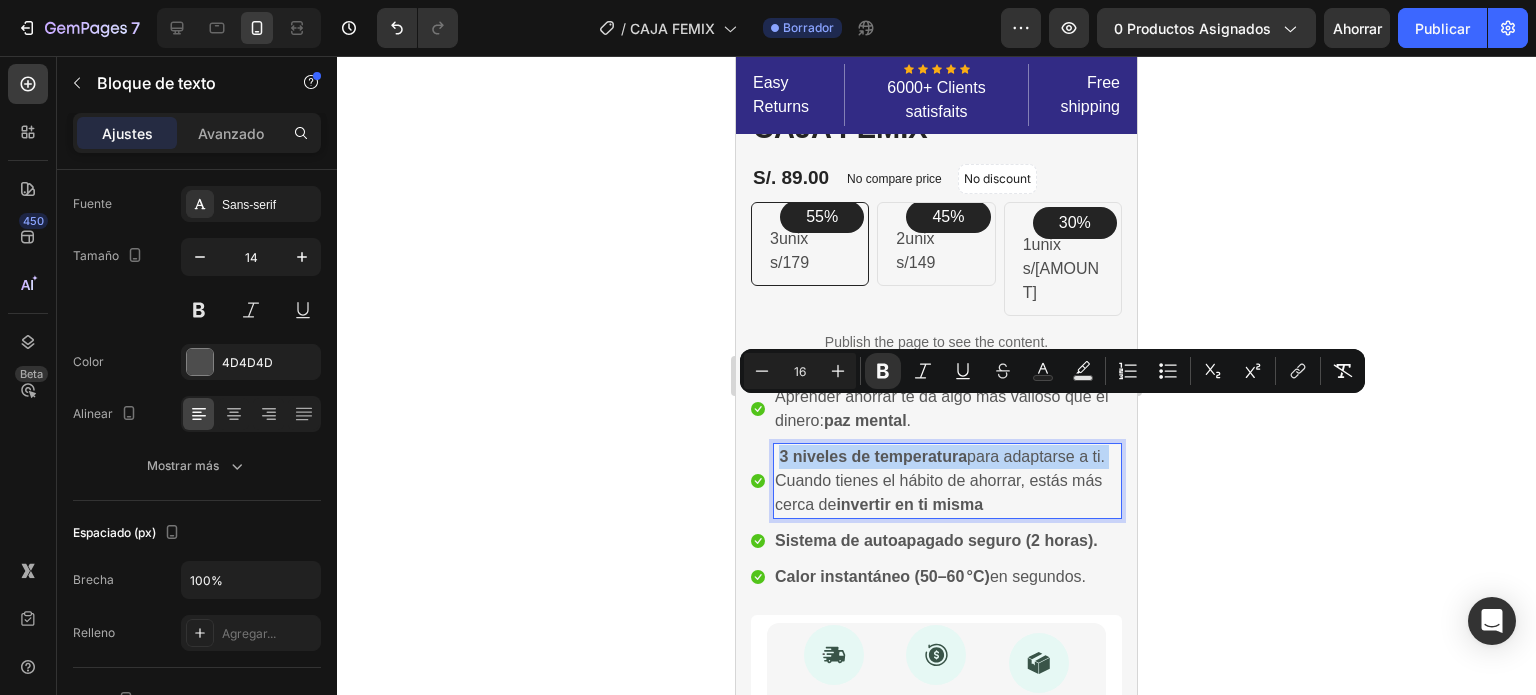click on "3 niveles de temperatura  para adaptarse a ti. Cuando tienes el hábito de ahorrar, estás más cerca de  invertir en ti misma" at bounding box center (947, 481) 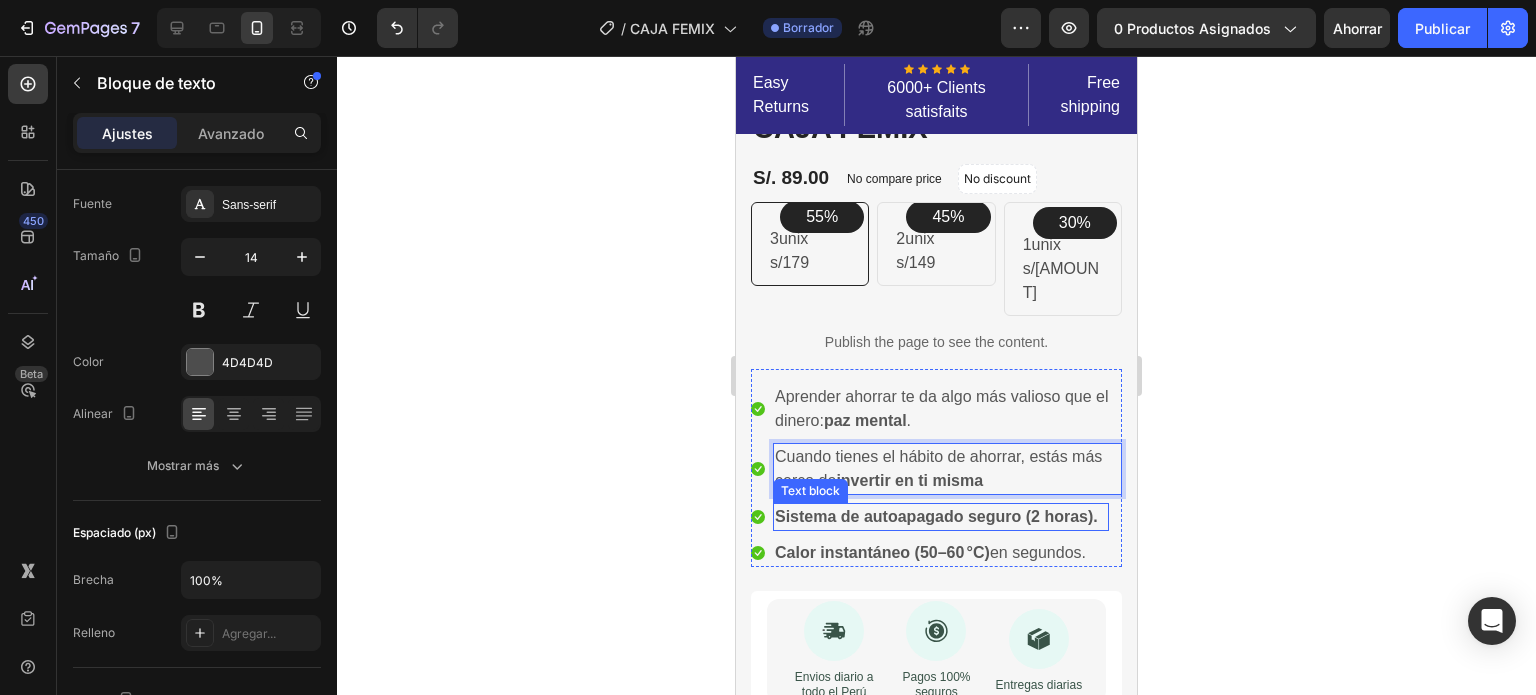 click on "Sistema de autoapagado seguro (2 horas)." at bounding box center (941, 517) 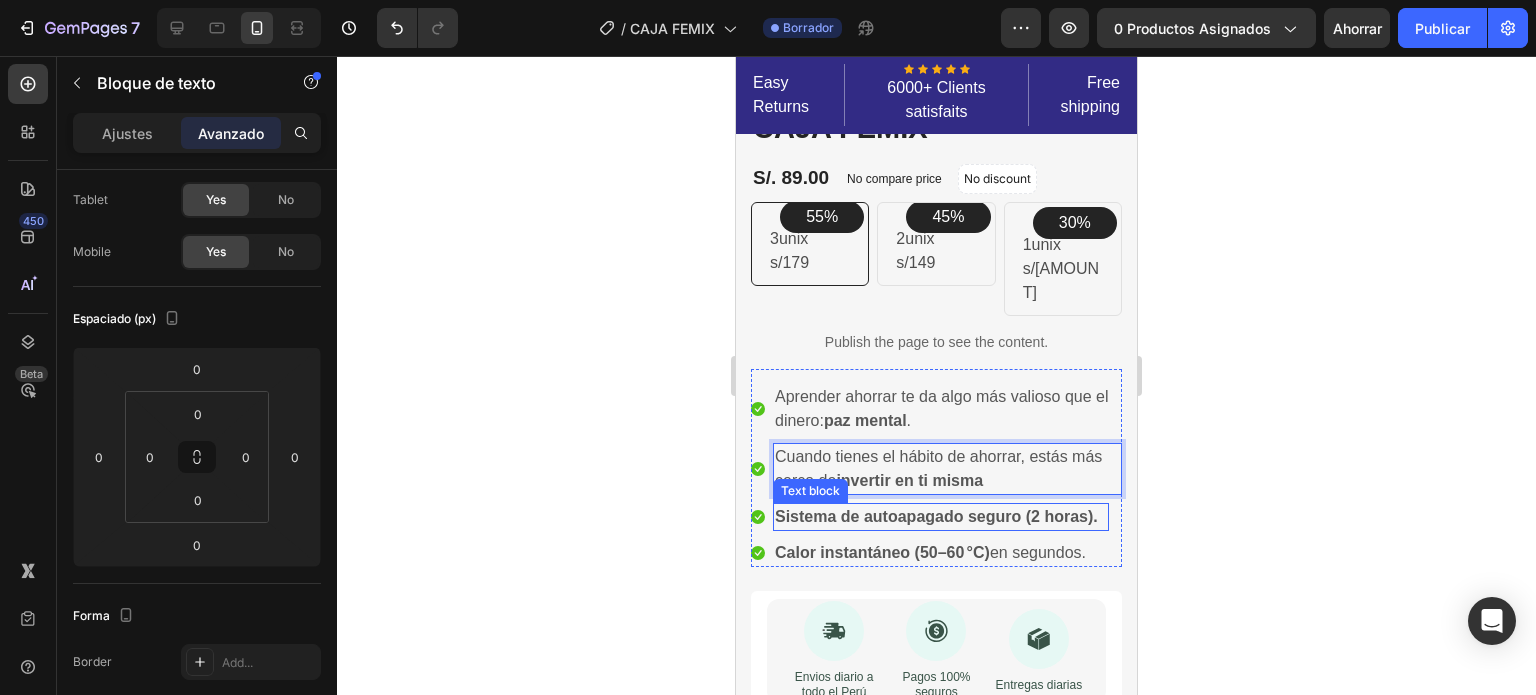 click on "Sistema de autoapagado seguro (2 horas)." at bounding box center (941, 517) 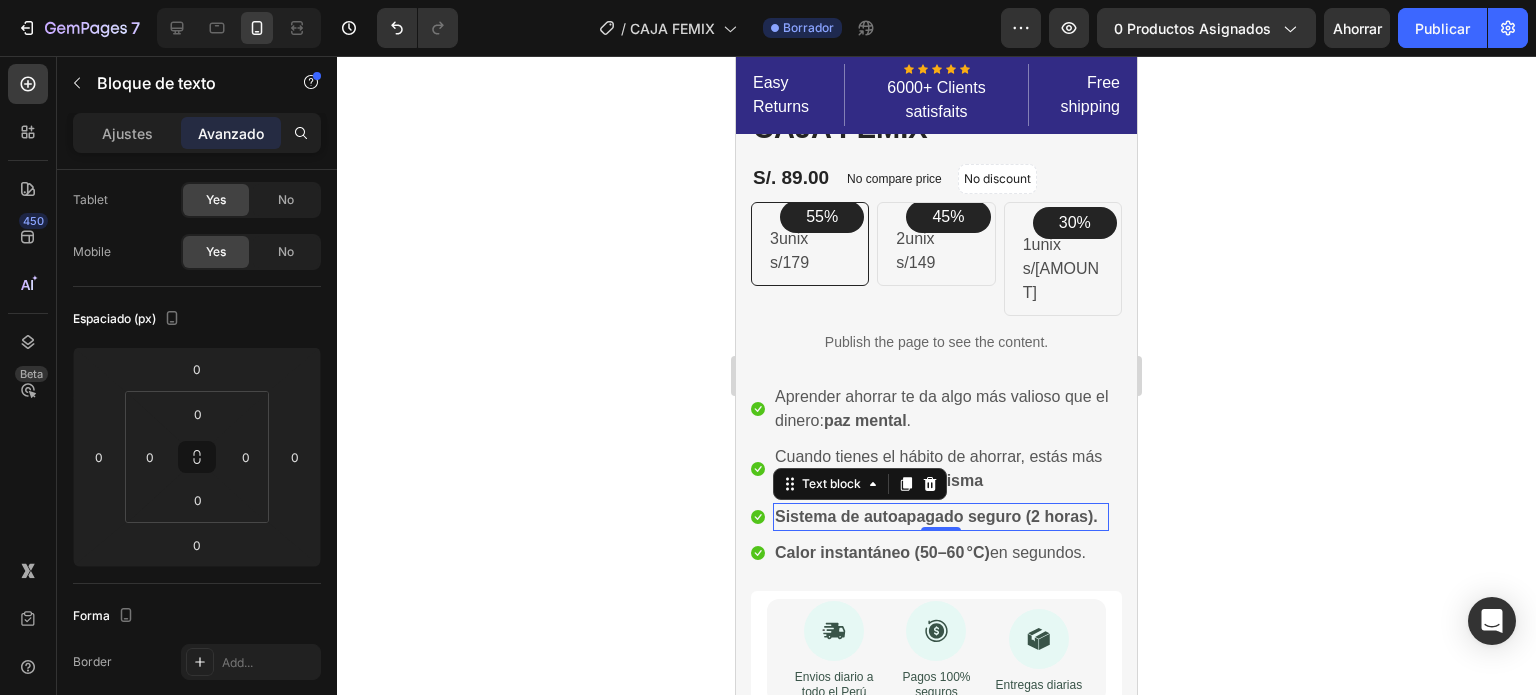 click on "Sistema de autoapagado seguro (2 horas)." at bounding box center (941, 517) 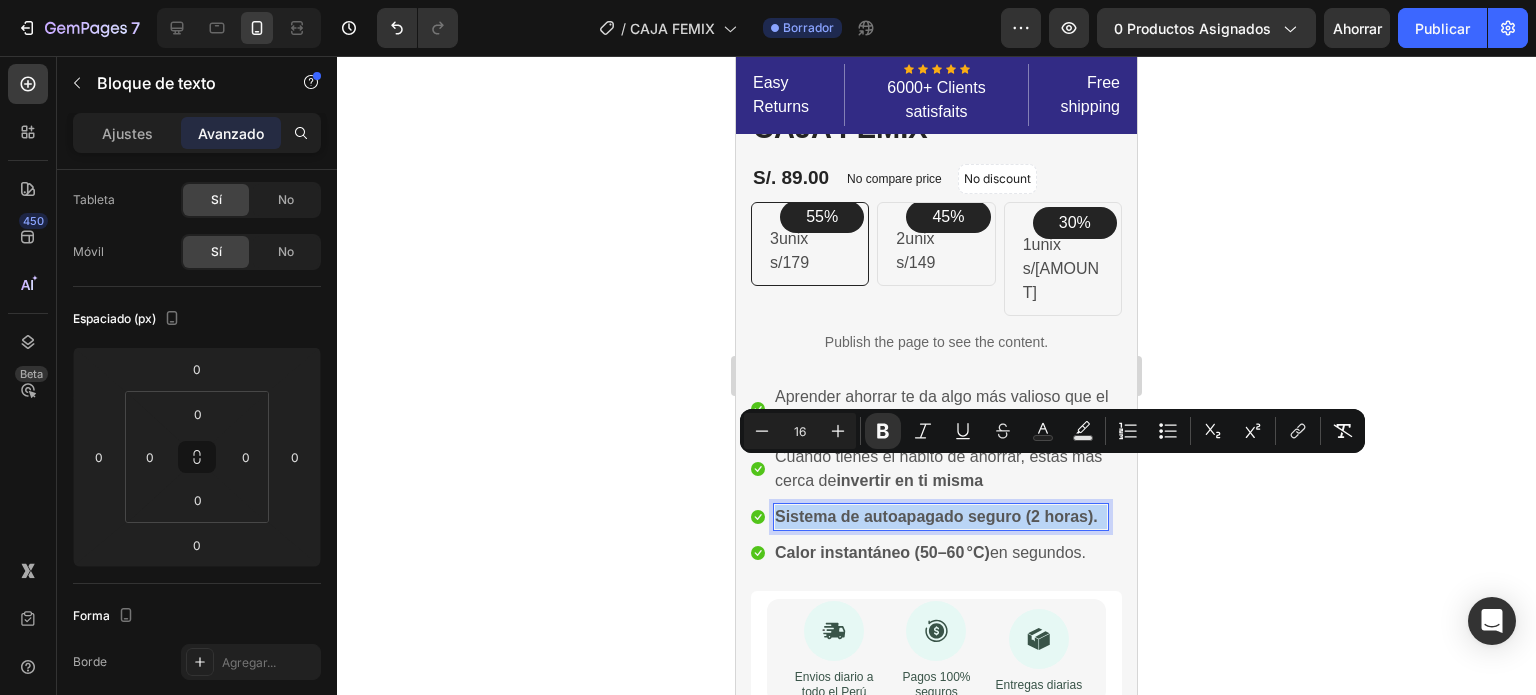click on "Sistema de autoapagado seguro (2 horas)." at bounding box center (941, 517) 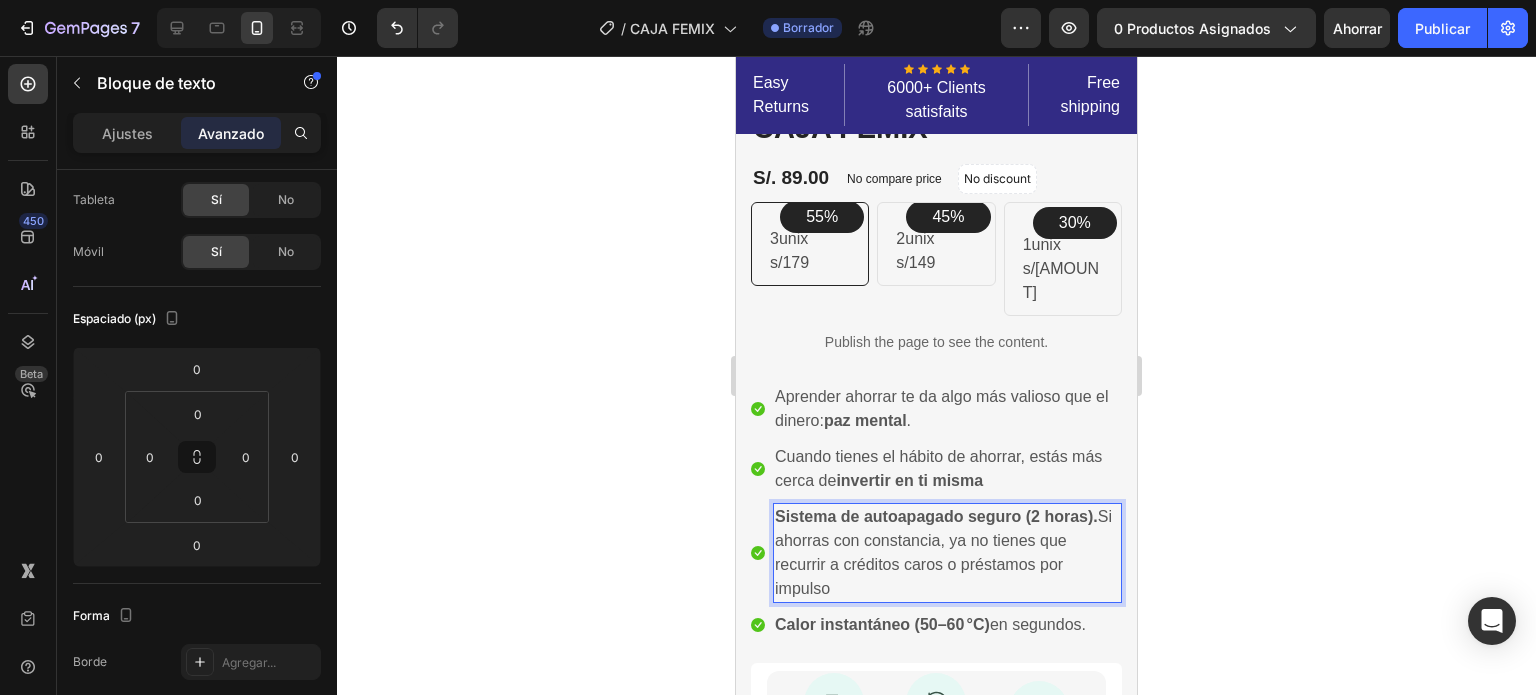 click on "Sistema de autoapagado seguro ([HOURS] horas).   Si ahorras con constancia, ya no tienes que recurrir a créditos caros o préstamos por impulso" at bounding box center (947, 553) 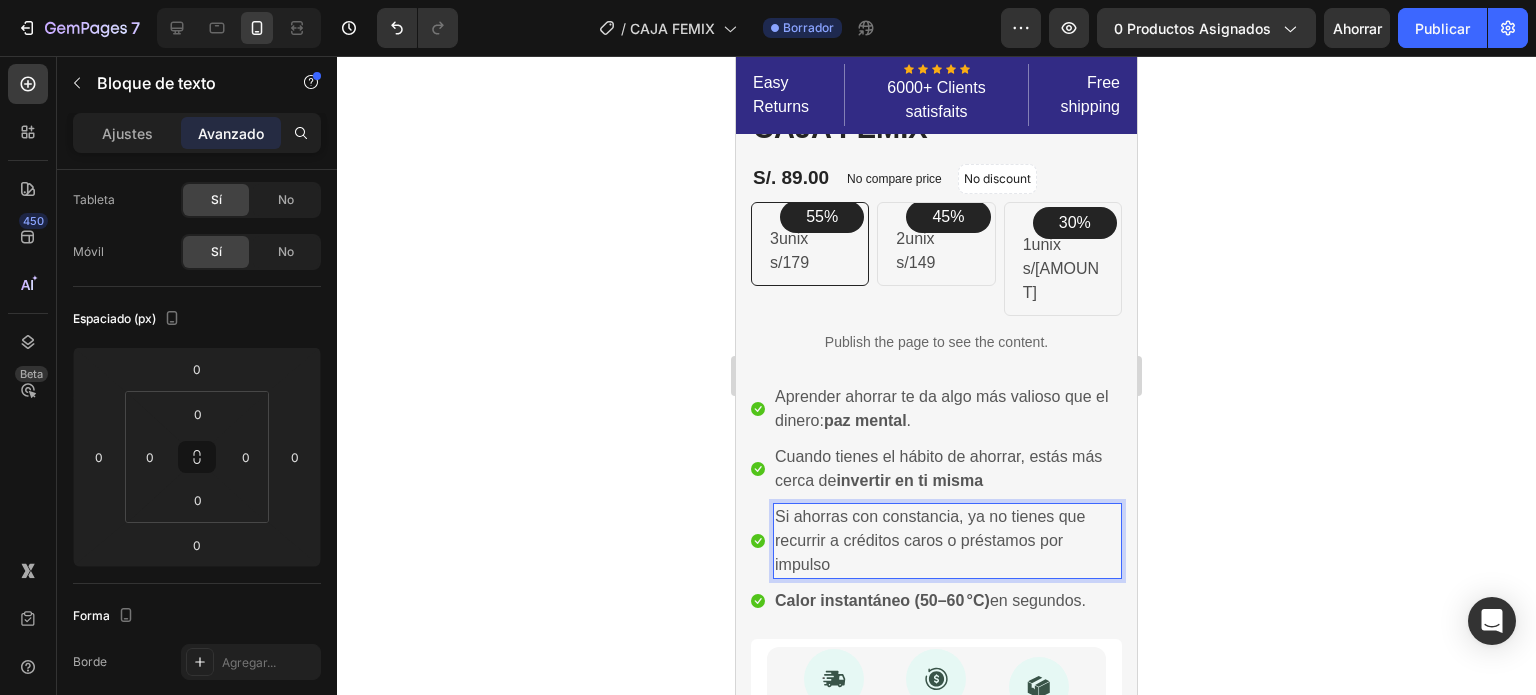 click 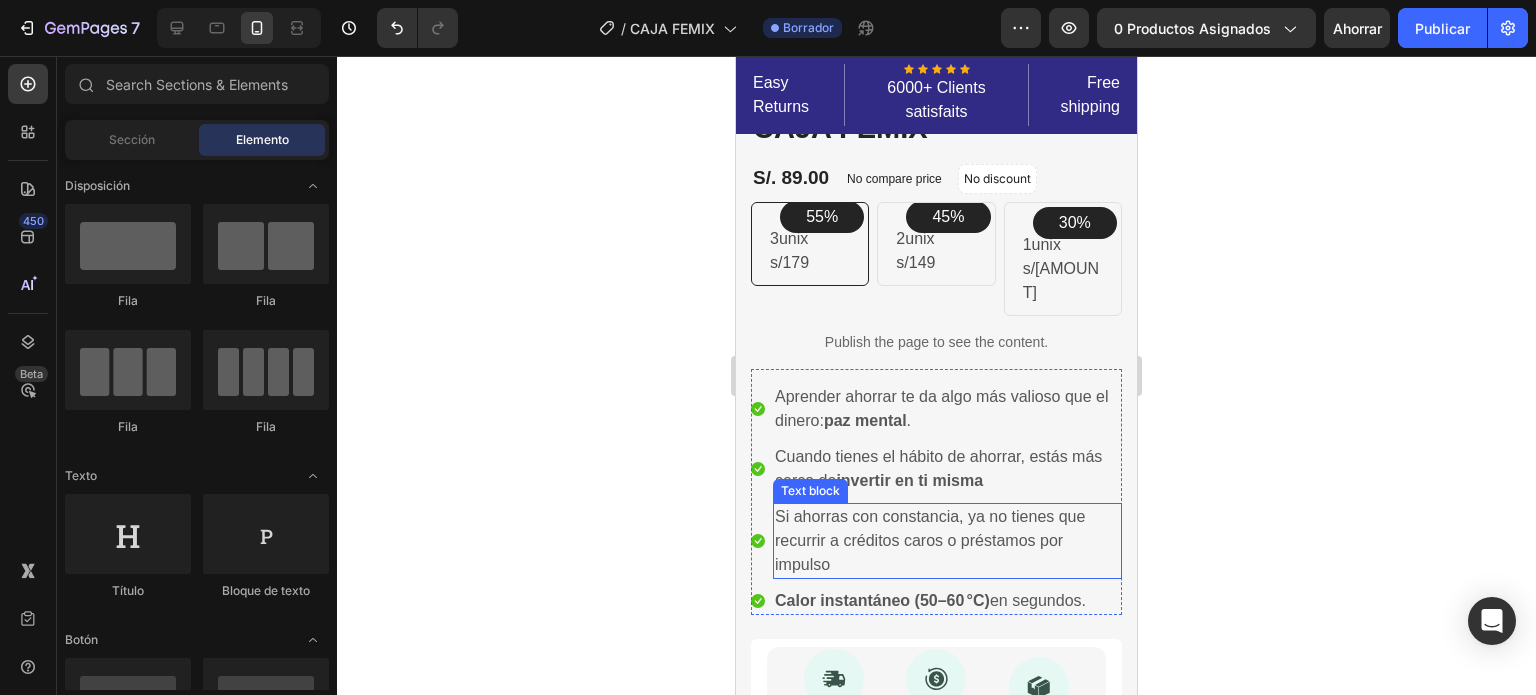 click on "Si ahorras con constancia, ya no tienes que recurrir a créditos caros o préstamos por impulso" at bounding box center (947, 541) 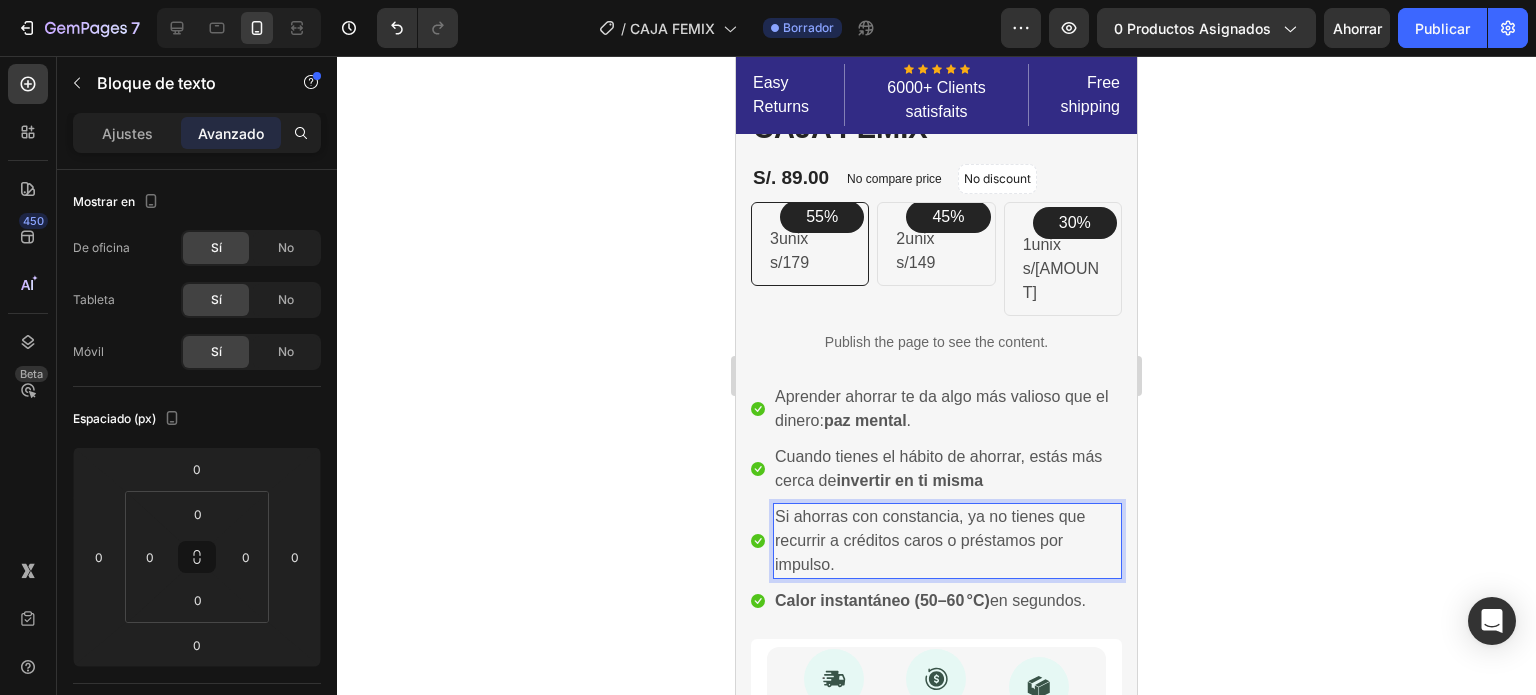 click 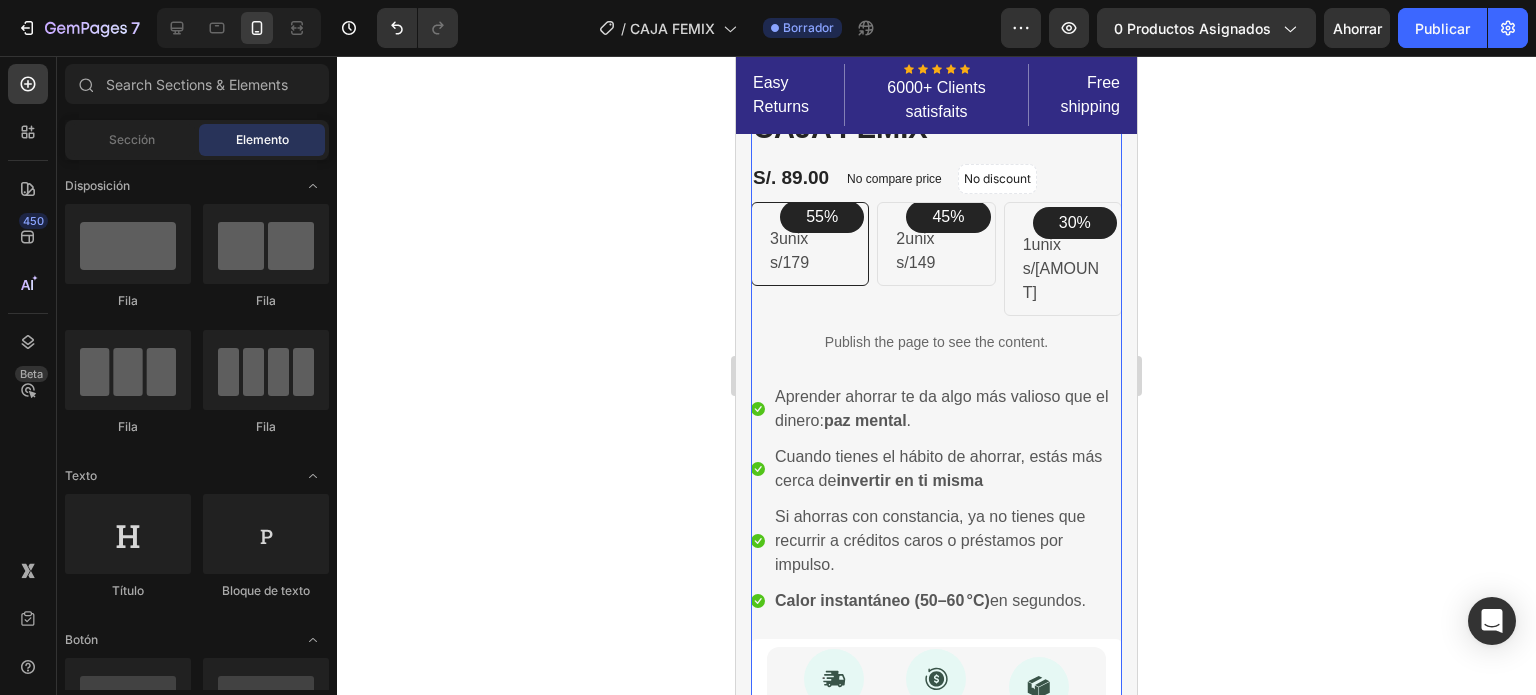 click on "Calor instantáneo (50–60 °C)" at bounding box center (882, 600) 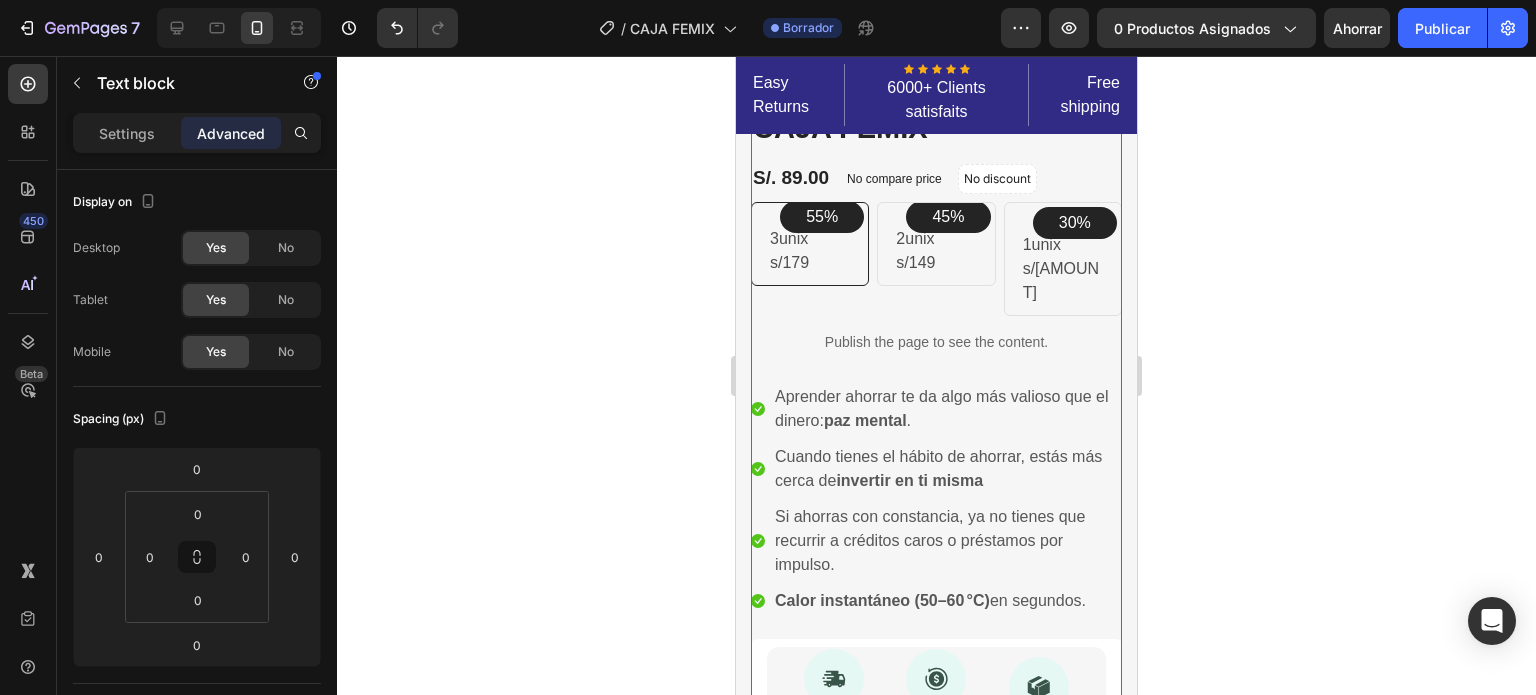 click on "Calor instantáneo (50–60 °C)" at bounding box center (882, 600) 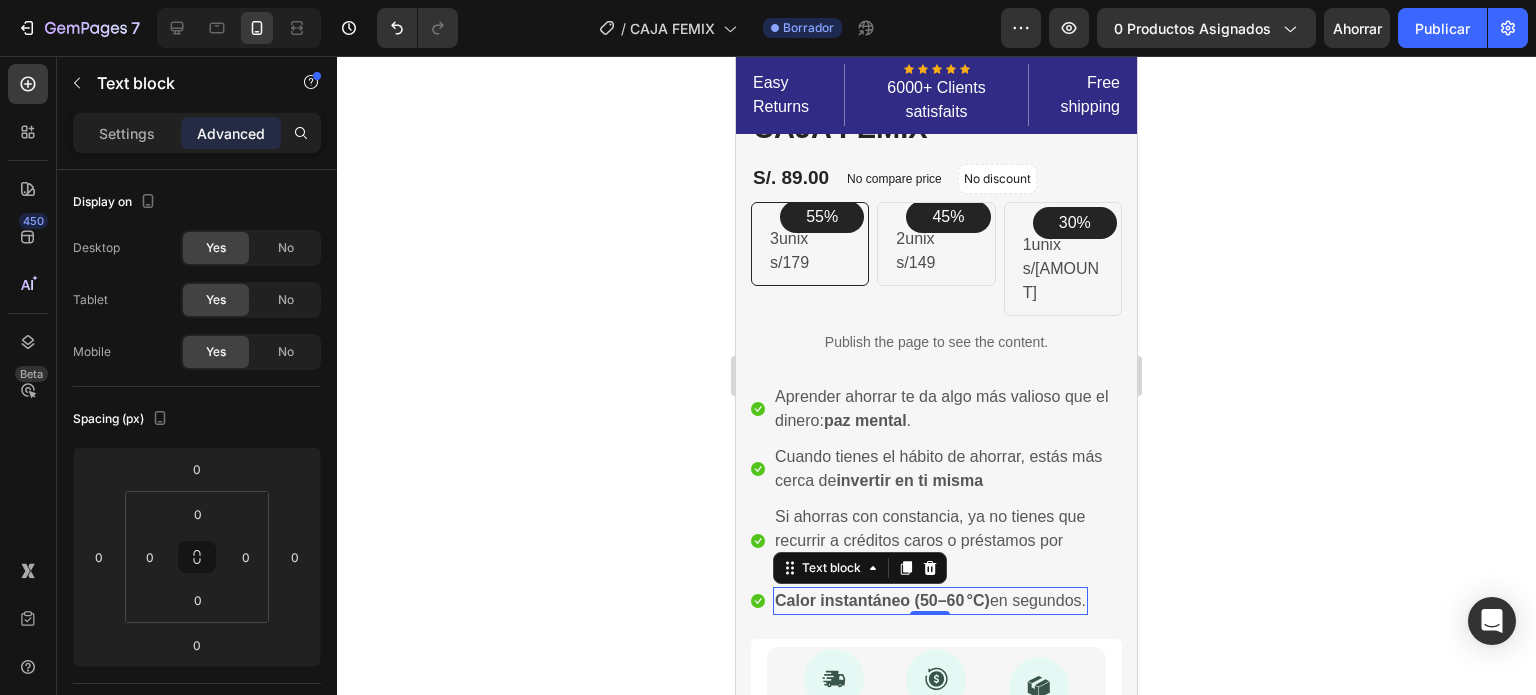 click on "Calor instantáneo (50–60 °C)" at bounding box center [882, 600] 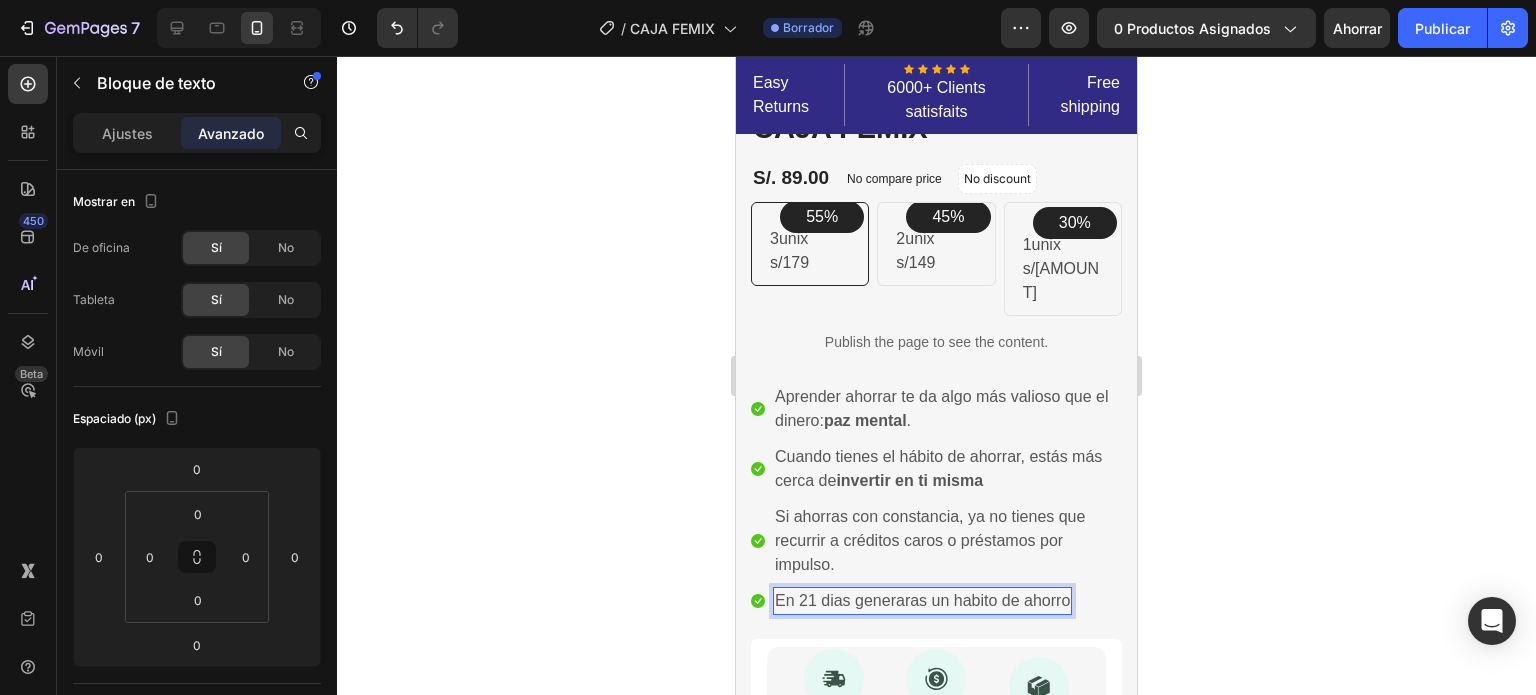click 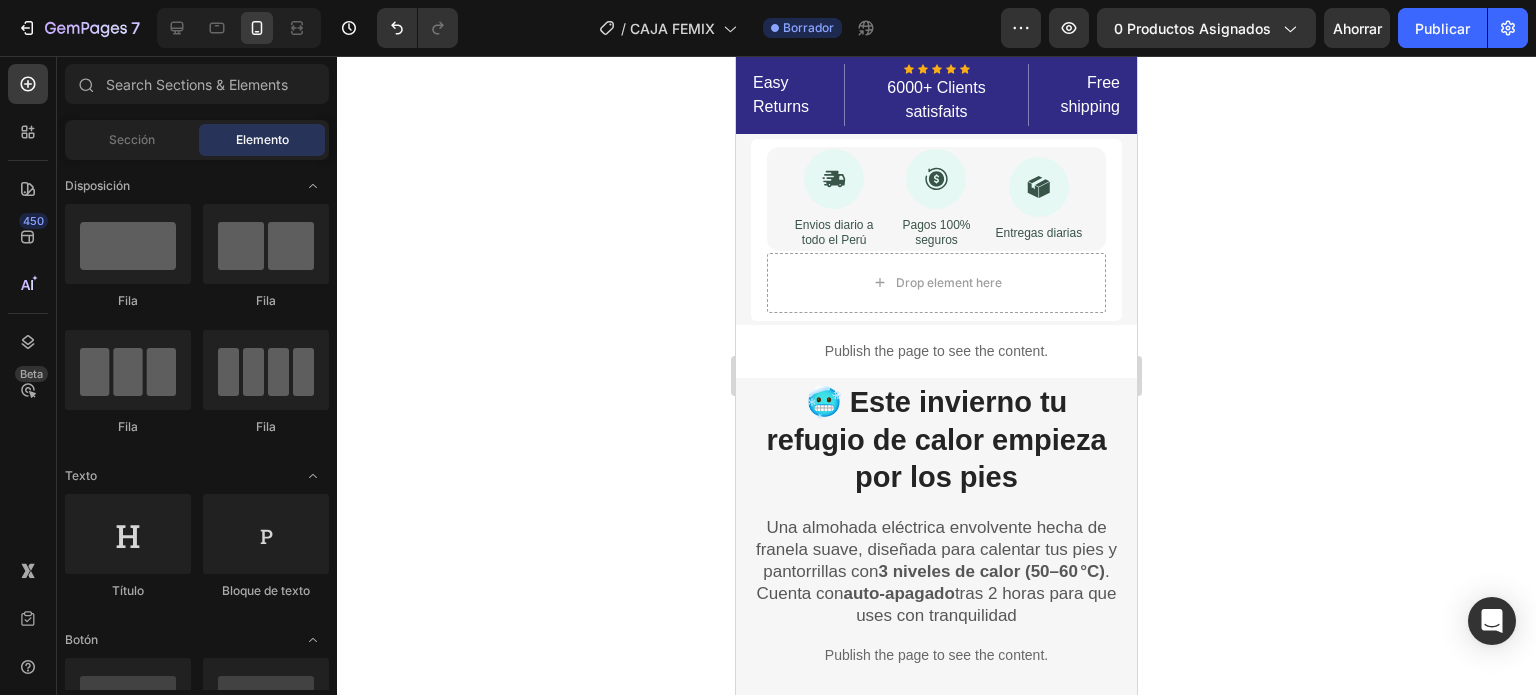 scroll, scrollTop: 900, scrollLeft: 0, axis: vertical 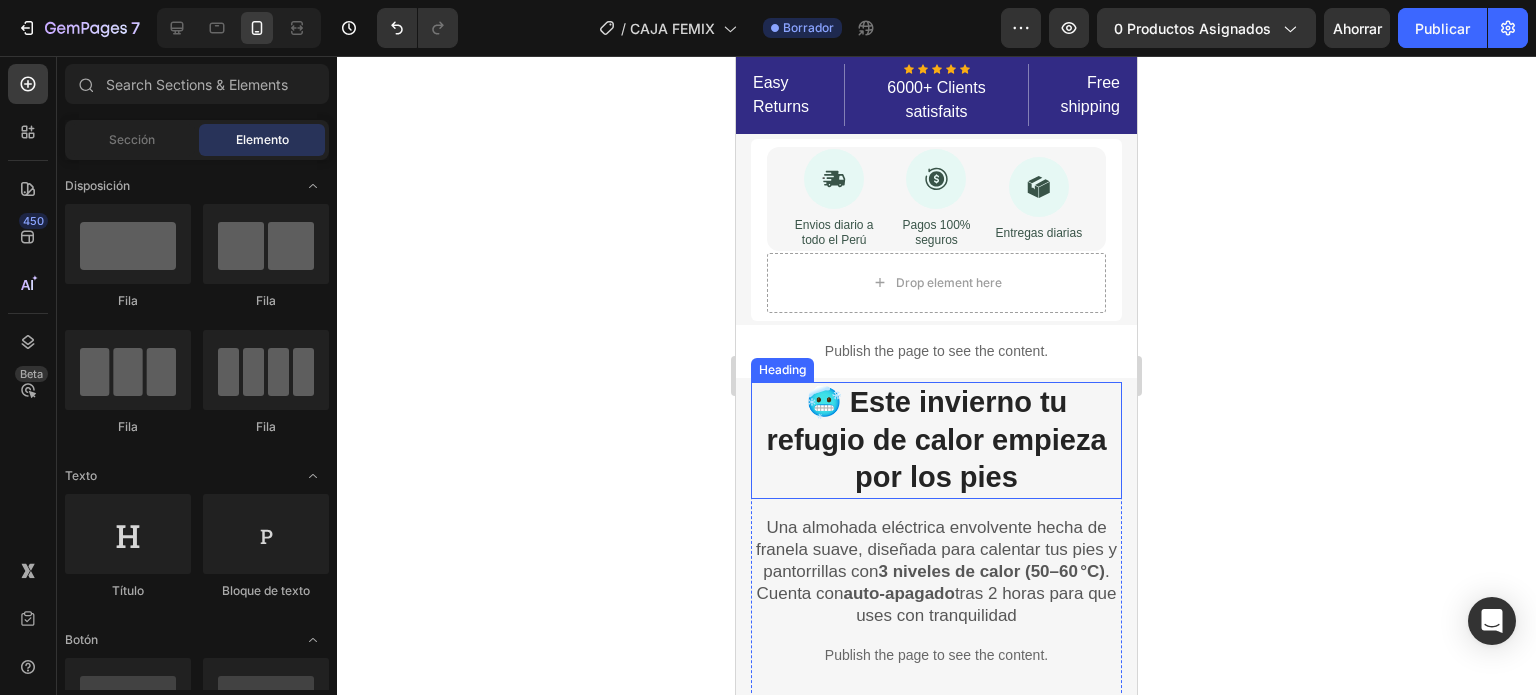 click on "🥶 Este invierno tu refugio de calor empieza por los pies" at bounding box center [936, 440] 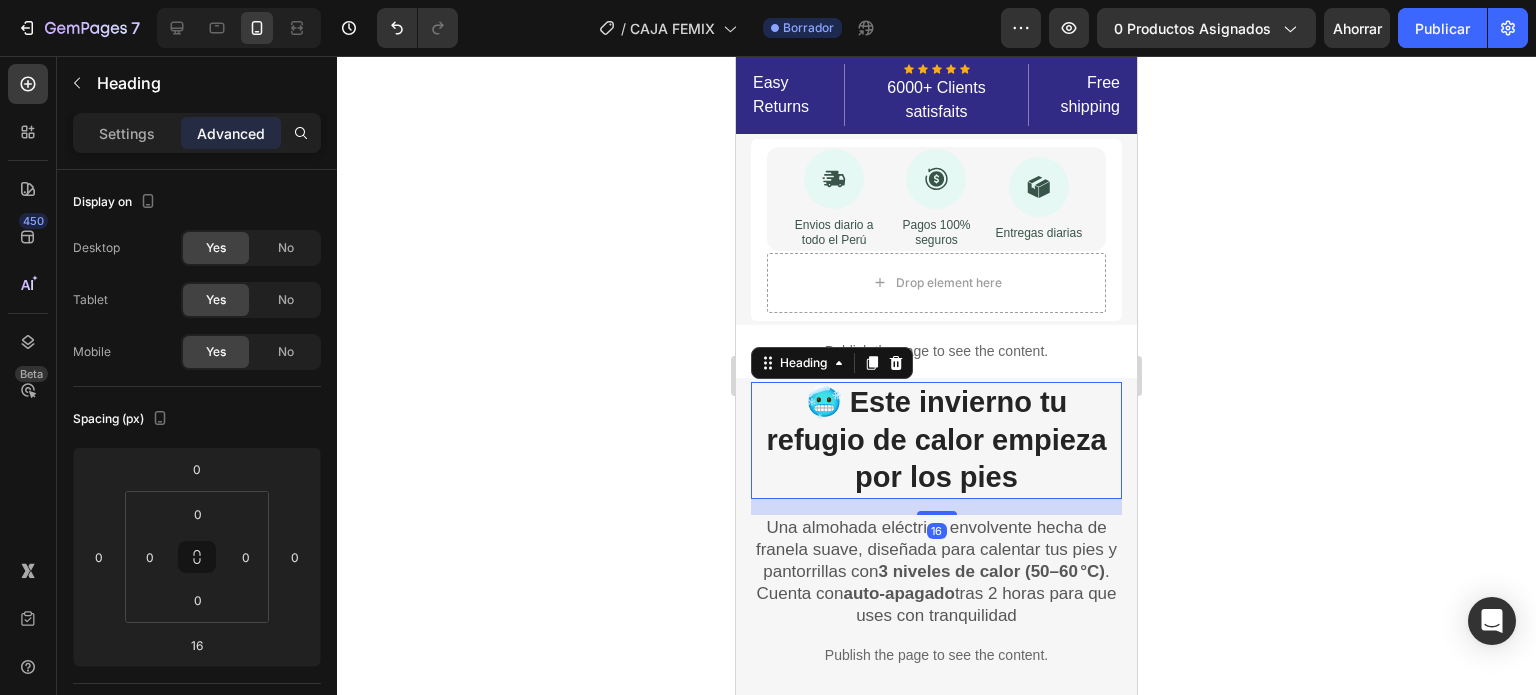 click on "🥶 Este invierno tu refugio de calor empieza por los pies" at bounding box center (936, 440) 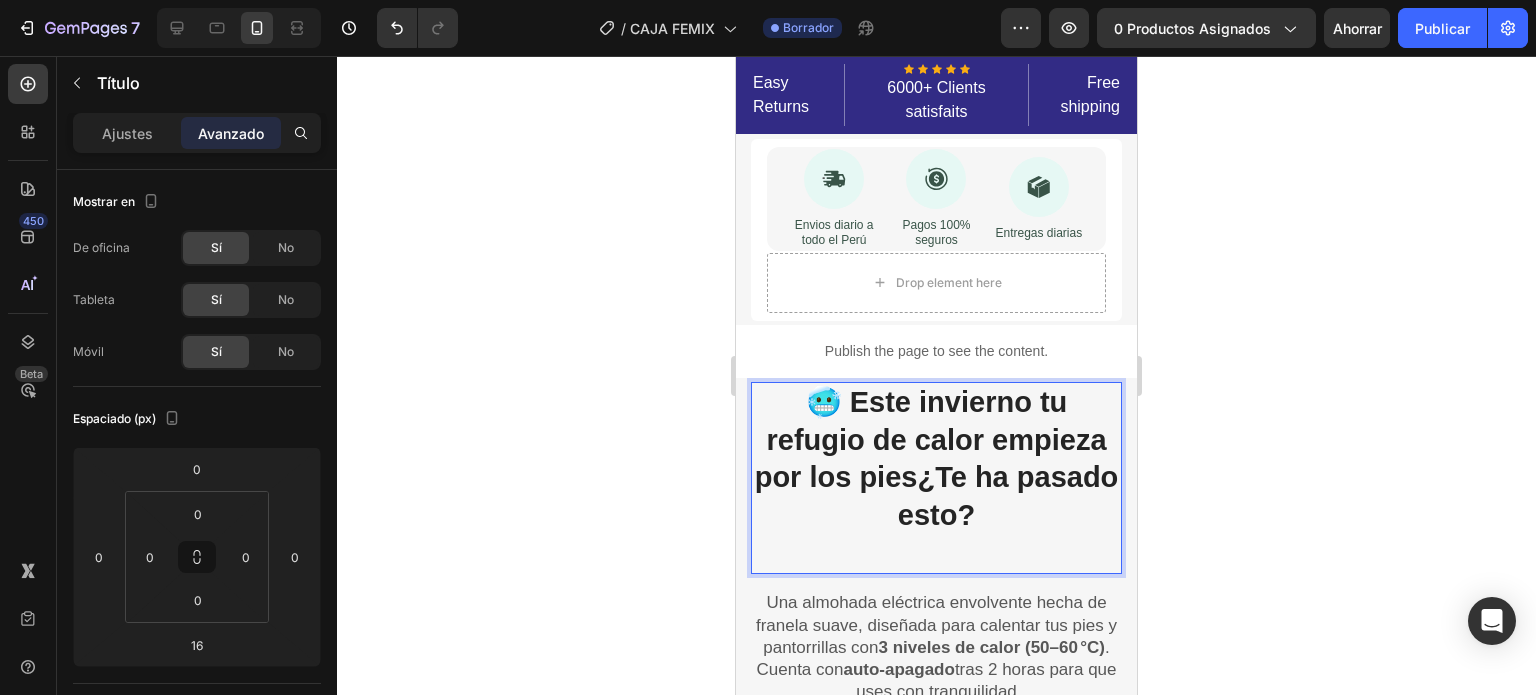 drag, startPoint x: 968, startPoint y: 430, endPoint x: 784, endPoint y: 371, distance: 193.22784 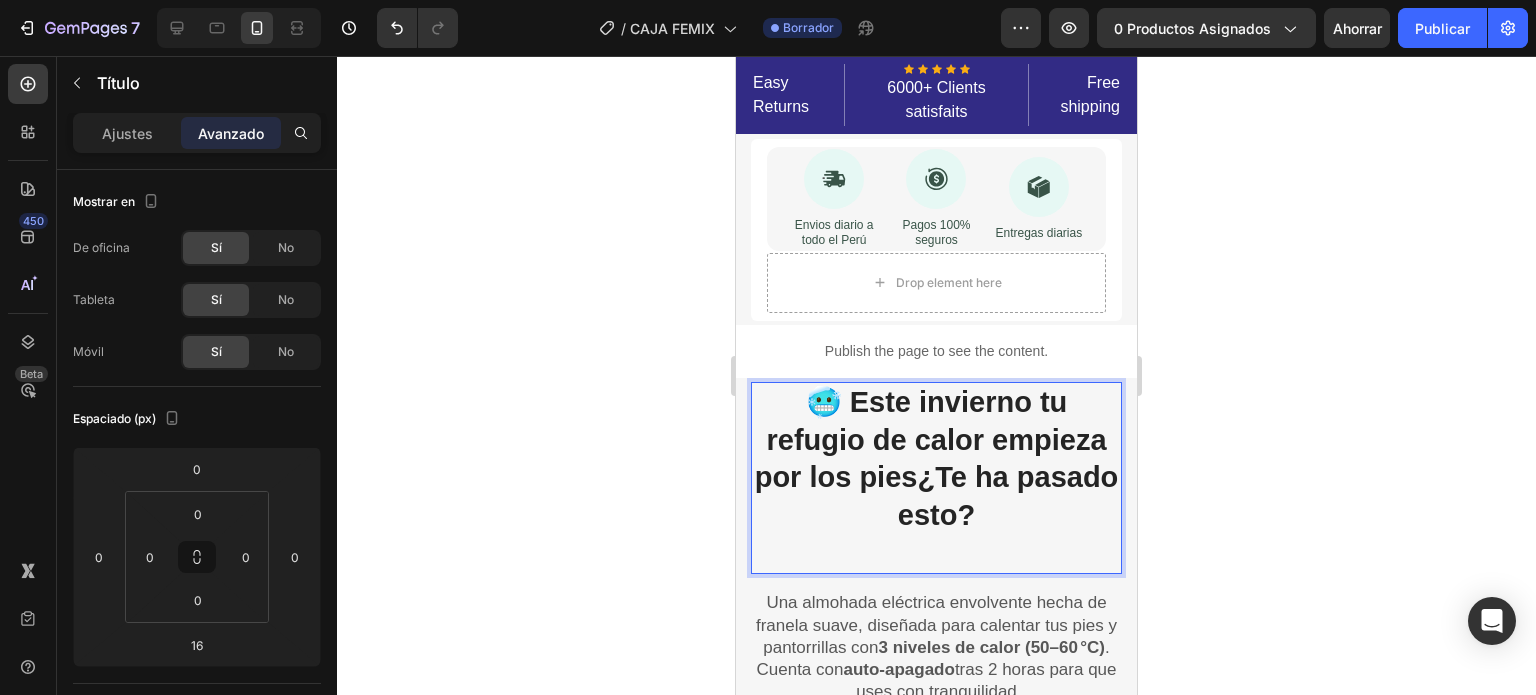 click on "🥶 Este invierno tu refugio de calor empieza por los pies   ¿Te ha pasado esto?" at bounding box center (936, 478) 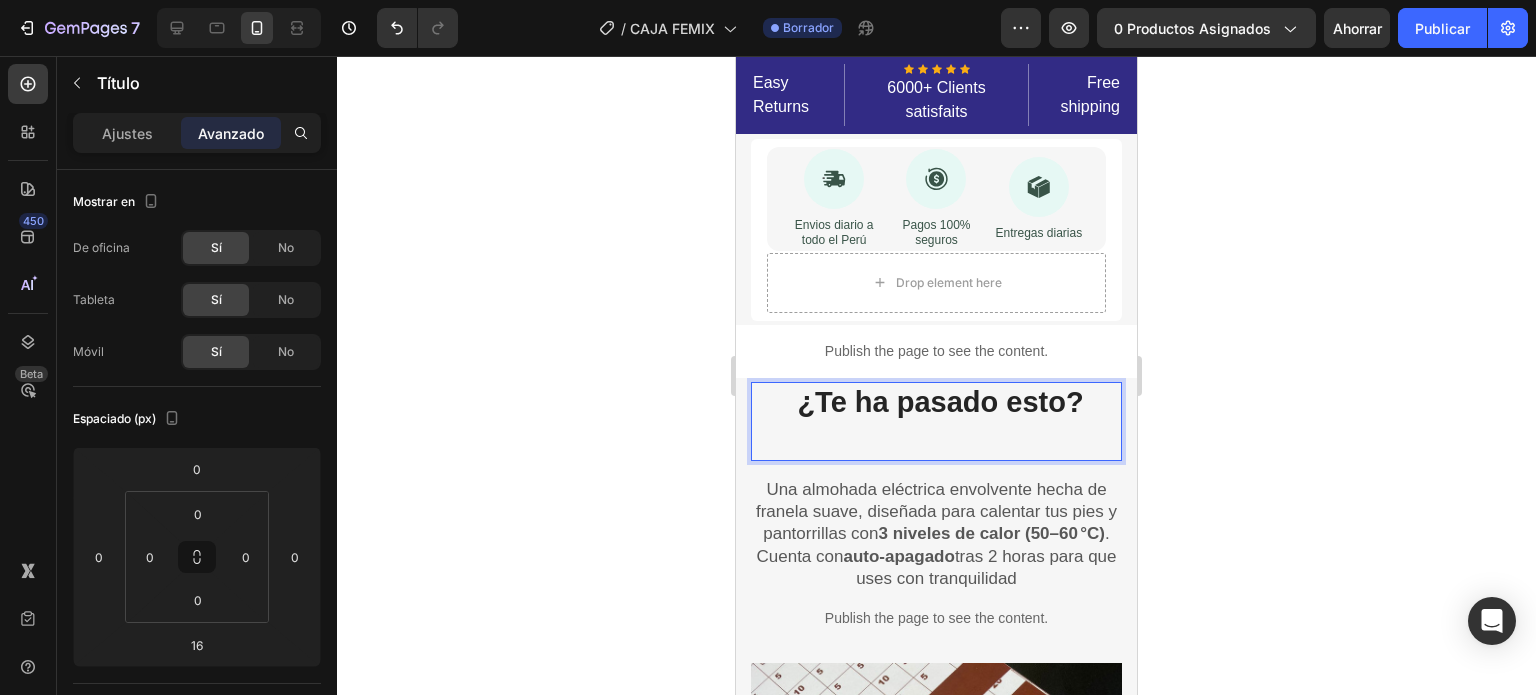 click on "¿Te ha pasado esto?" at bounding box center (936, 421) 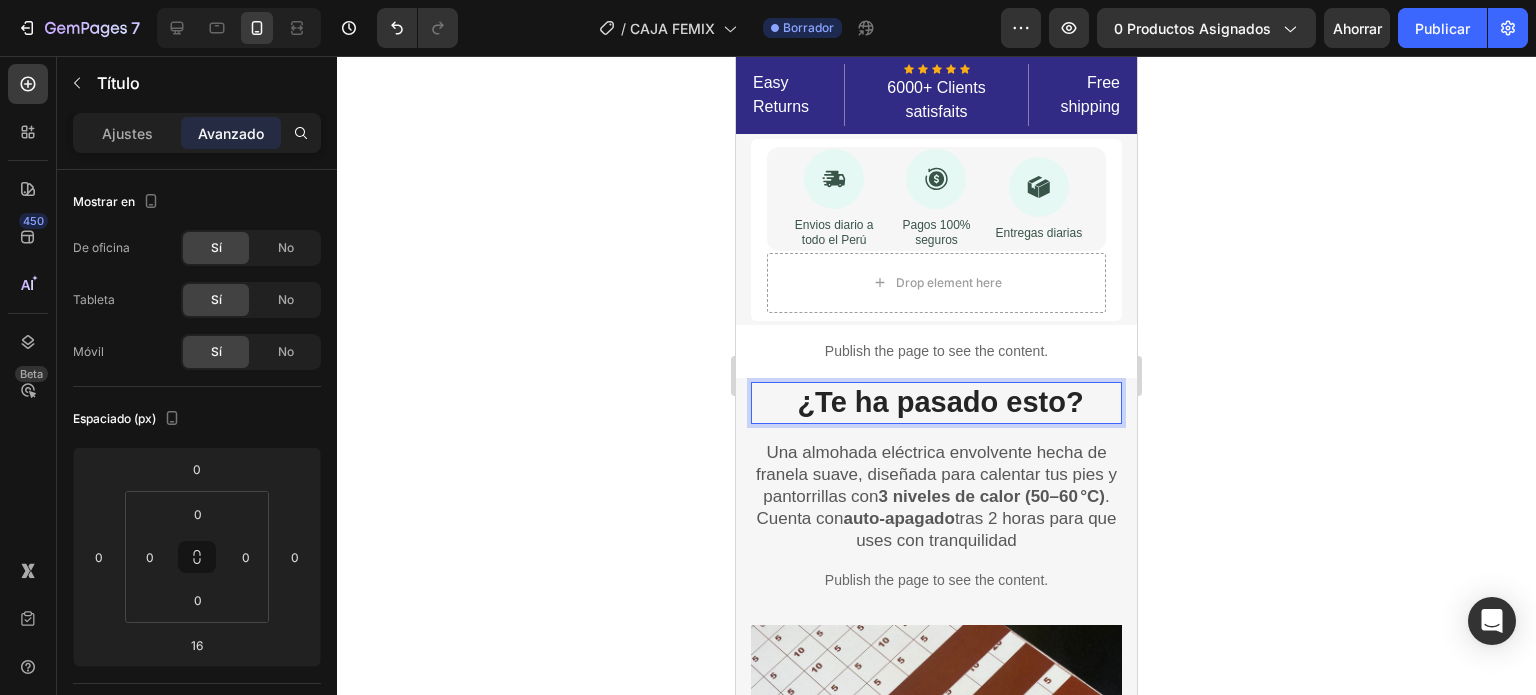 type 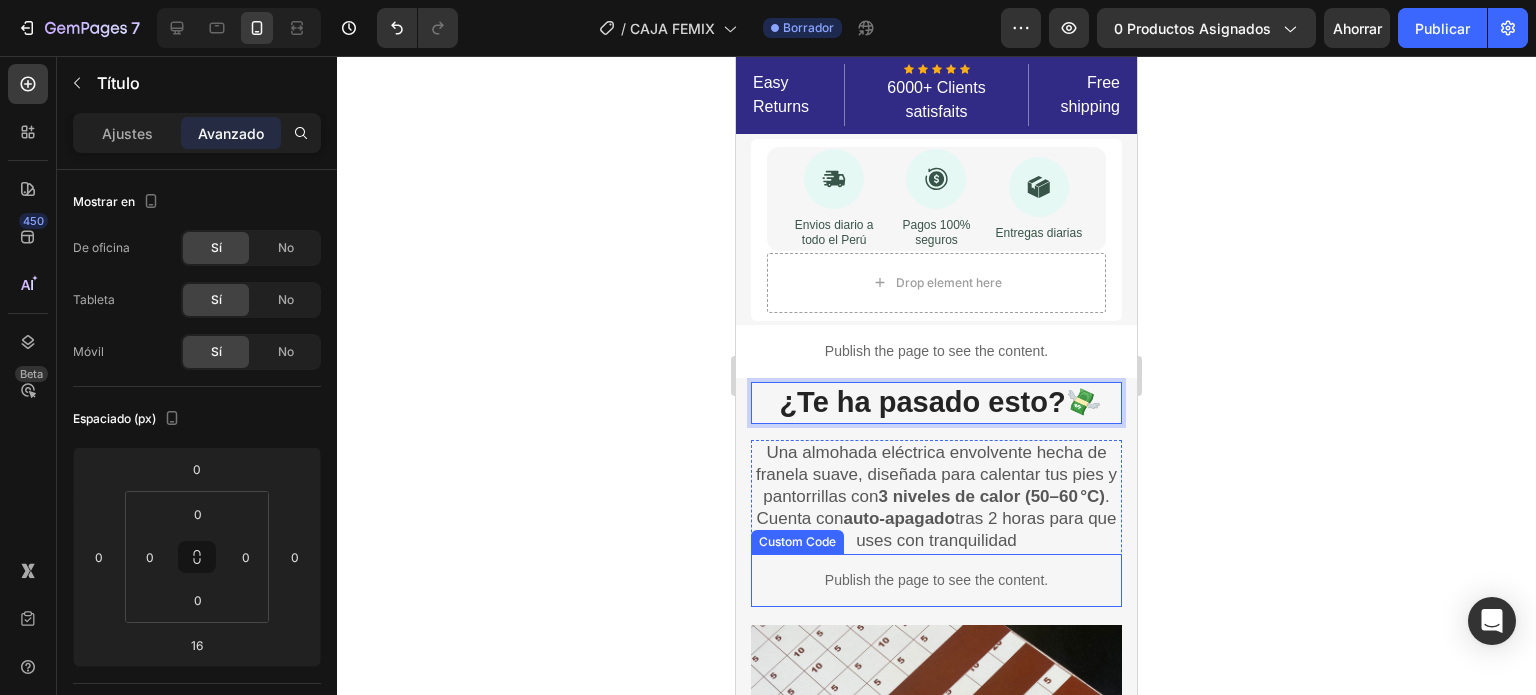 click on "Una almohada eléctrica envolvente hecha de franela suave, diseñada para calentar tus pies y pantorrillas con  3 niveles de calor (50–60 °C) . Cuenta con  auto-apagado  tras 2 horas para que uses con tranquilidad" at bounding box center (936, 497) 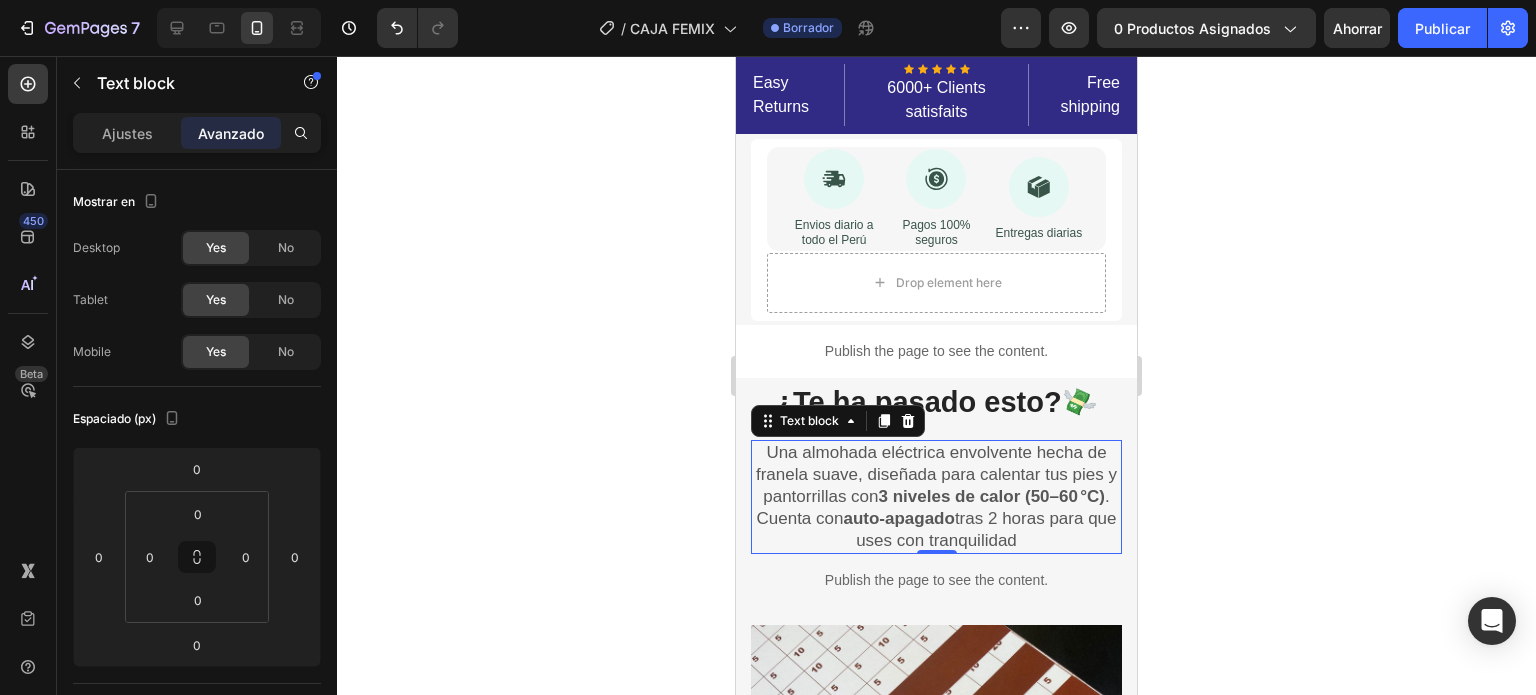 click on "Una almohada eléctrica envolvente hecha de franela suave, diseñada para calentar tus pies y pantorrillas con  3 niveles de calor (50–60 °C) . Cuenta con  auto-apagado  tras 2 horas para que uses con tranquilidad" at bounding box center (936, 497) 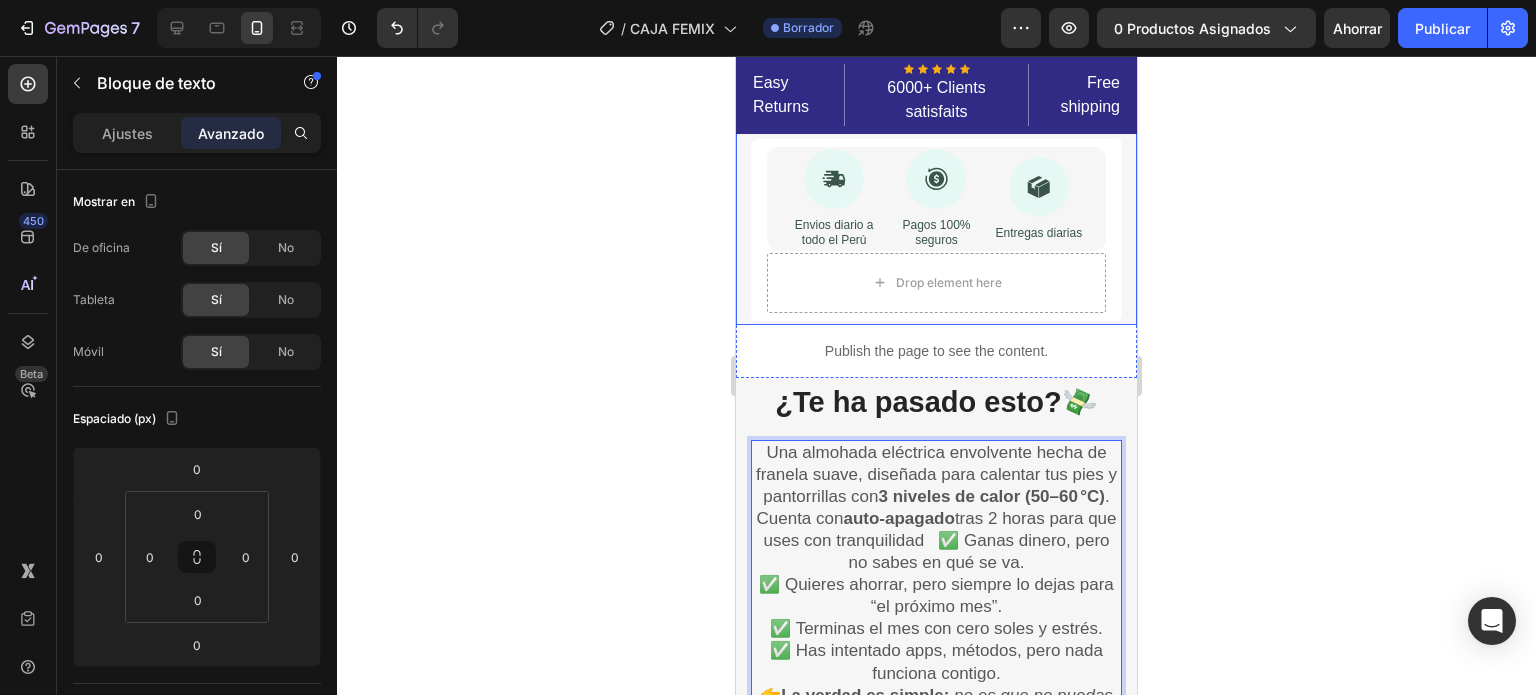 scroll, scrollTop: 927, scrollLeft: 0, axis: vertical 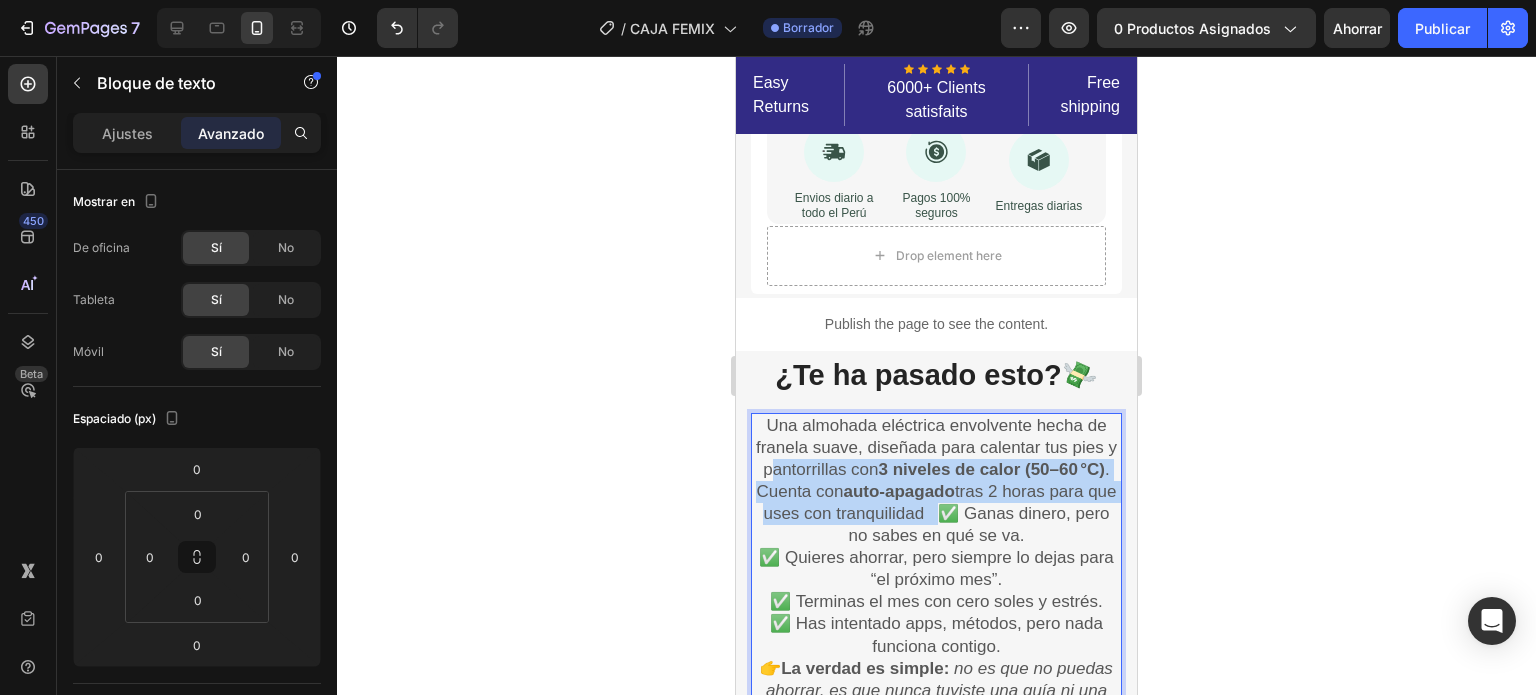 drag, startPoint x: 994, startPoint y: 532, endPoint x: 799, endPoint y: 417, distance: 226.38463 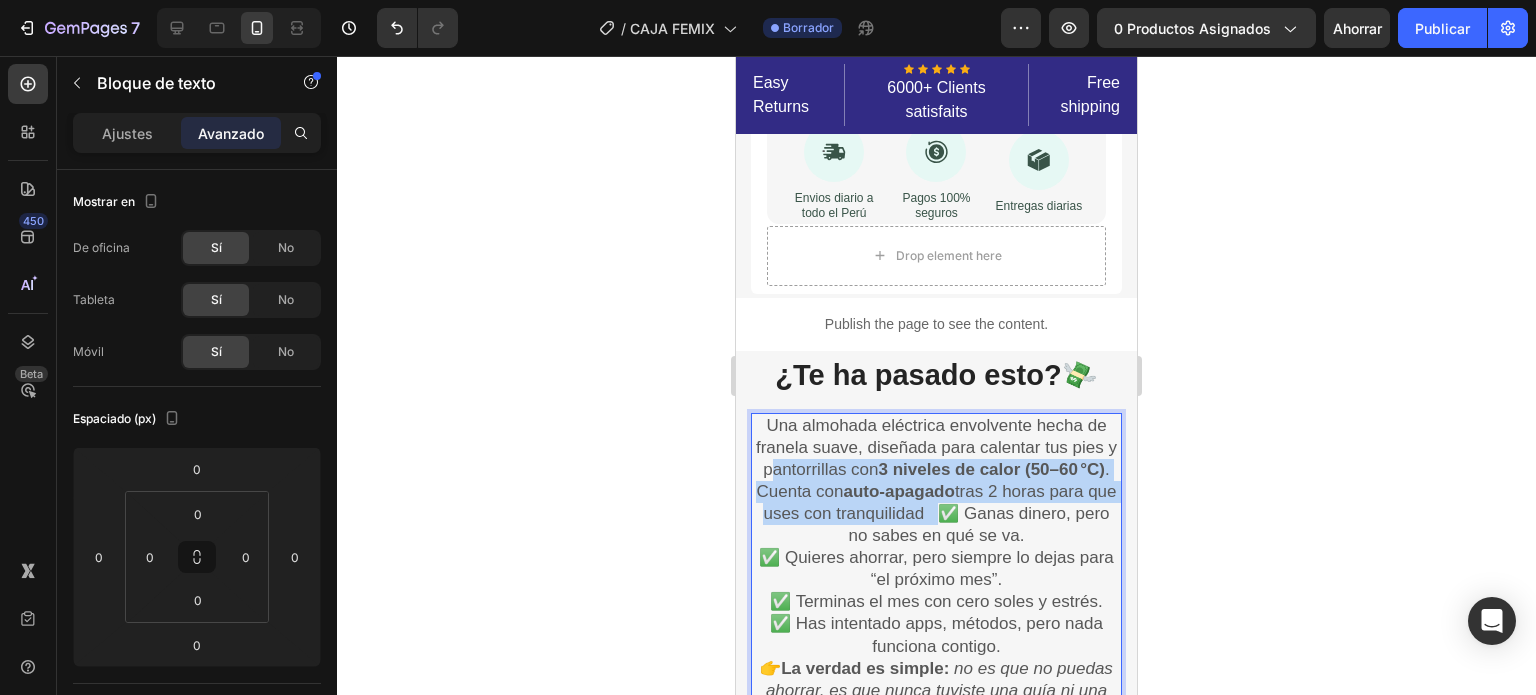 click on "Una almohada eléctrica envolvente hecha de franela suave, diseñada para calentar tus pies y pantorrillas con  3 niveles de calor (50–60 °C) . Cuenta con  auto-apagado  tras 2 horas para que uses con tranquilidad   ✅ Ganas dinero, pero no sabes en qué se va. ✅ Quieres ahorrar, pero siempre lo dejas para “el próximo mes”. ✅ Terminas el mes con cero soles y estrés. ✅ Has intentado apps, métodos, pero nada funciona contigo." at bounding box center (936, 536) 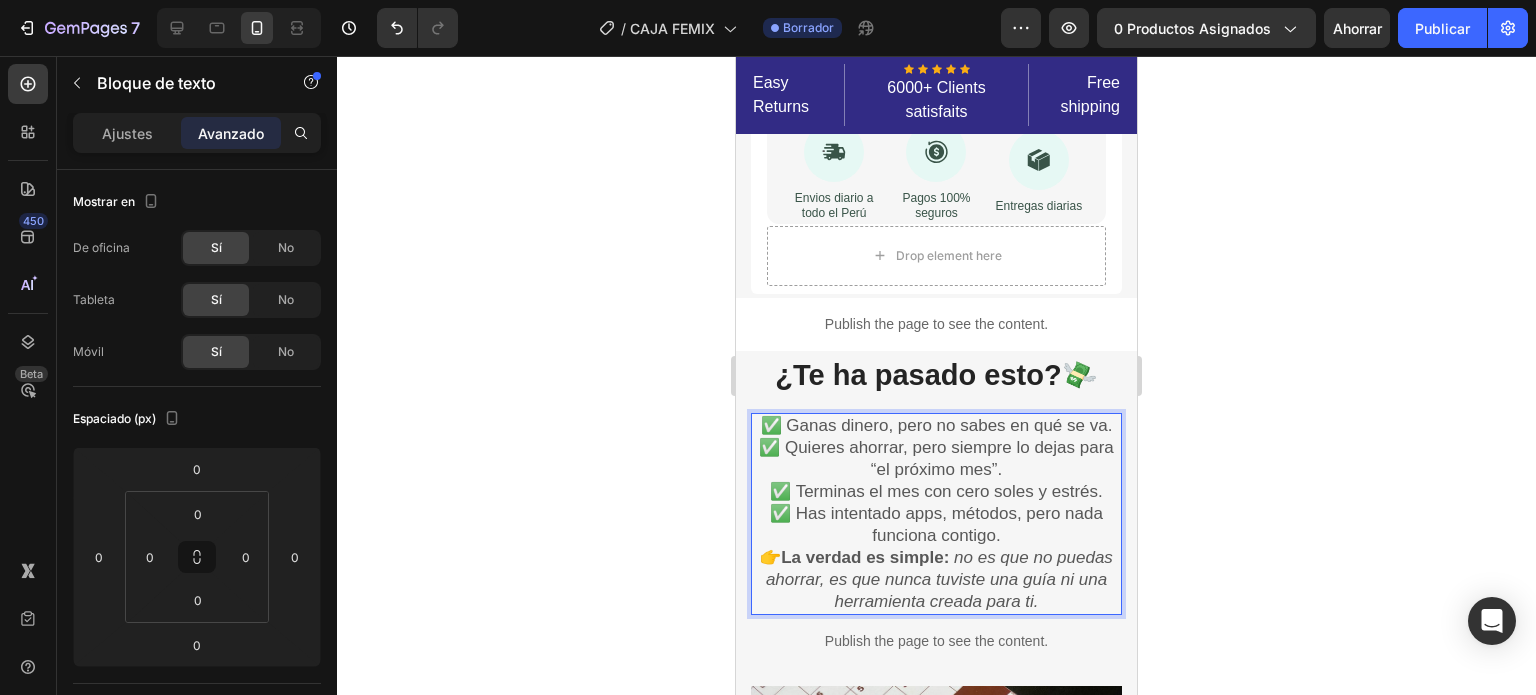 click on "✅ Ganas dinero, pero no sabes en qué se va. ✅ Quieres ahorrar, pero siempre lo dejas para “el próximo mes”. ✅ Terminas el mes con cero soles y estrés. ✅ Has intentado apps, métodos, pero nada funciona contigo." at bounding box center (936, 481) 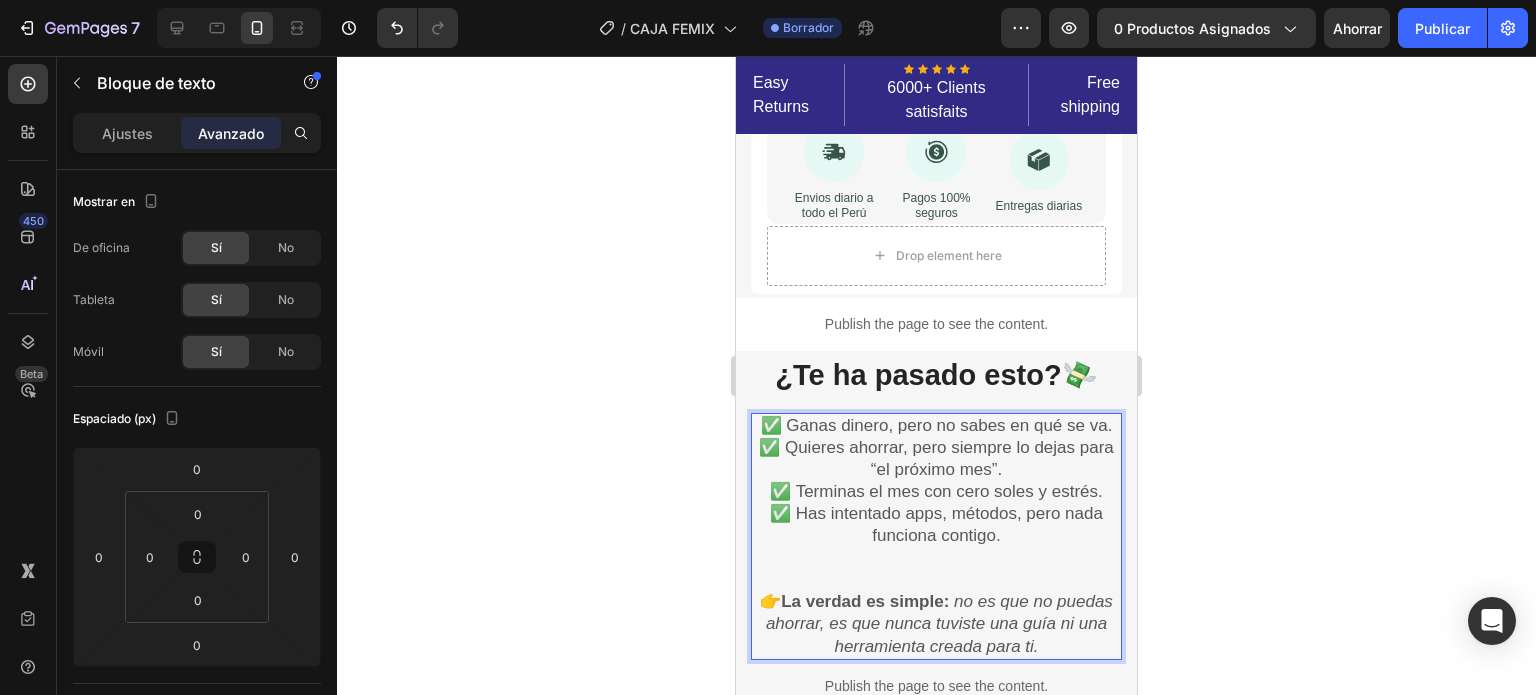 scroll, scrollTop: 1127, scrollLeft: 0, axis: vertical 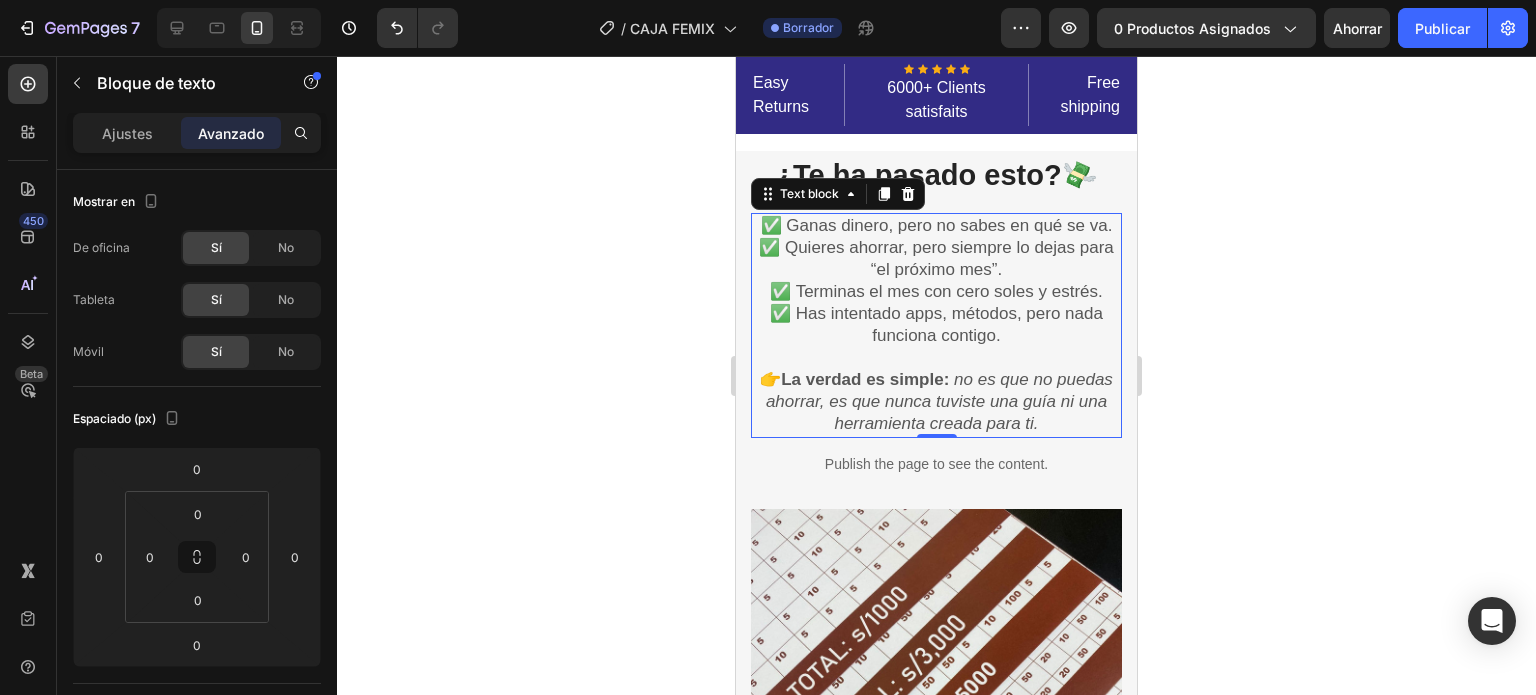 drag, startPoint x: 524, startPoint y: 401, endPoint x: 714, endPoint y: 395, distance: 190.09471 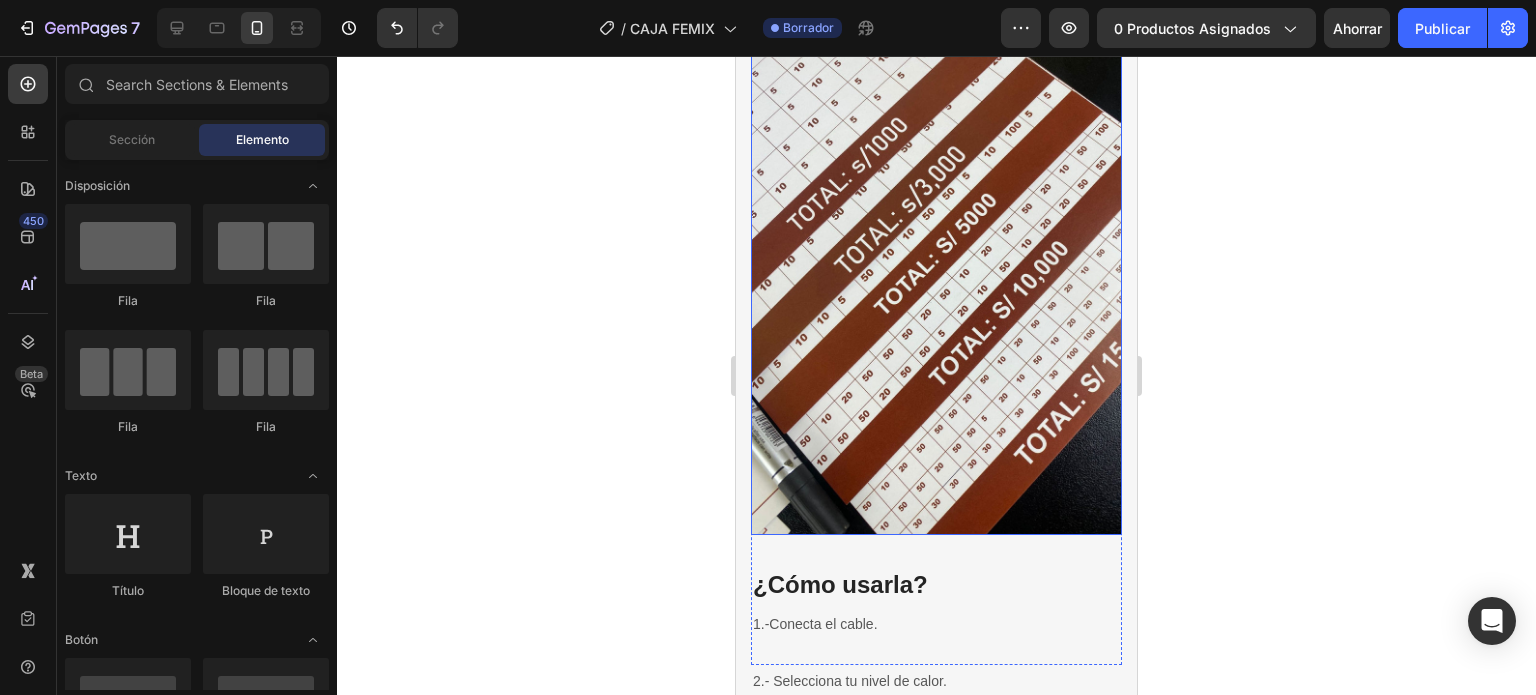scroll, scrollTop: 1627, scrollLeft: 0, axis: vertical 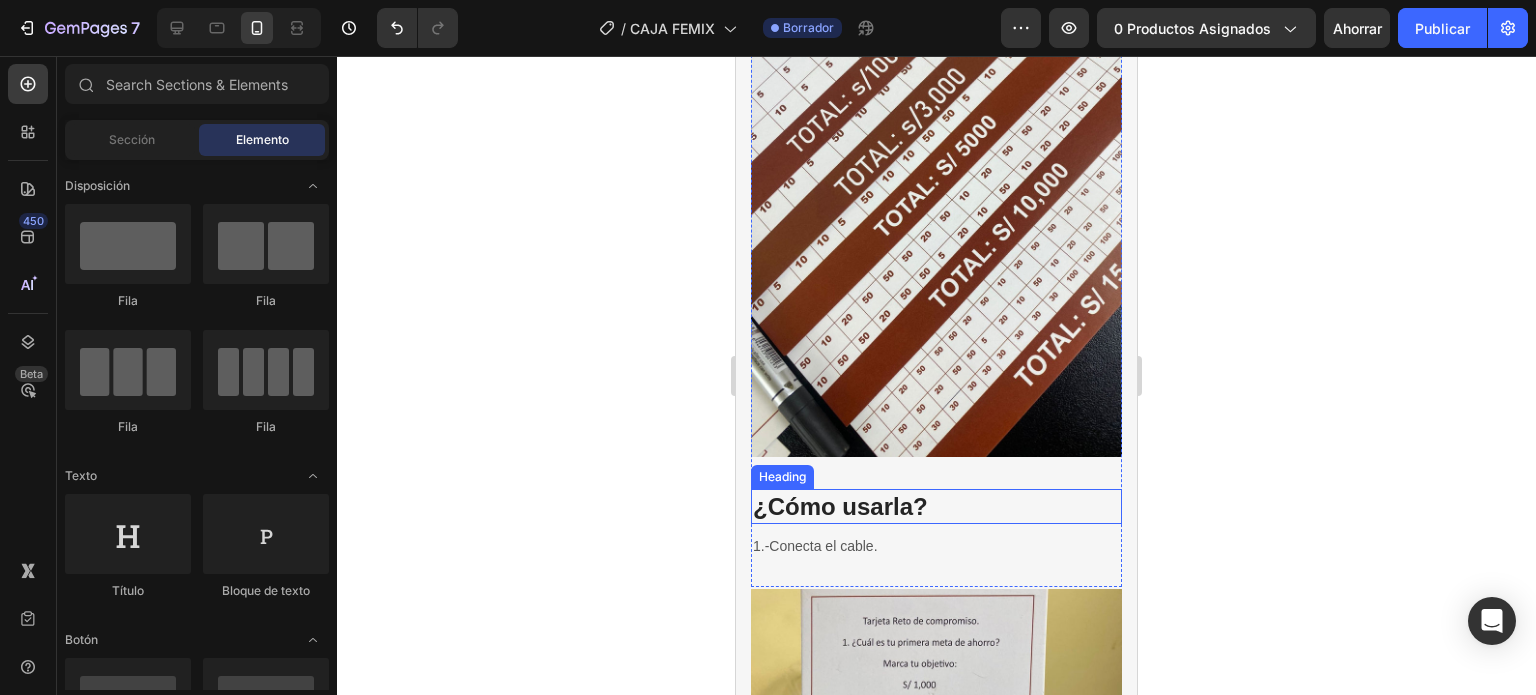 click on "¿Cómo usarla?" at bounding box center [936, 506] 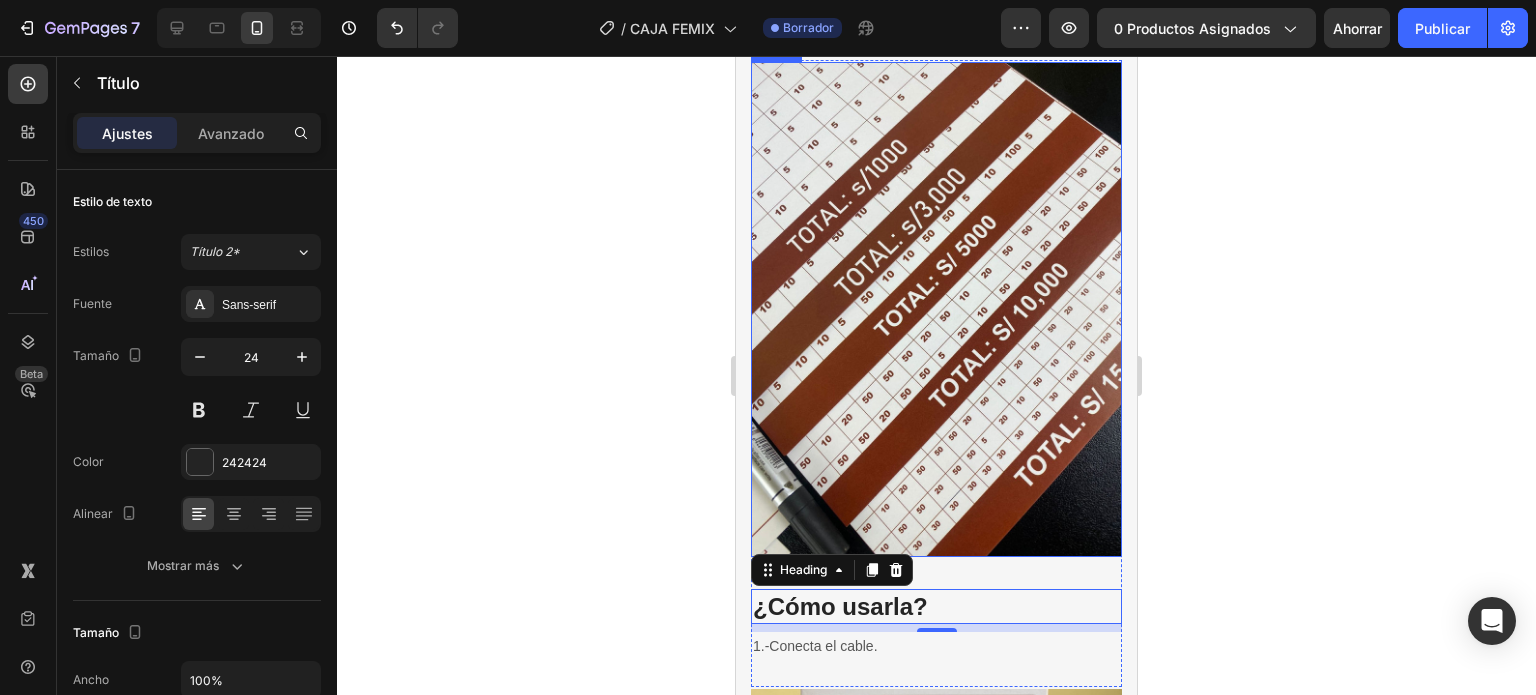 scroll, scrollTop: 1727, scrollLeft: 0, axis: vertical 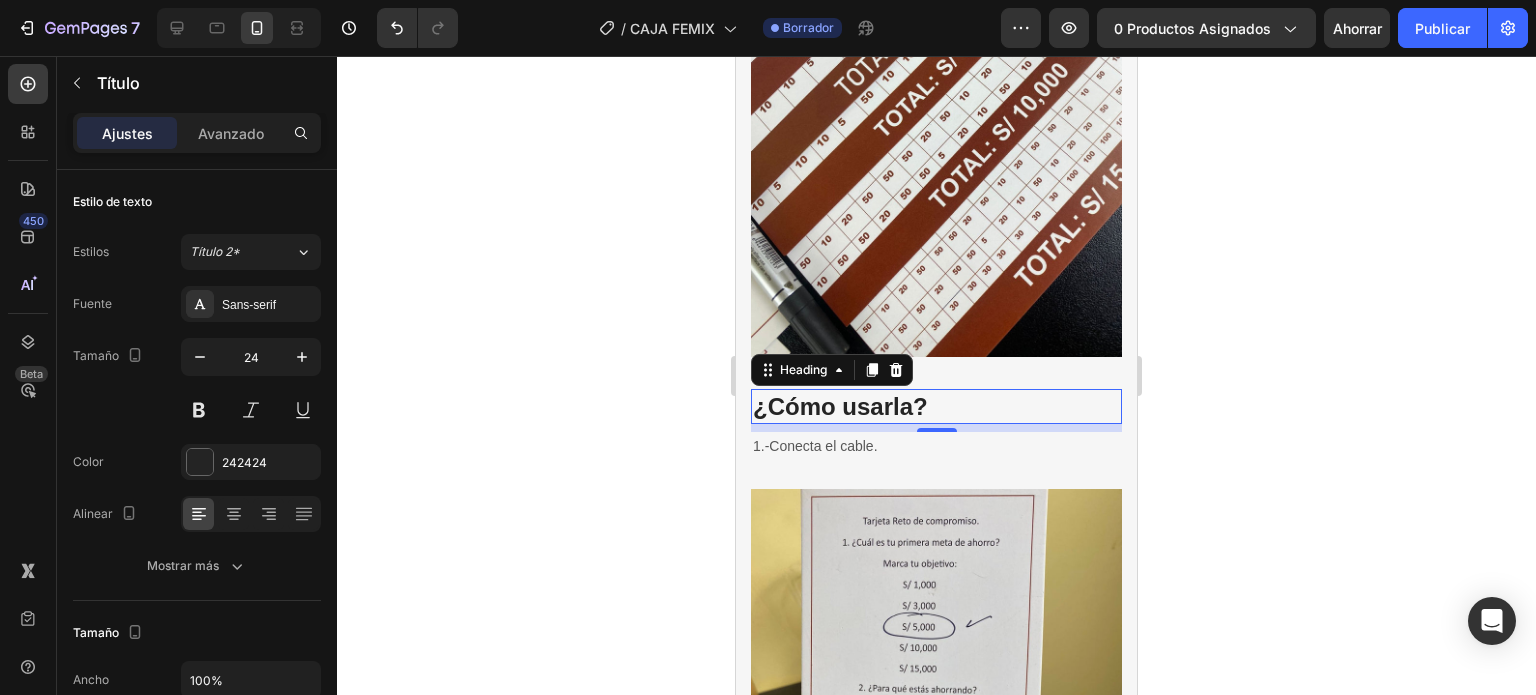 click on "¿Cómo usarla?" at bounding box center (936, 406) 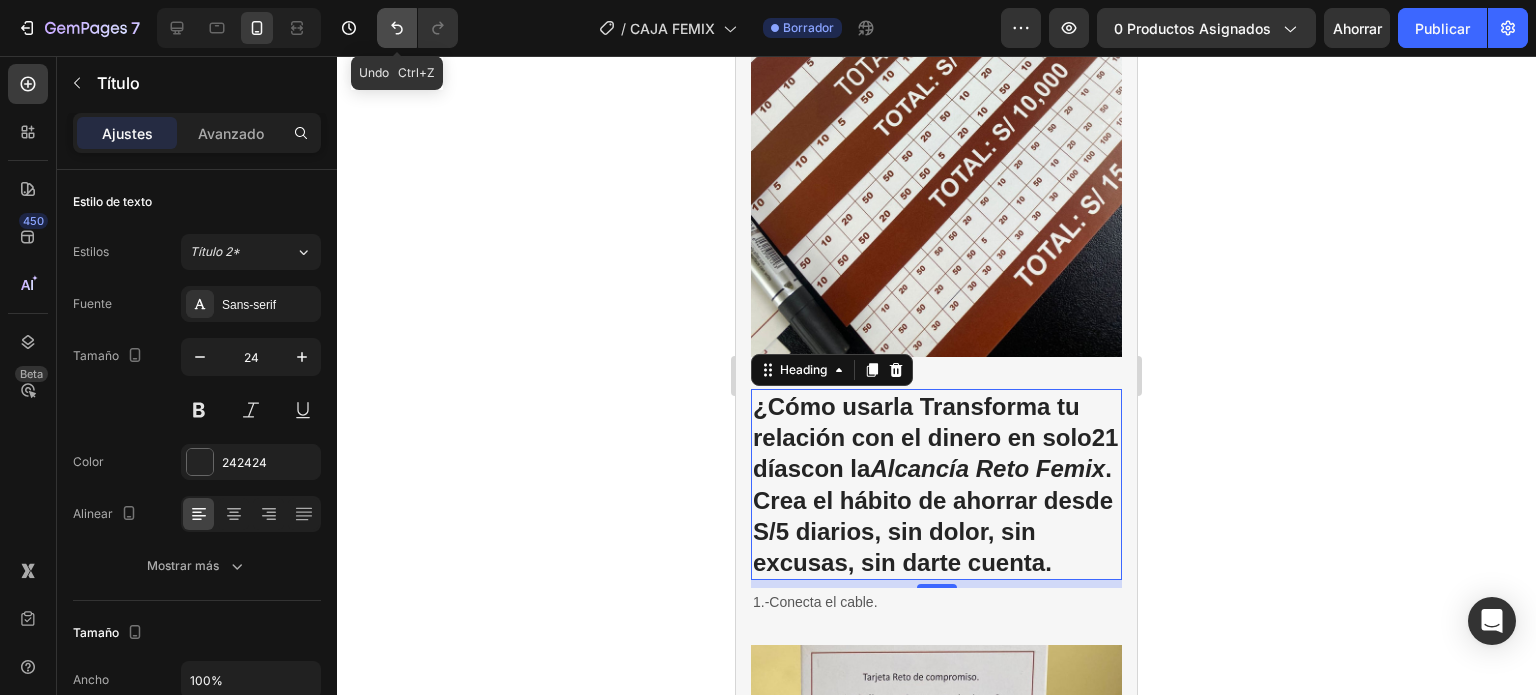click 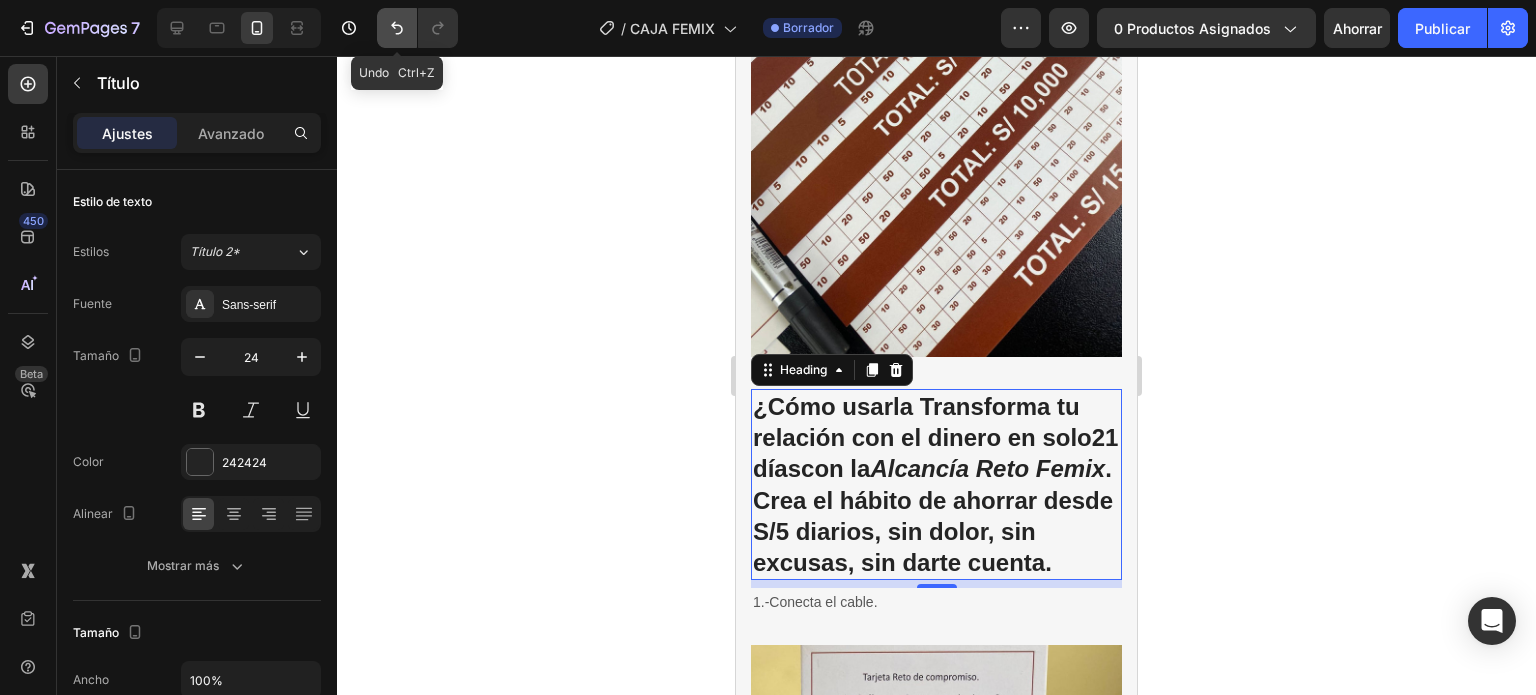 click 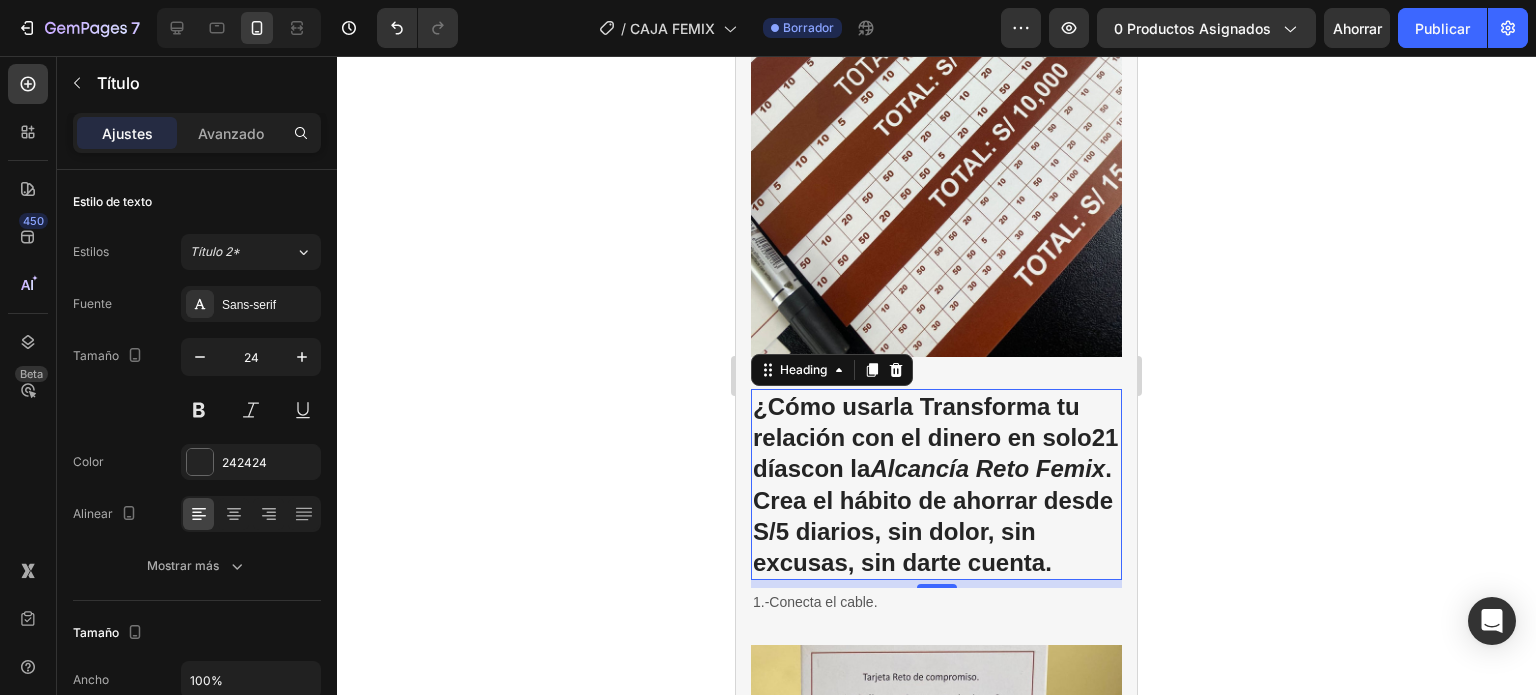 click 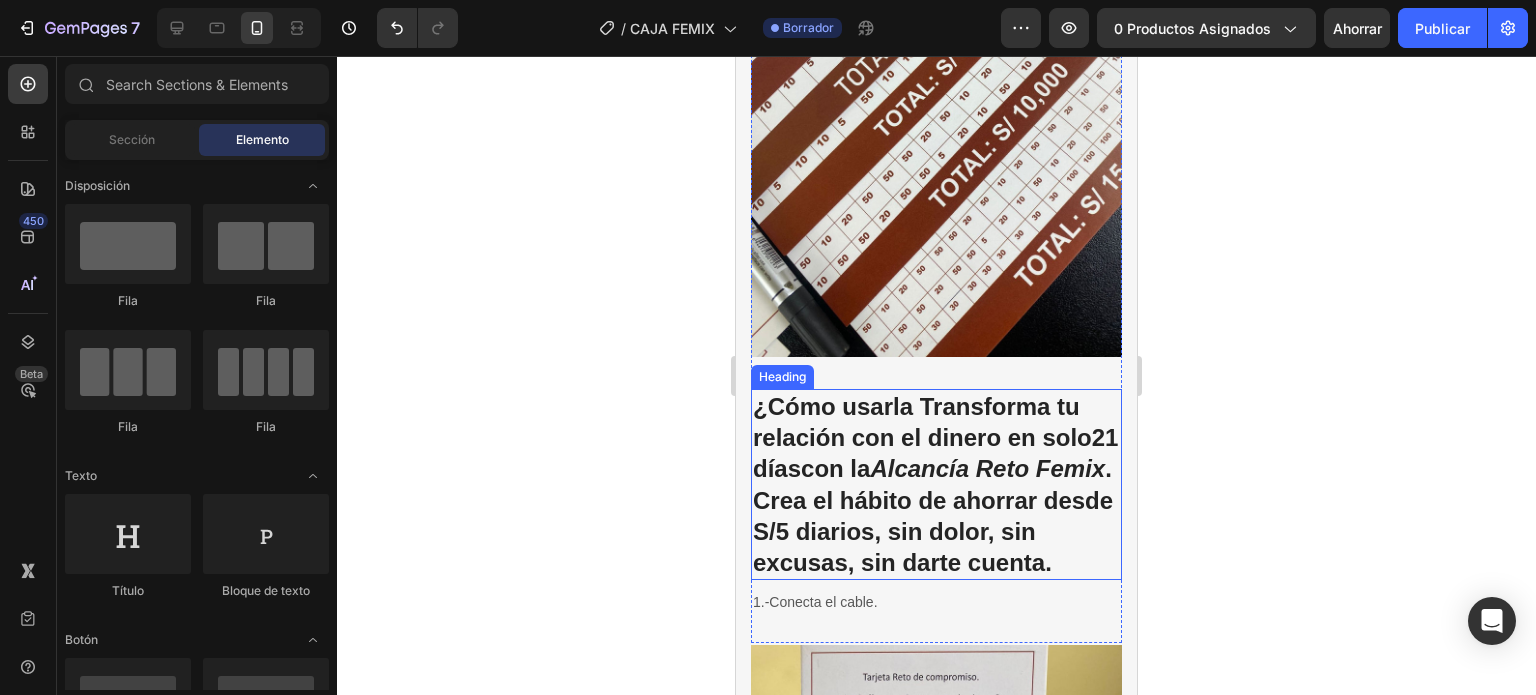 click on "Transforma tu relación con el dinero en solo  [DAYS]  con la  Alcancía Reto Femix . Crea el hábito de ahorrar desde S/[AMOUNT] diarios, sin dolor, sin excusas, sin darte cuenta." at bounding box center (936, 484) 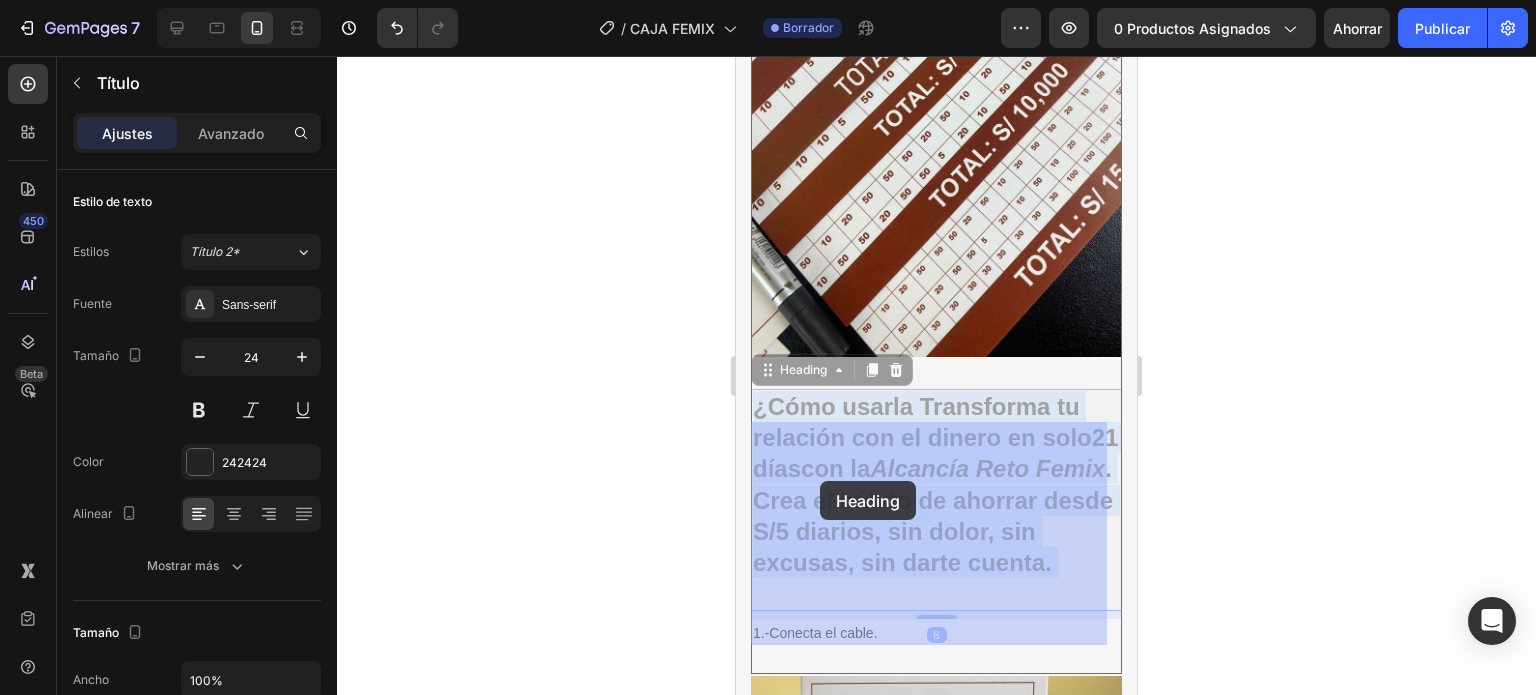 drag, startPoint x: 905, startPoint y: 594, endPoint x: 820, endPoint y: 481, distance: 141.40015 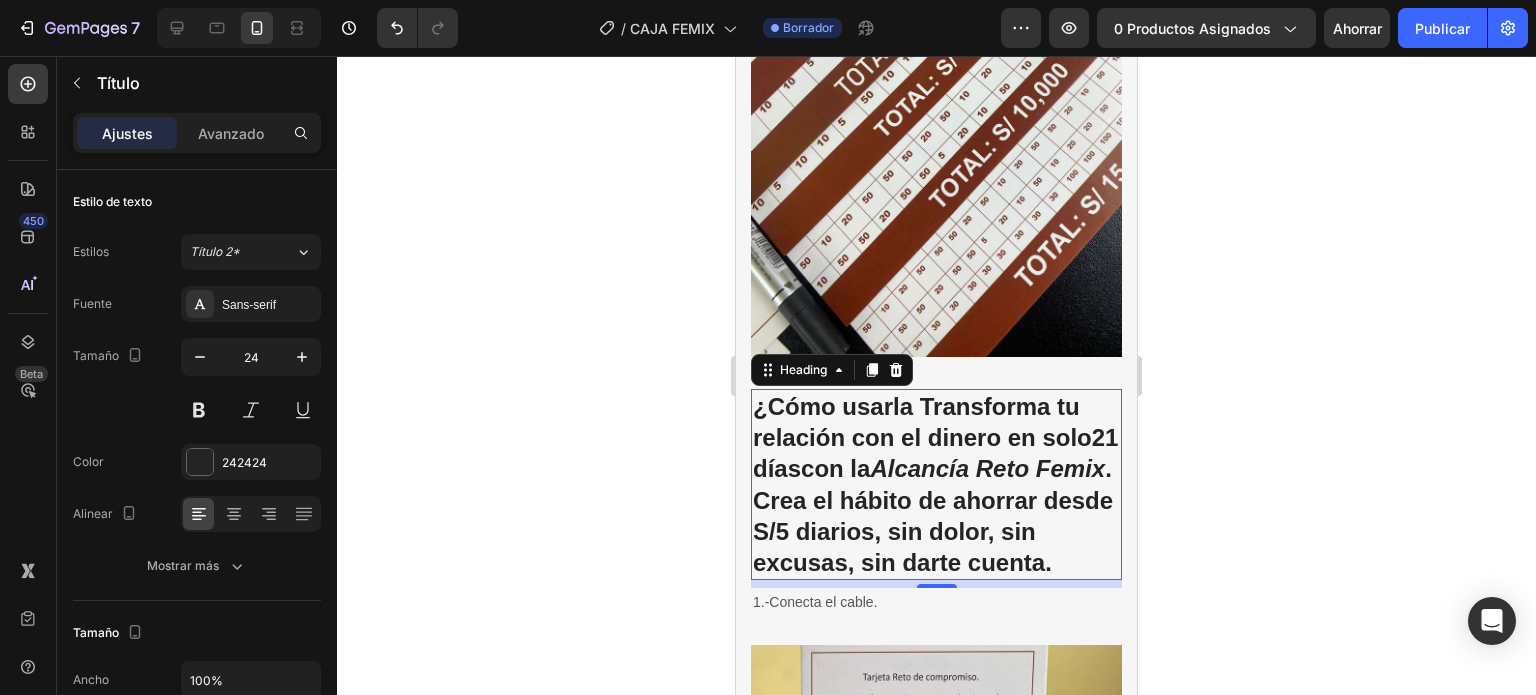 drag, startPoint x: 576, startPoint y: 521, endPoint x: 6, endPoint y: 493, distance: 570.6873 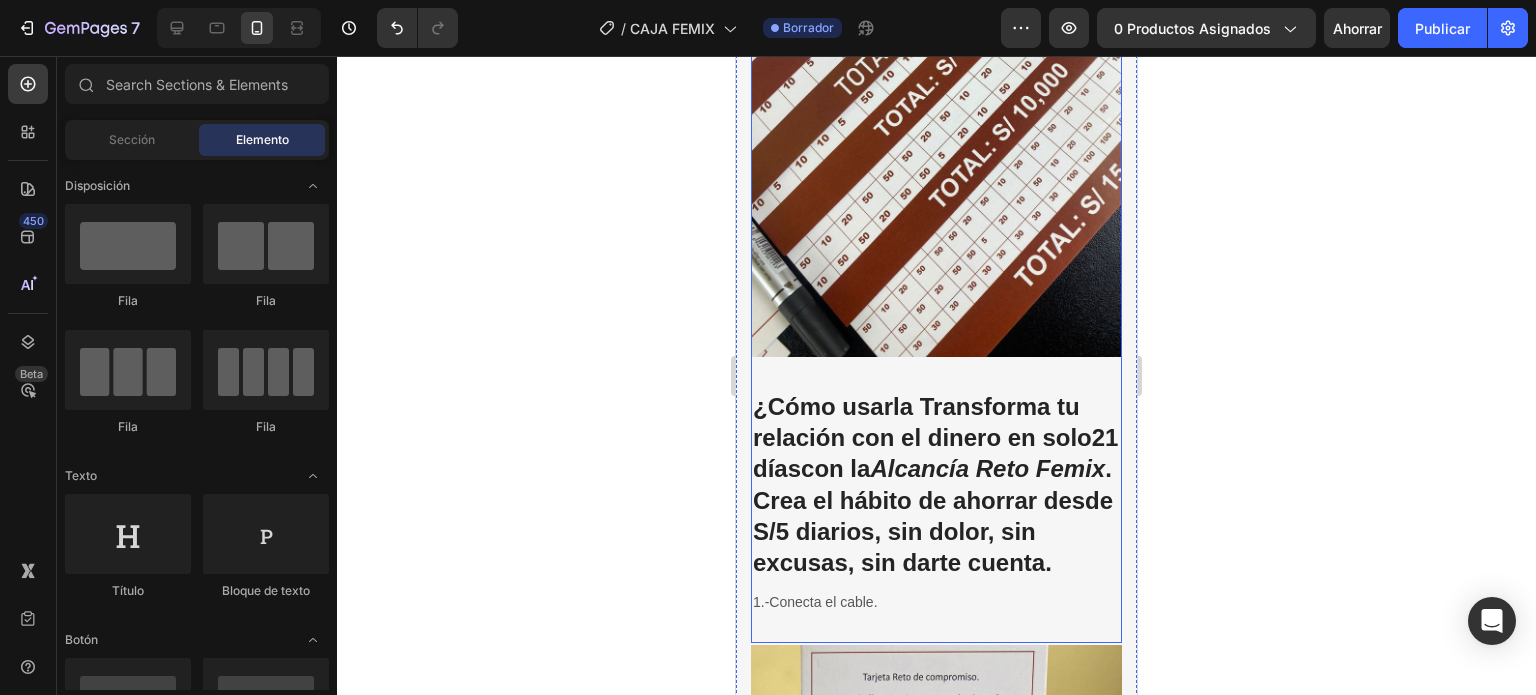 click on "Transforma tu relación con el dinero en solo  [DAYS]  con la  Alcancía Reto Femix . Crea el hábito de ahorrar desde S/[AMOUNT] diarios, sin dolor, sin excusas, sin darte cuenta." at bounding box center [936, 484] 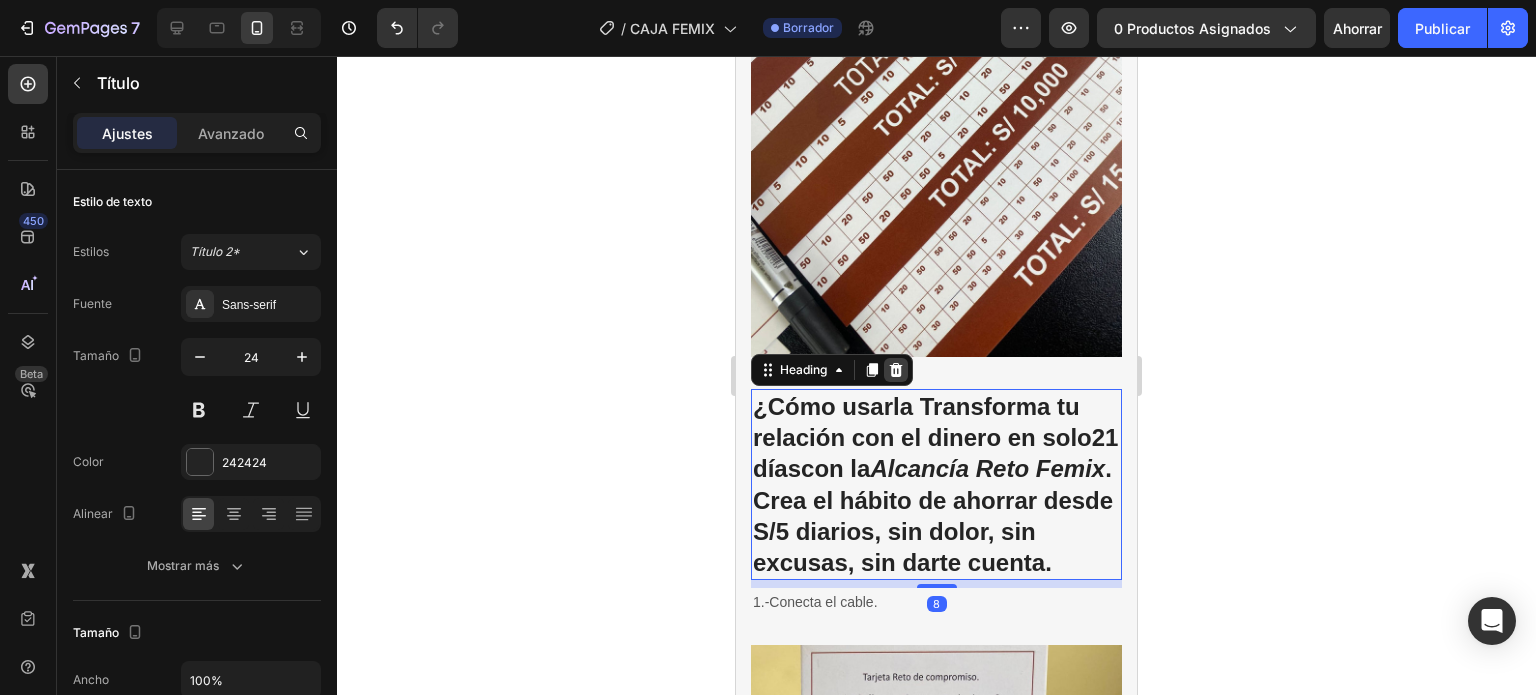 click at bounding box center (896, 370) 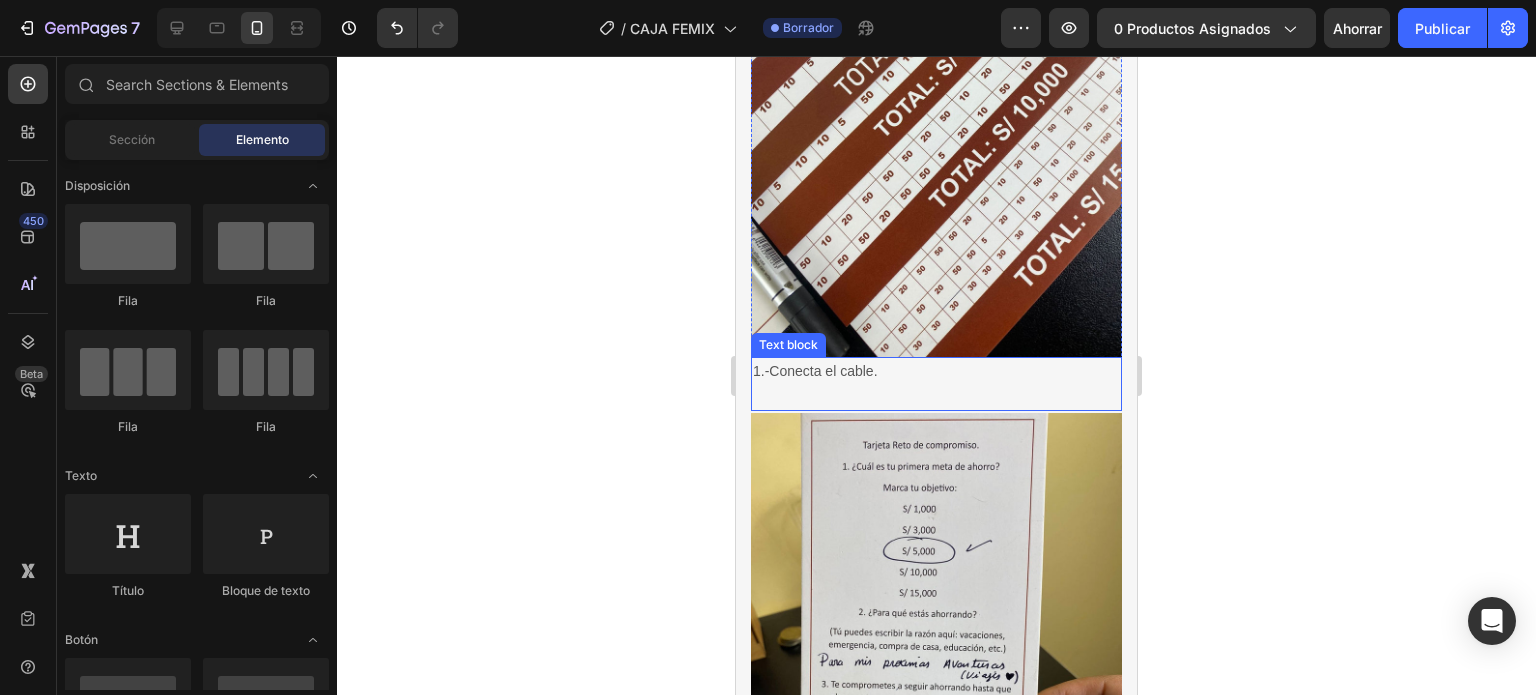 click on "1.-Conecta el cable." at bounding box center (936, 371) 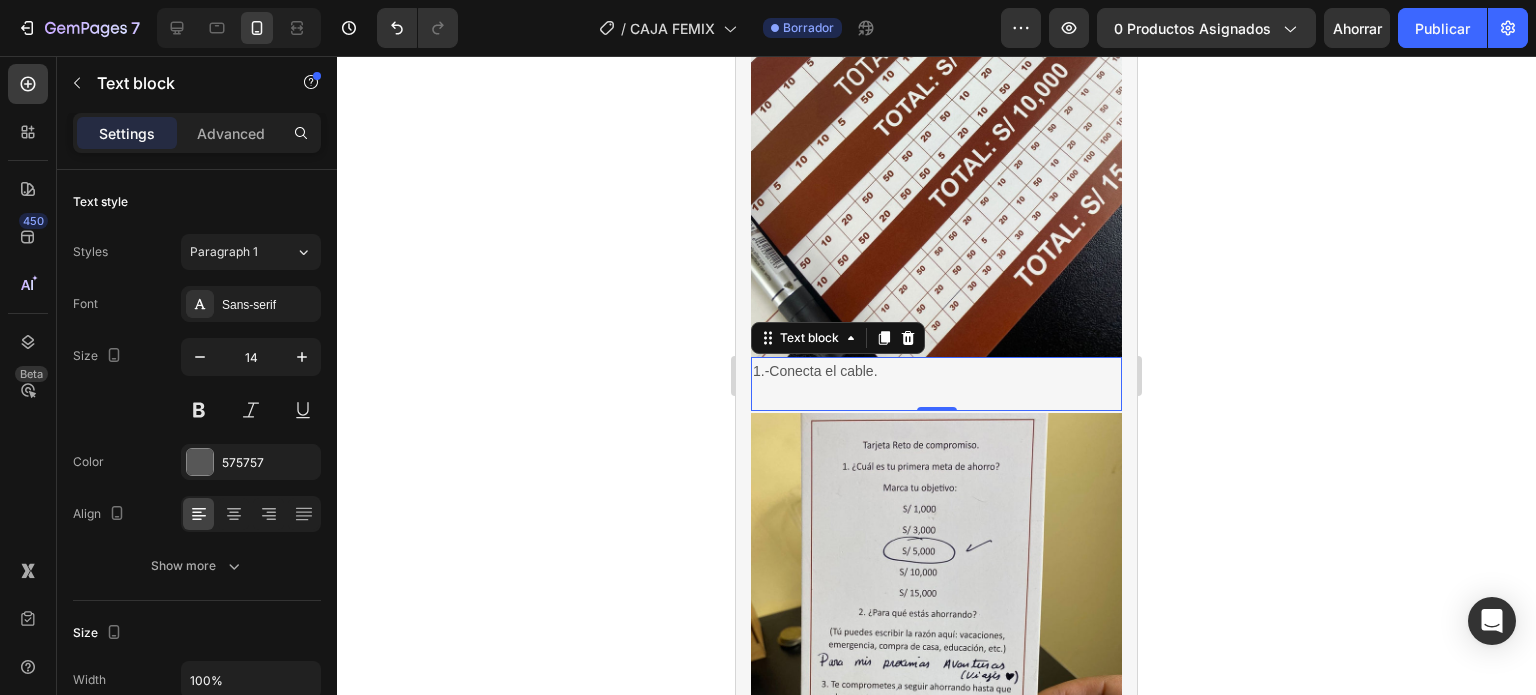 click on "1.-Conecta el cable." at bounding box center (936, 371) 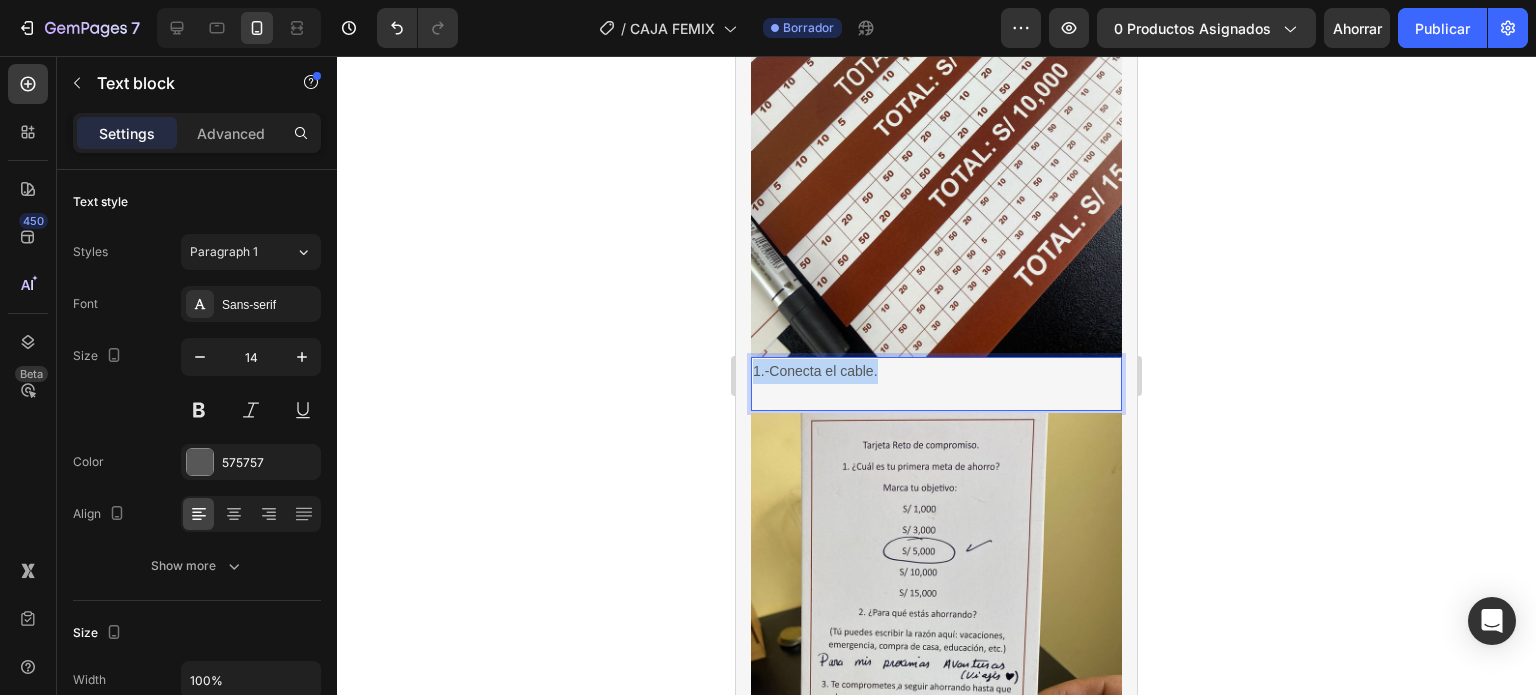 click on "1.-Conecta el cable." at bounding box center (936, 371) 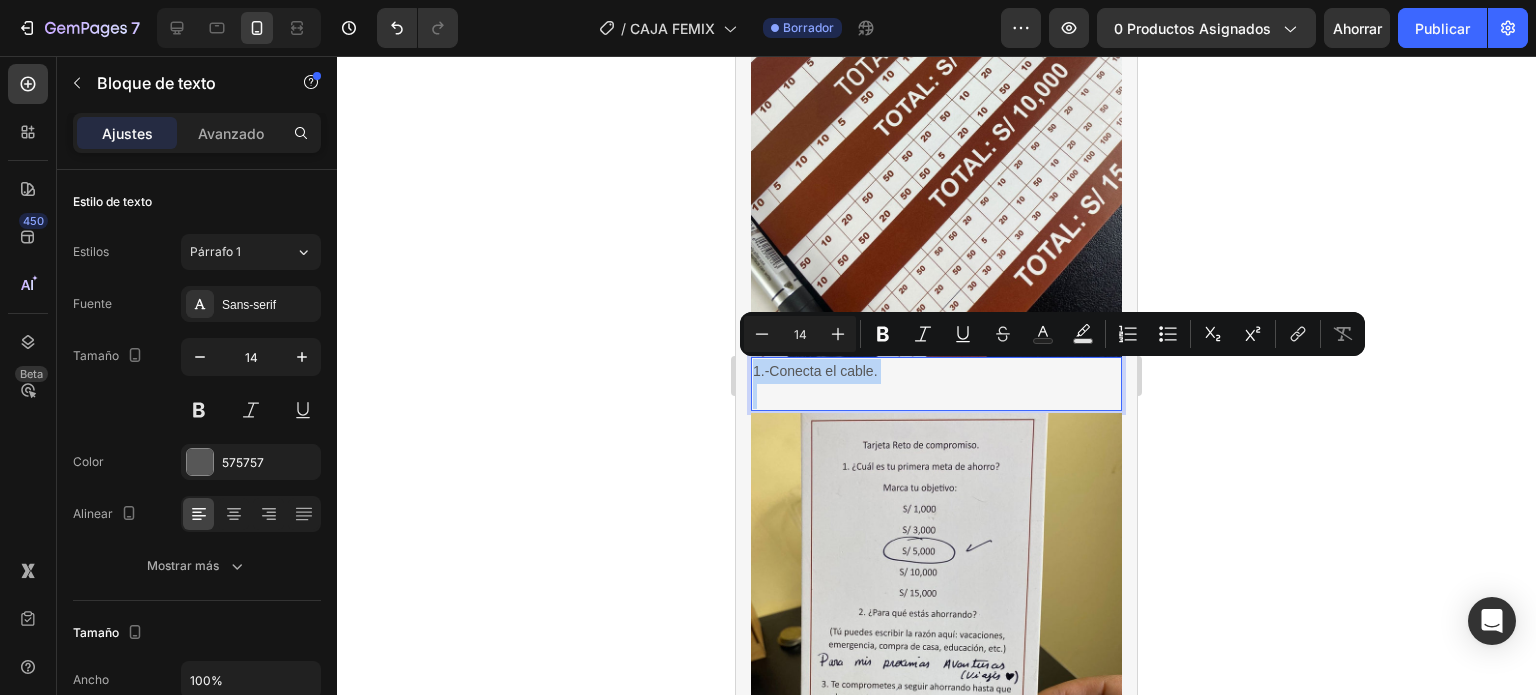 click on "1.-Conecta el cable." at bounding box center [936, 371] 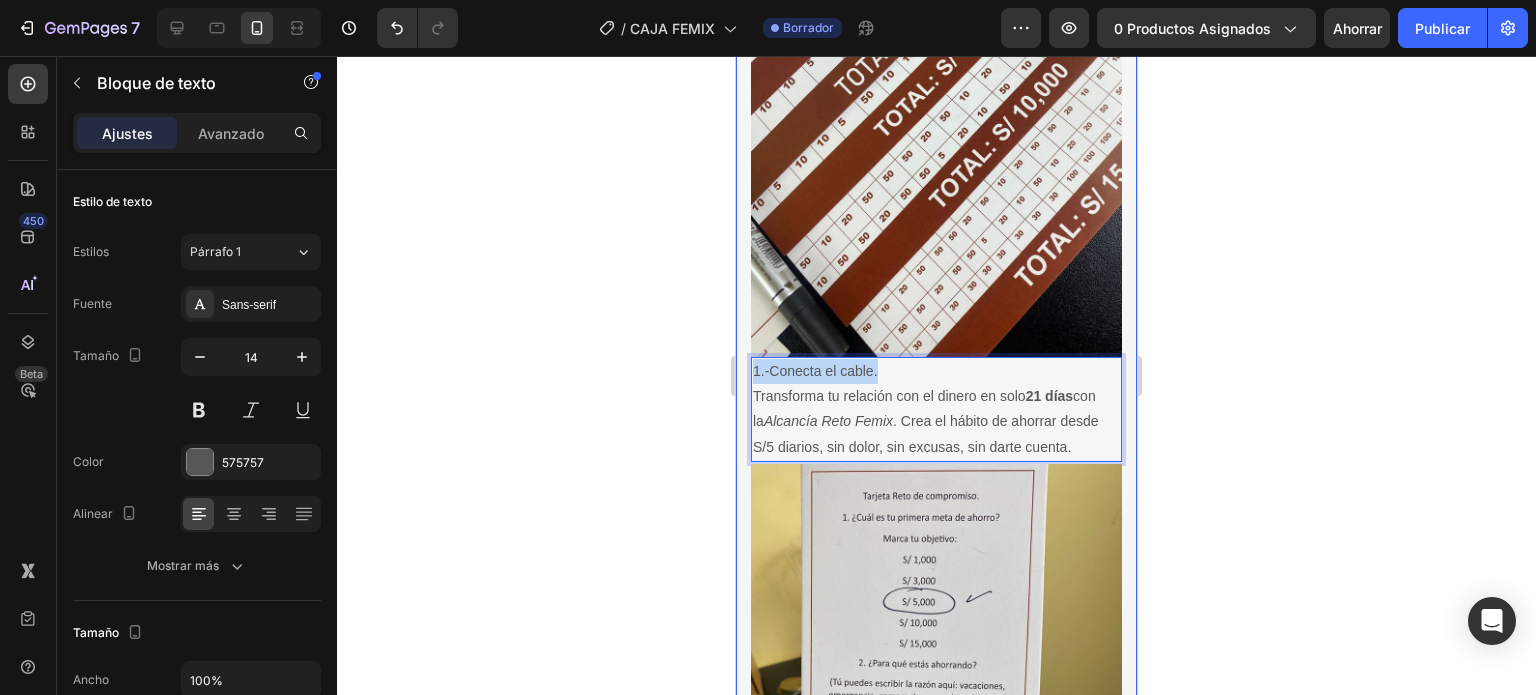 click on "Transforma tu relación con el dinero en solo  [DAYS]  con la  Alcancía Reto Femix . Crea el hábito de ahorrar desde S/[AMOUNT] diarios, sin dolor, sin excusas, sin darte cuenta." at bounding box center (936, 291) 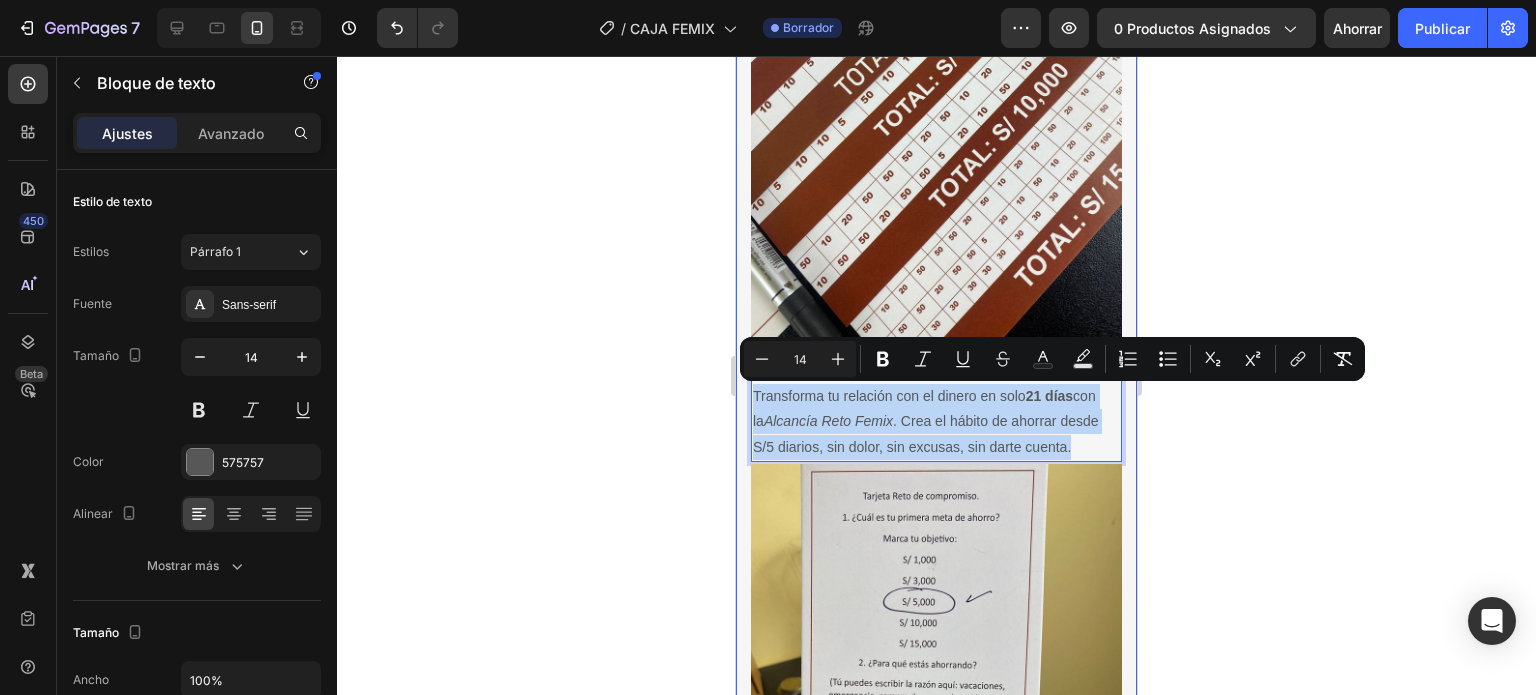 drag, startPoint x: 1080, startPoint y: 447, endPoint x: 748, endPoint y: 410, distance: 334.0554 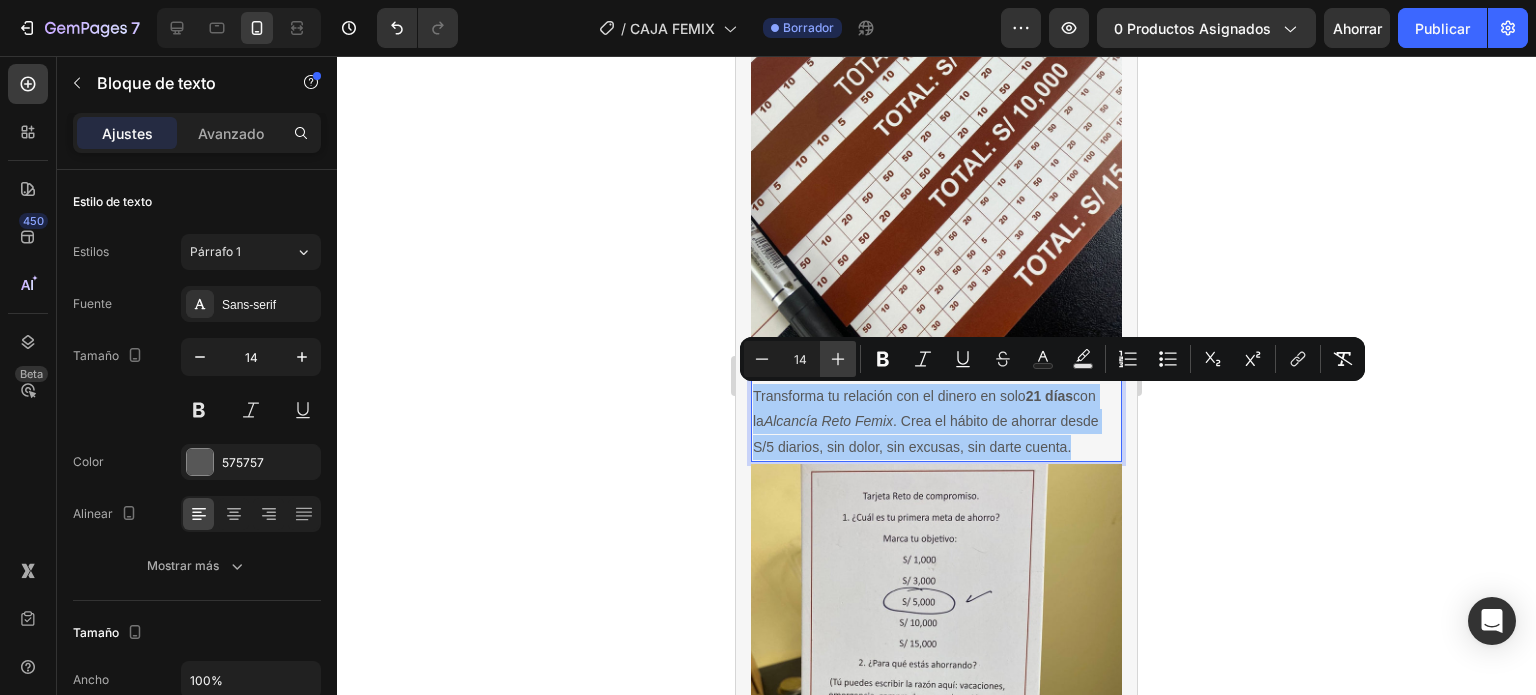 click 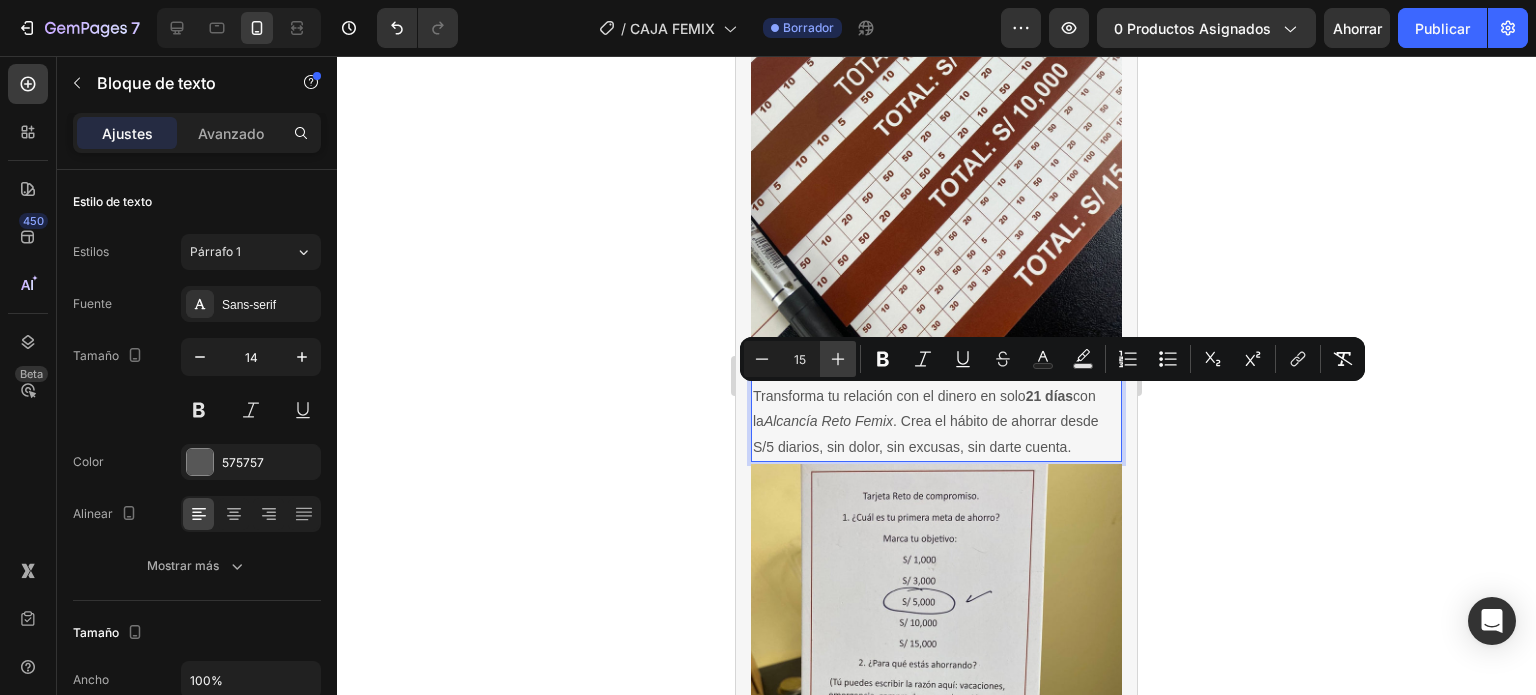 click 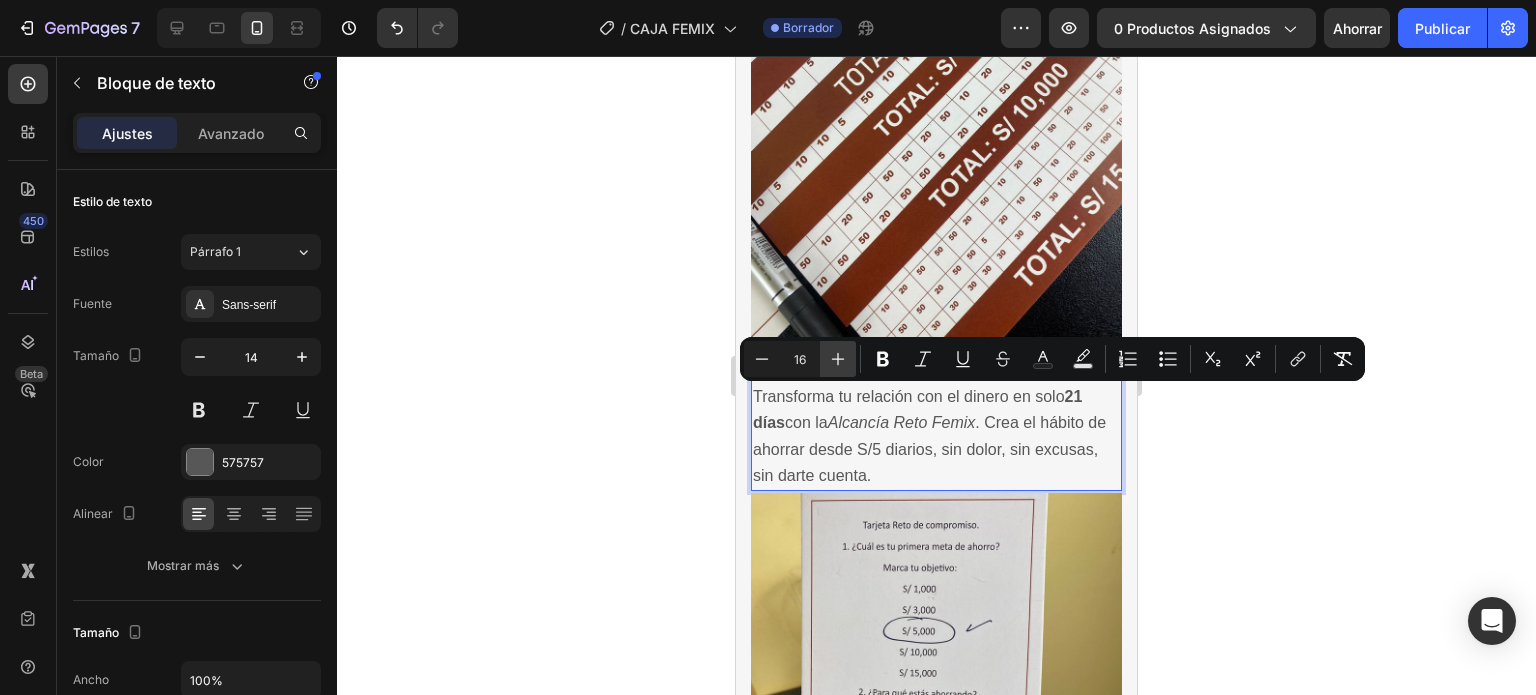 click 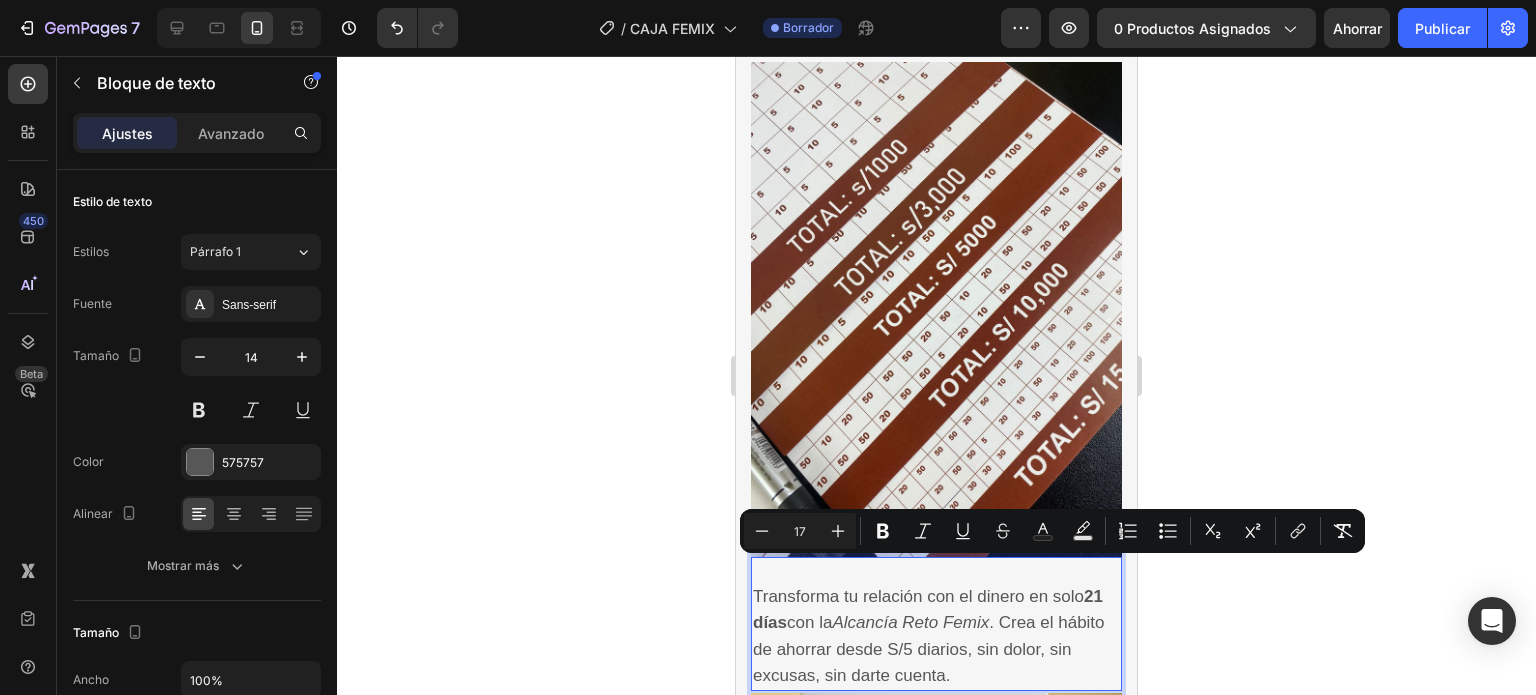 scroll, scrollTop: 1627, scrollLeft: 0, axis: vertical 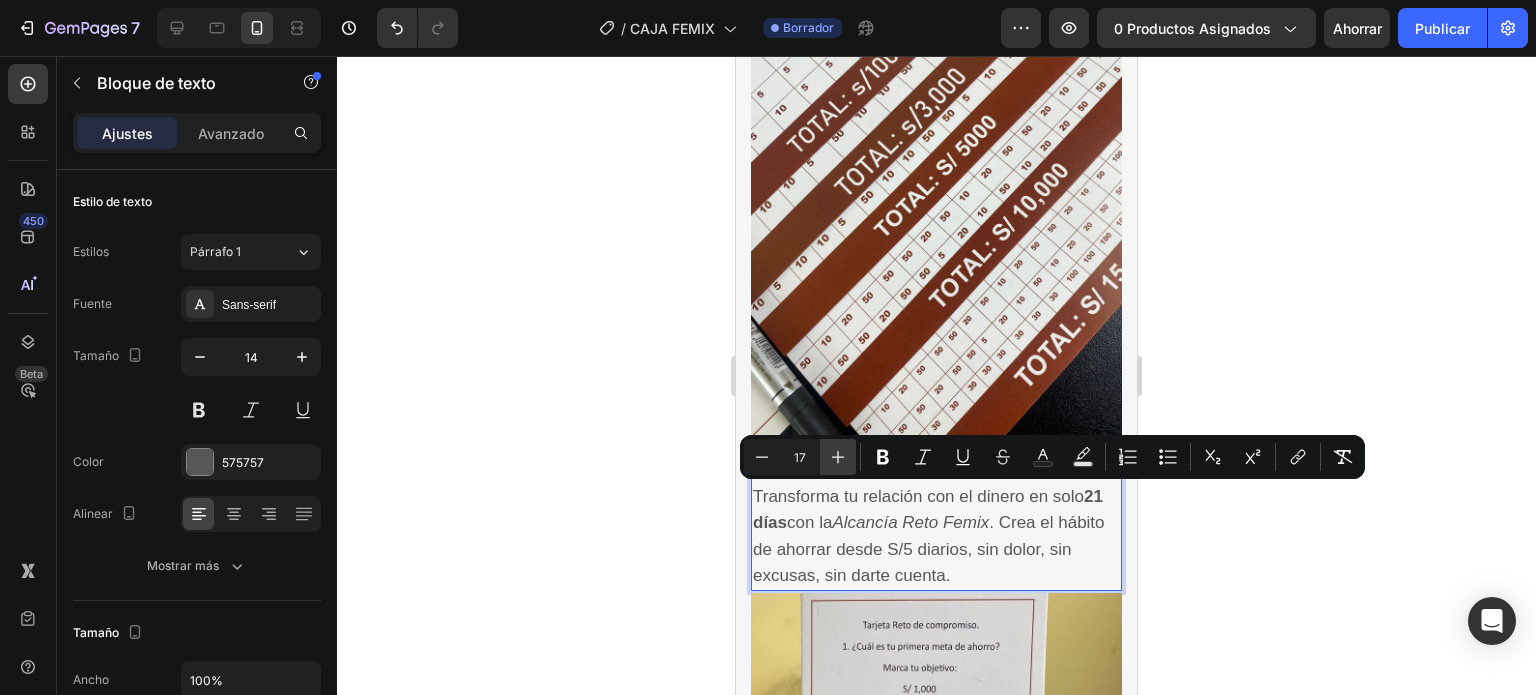 click 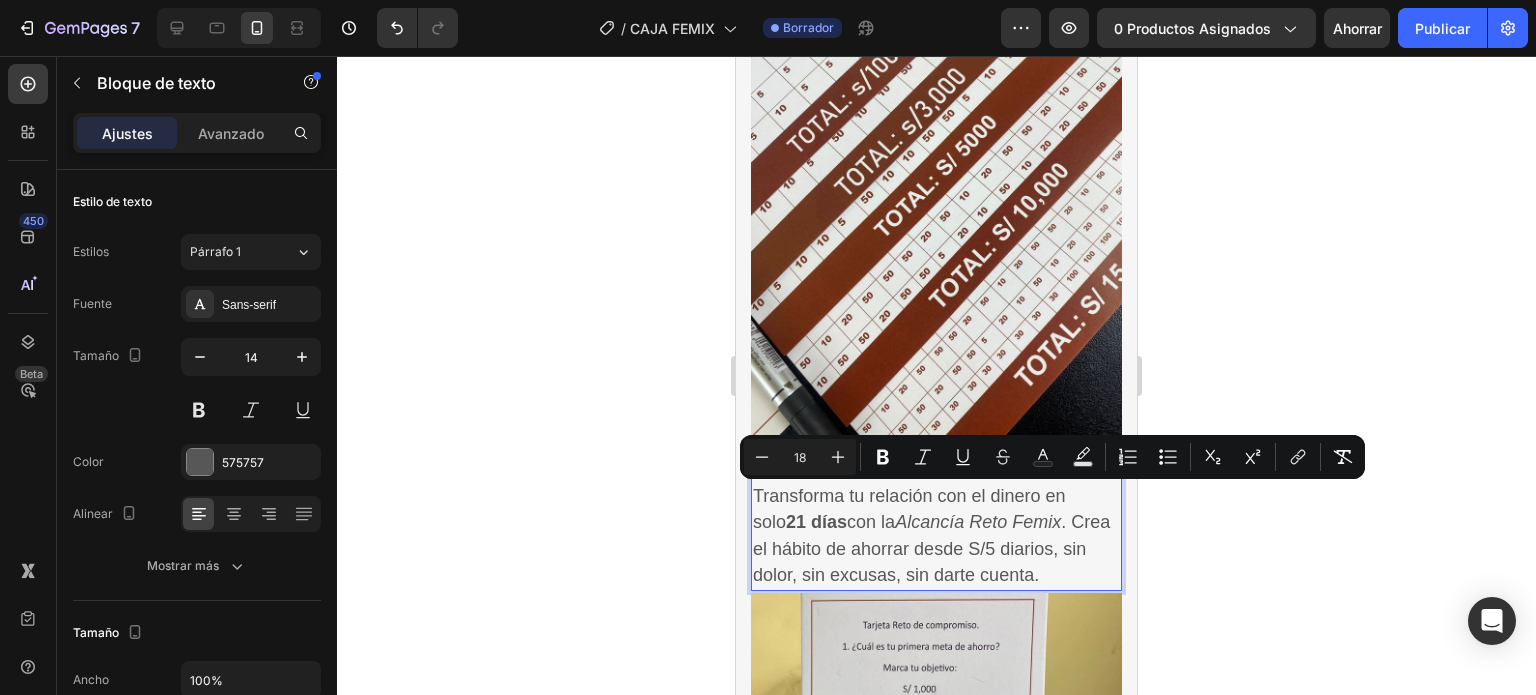 drag, startPoint x: 672, startPoint y: 545, endPoint x: 56, endPoint y: 445, distance: 624.0641 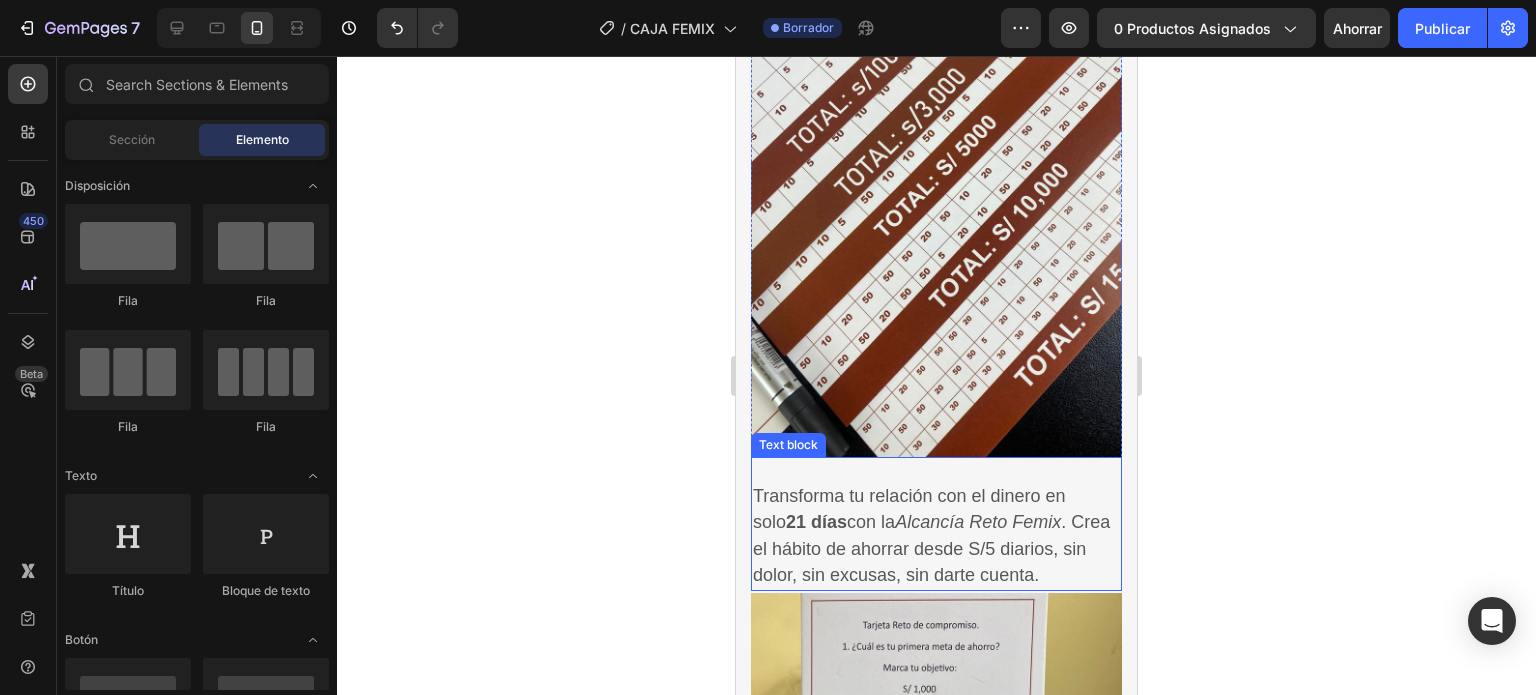 click on "Transforma tu relación con el dinero en solo  [DAYS]  con la  Alcancía Reto Femix . Crea el hábito de ahorrar desde S/[AMOUNT] diarios, sin dolor, sin excusas, sin darte cuenta." at bounding box center (936, 536) 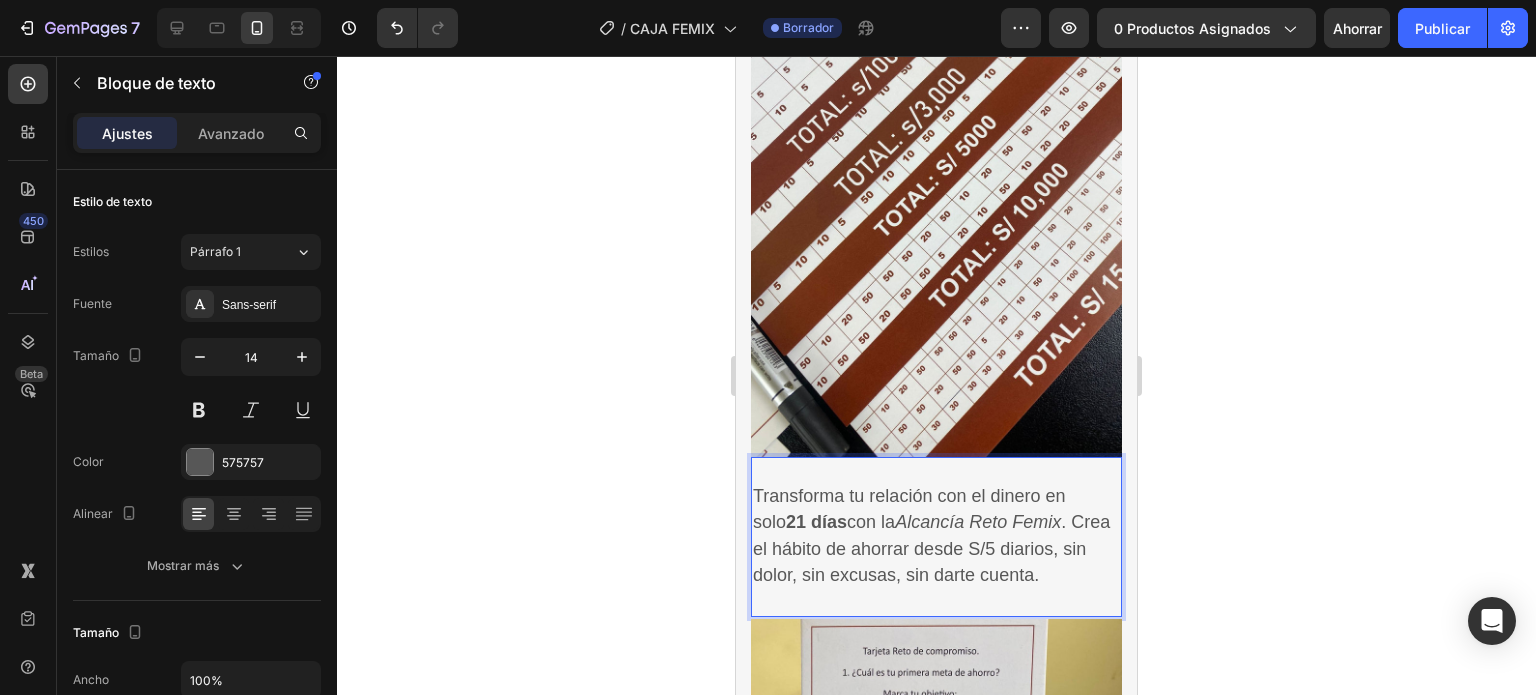 click 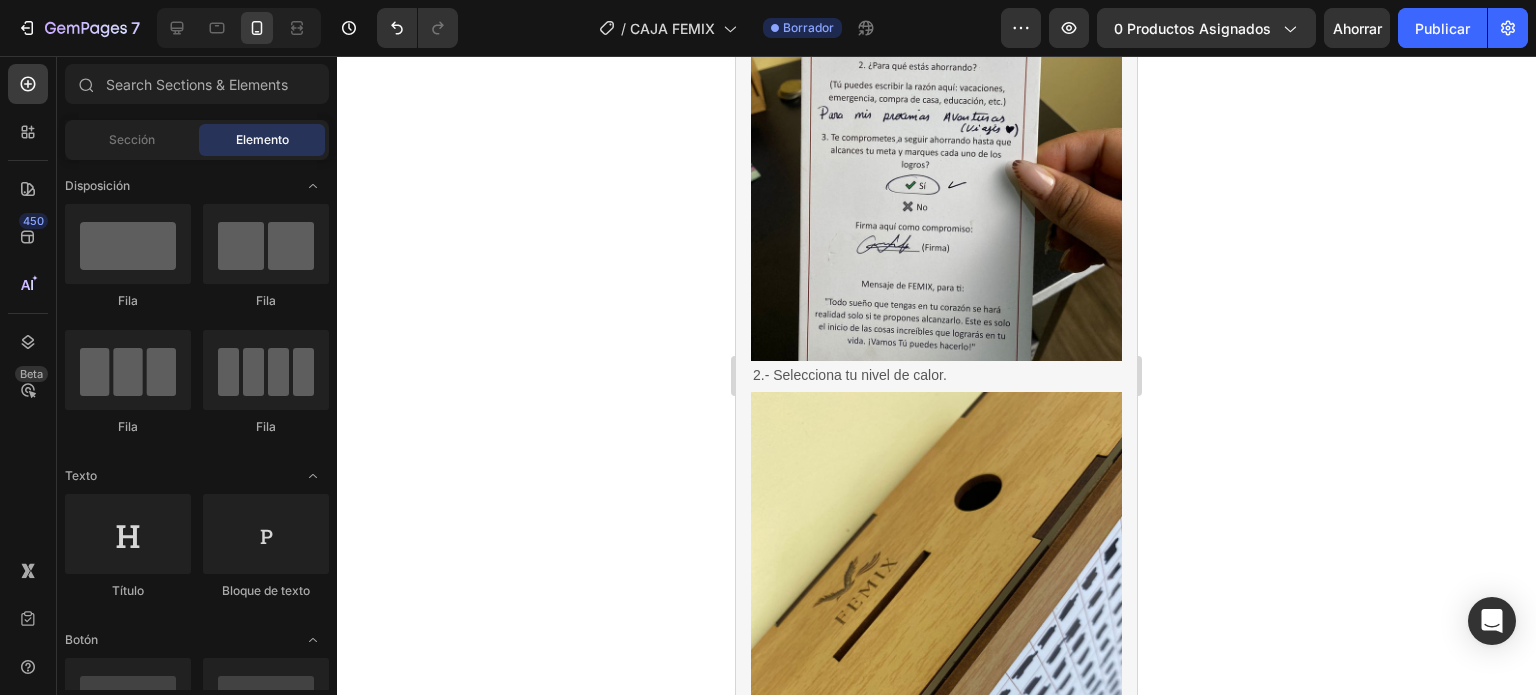 scroll, scrollTop: 2427, scrollLeft: 0, axis: vertical 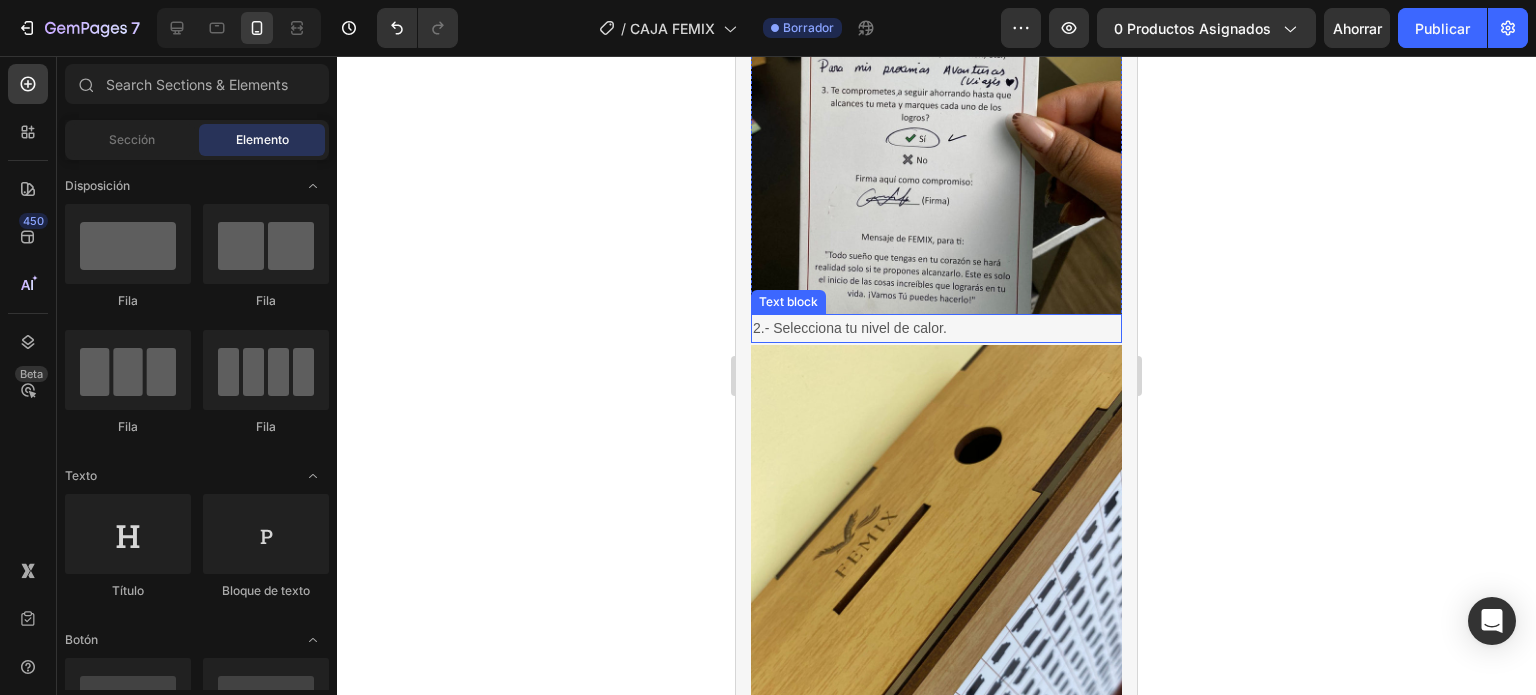 click on "2.- Selecciona tu nivel de calor." at bounding box center [936, 328] 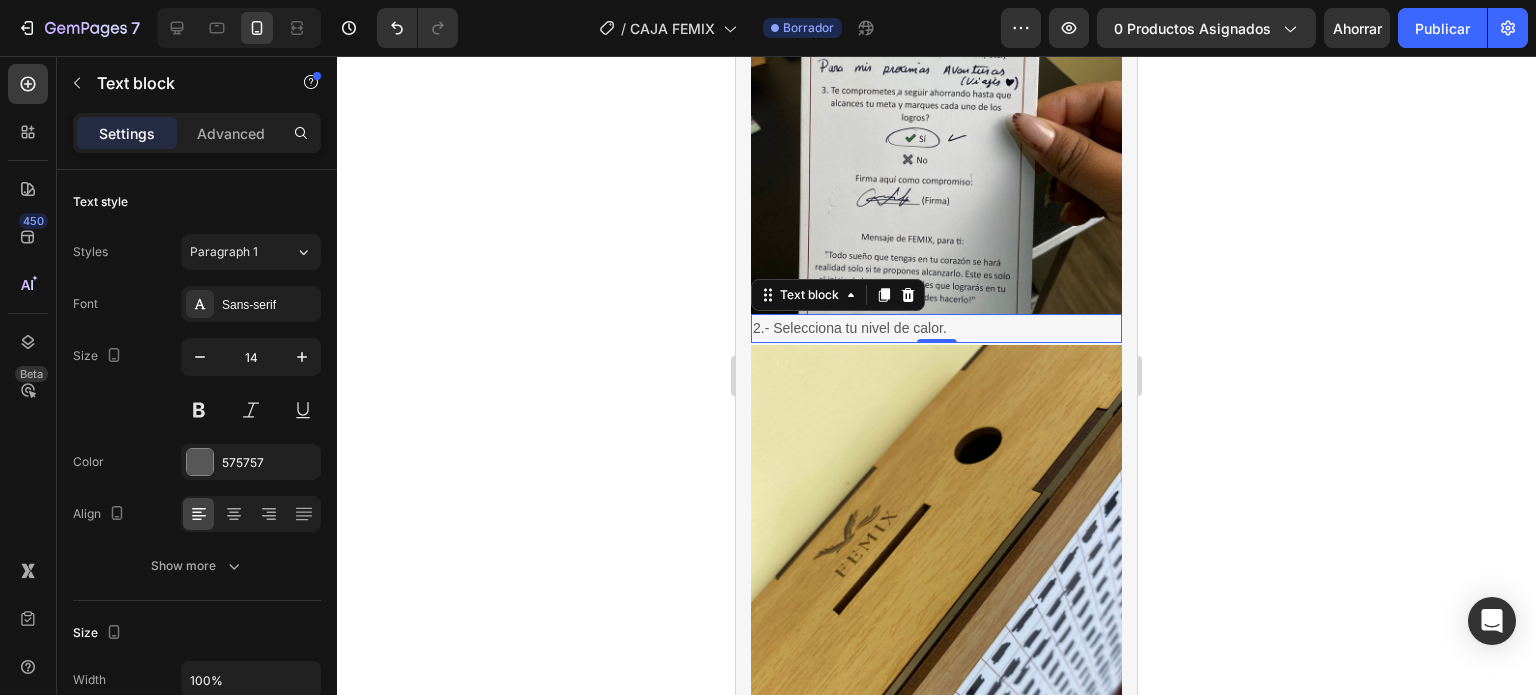 click on "2.- Selecciona tu nivel de calor." at bounding box center [936, 328] 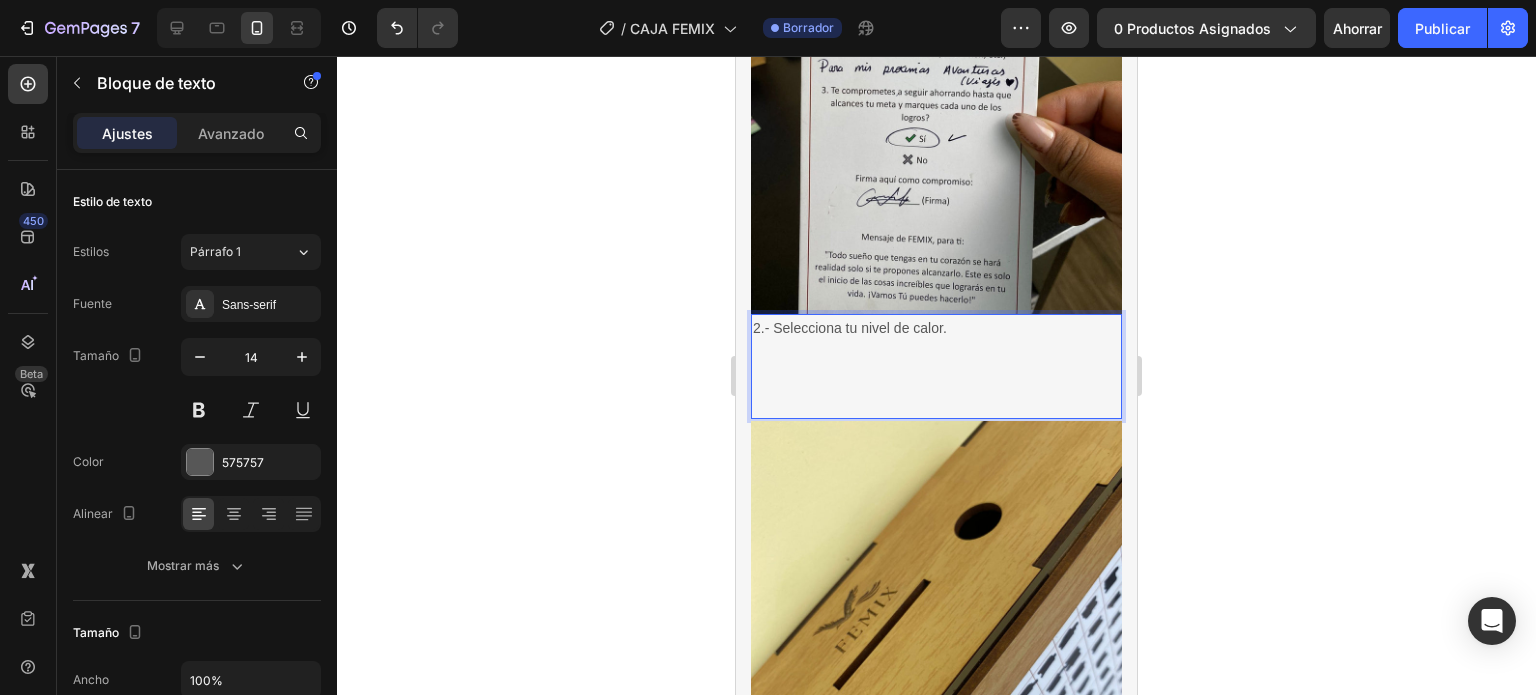 click at bounding box center (936, 378) 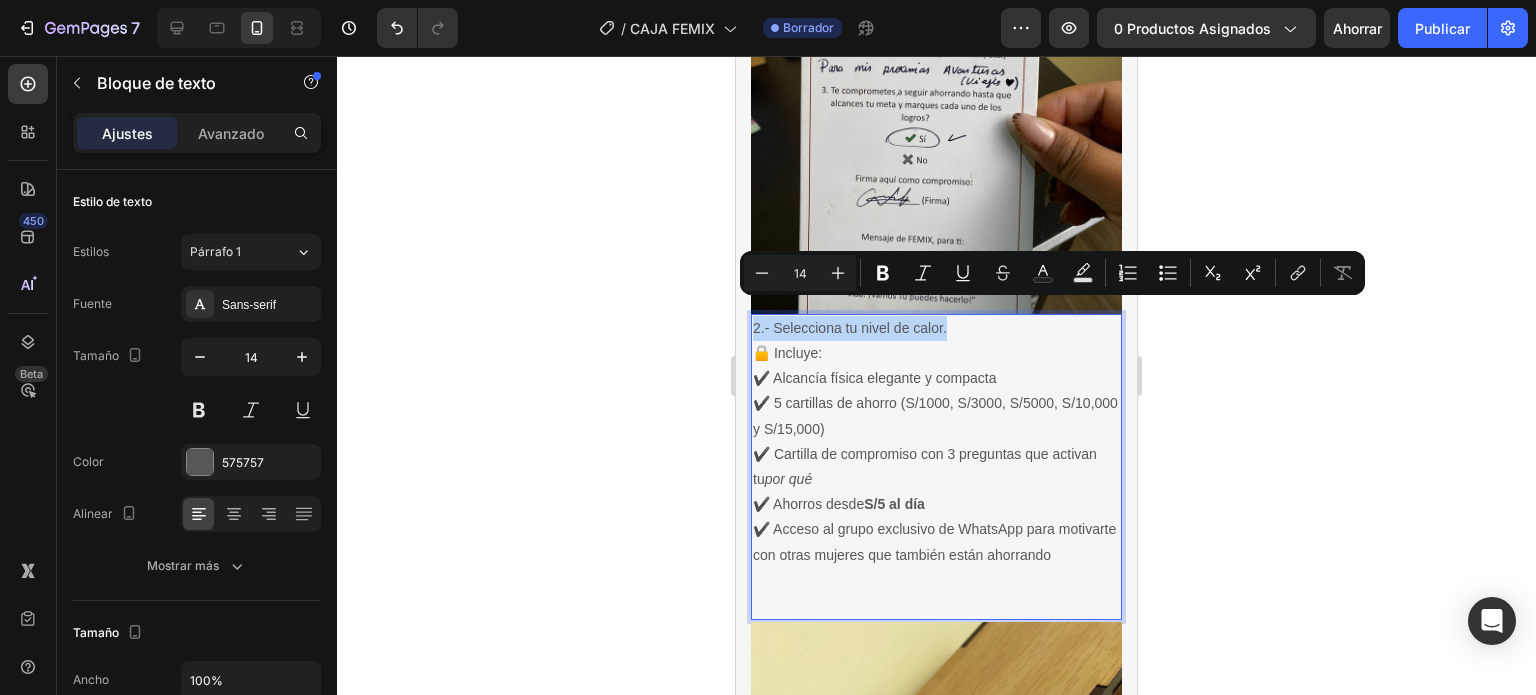 drag, startPoint x: 970, startPoint y: 312, endPoint x: 734, endPoint y: 292, distance: 236.84595 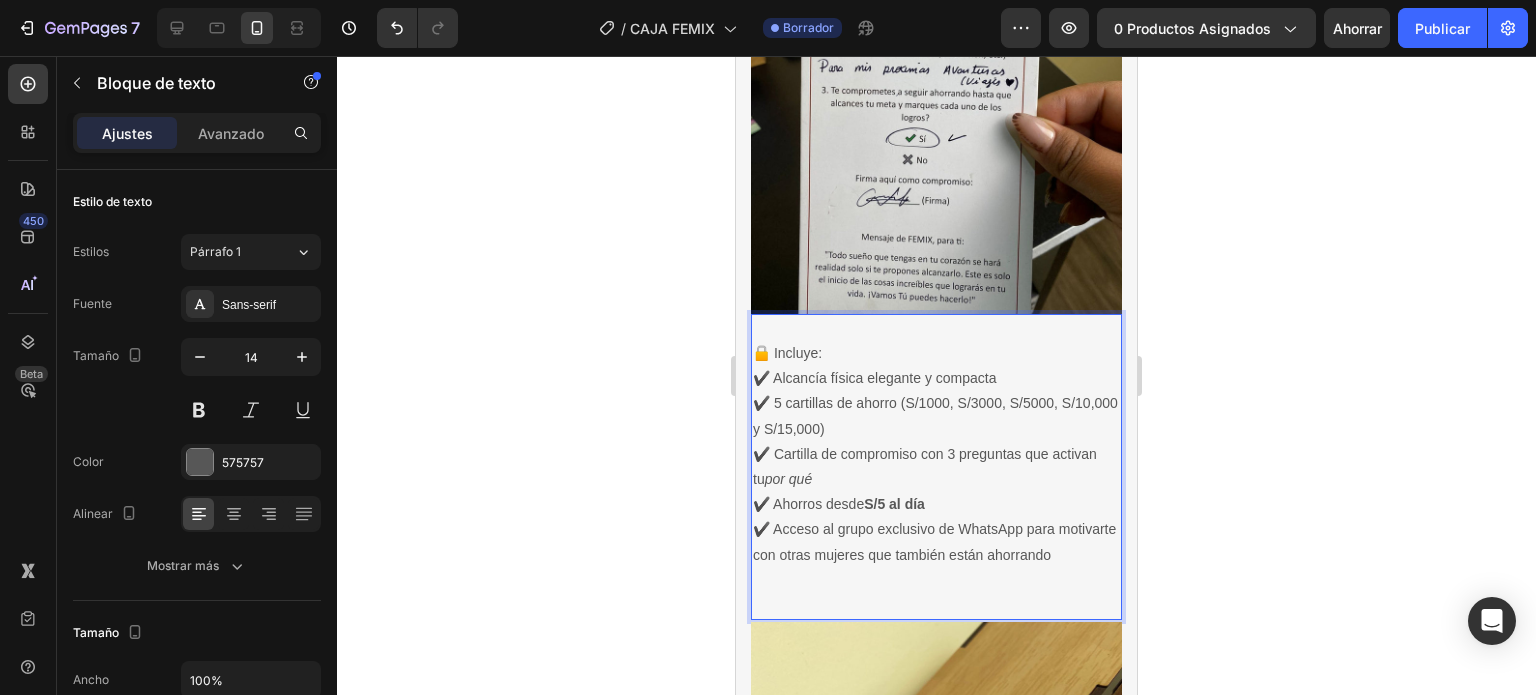 click at bounding box center (936, 580) 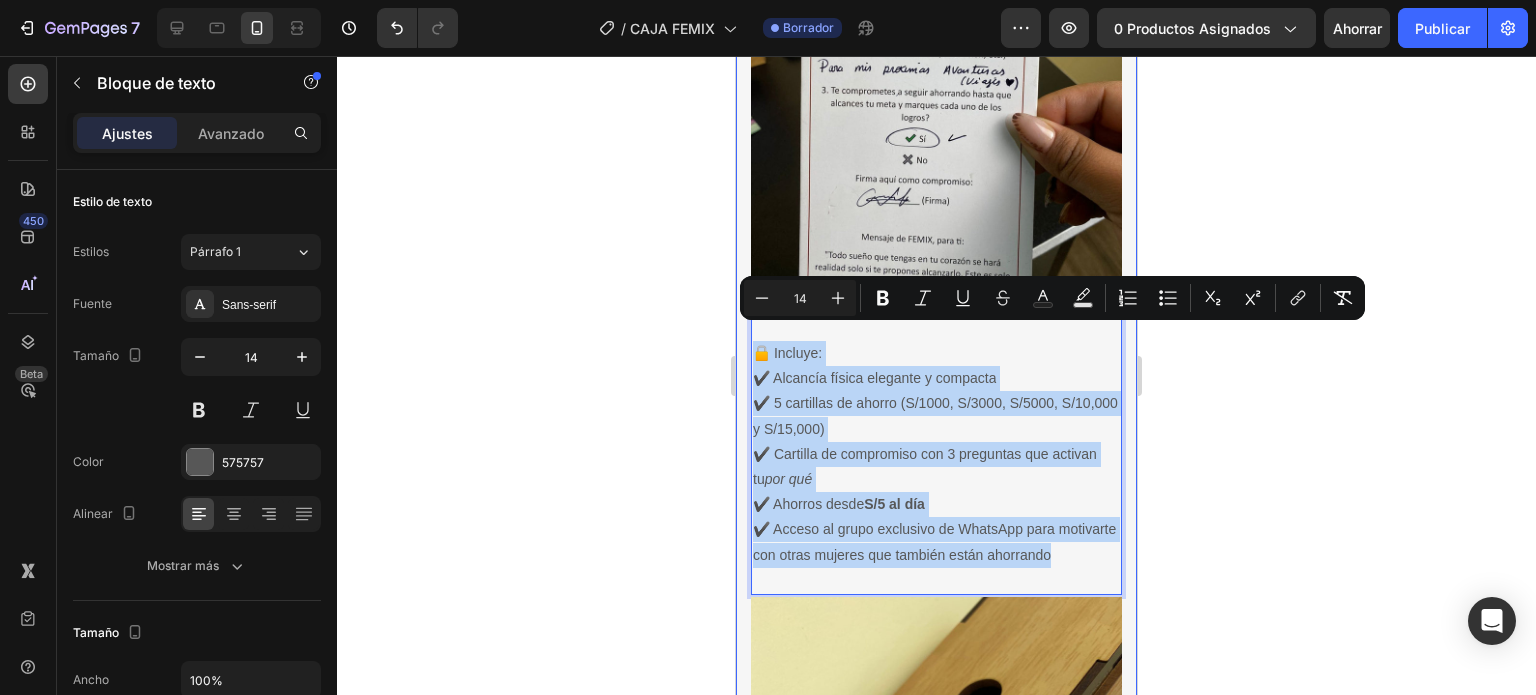 drag, startPoint x: 830, startPoint y: 561, endPoint x: 748, endPoint y: 343, distance: 232.912 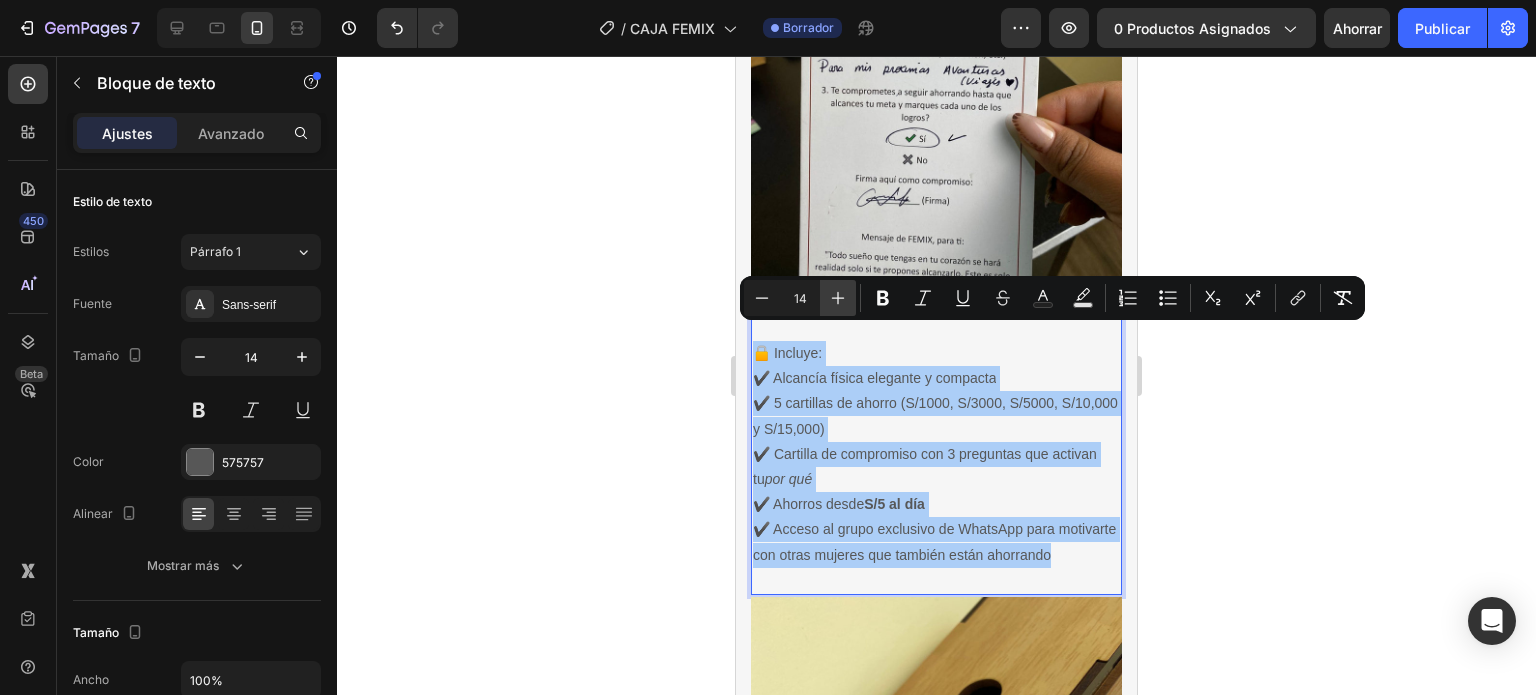 click 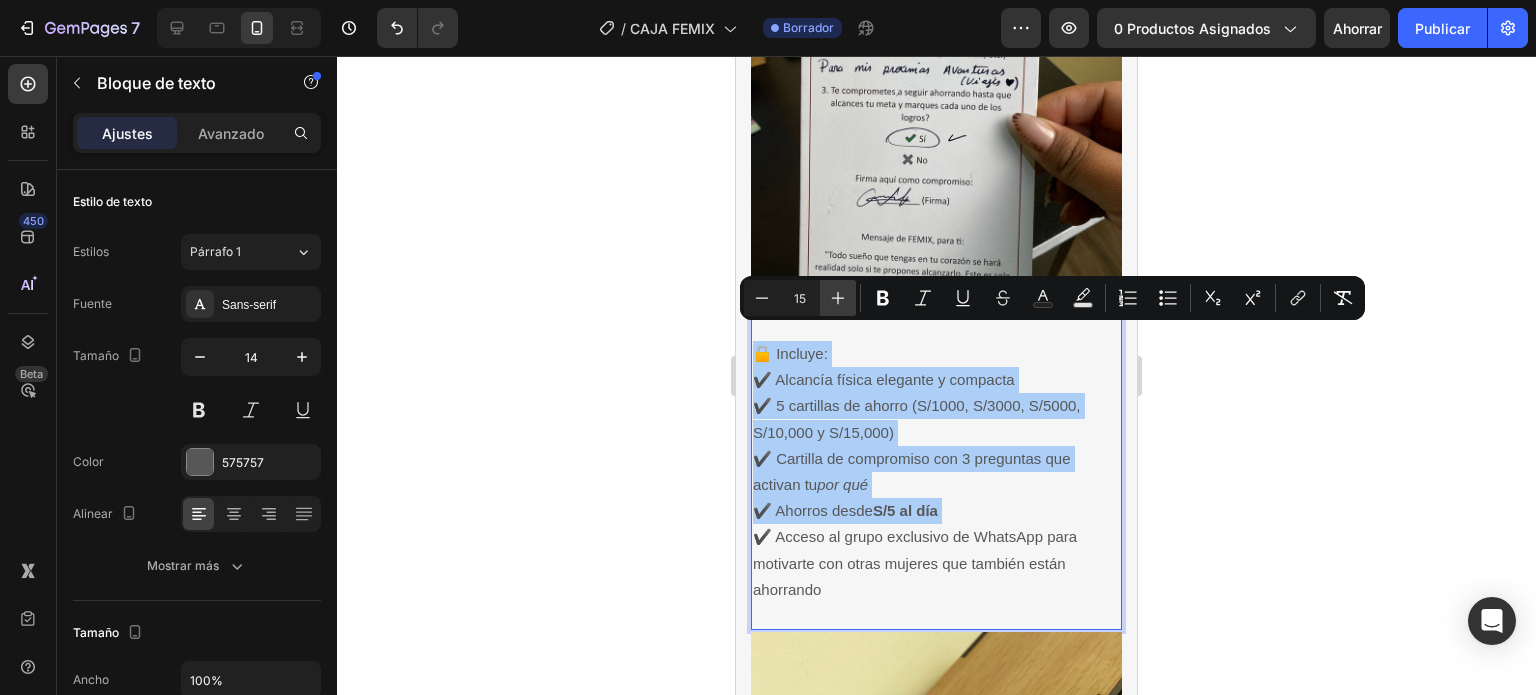 click 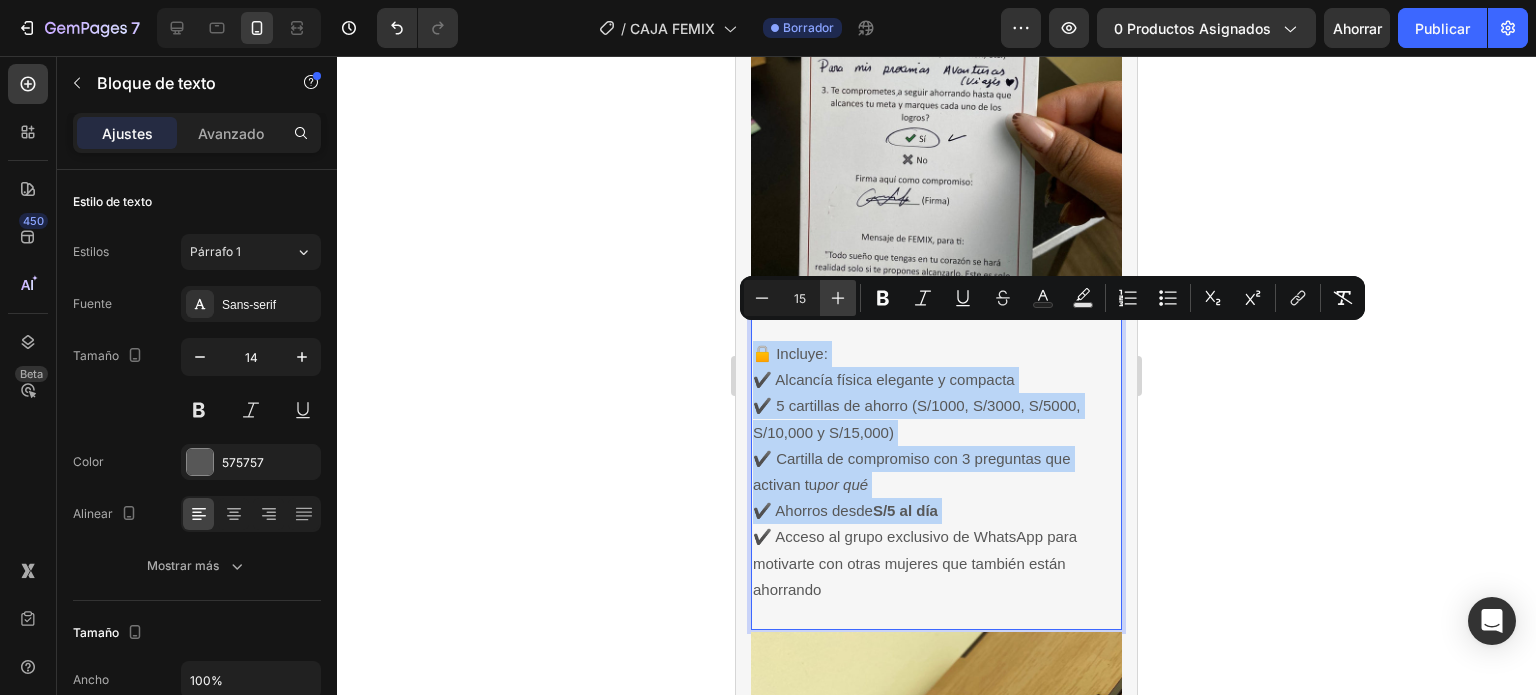 type on "16" 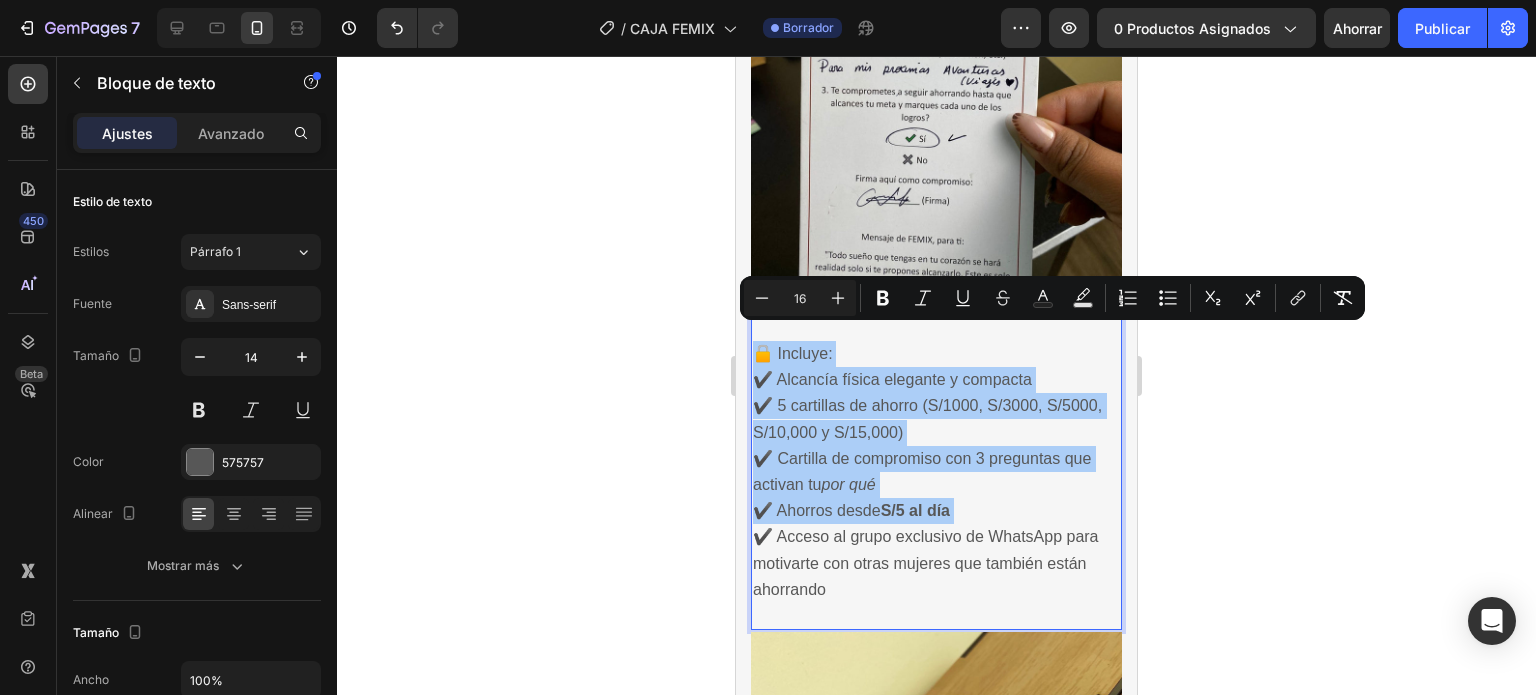 click 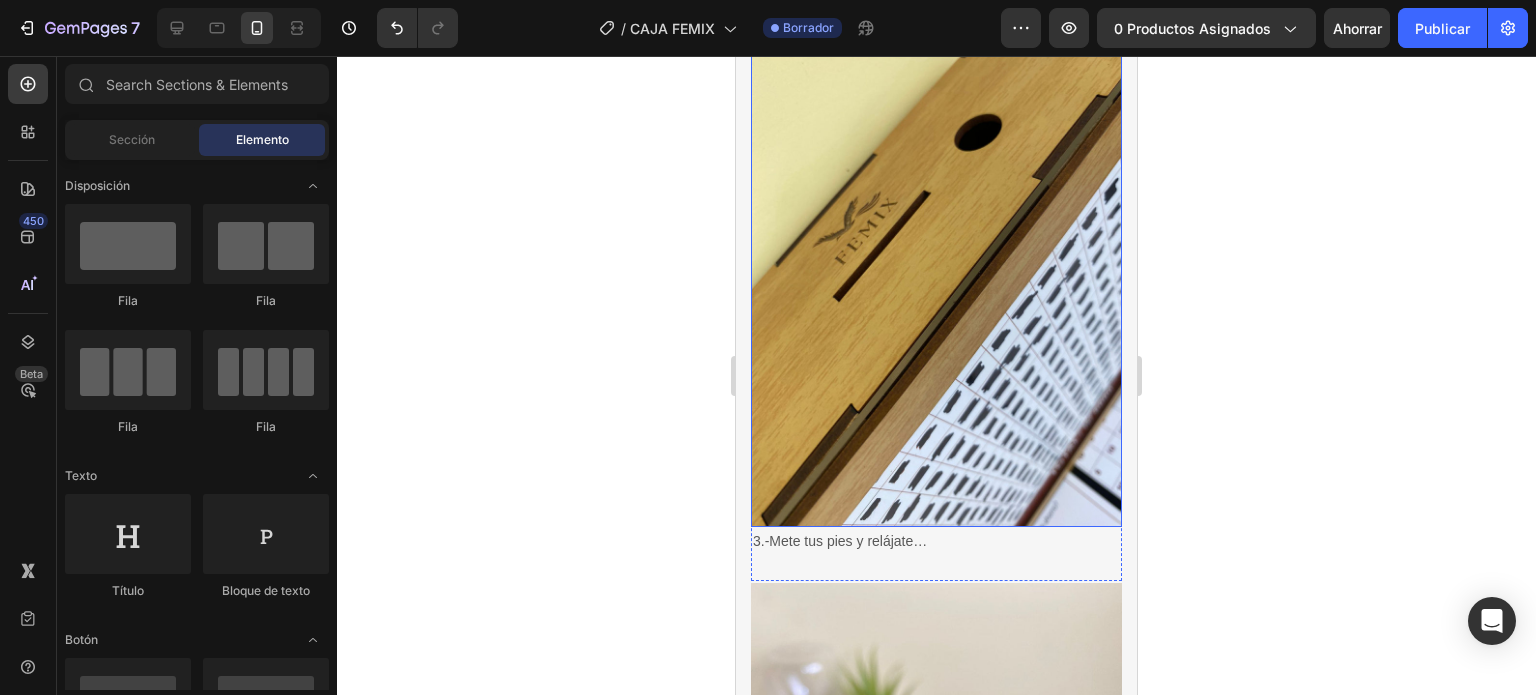 scroll, scrollTop: 3127, scrollLeft: 0, axis: vertical 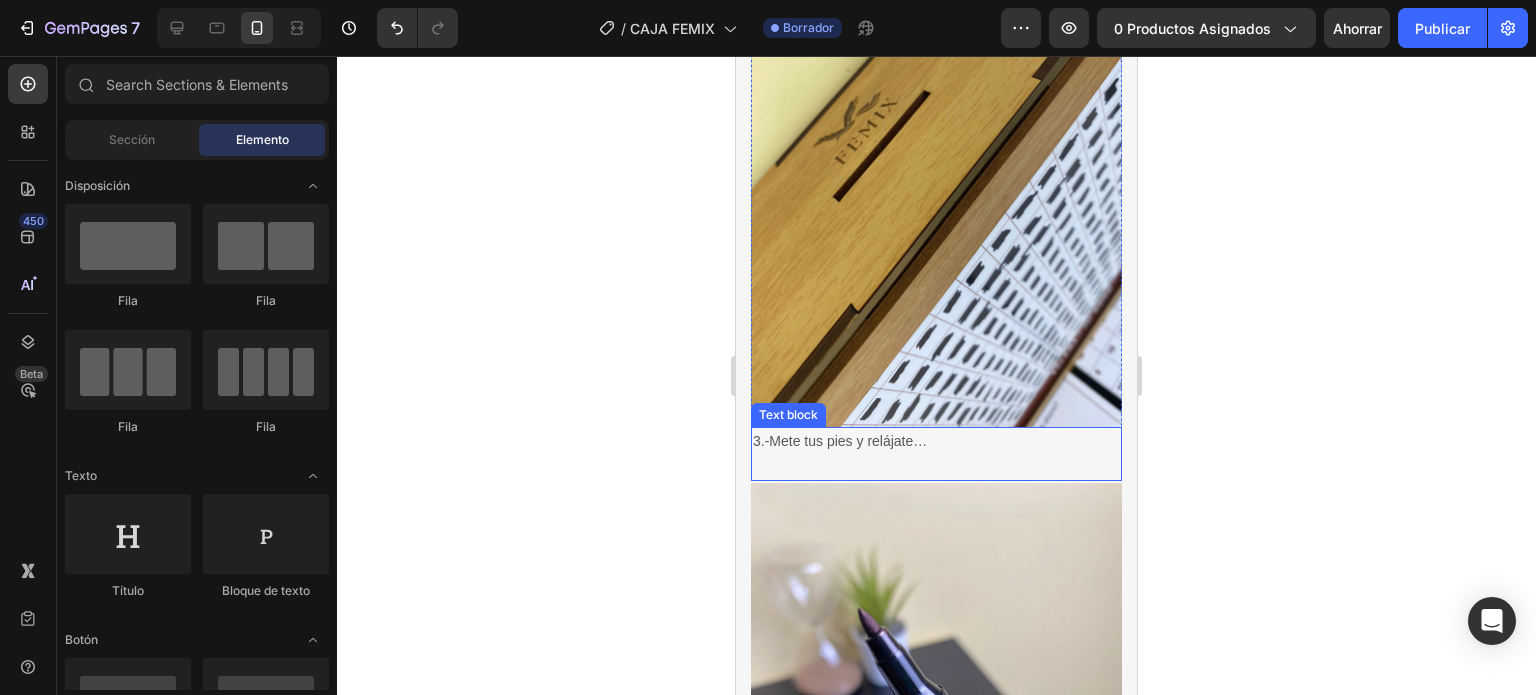 click on "3.-Mete tus pies y relájate…" at bounding box center [936, 441] 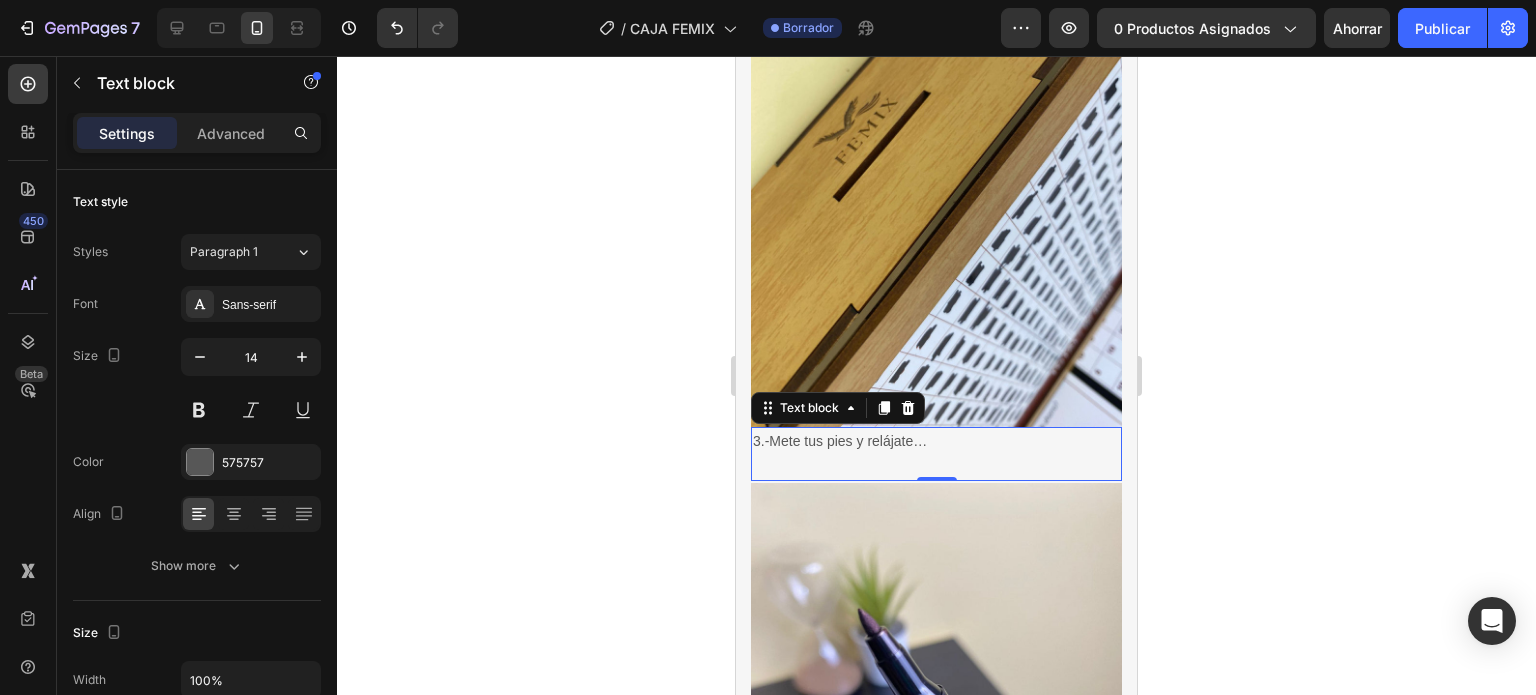 click on "3.-Mete tus pies y relájate…" at bounding box center (936, 441) 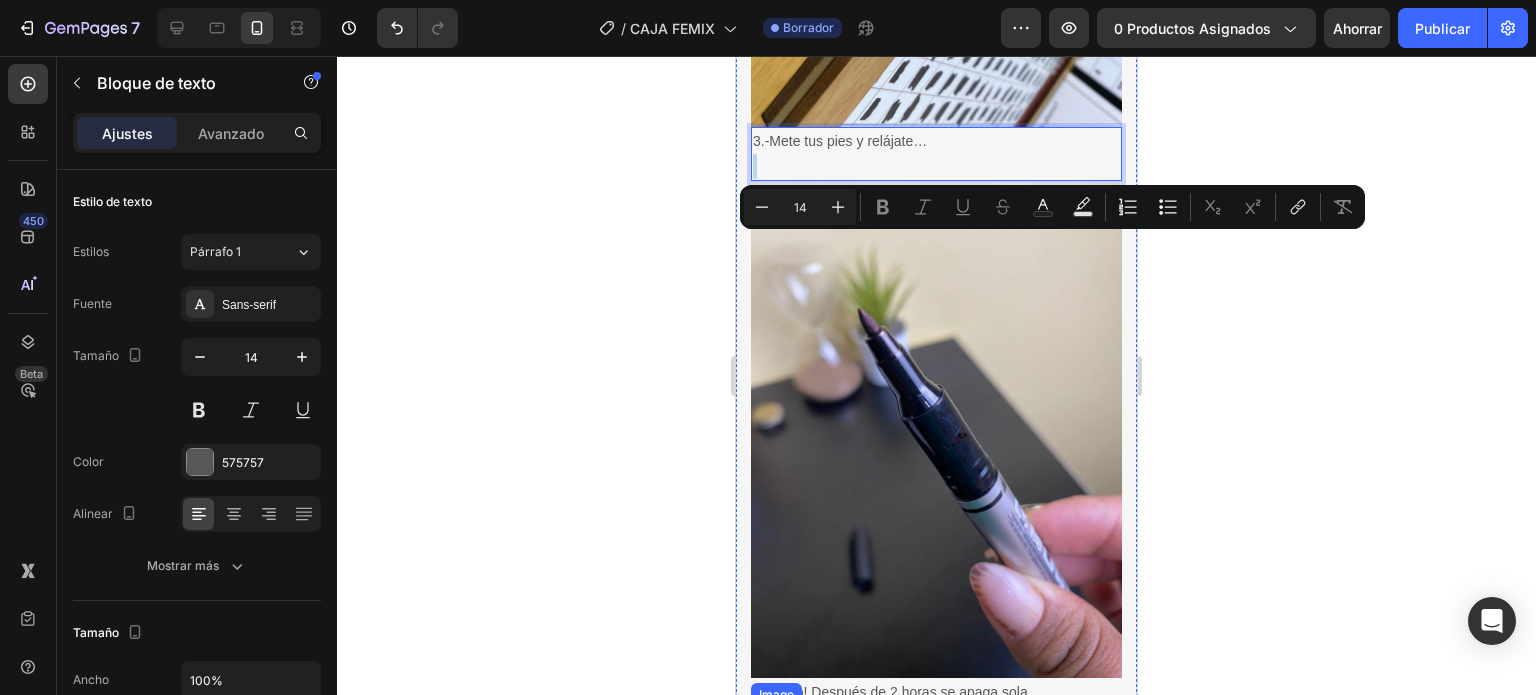 scroll, scrollTop: 3127, scrollLeft: 0, axis: vertical 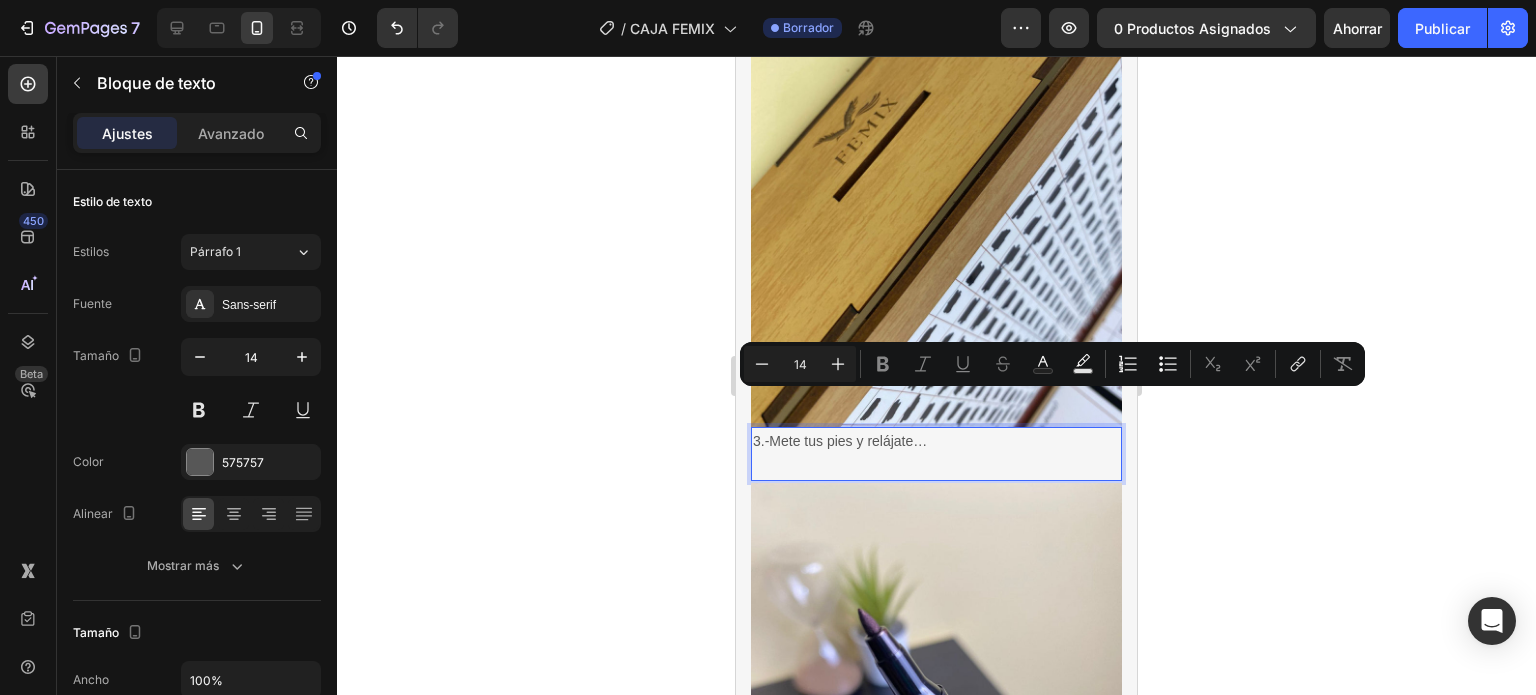 click on "3.-Mete tus pies y relájate…" at bounding box center [936, 441] 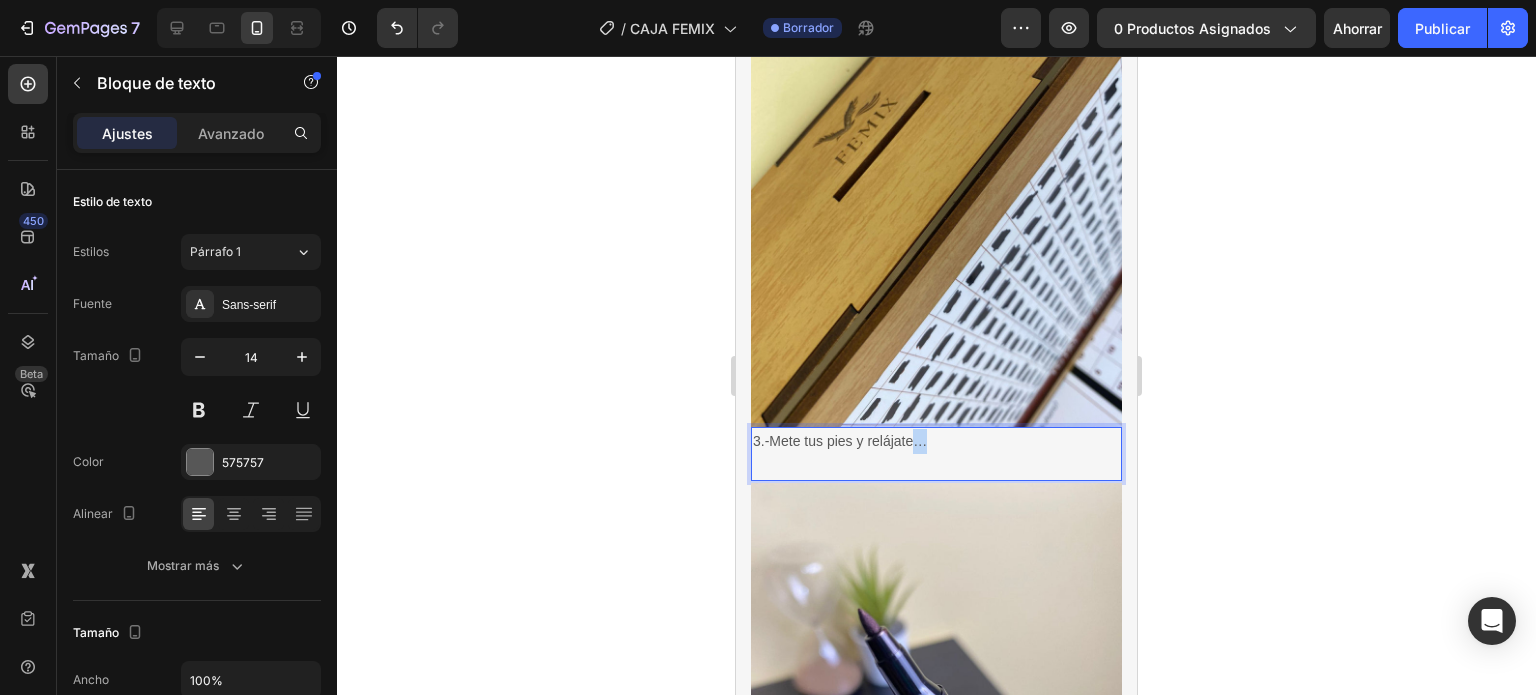 click on "3.-Mete tus pies y relájate…" at bounding box center [936, 441] 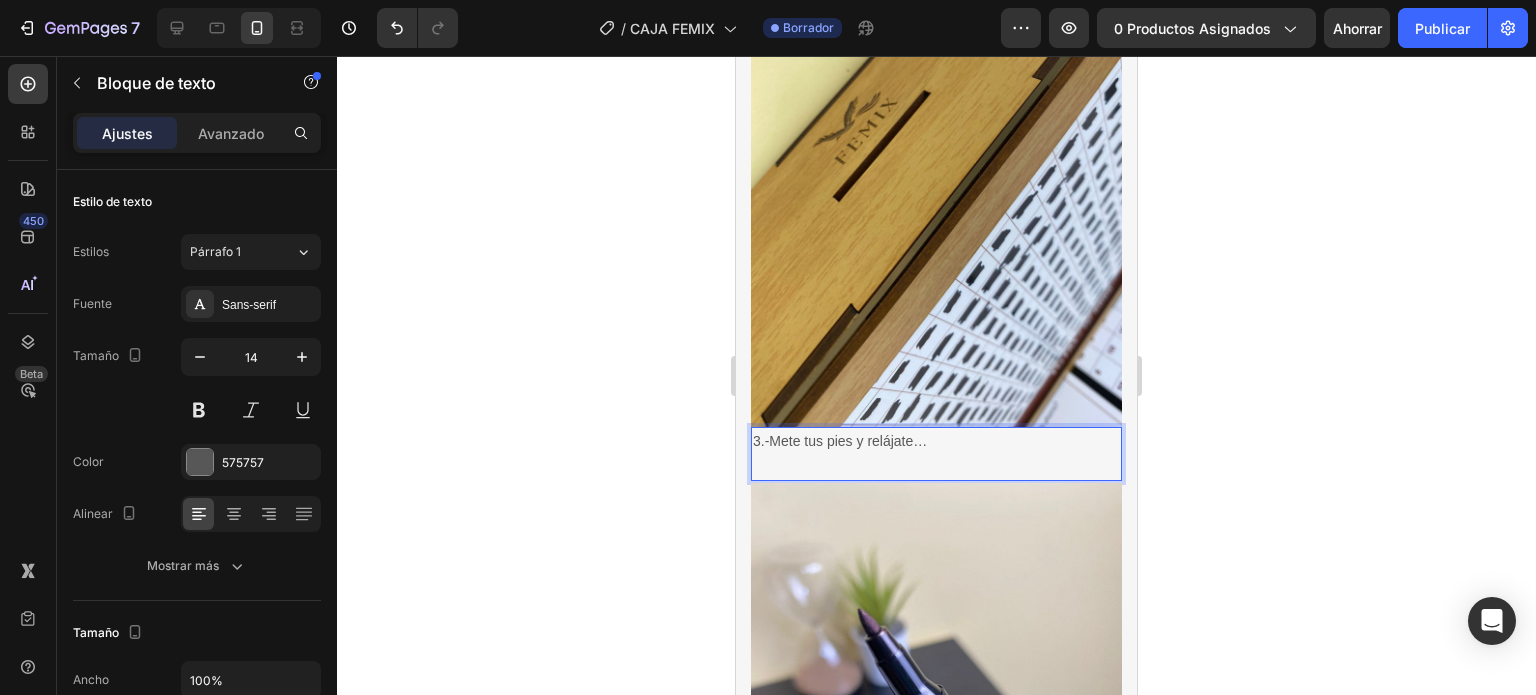 drag, startPoint x: 938, startPoint y: 402, endPoint x: 923, endPoint y: 406, distance: 15.524175 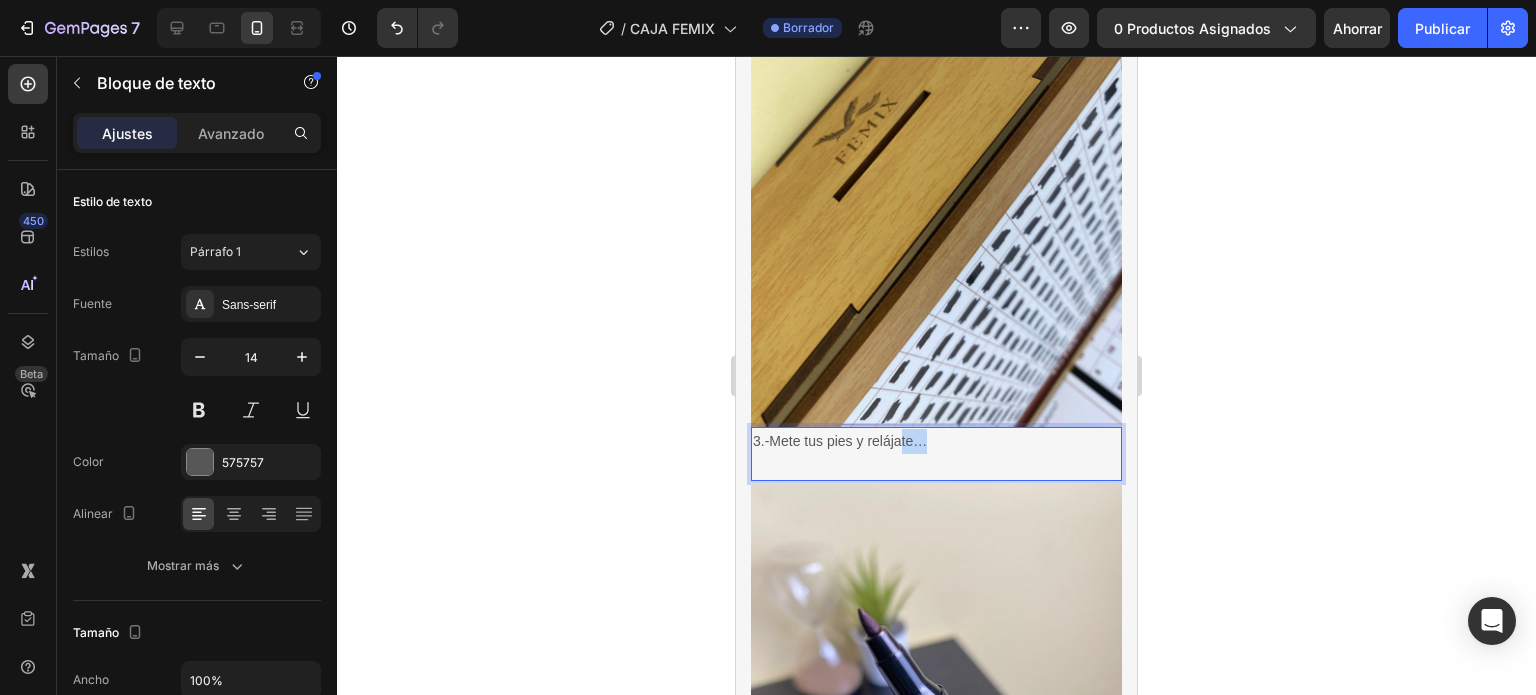 drag, startPoint x: 1010, startPoint y: 406, endPoint x: 903, endPoint y: 407, distance: 107.00467 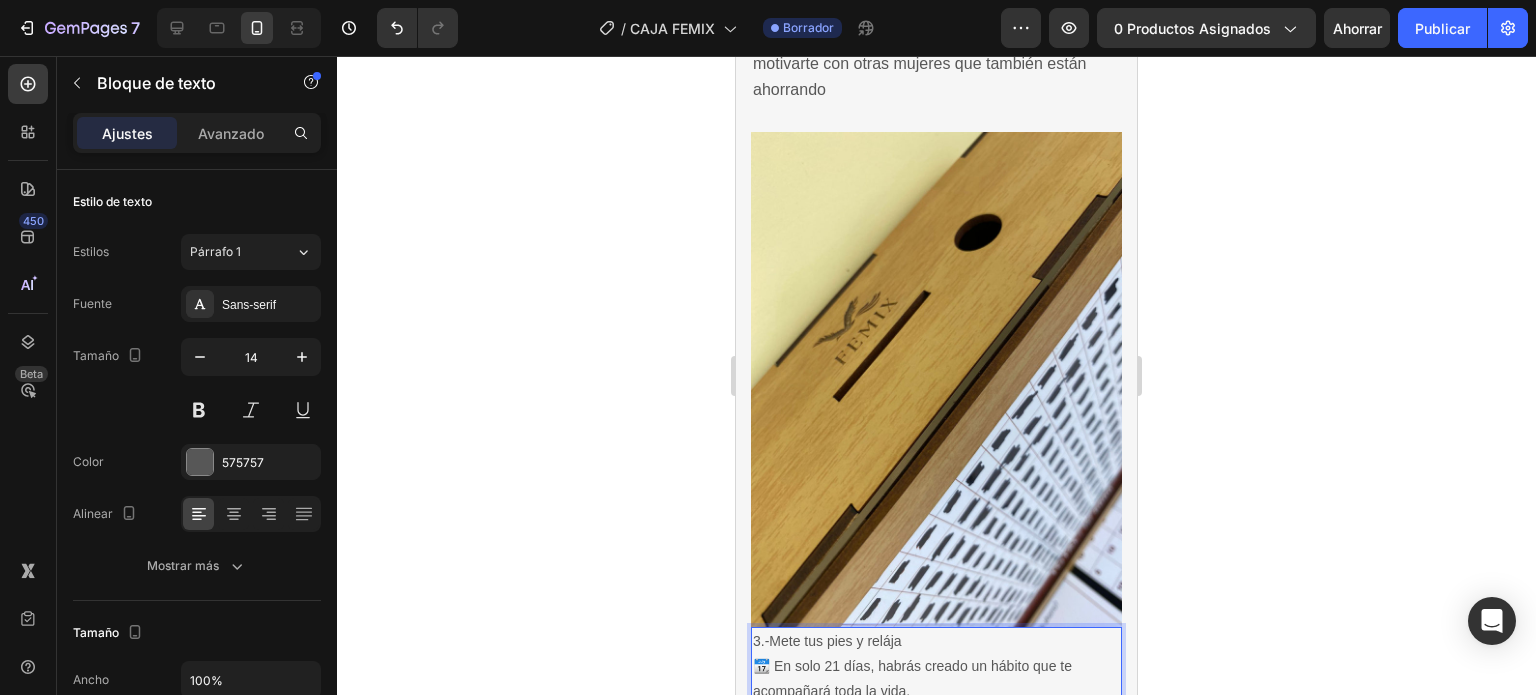 scroll, scrollTop: 3227, scrollLeft: 0, axis: vertical 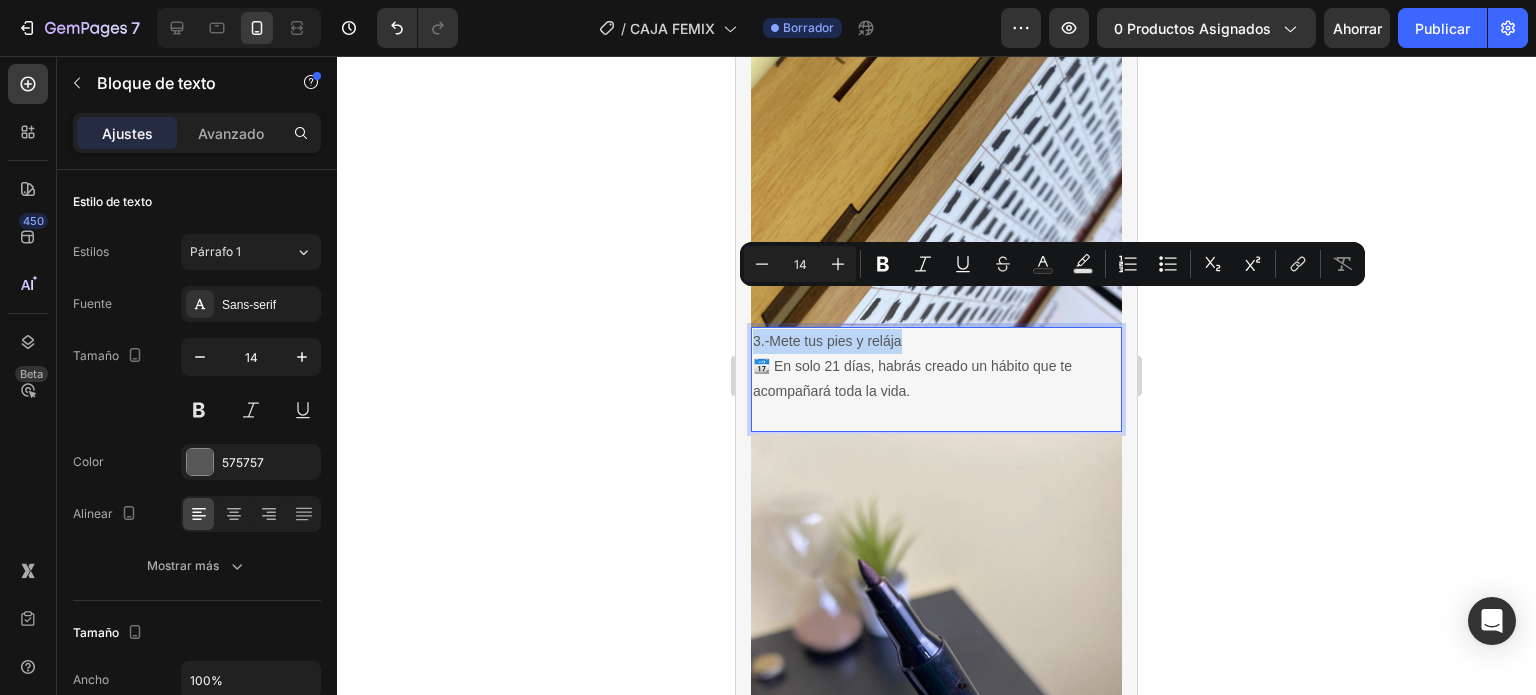 drag, startPoint x: 918, startPoint y: 307, endPoint x: 1467, endPoint y: 347, distance: 550.45526 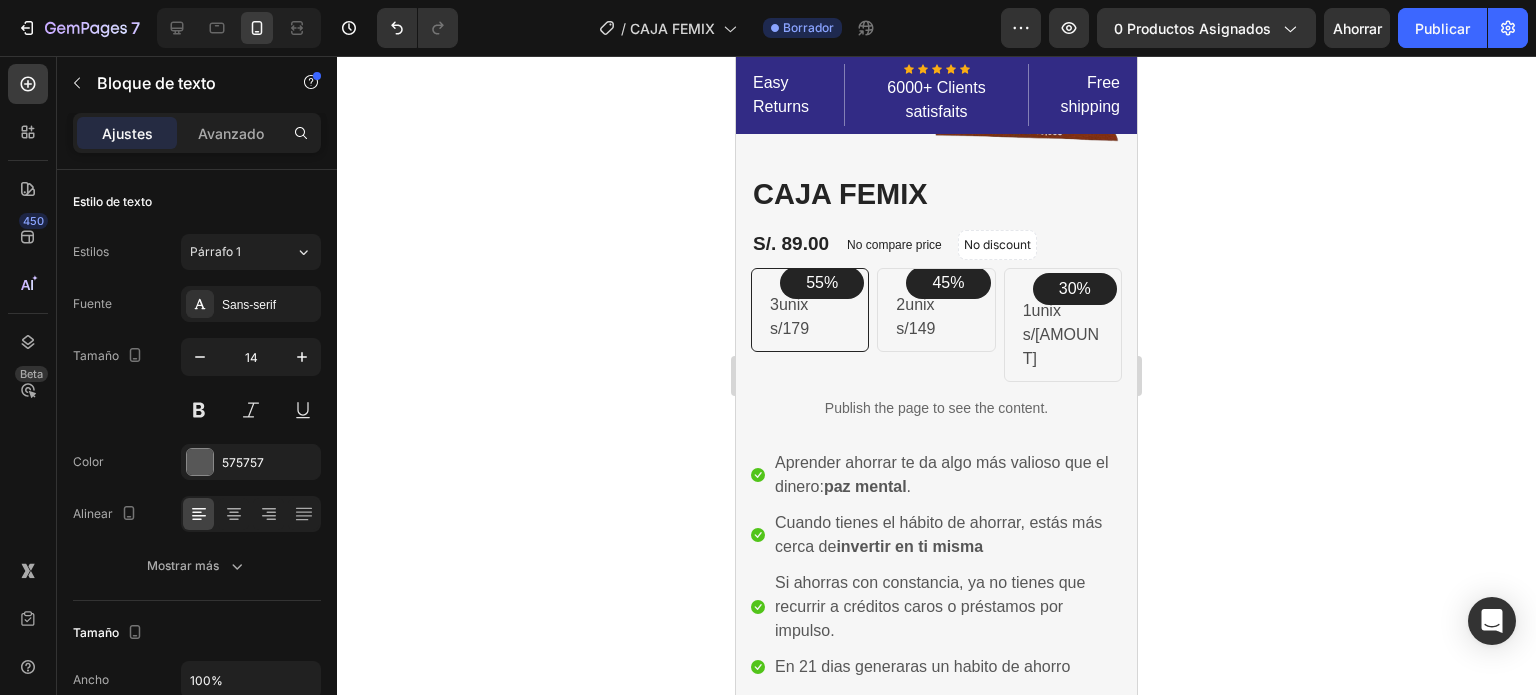scroll, scrollTop: 327, scrollLeft: 0, axis: vertical 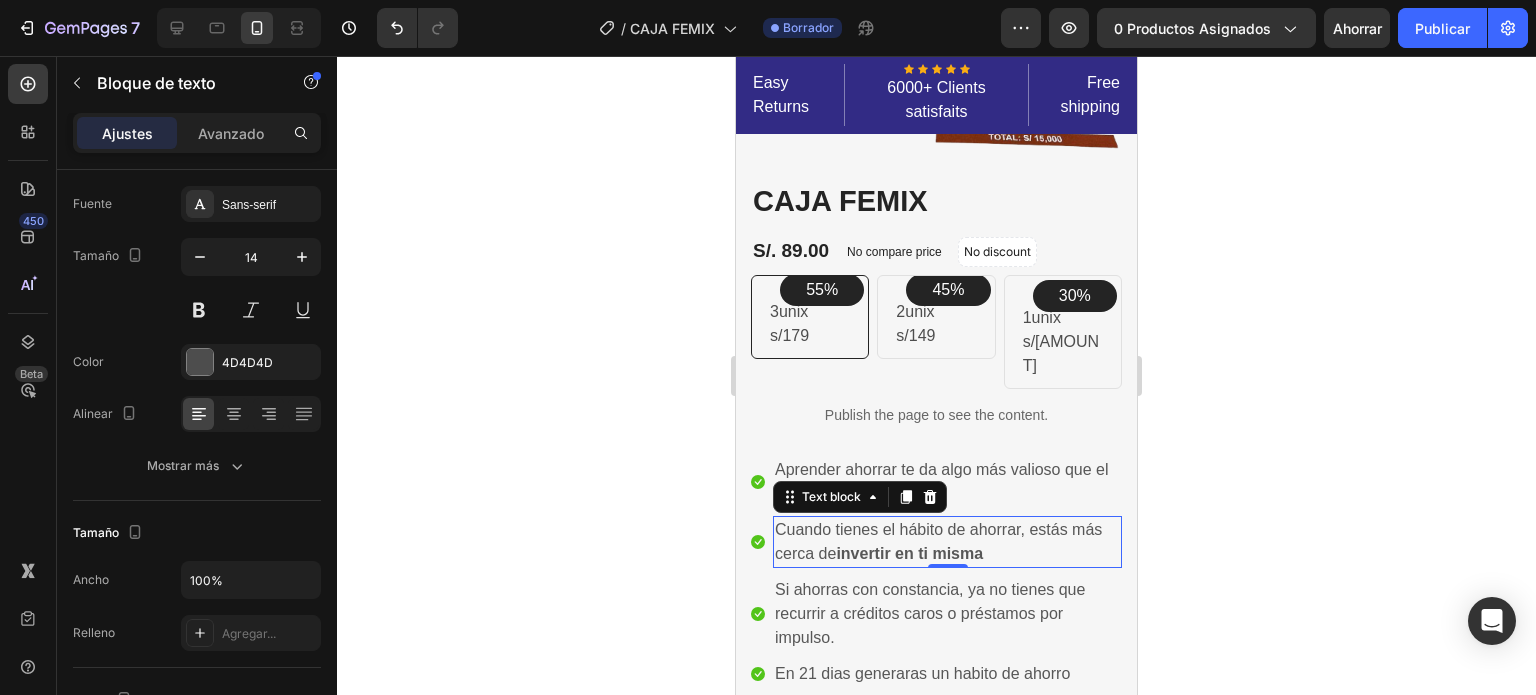 click on "Cuando tienes el hábito de ahorrar, estás más cerca de  invertir en ti misma" at bounding box center [947, 542] 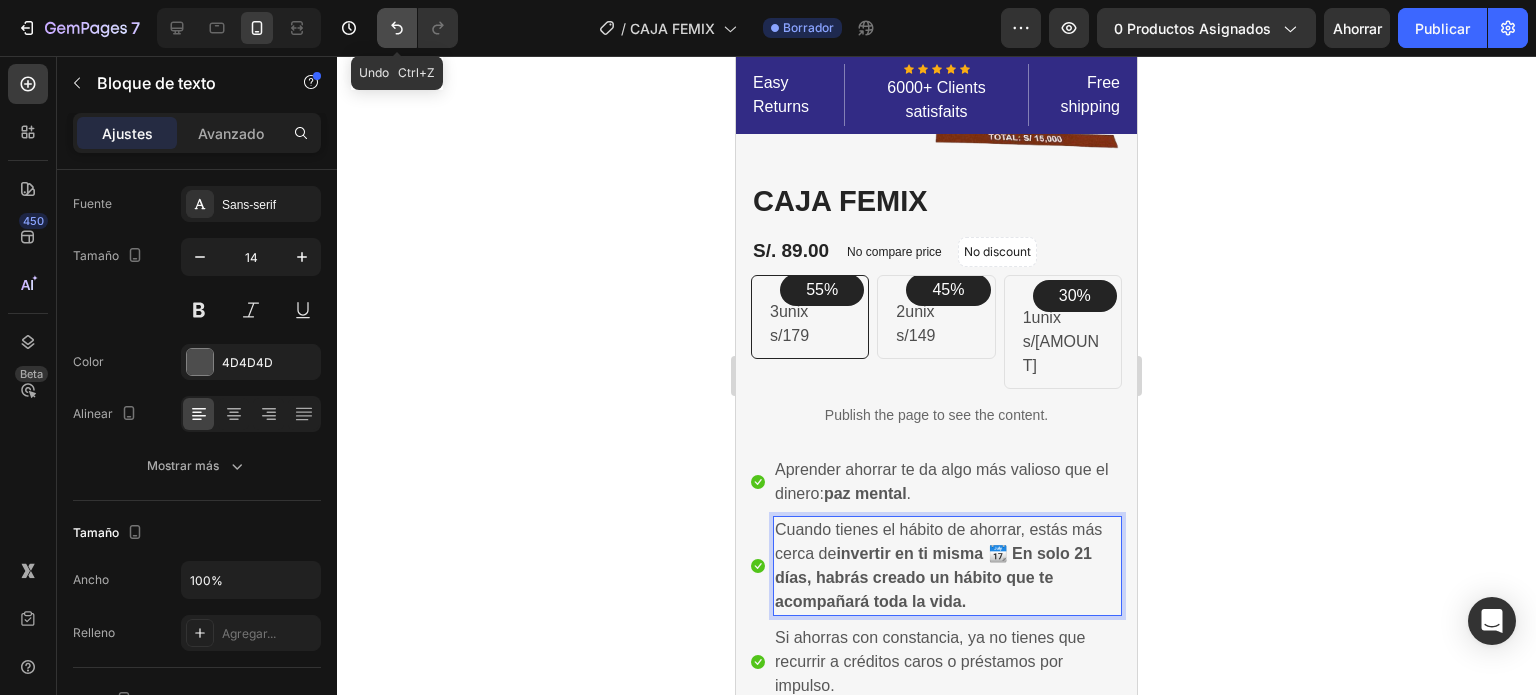 click 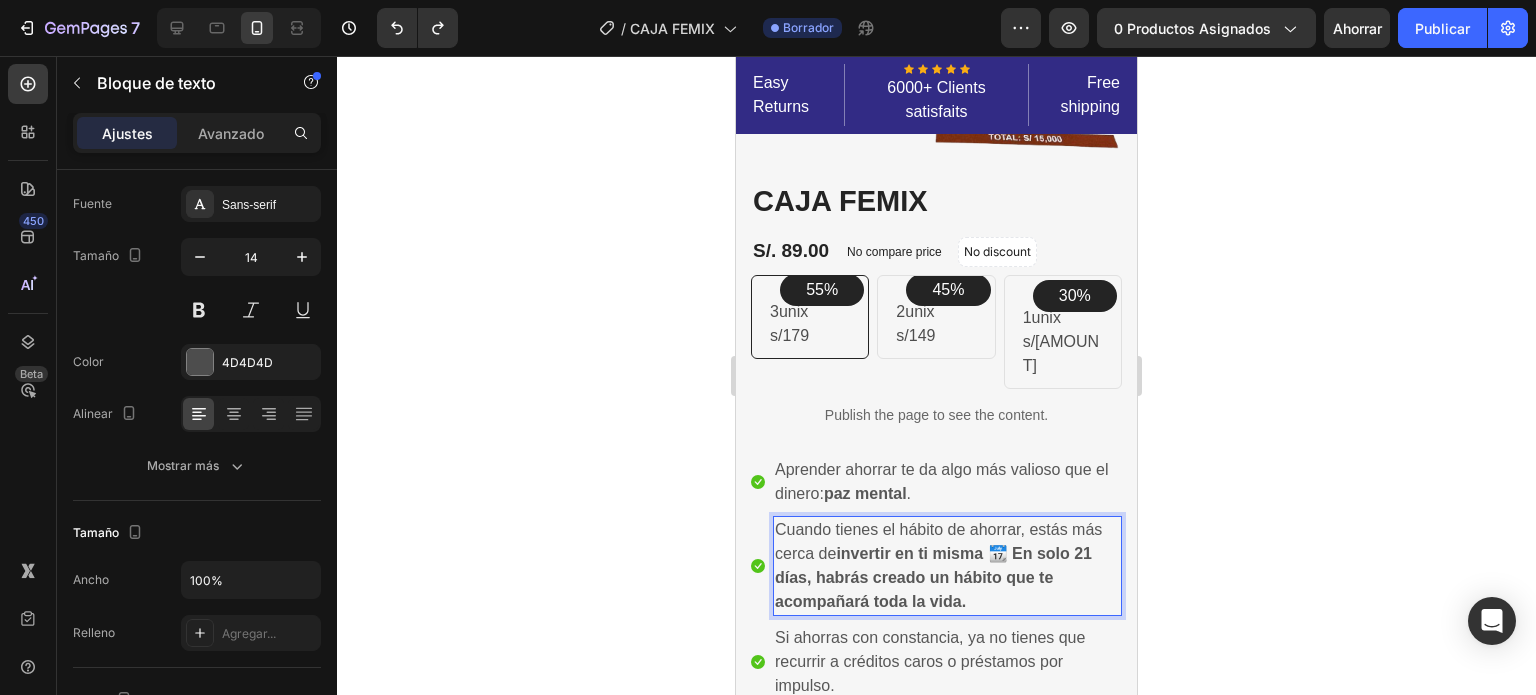 click on "invertir en ti misma 📆 En solo 21 días, habrás creado un hábito que te acompañará toda la vida." at bounding box center [933, 577] 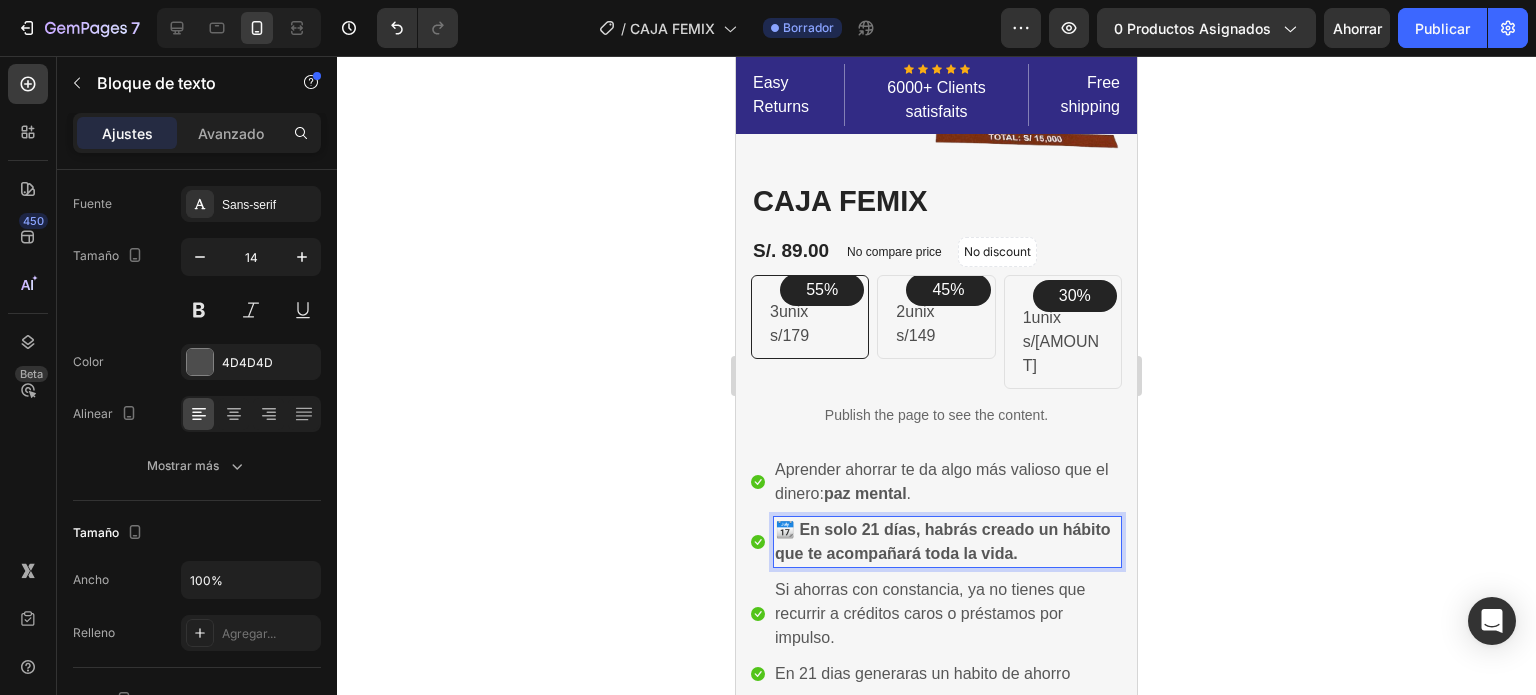 click on "📆 En solo 21 días, habrás creado un hábito que te acompañará toda la vida." at bounding box center [947, 542] 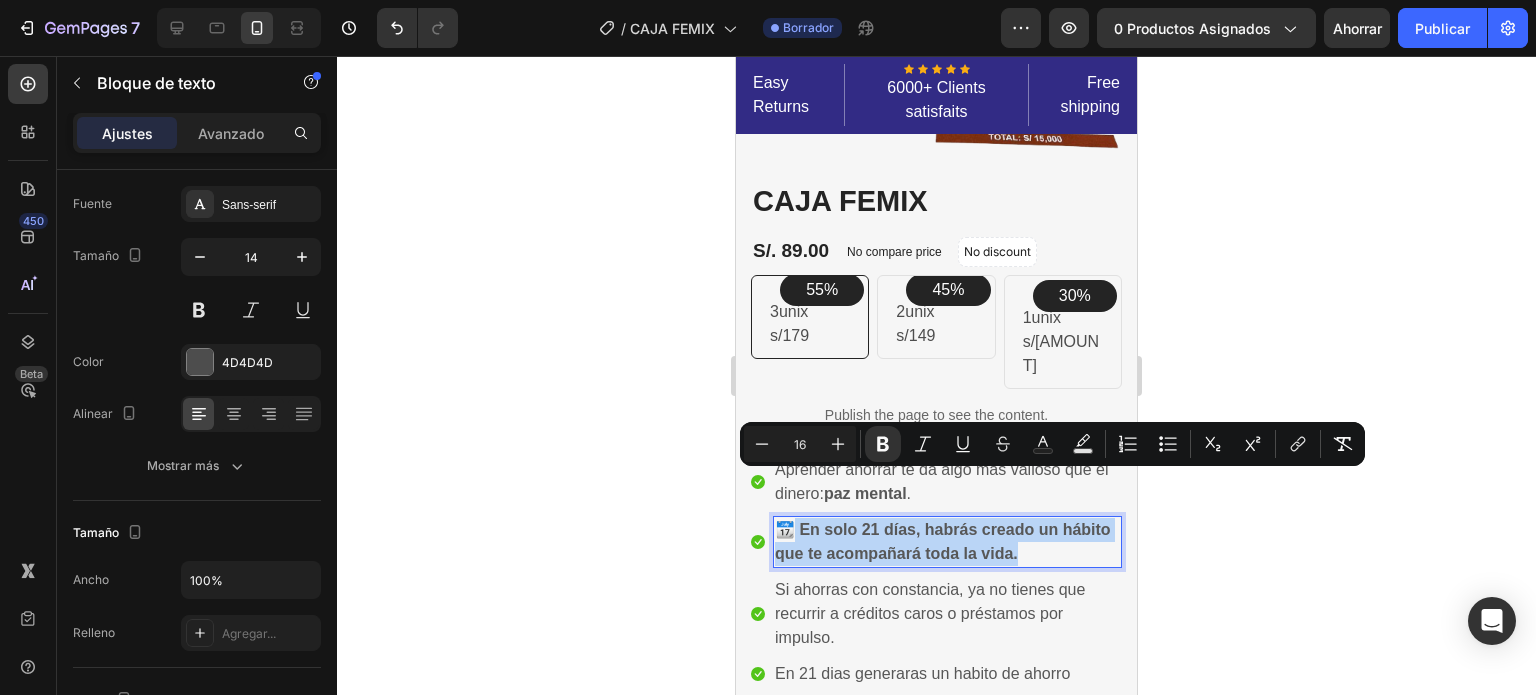 drag, startPoint x: 1077, startPoint y: 506, endPoint x: 787, endPoint y: 487, distance: 290.62173 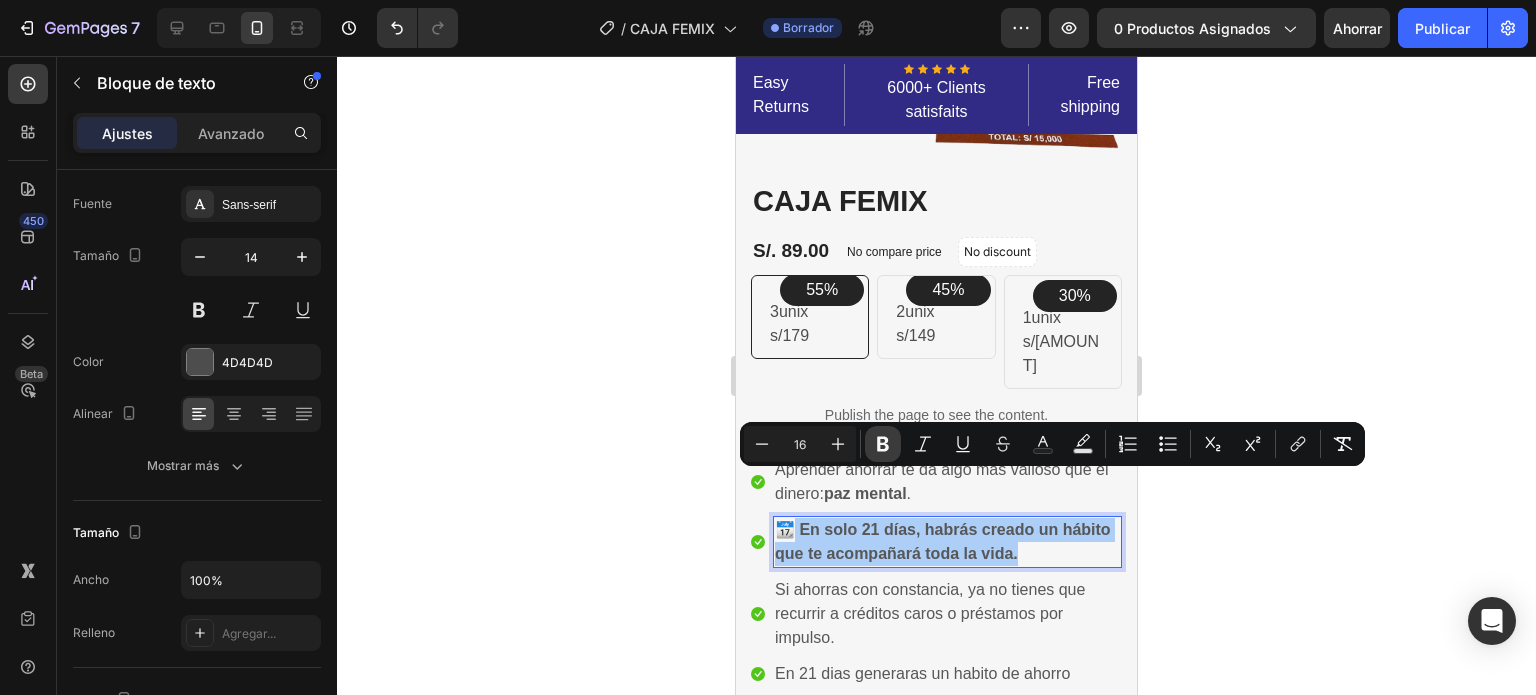 click 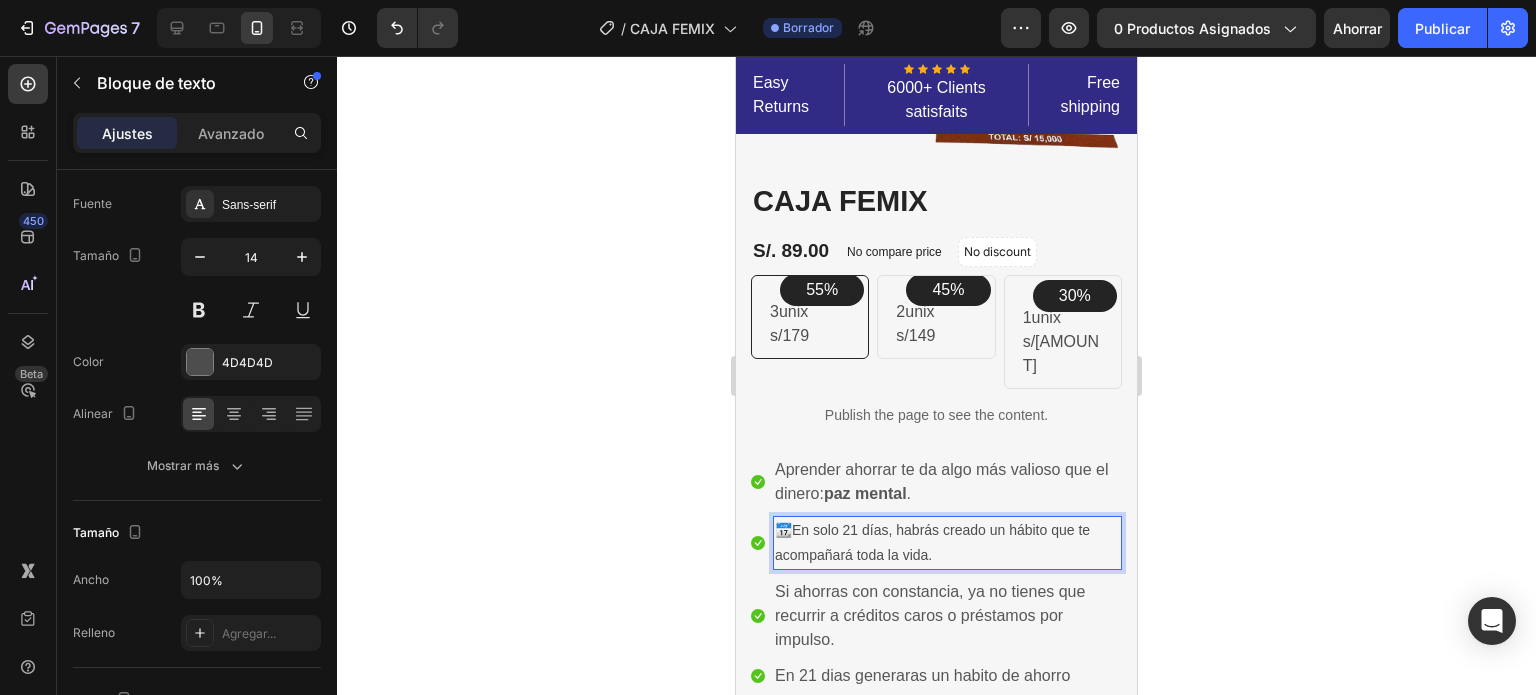 drag, startPoint x: 968, startPoint y: 512, endPoint x: 768, endPoint y: 486, distance: 201.68292 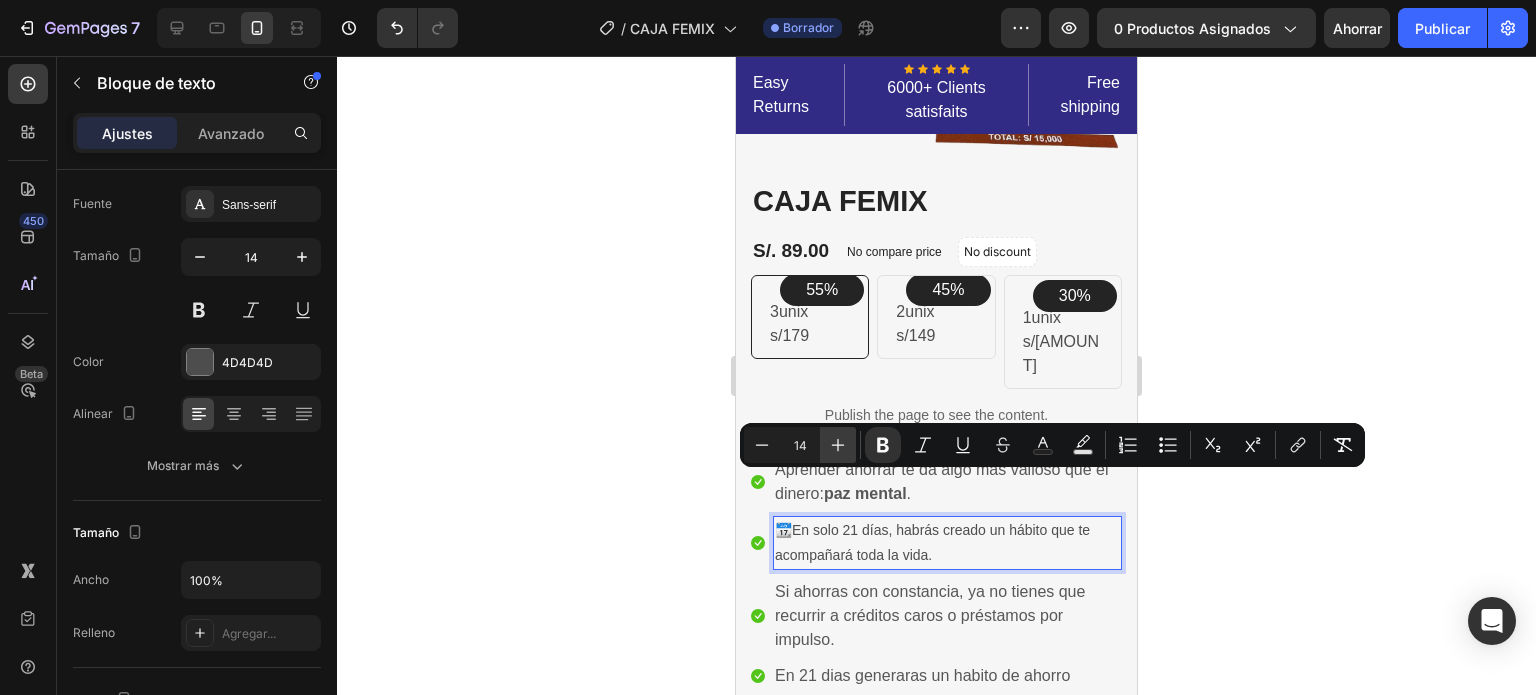 click on "Plus" at bounding box center [838, 445] 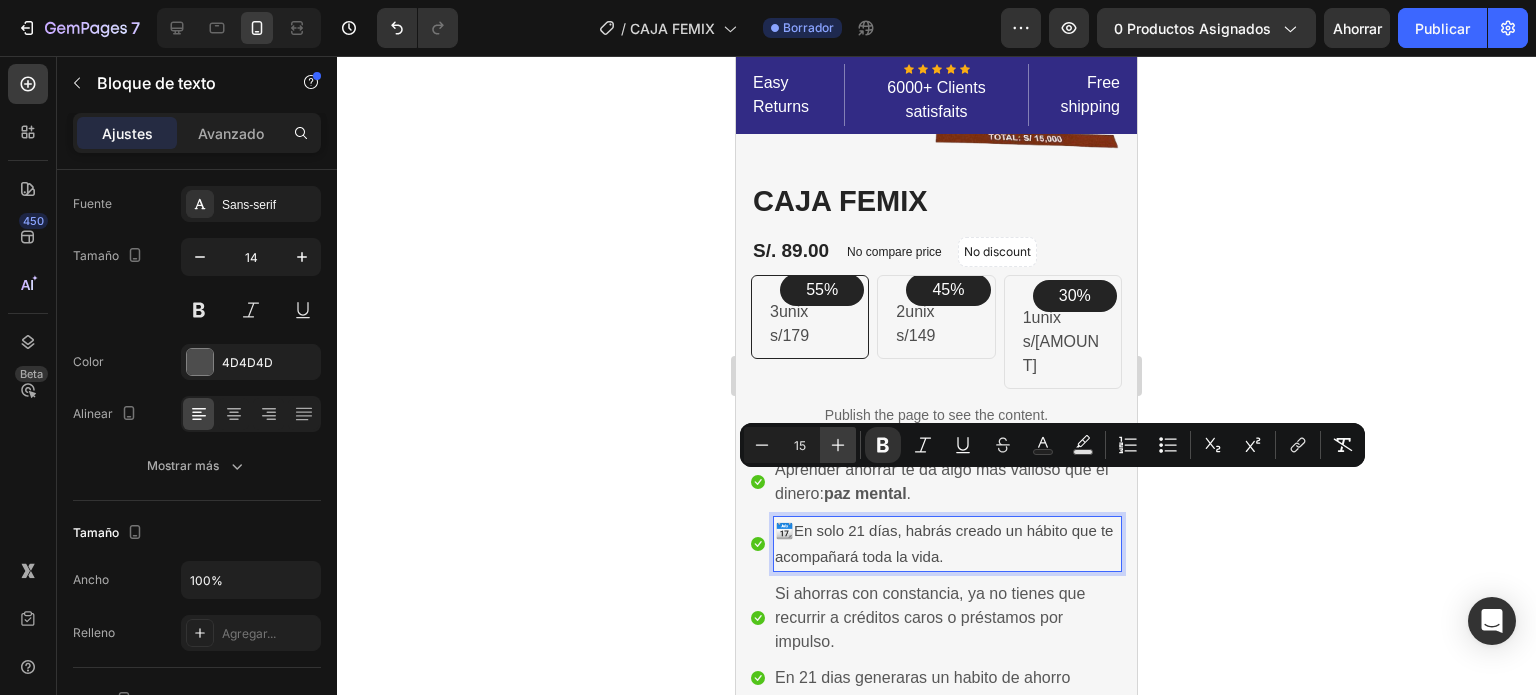 click on "Plus" at bounding box center [838, 445] 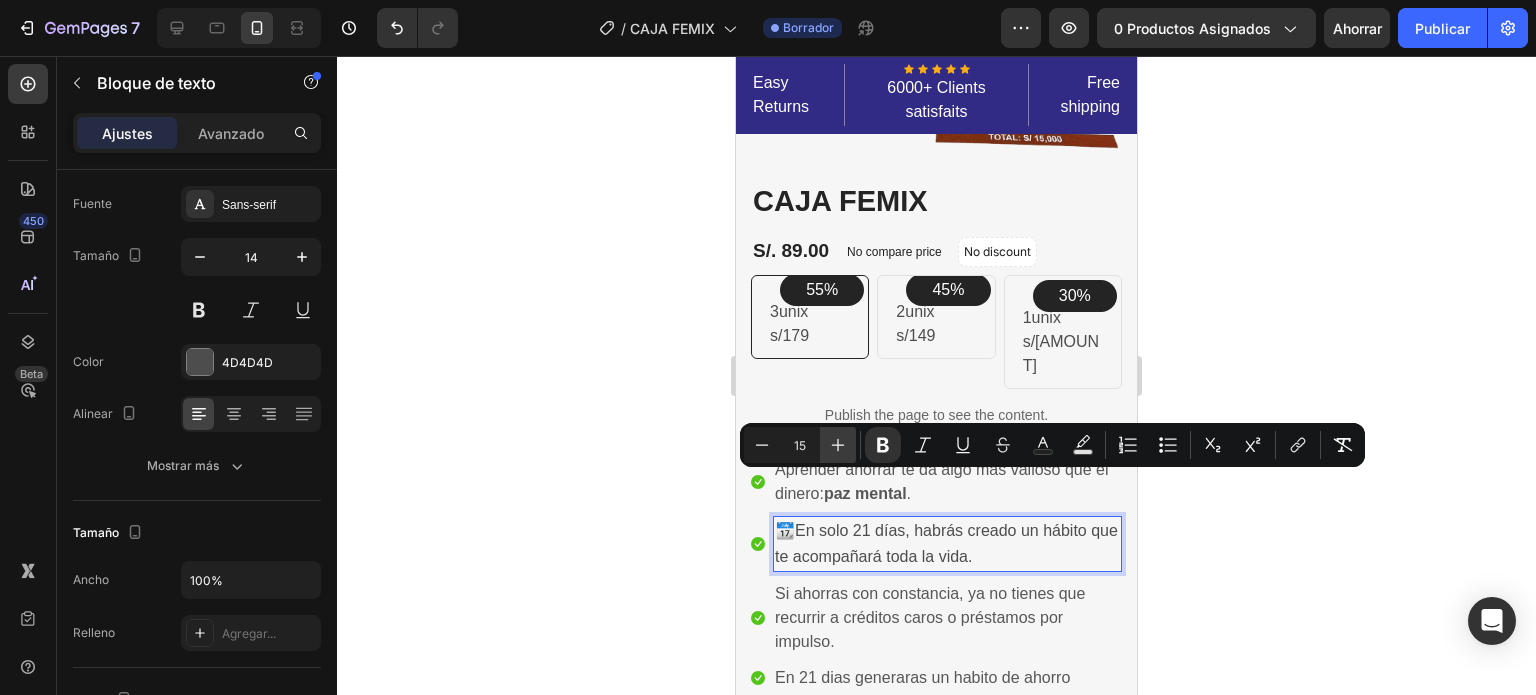 type on "16" 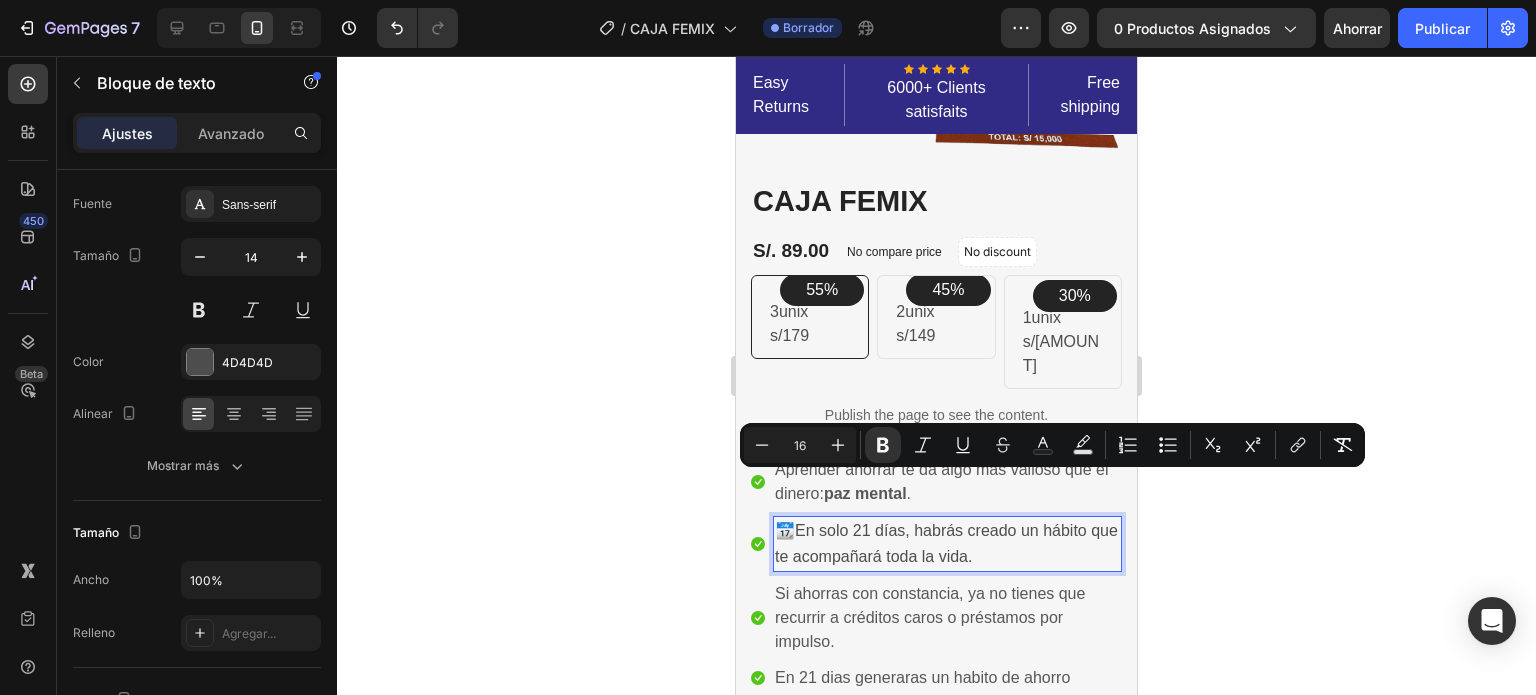 click 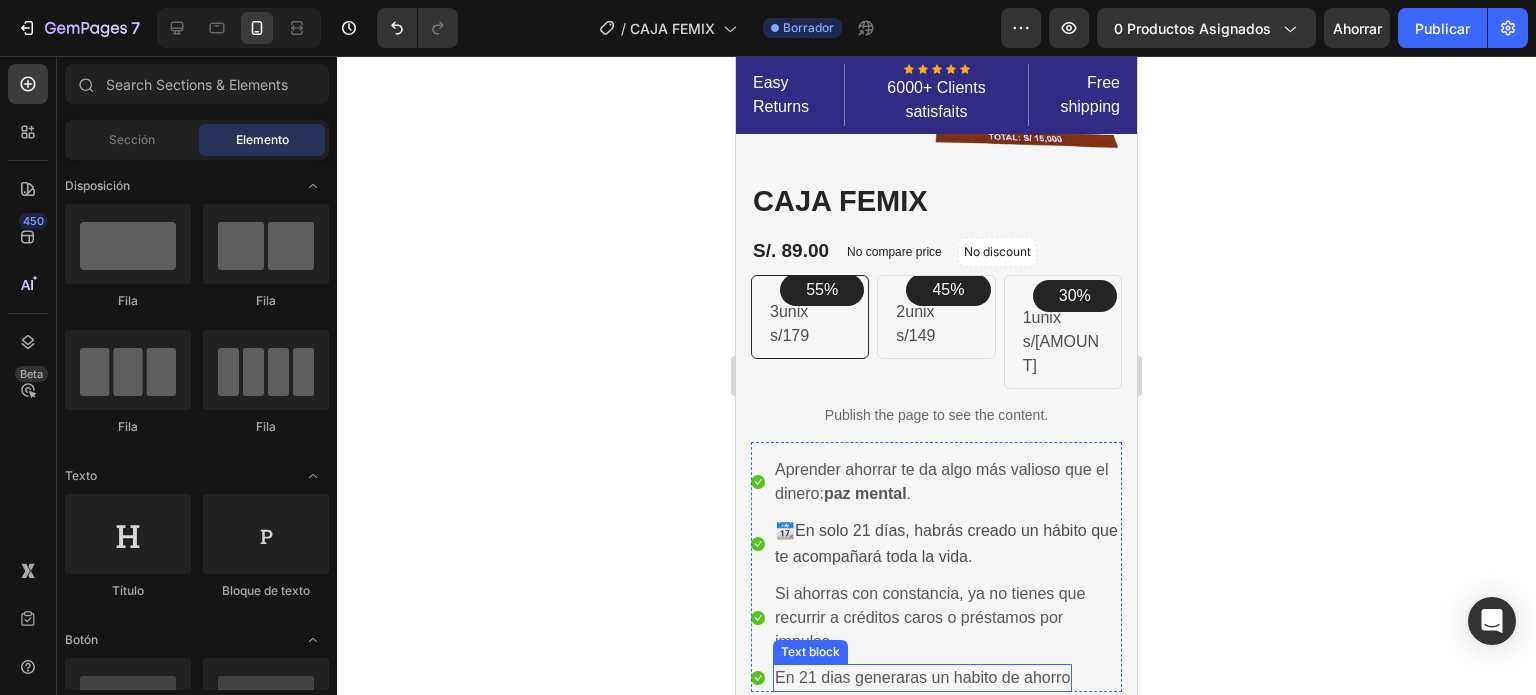 click on "En 21 dias generaras un habito de ahorro" at bounding box center [922, 678] 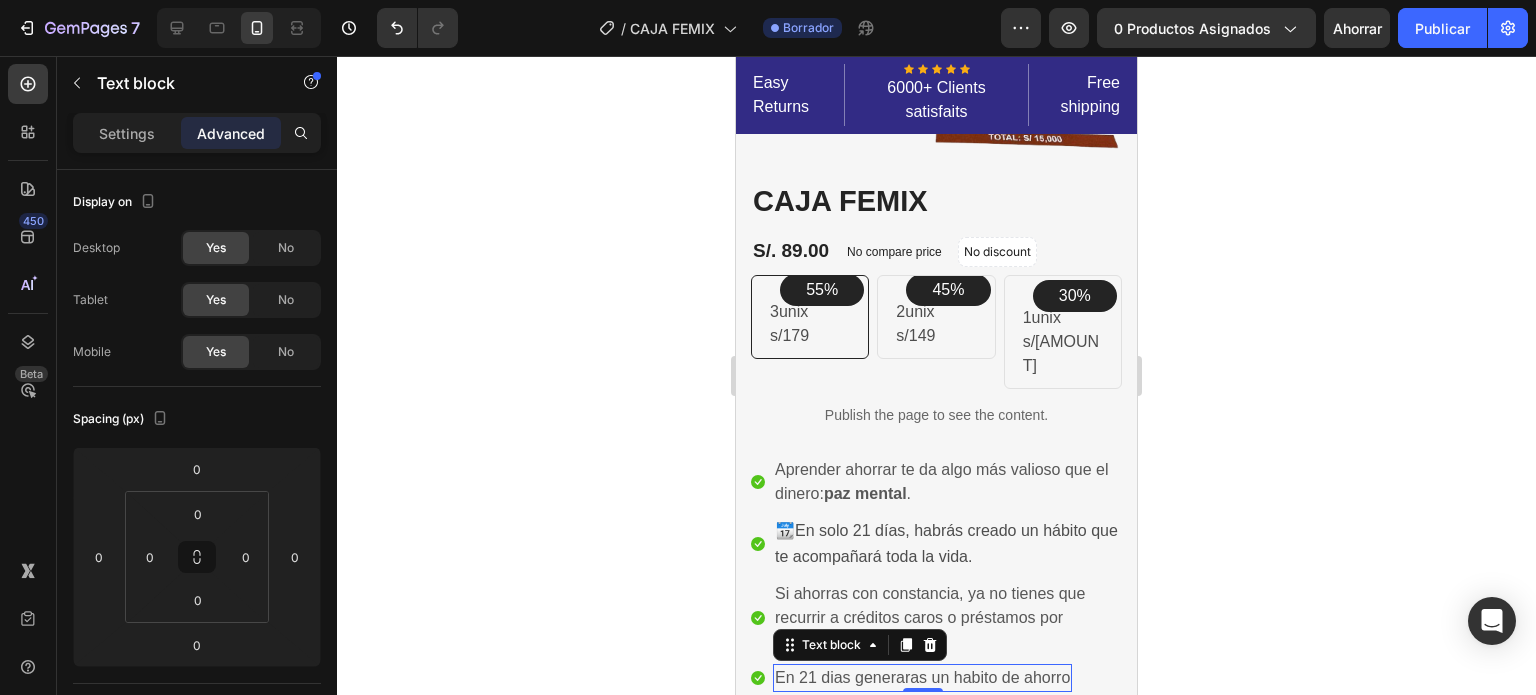 click on "En 21 dias generaras un habito de ahorro" at bounding box center (922, 678) 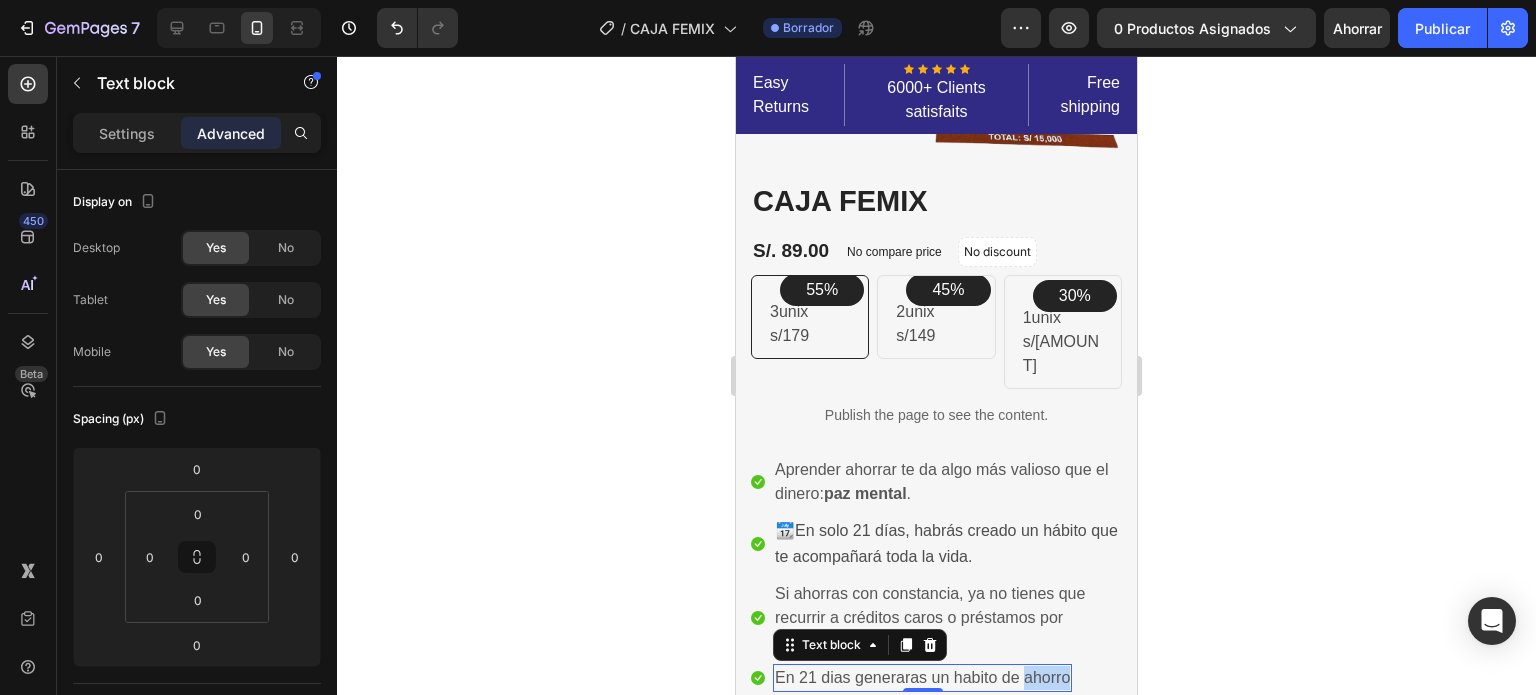 click on "En 21 dias generaras un habito de ahorro" at bounding box center (922, 678) 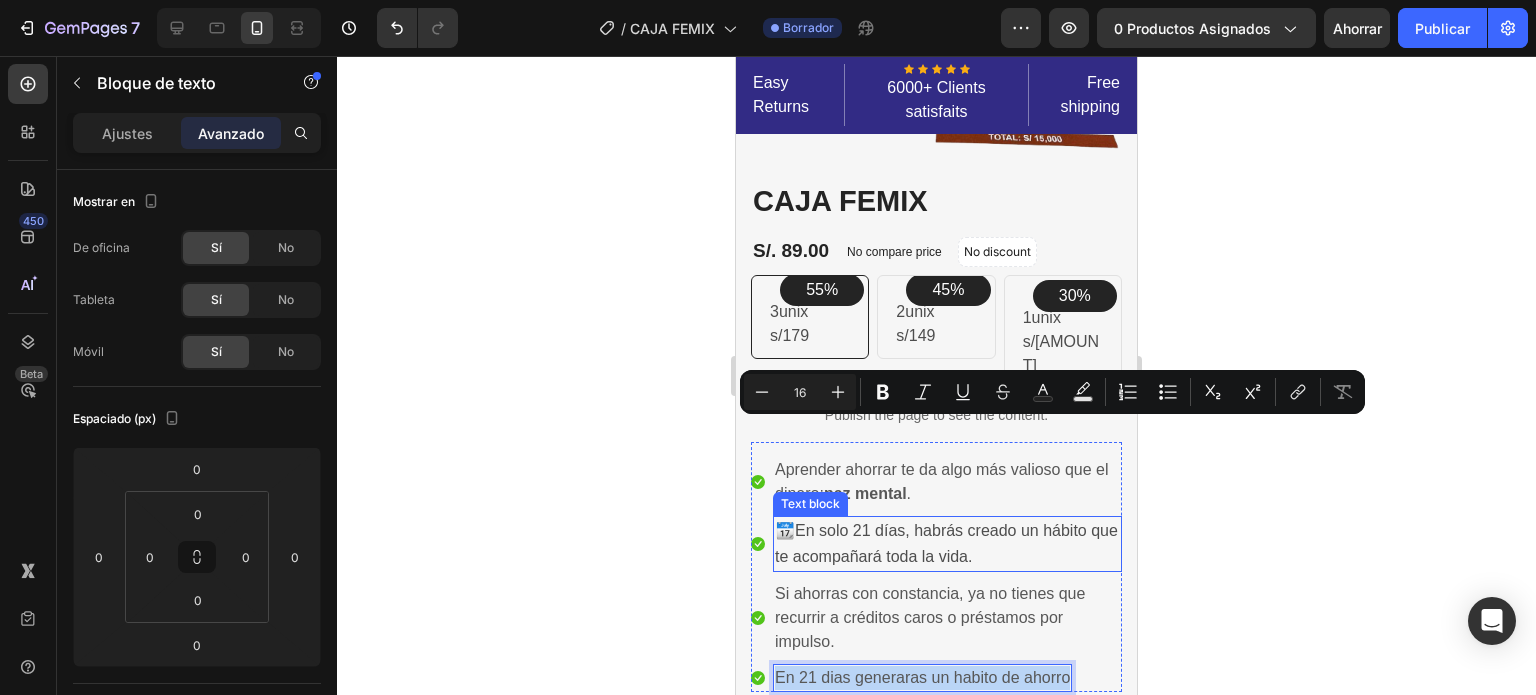 scroll, scrollTop: 527, scrollLeft: 0, axis: vertical 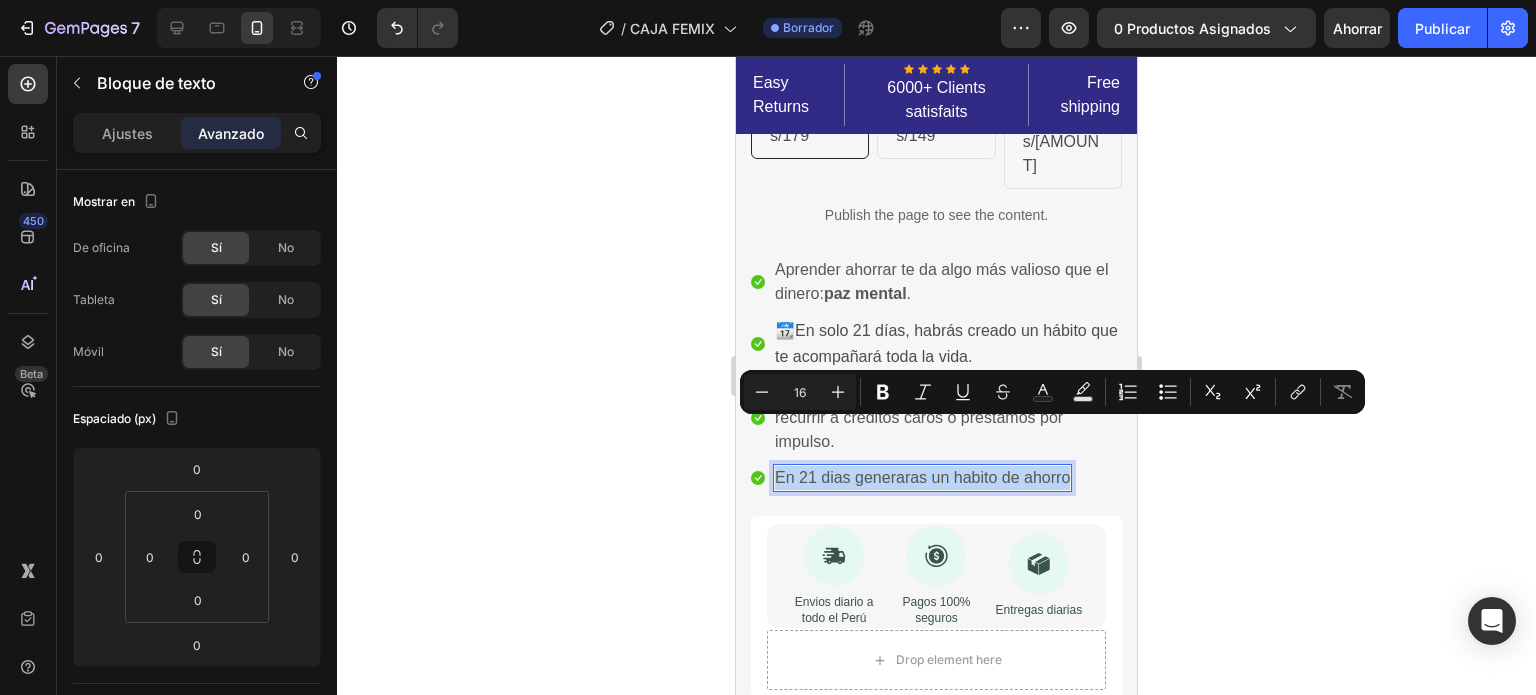 click on "En 21 dias generaras un habito de ahorro" at bounding box center [922, 478] 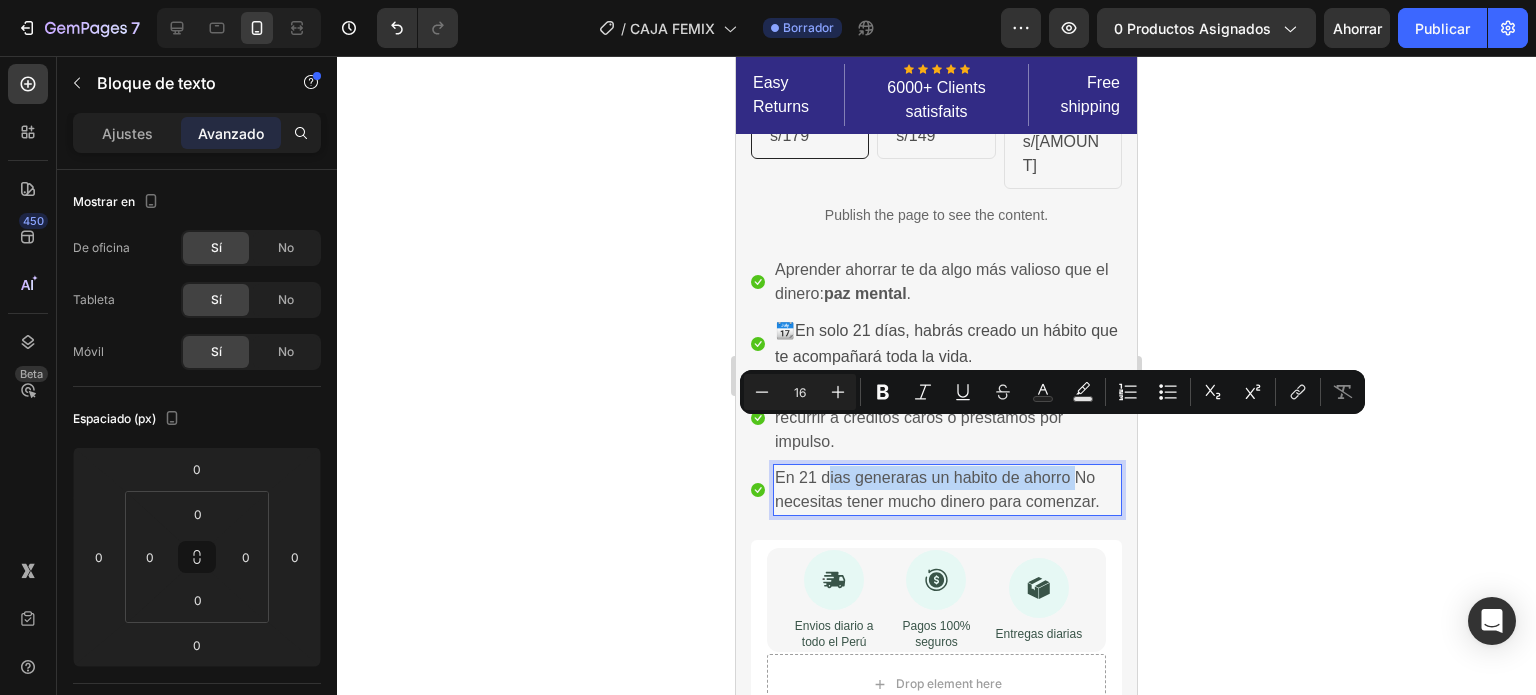 drag, startPoint x: 1076, startPoint y: 435, endPoint x: 826, endPoint y: 442, distance: 250.09798 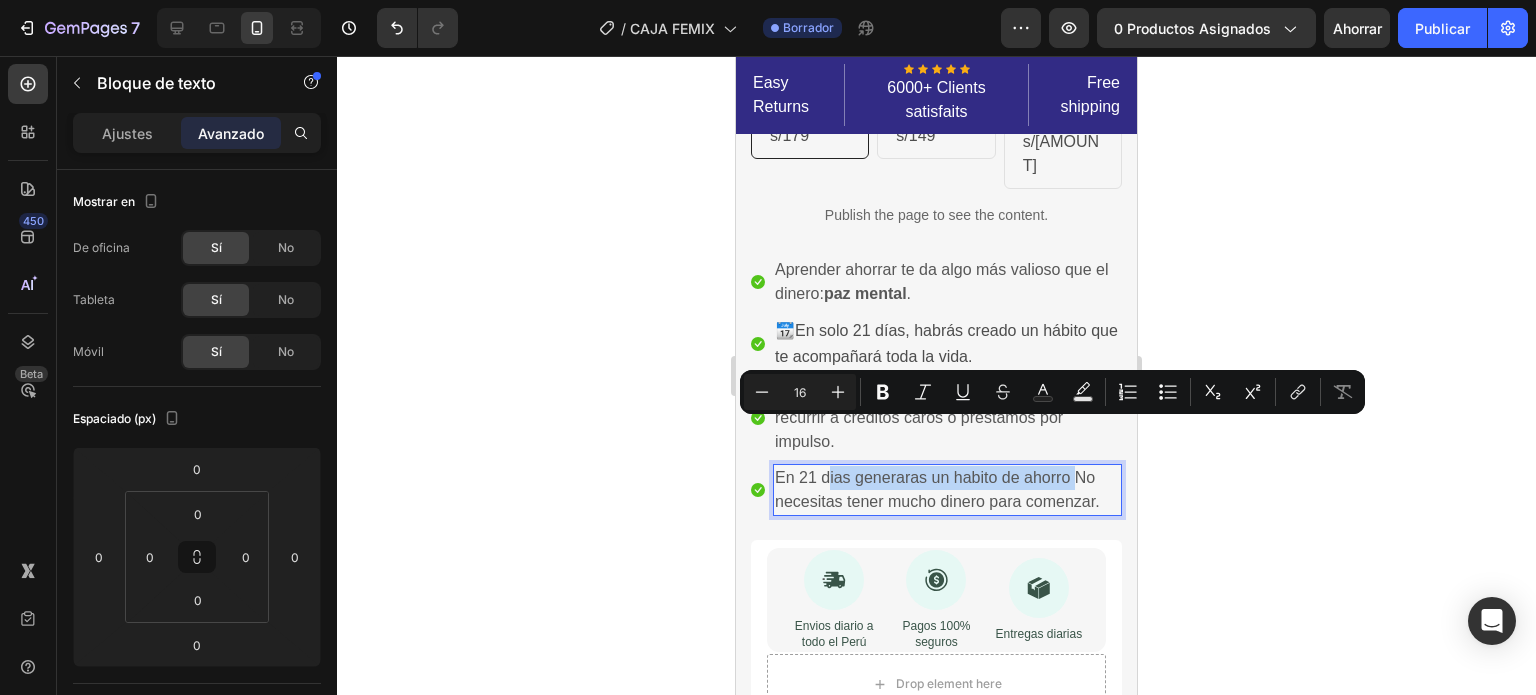 click on "En 21 dias generaras un habito de ahorro No necesitas tener mucho dinero para comenzar." at bounding box center [947, 490] 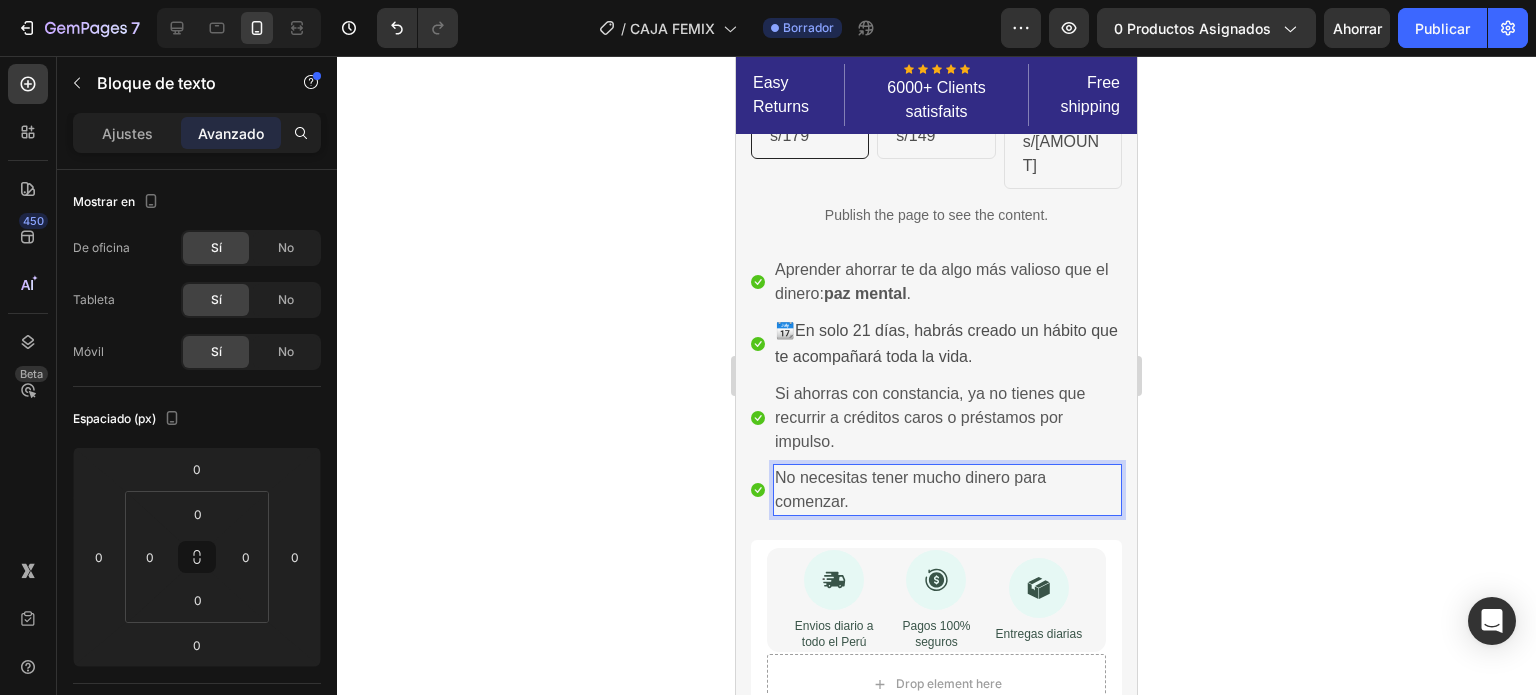 click on "No necesitas tener mucho dinero para comenzar." at bounding box center [947, 490] 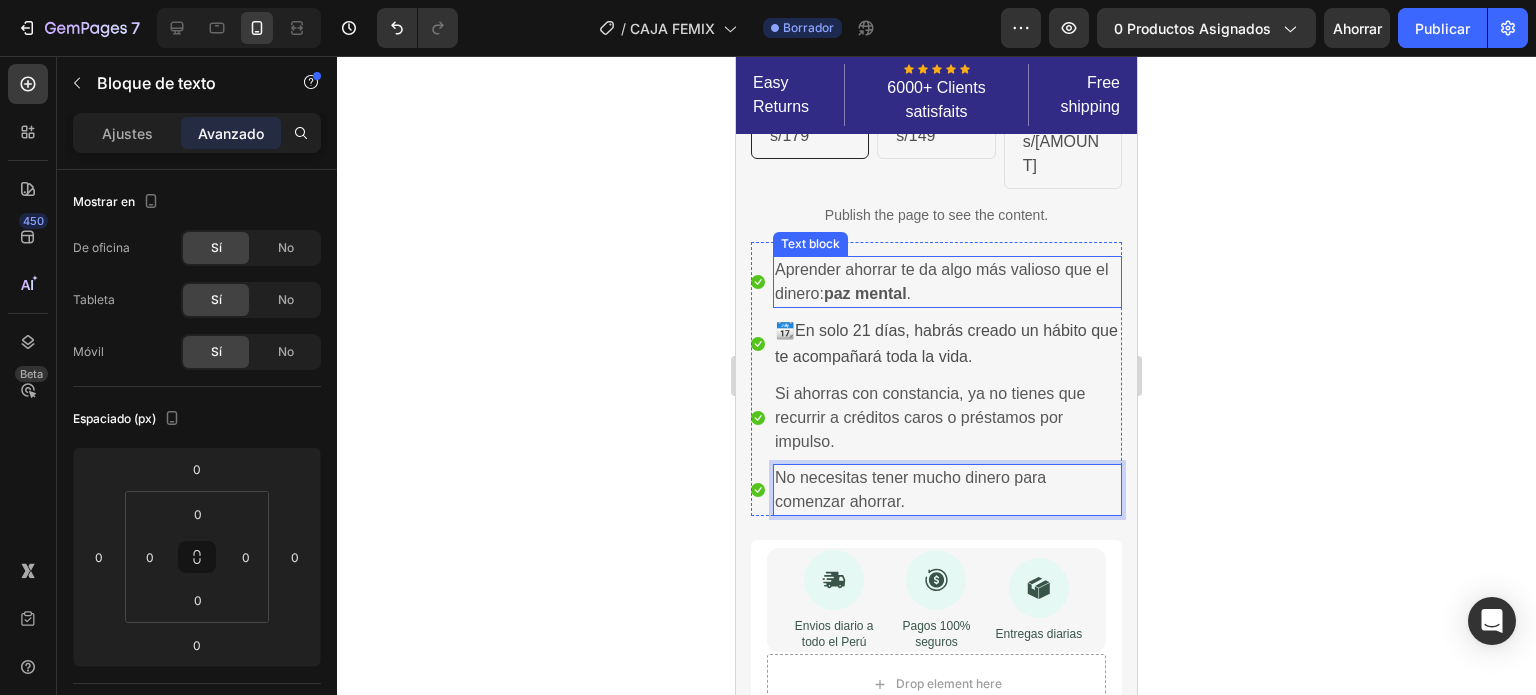 click on "Aprender ahorrar te da algo más valioso que el dinero:  paz mental ." at bounding box center (947, 282) 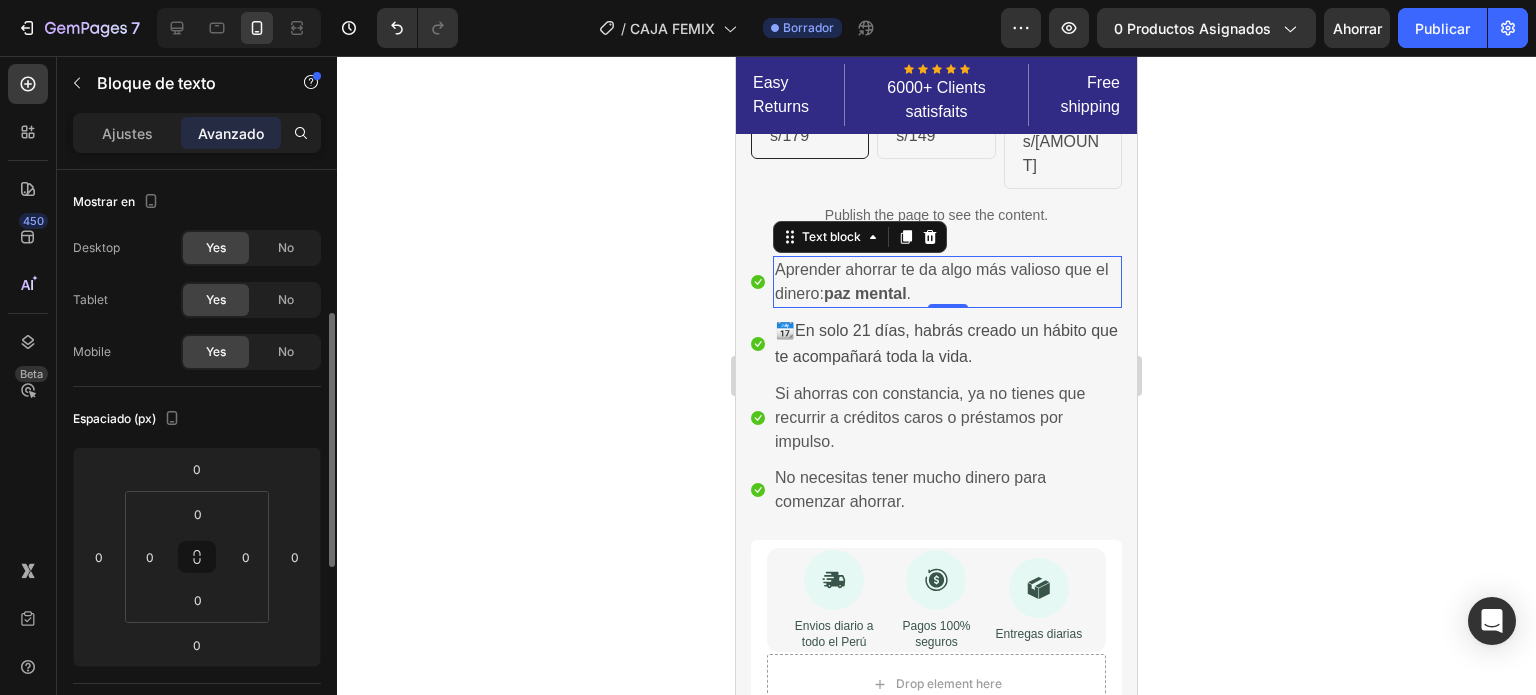scroll, scrollTop: 100, scrollLeft: 0, axis: vertical 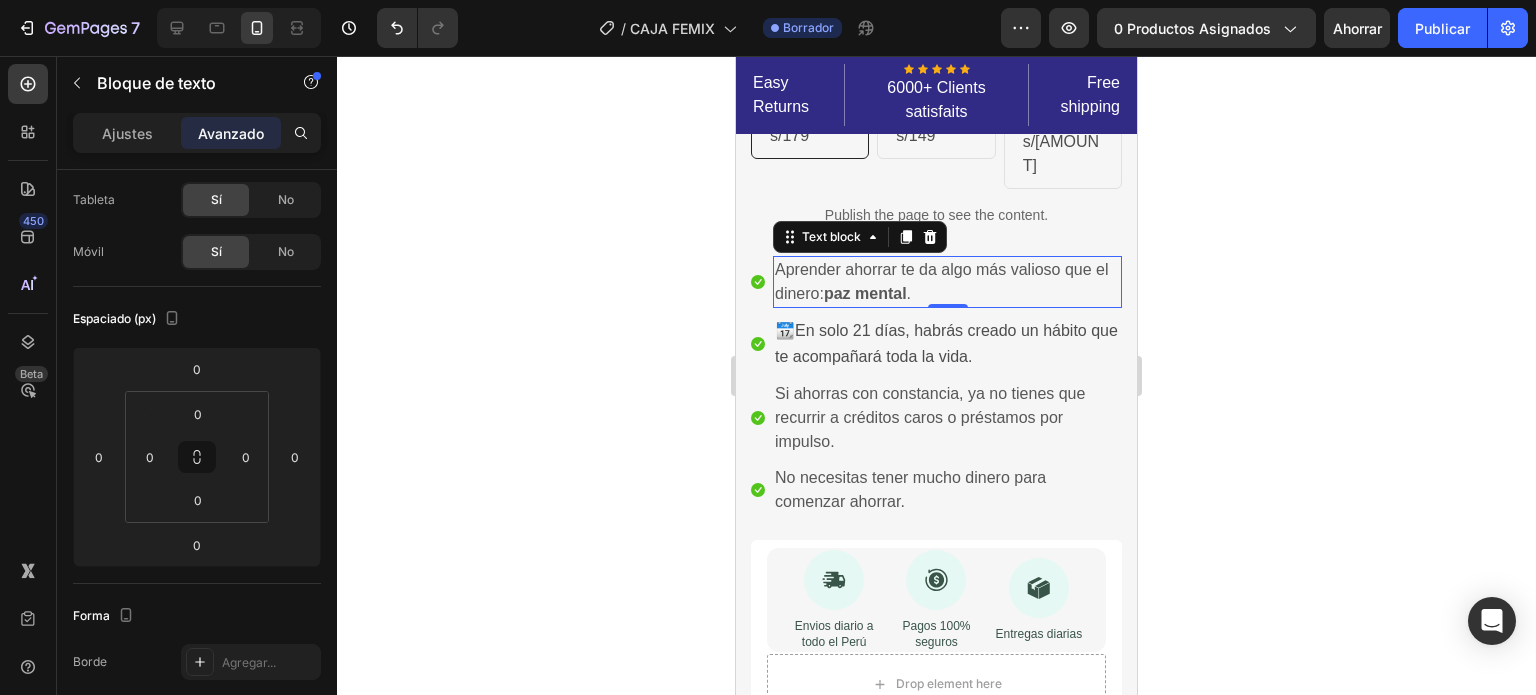 click 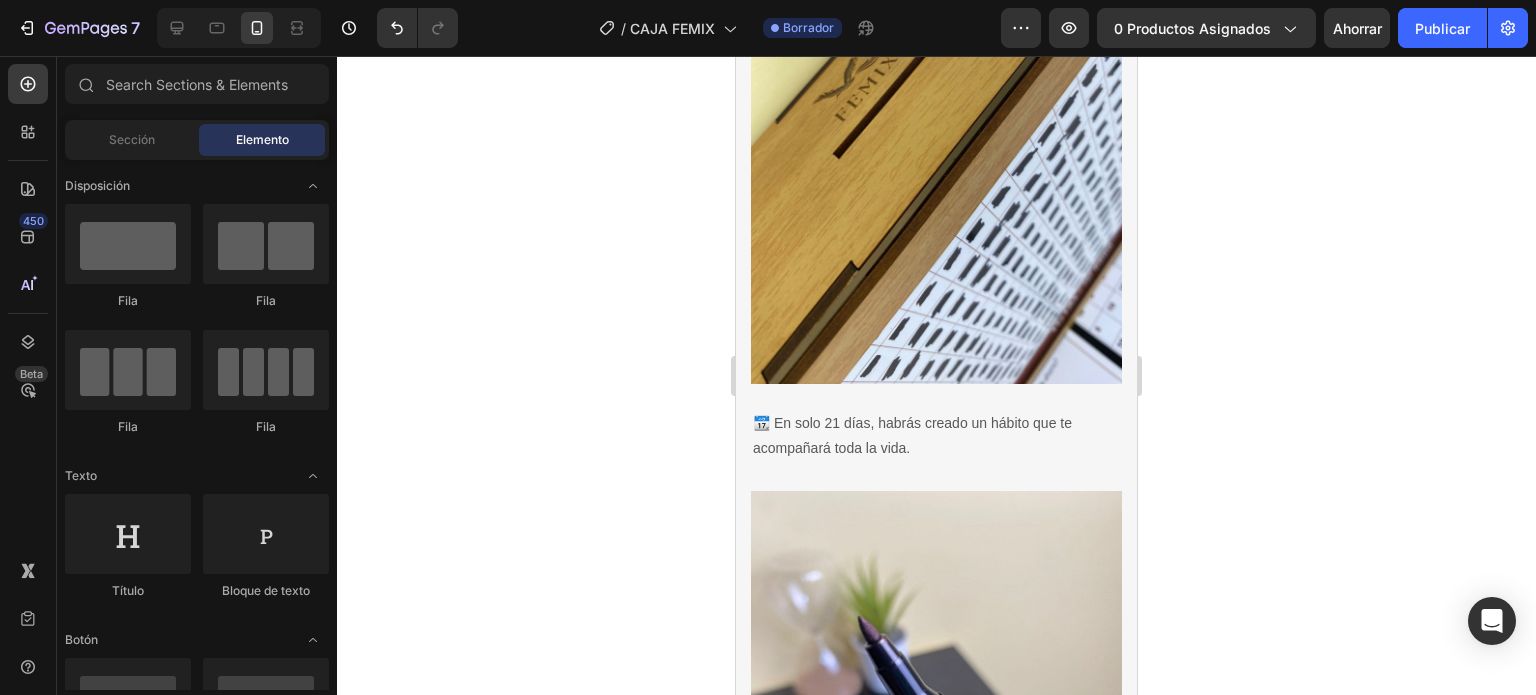 scroll, scrollTop: 3100, scrollLeft: 0, axis: vertical 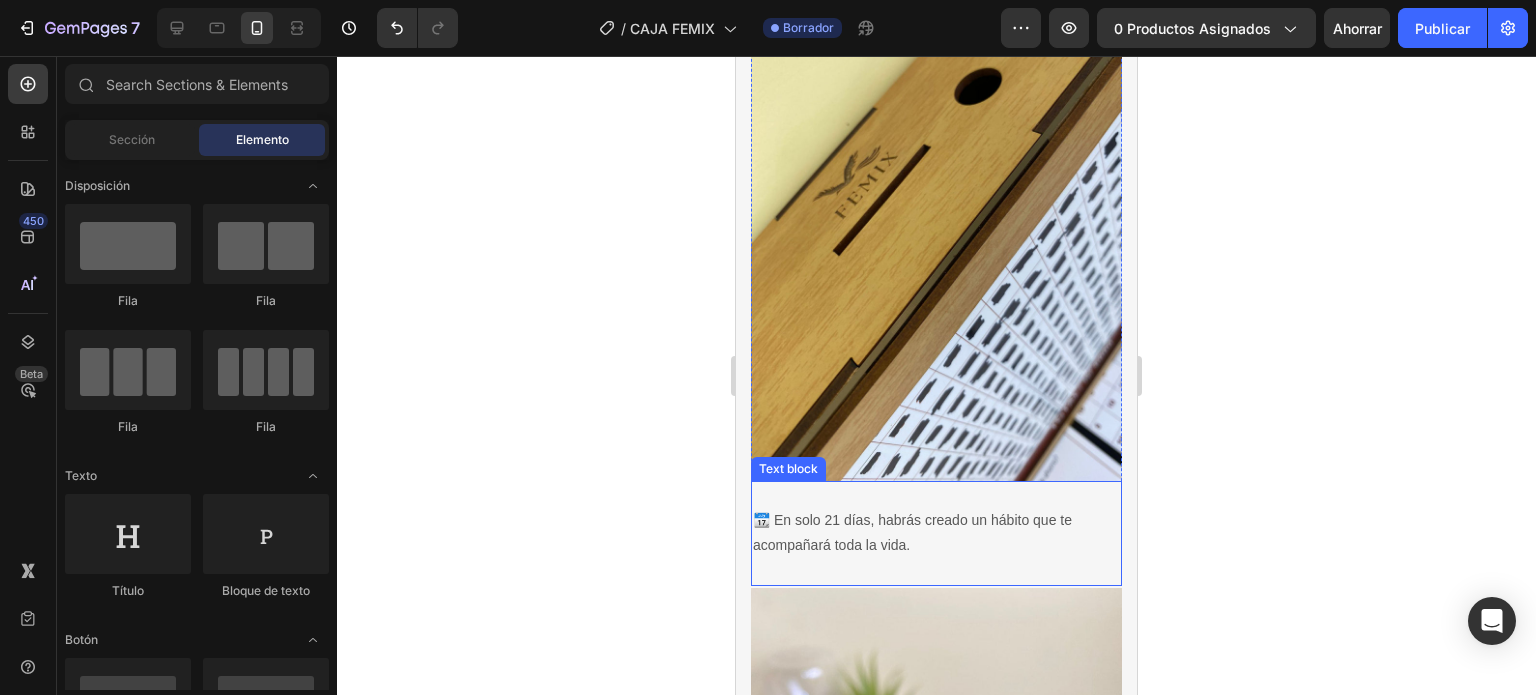 click on "📆 En solo 21 días, habrás creado un hábito que te acompañará toda la vida." at bounding box center (936, 533) 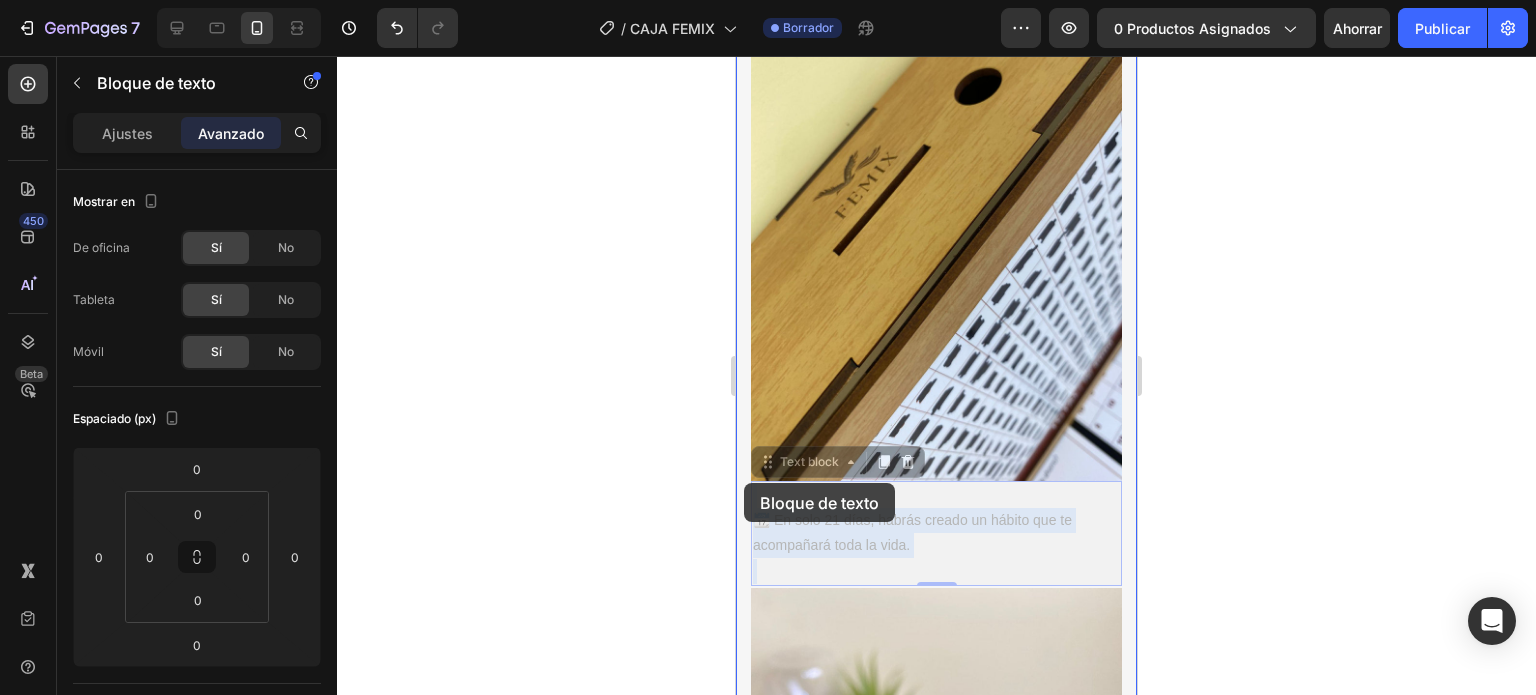 drag, startPoint x: 918, startPoint y: 507, endPoint x: 1428, endPoint y: 517, distance: 510.09802 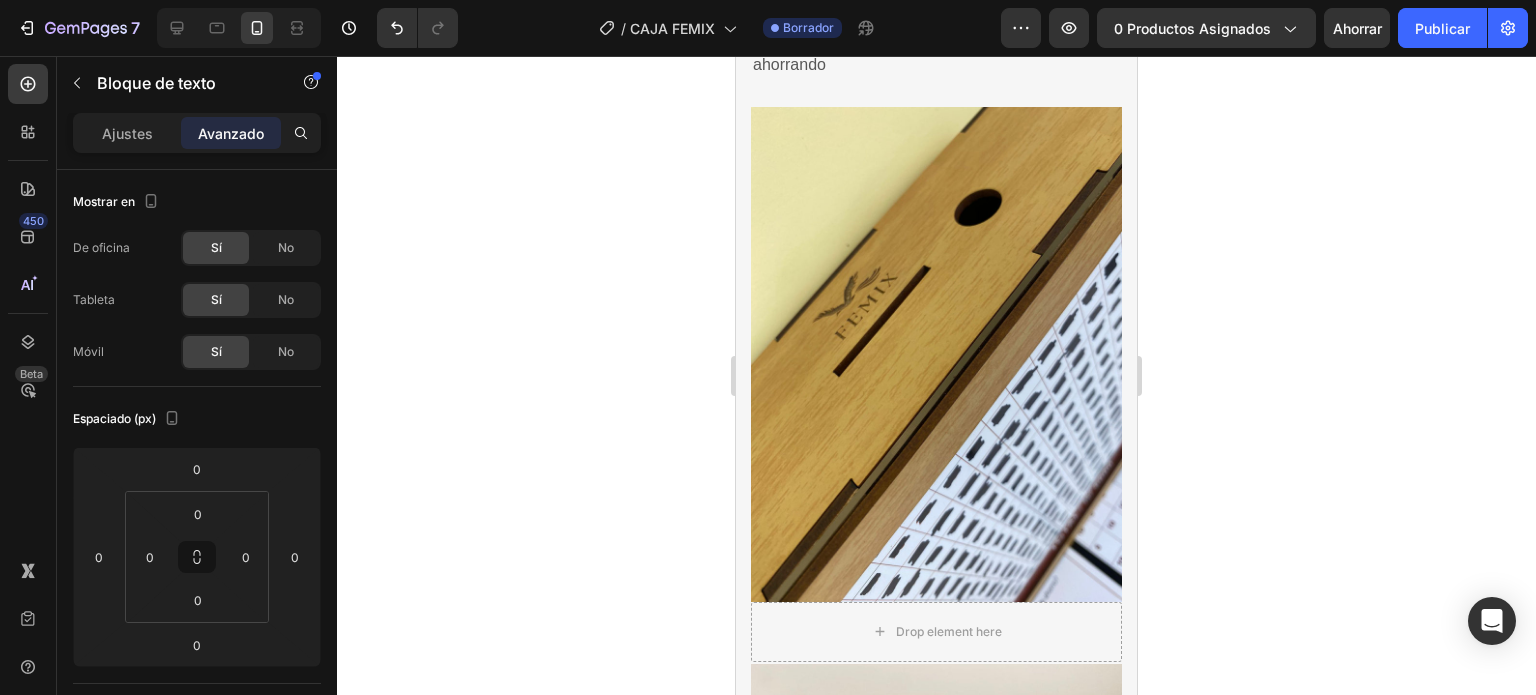 scroll, scrollTop: 3220, scrollLeft: 0, axis: vertical 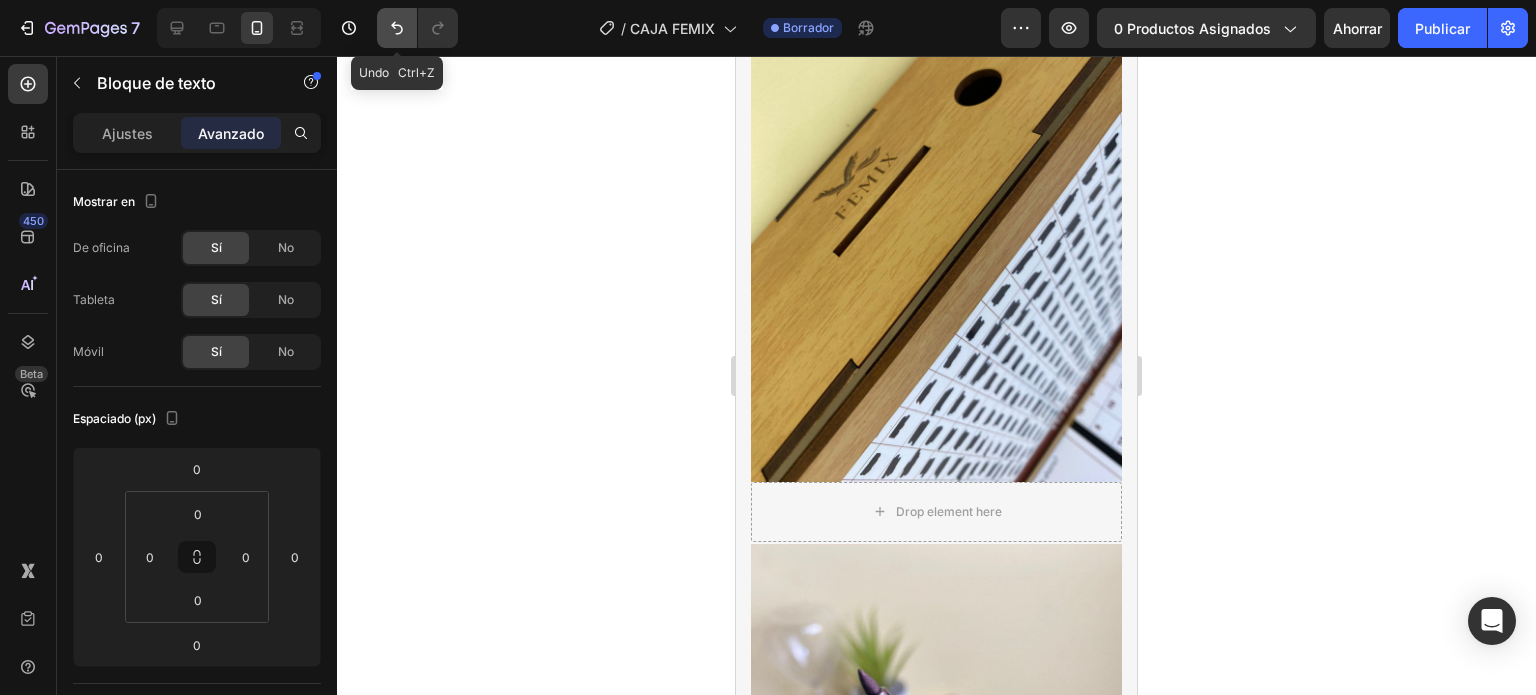 click 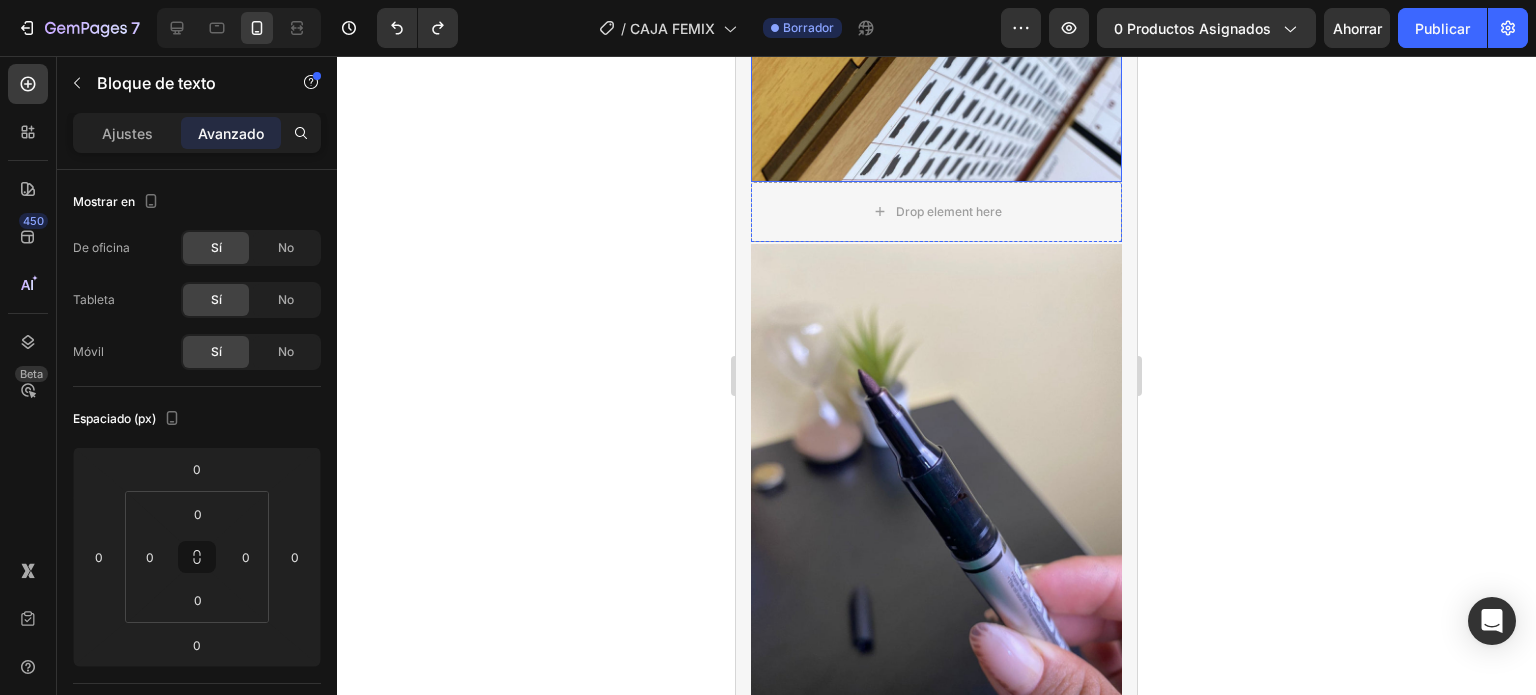 scroll, scrollTop: 3220, scrollLeft: 0, axis: vertical 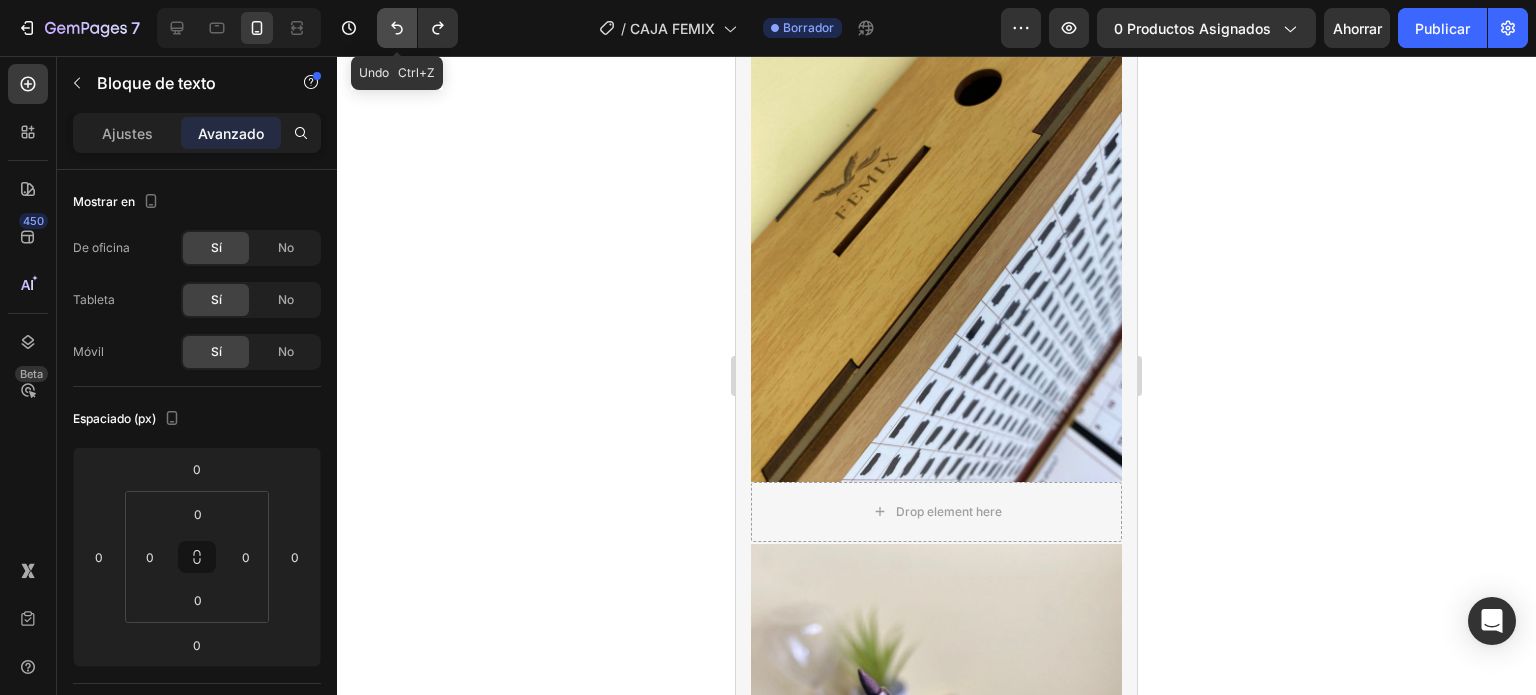 click 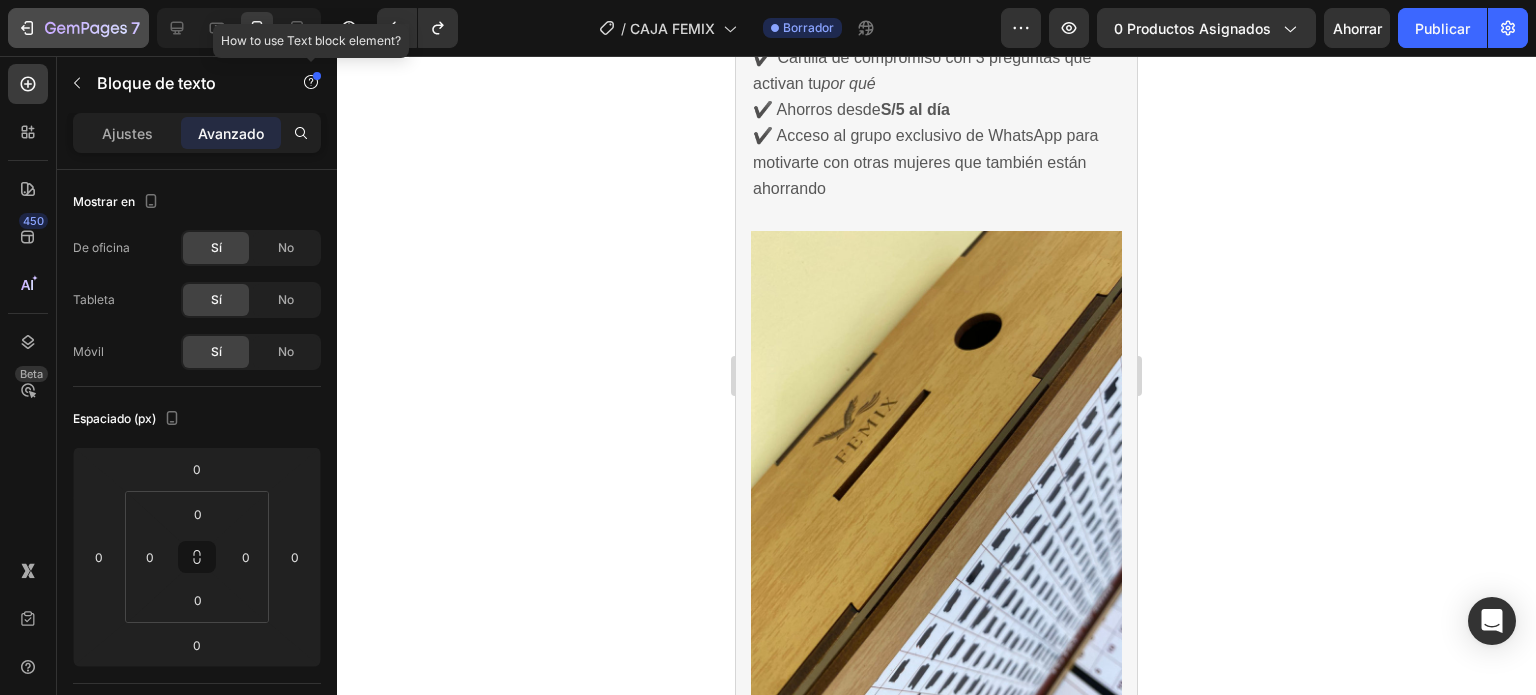 scroll, scrollTop: 3020, scrollLeft: 0, axis: vertical 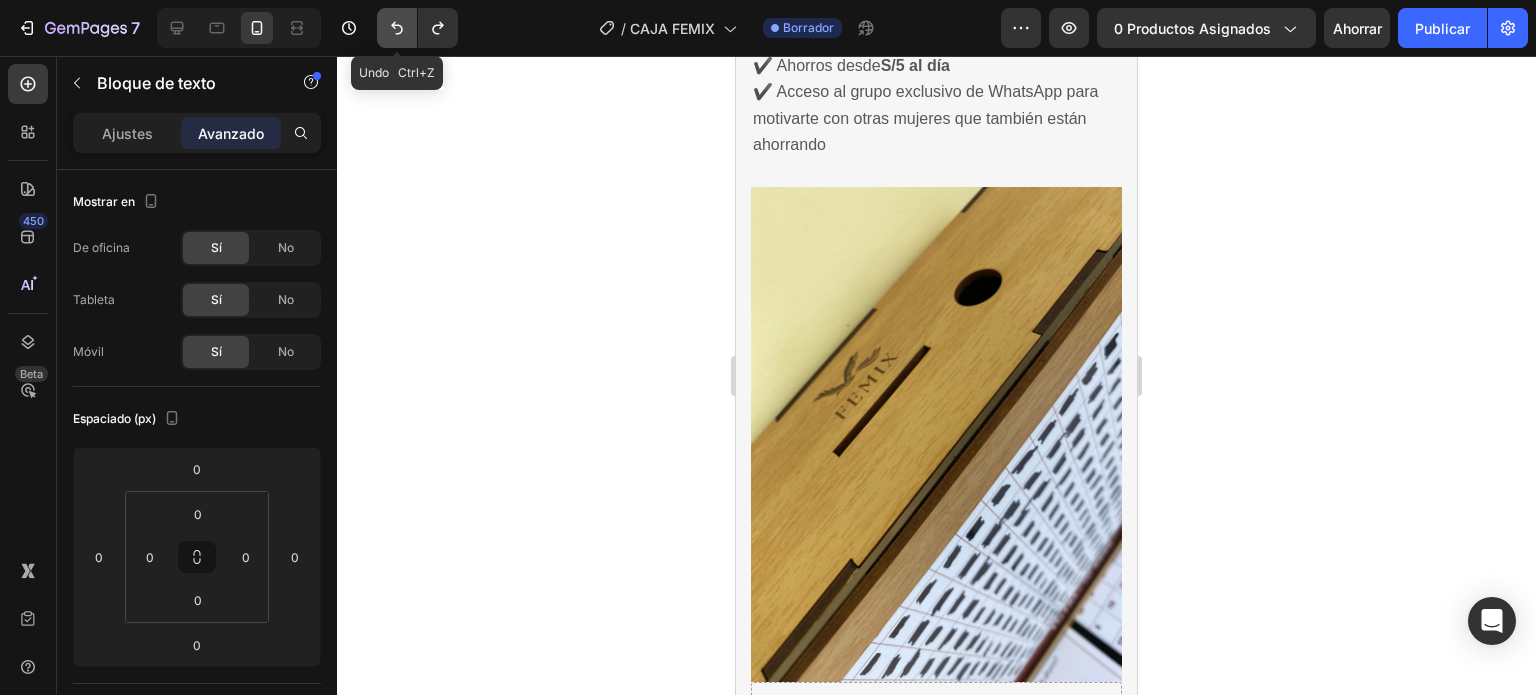 click 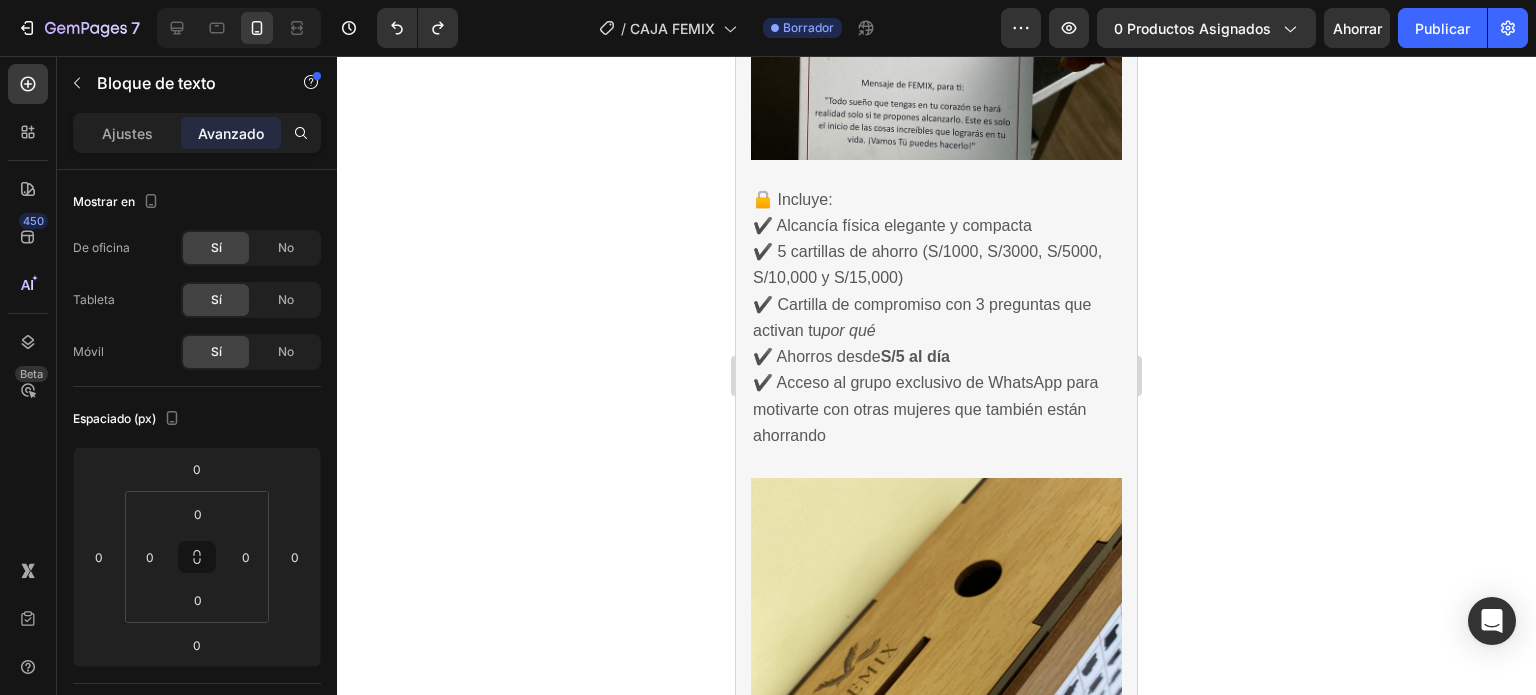 scroll, scrollTop: 2720, scrollLeft: 0, axis: vertical 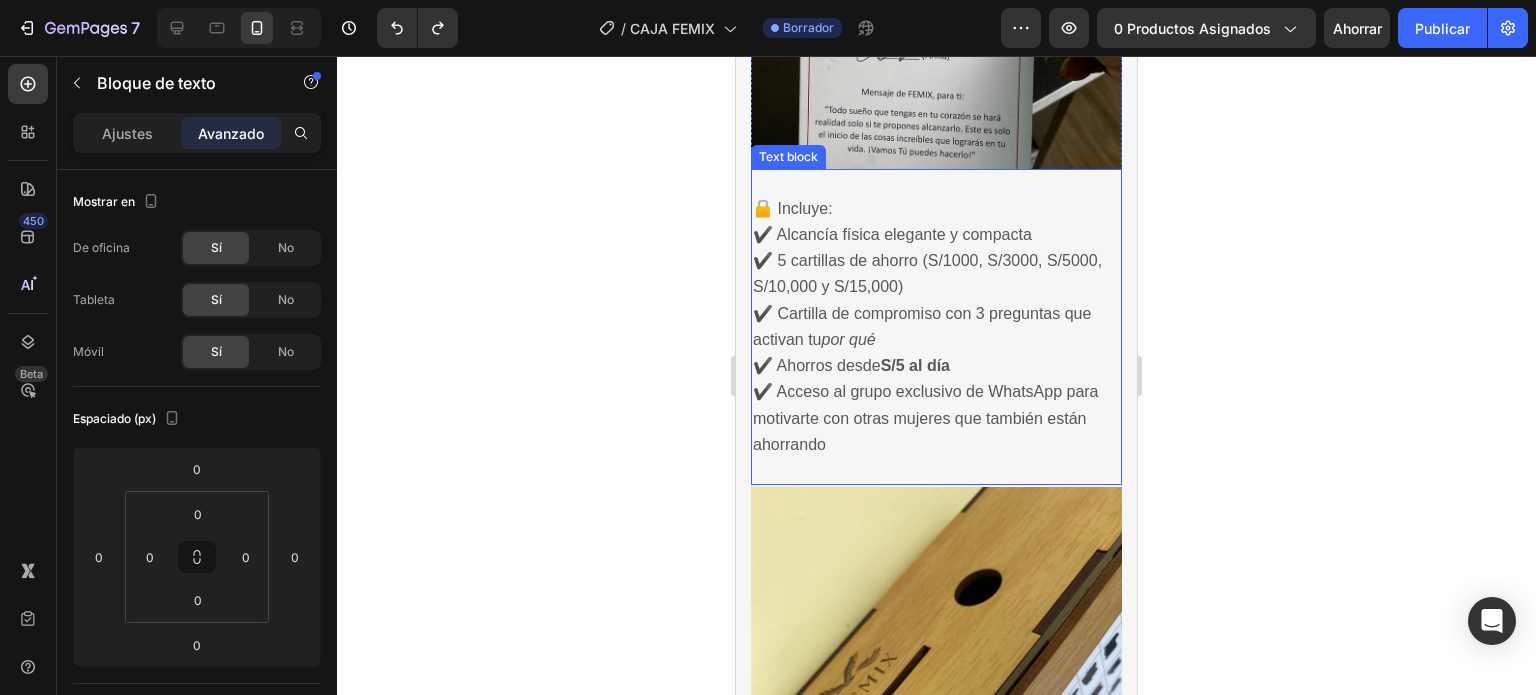 click on "🔒 Incluye: ✔️ Alcancía física elegante y compacta ✔️ 5 cartillas de ahorro (S/1000, S/3000, S/5000, S/10,000 y S/15,000) ✔️ Cartilla de compromiso con 3 preguntas que activan tu  por qué ✔️ Ahorros desde  S/5 al día ✔️ Acceso al grupo exclusivo de WhatsApp para motivarte con otras mujeres que también están ahorrando" at bounding box center (936, 327) 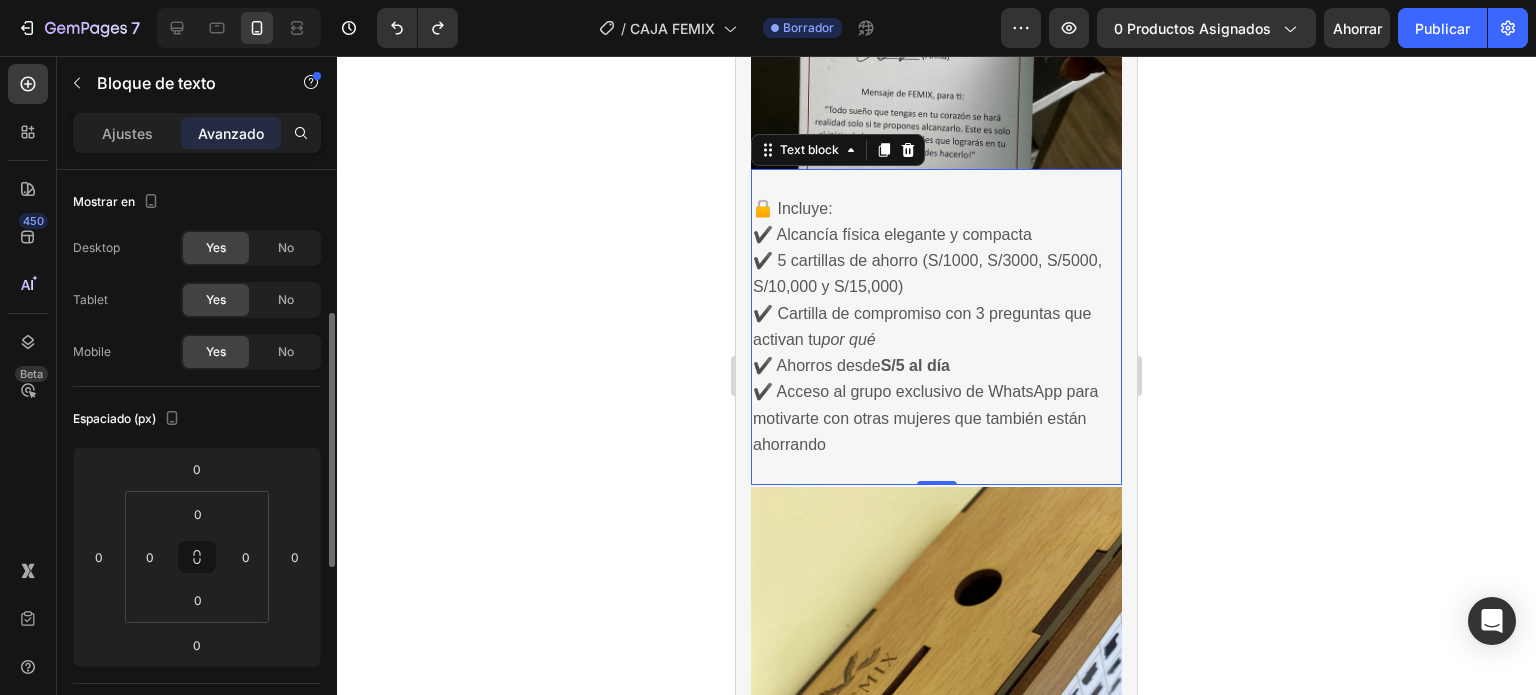 scroll, scrollTop: 100, scrollLeft: 0, axis: vertical 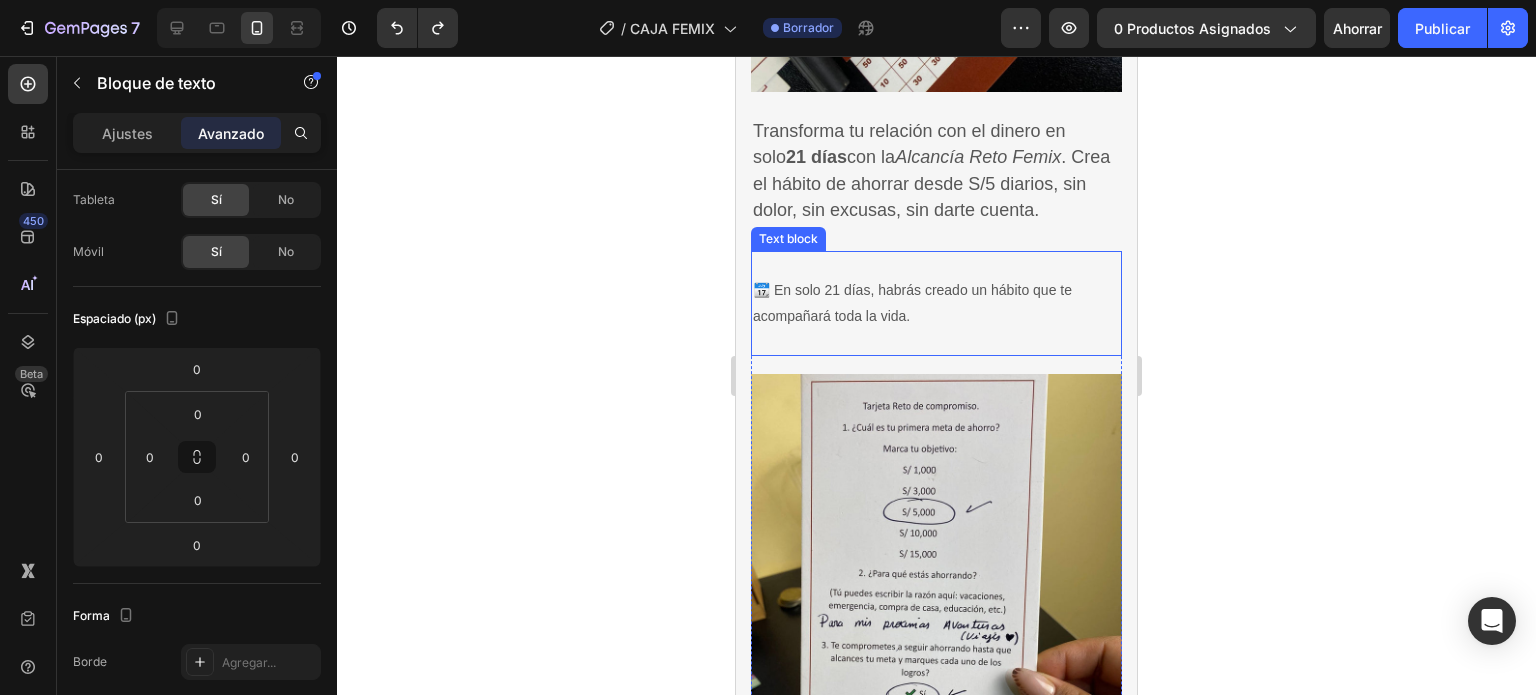 click on "📆 En solo 21 días, habrás creado un hábito que te acompañará toda la vida." at bounding box center (936, 303) 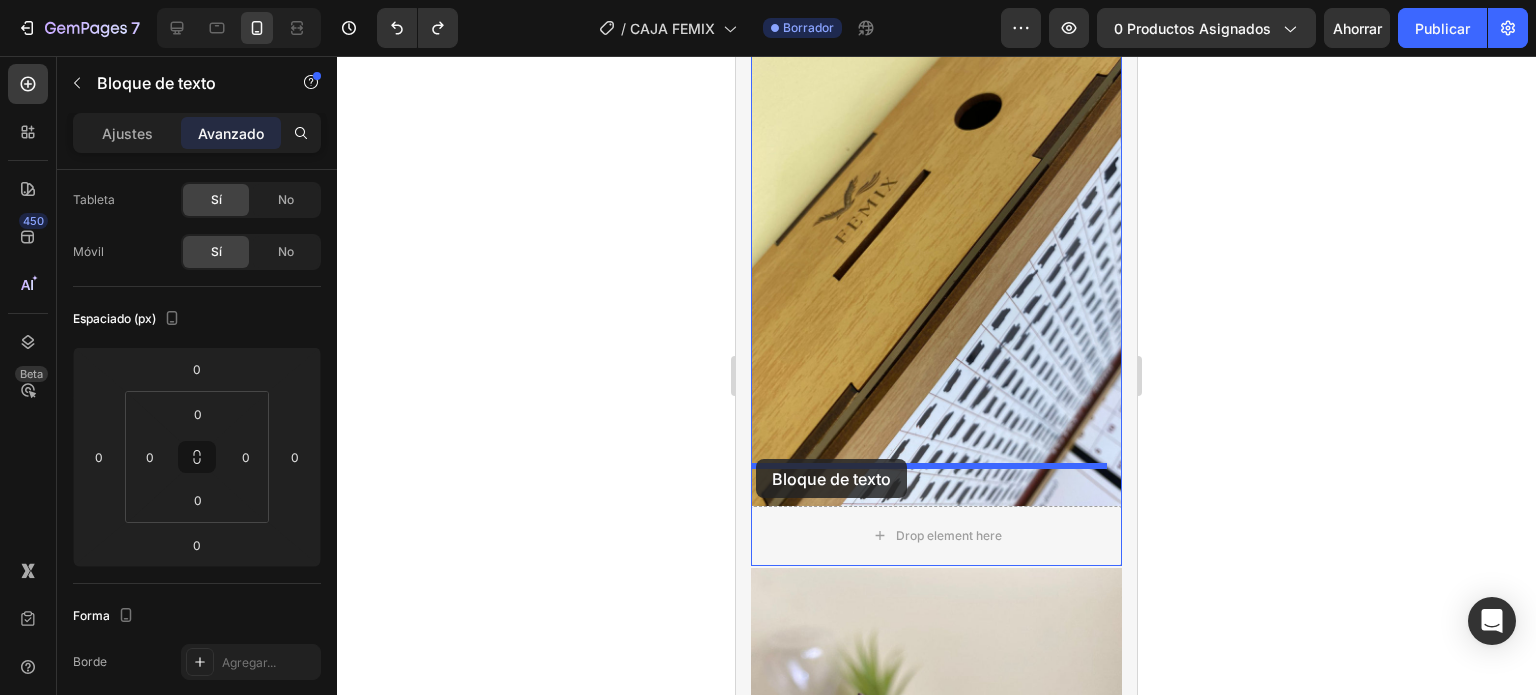 scroll, scrollTop: 3145, scrollLeft: 0, axis: vertical 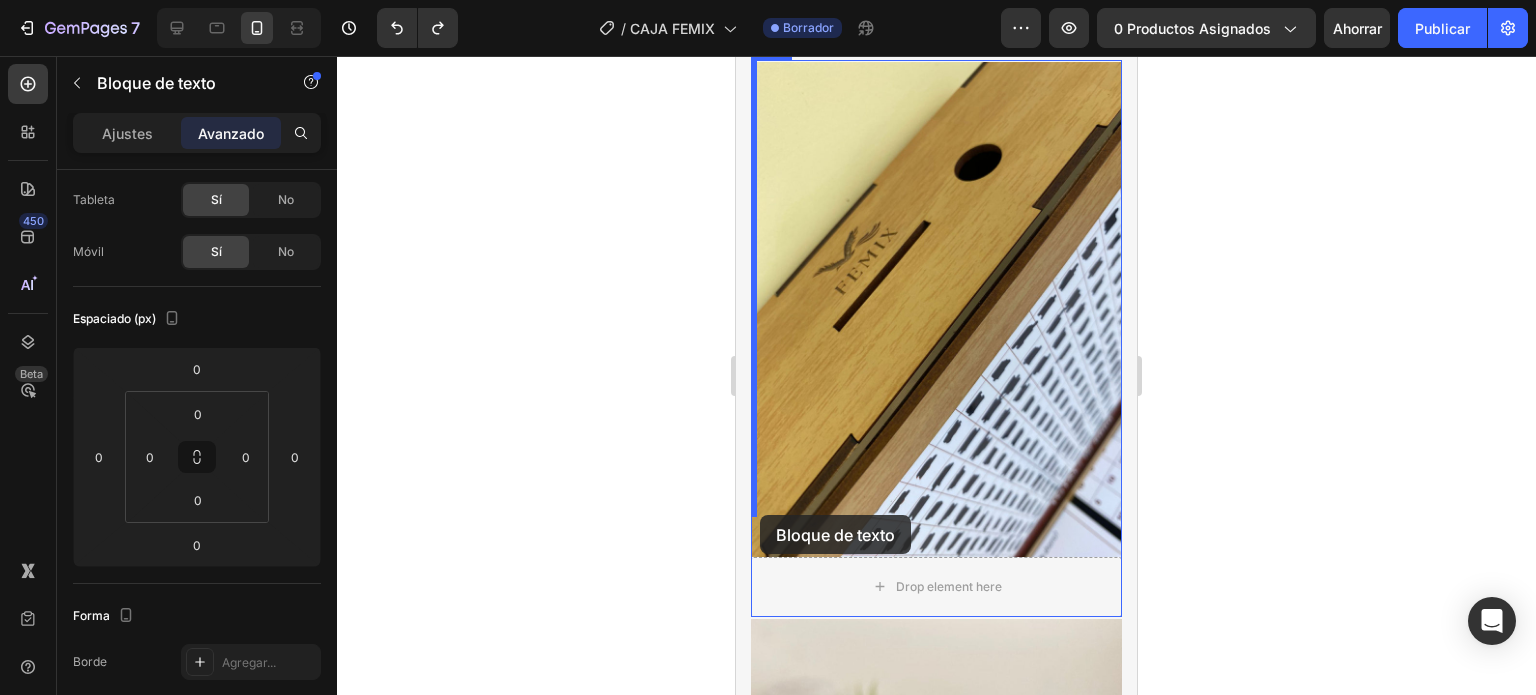 drag, startPoint x: 761, startPoint y: 238, endPoint x: 760, endPoint y: 515, distance: 277.0018 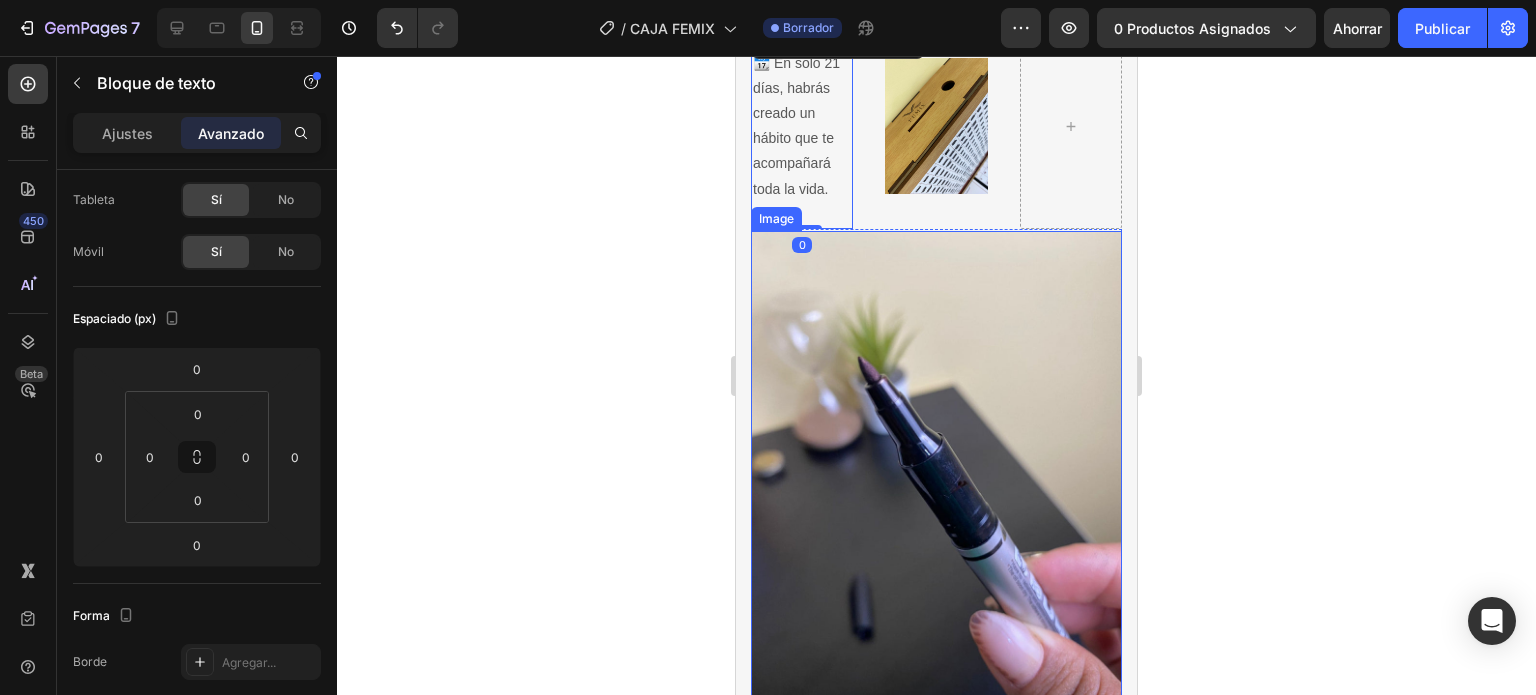 scroll, scrollTop: 2739, scrollLeft: 0, axis: vertical 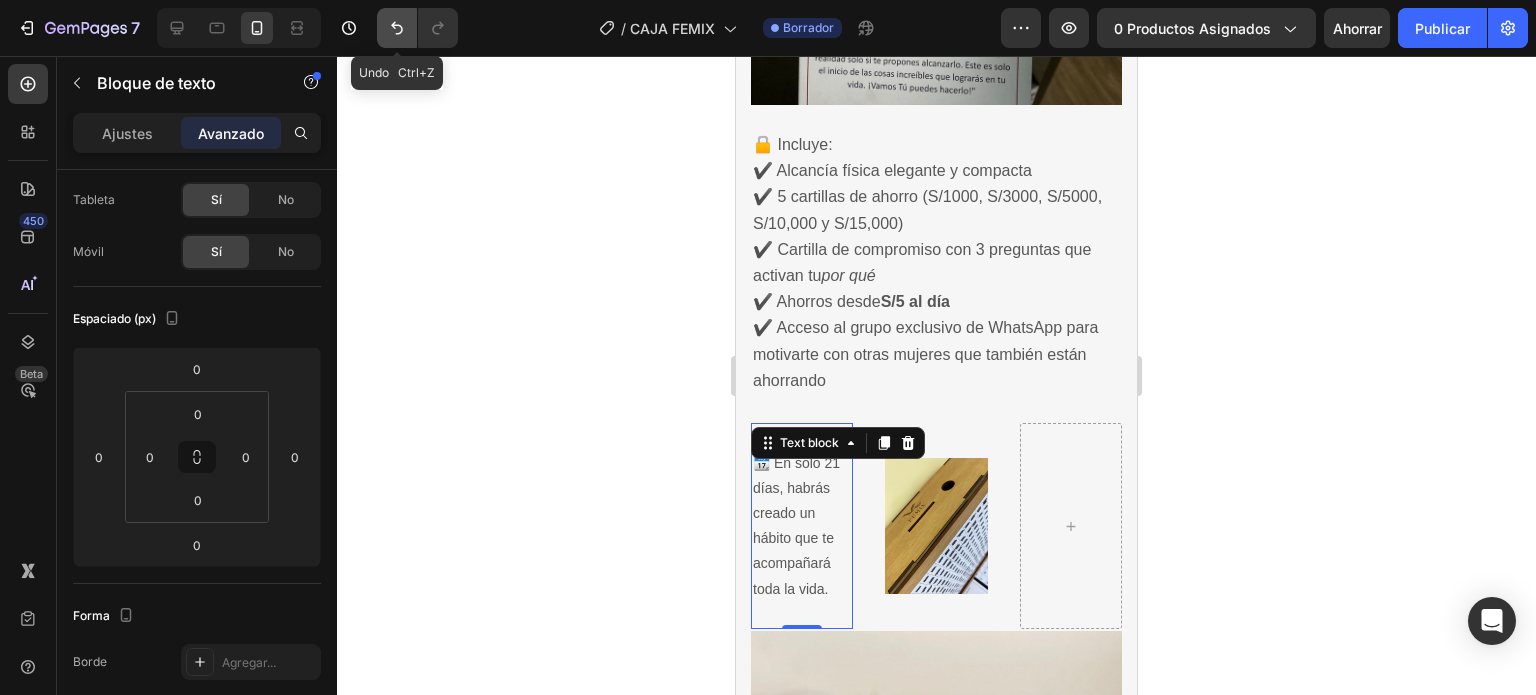 click 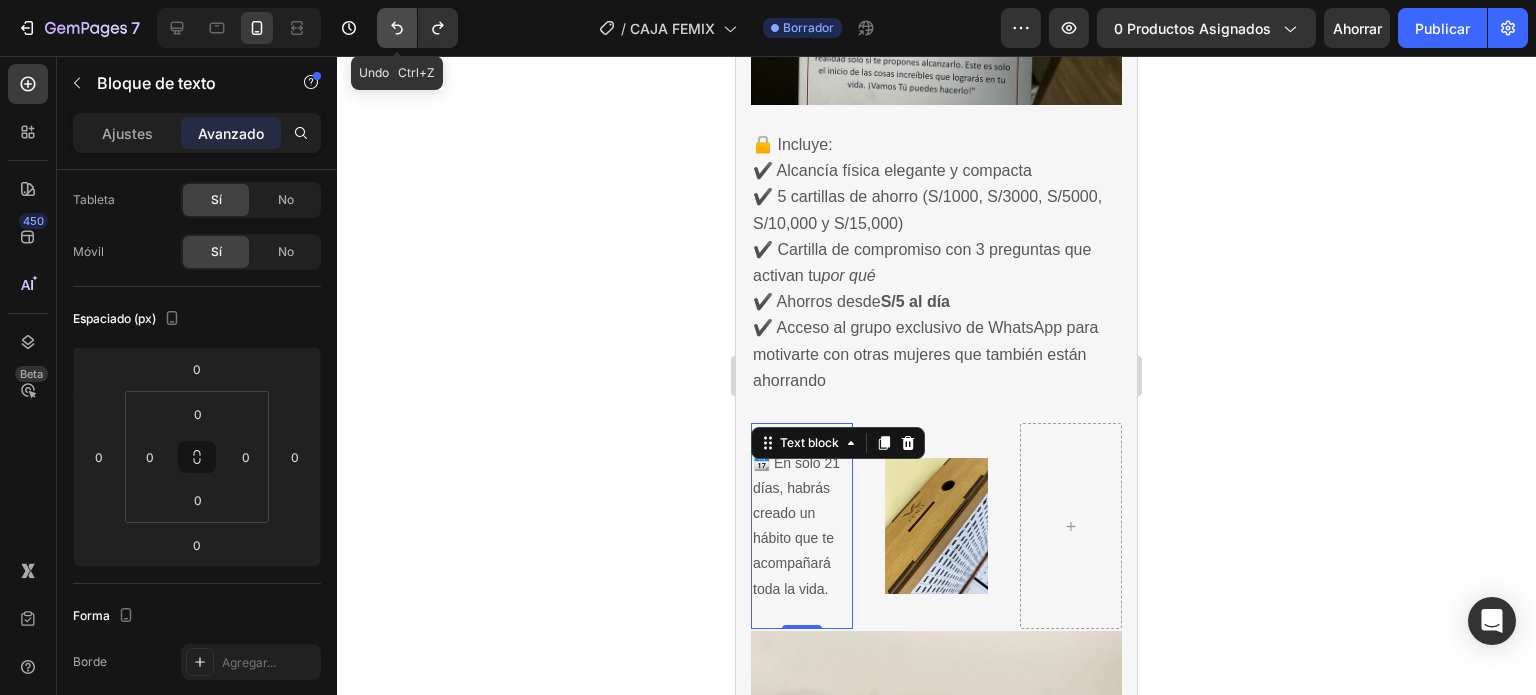 click 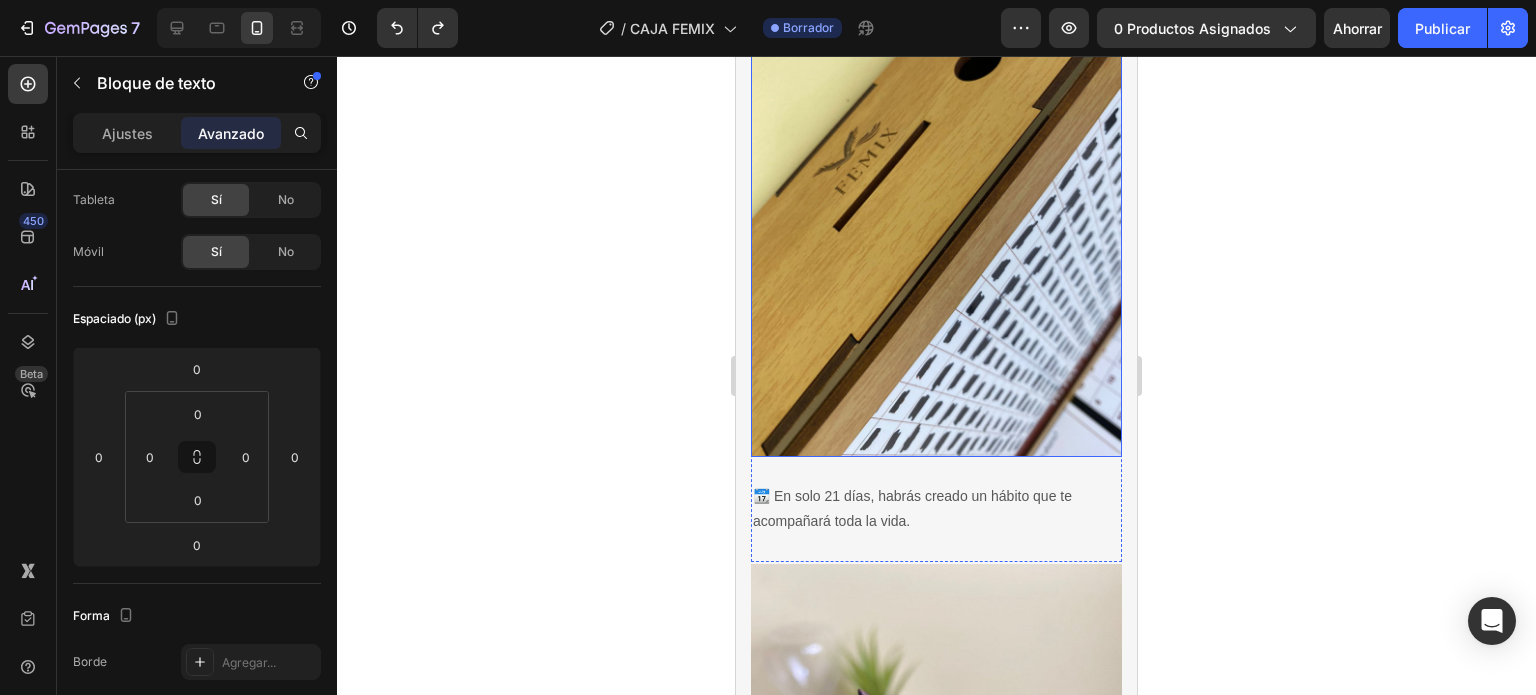 scroll, scrollTop: 3163, scrollLeft: 0, axis: vertical 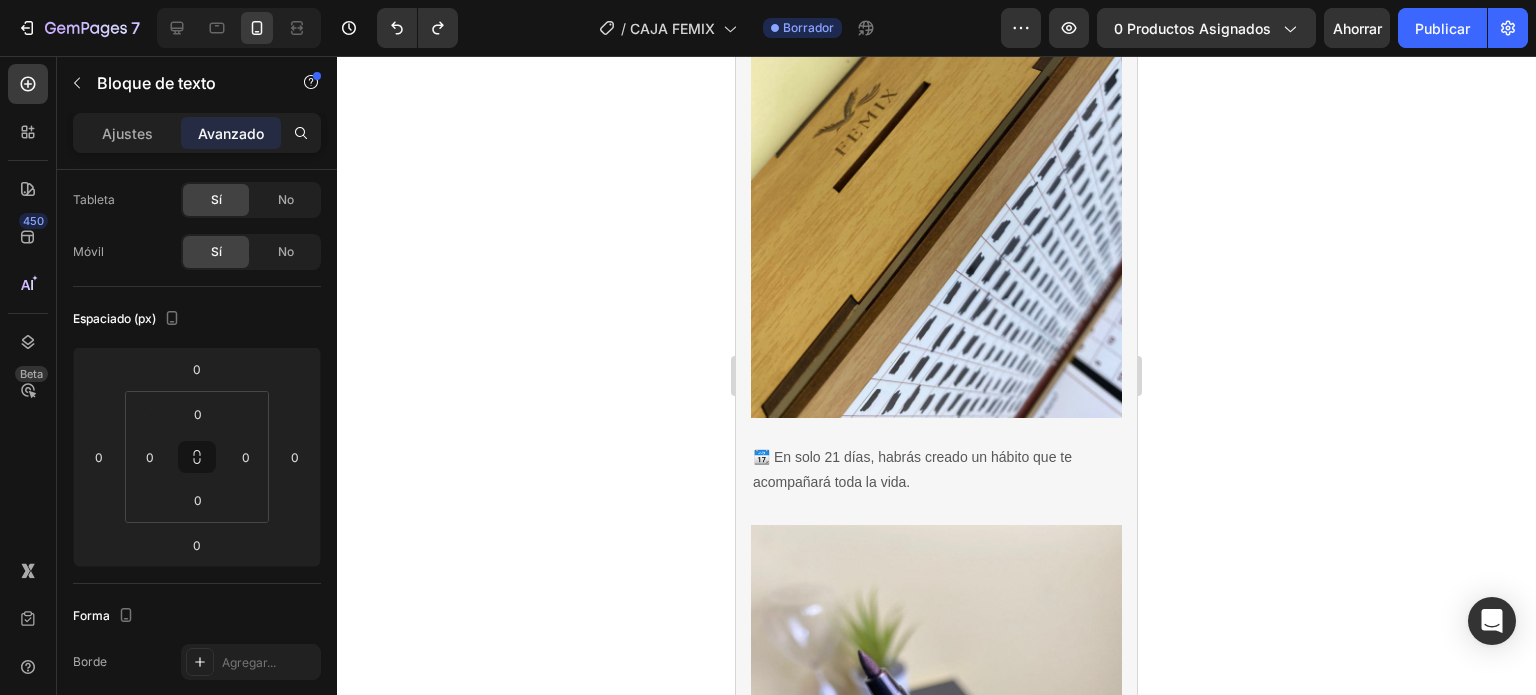 click on "📆 En solo 21 días, habrás creado un hábito que te acompañará toda la vida." at bounding box center [936, 470] 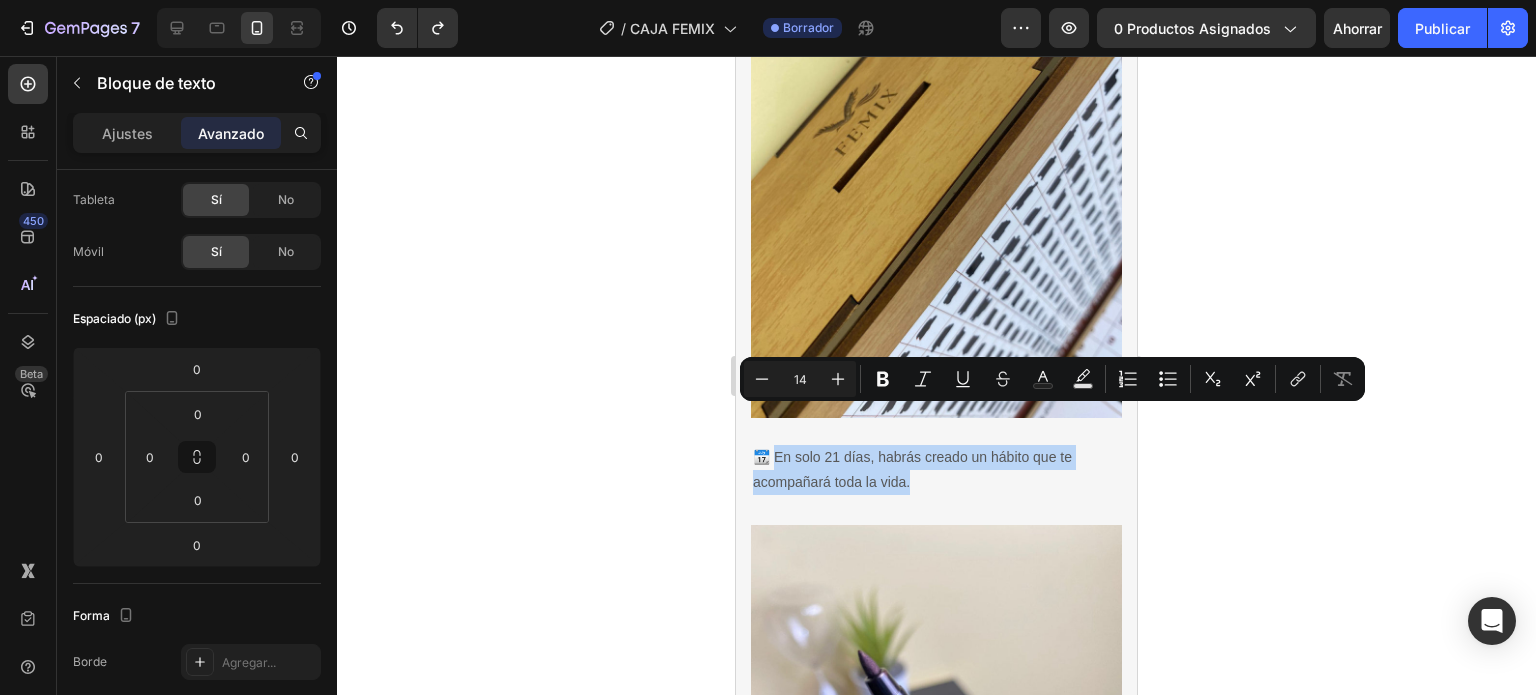 drag, startPoint x: 920, startPoint y: 441, endPoint x: 780, endPoint y: 411, distance: 143.1782 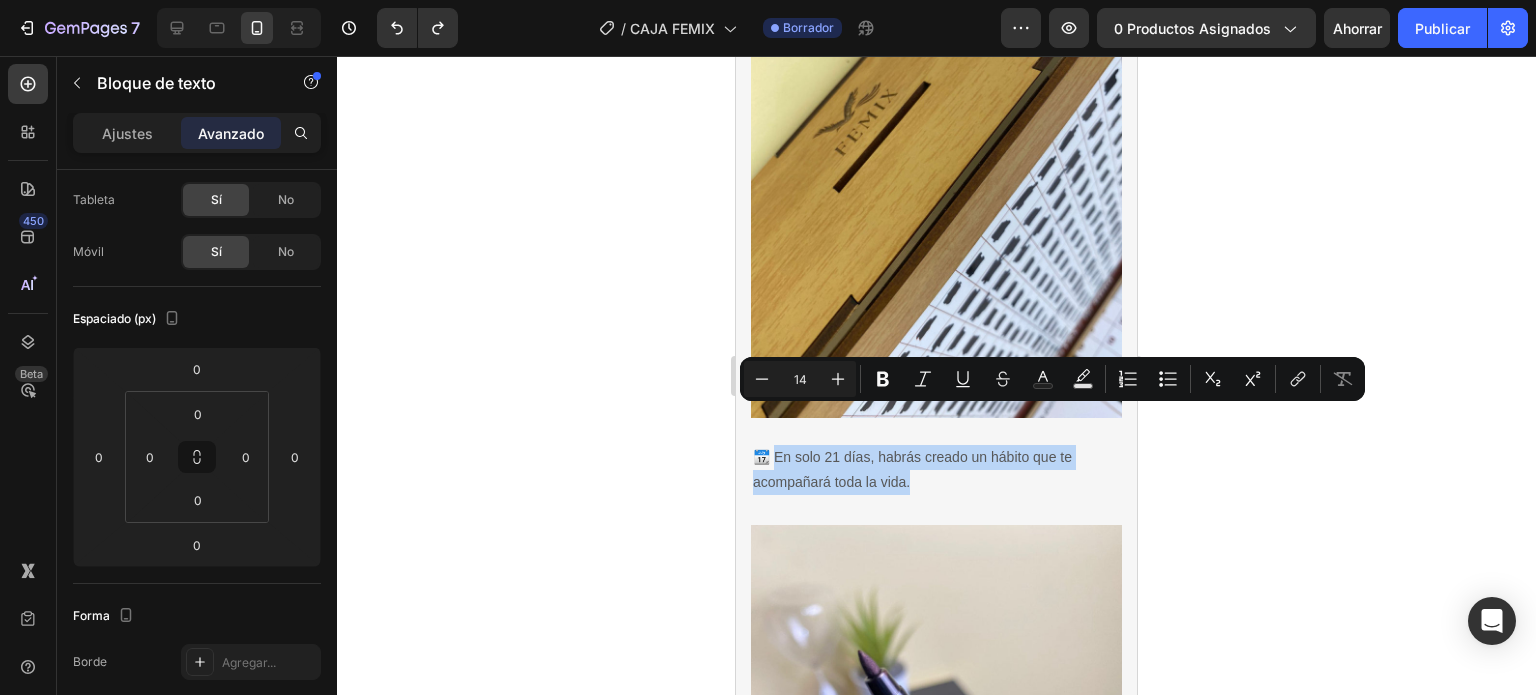 click on "📆 En solo 21 días, habrás creado un hábito que te acompañará toda la vida." at bounding box center [936, 470] 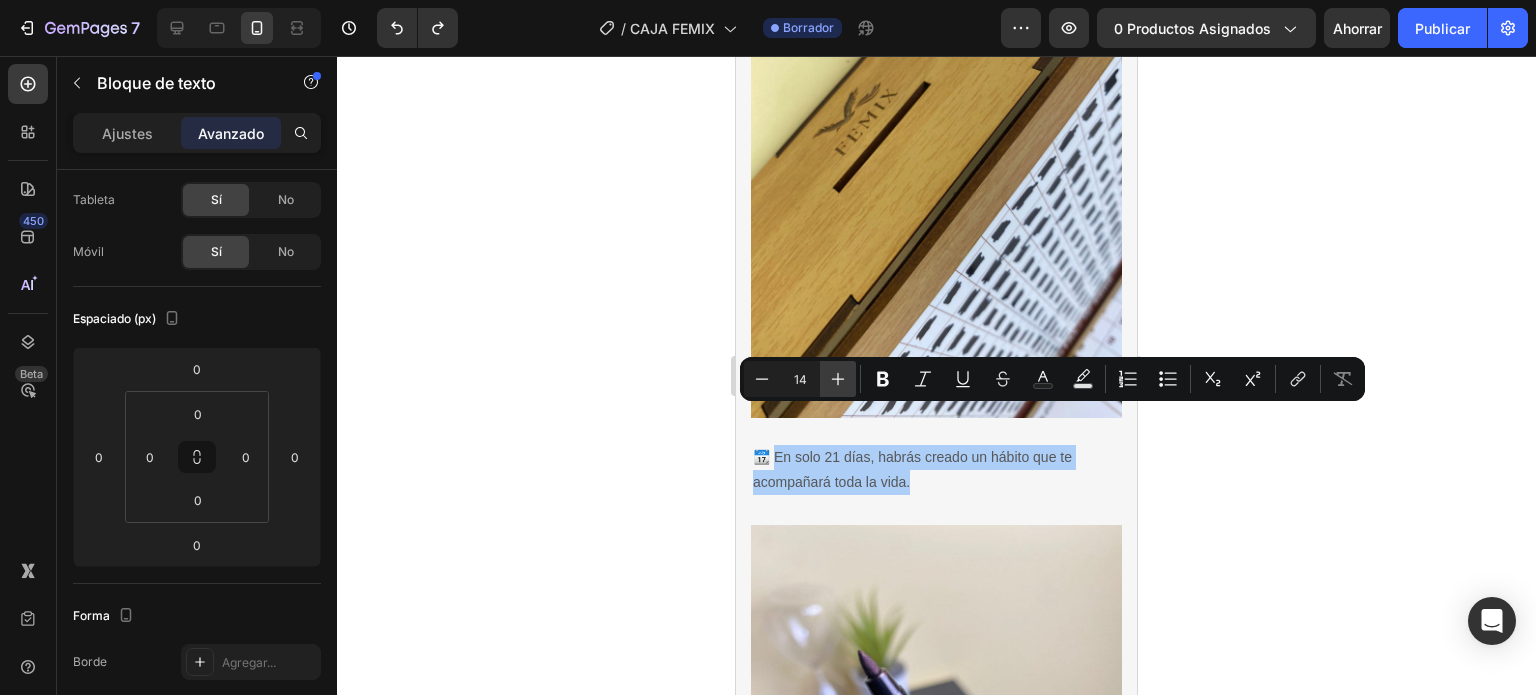 click 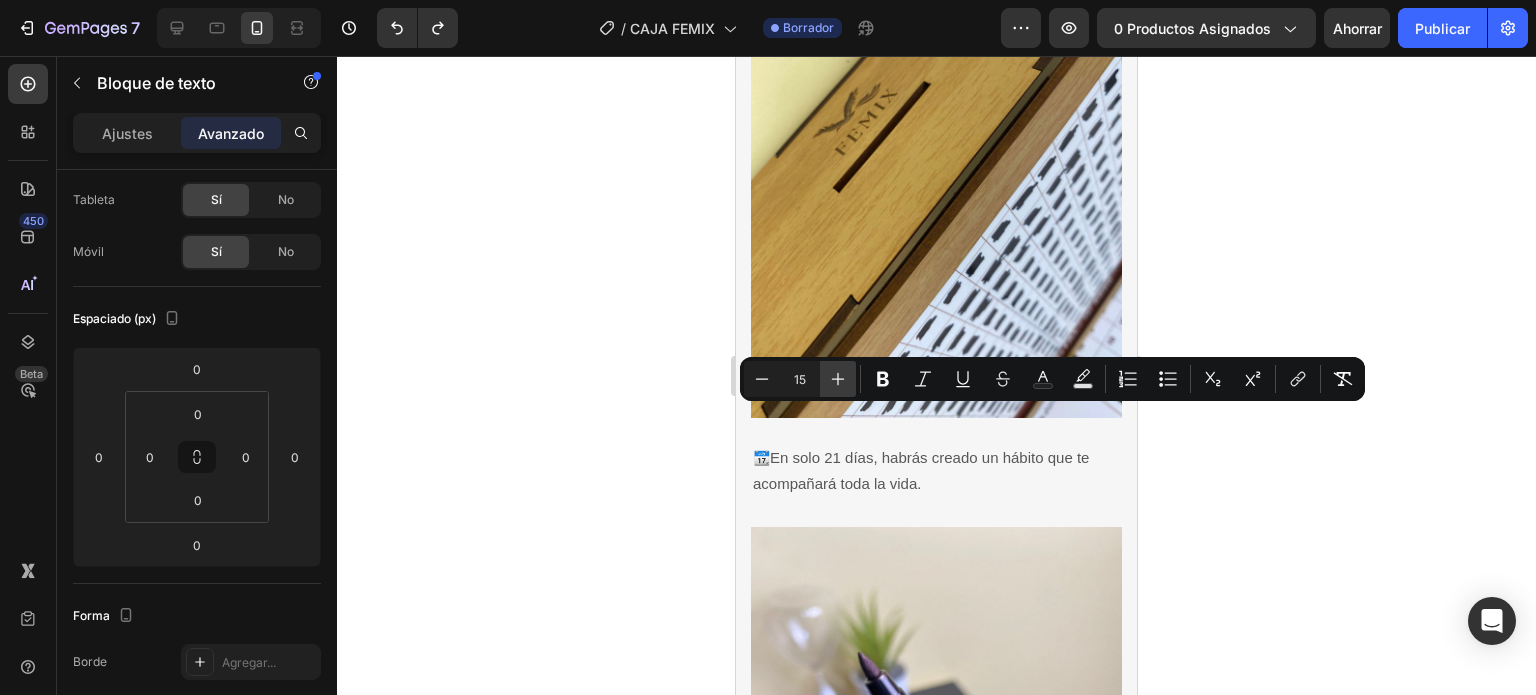 click 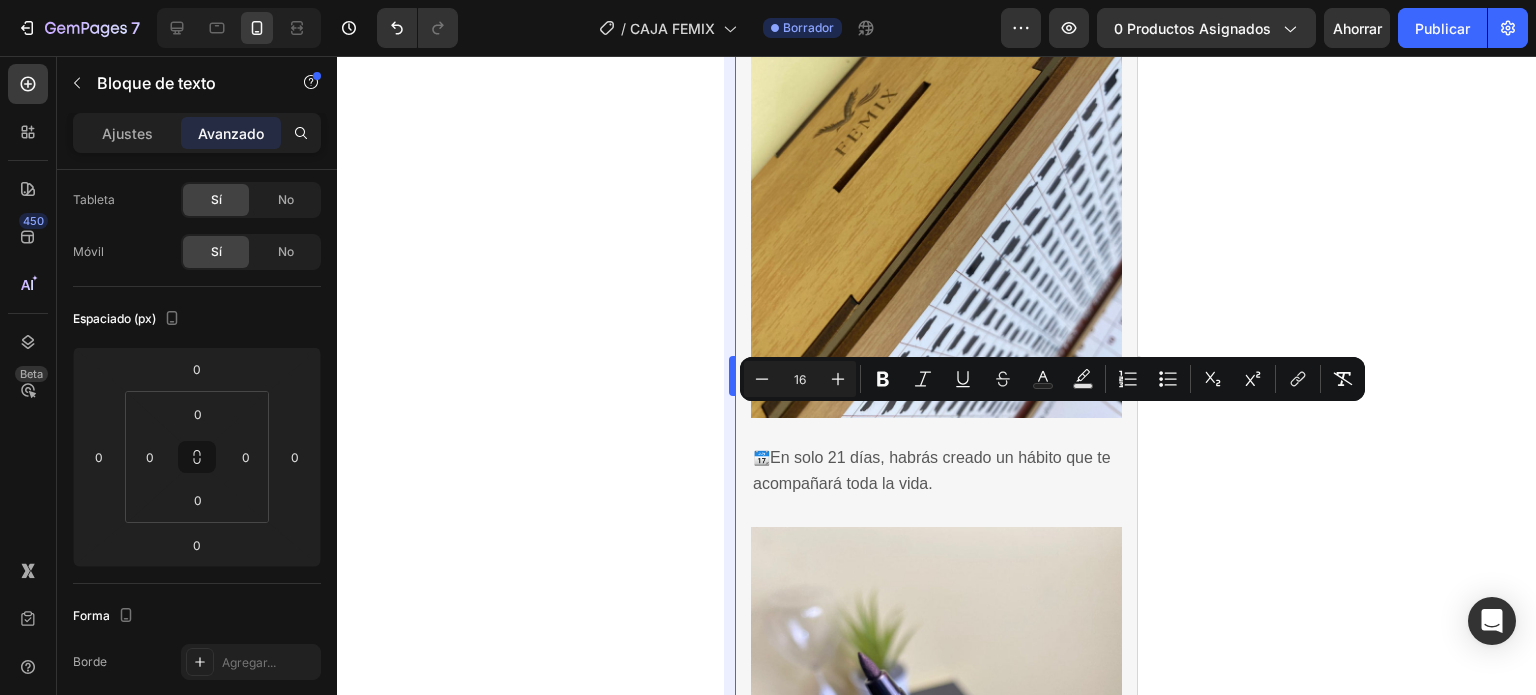 click 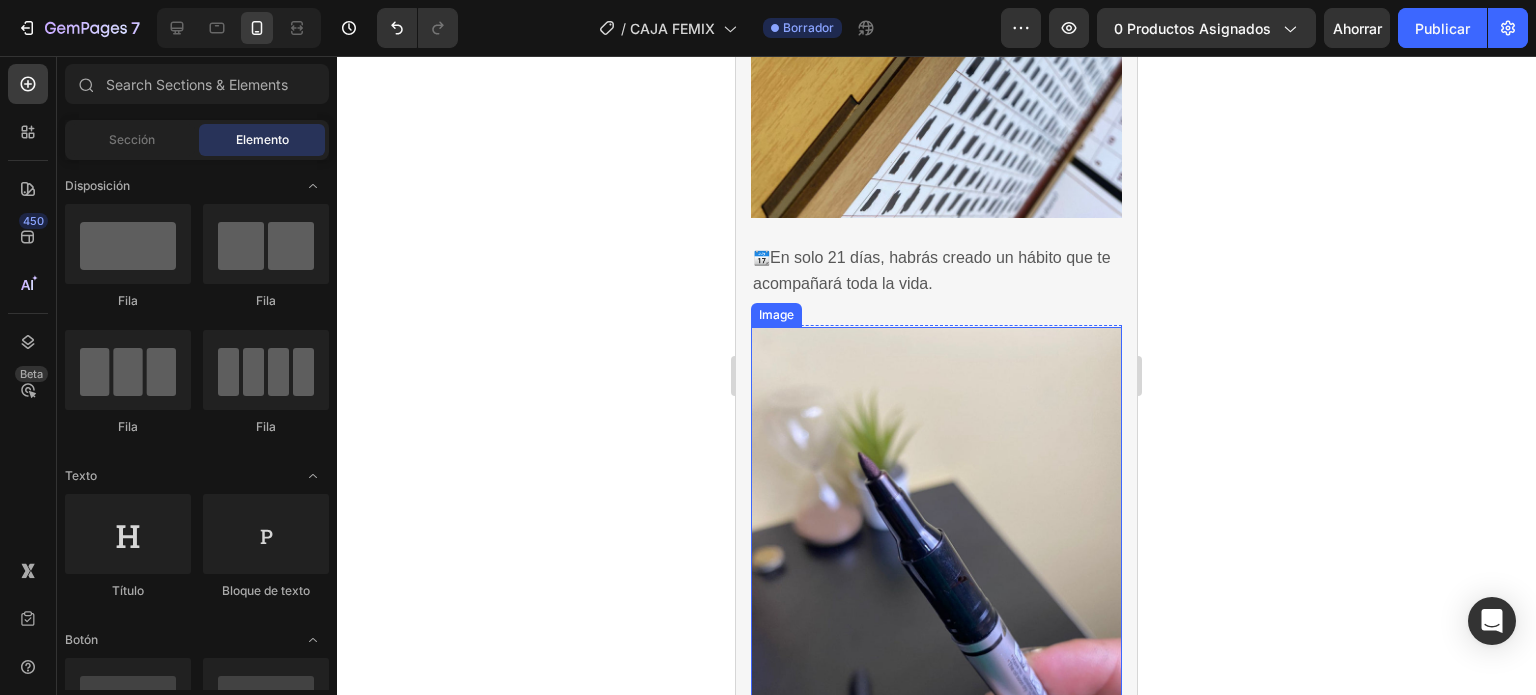 scroll, scrollTop: 3663, scrollLeft: 0, axis: vertical 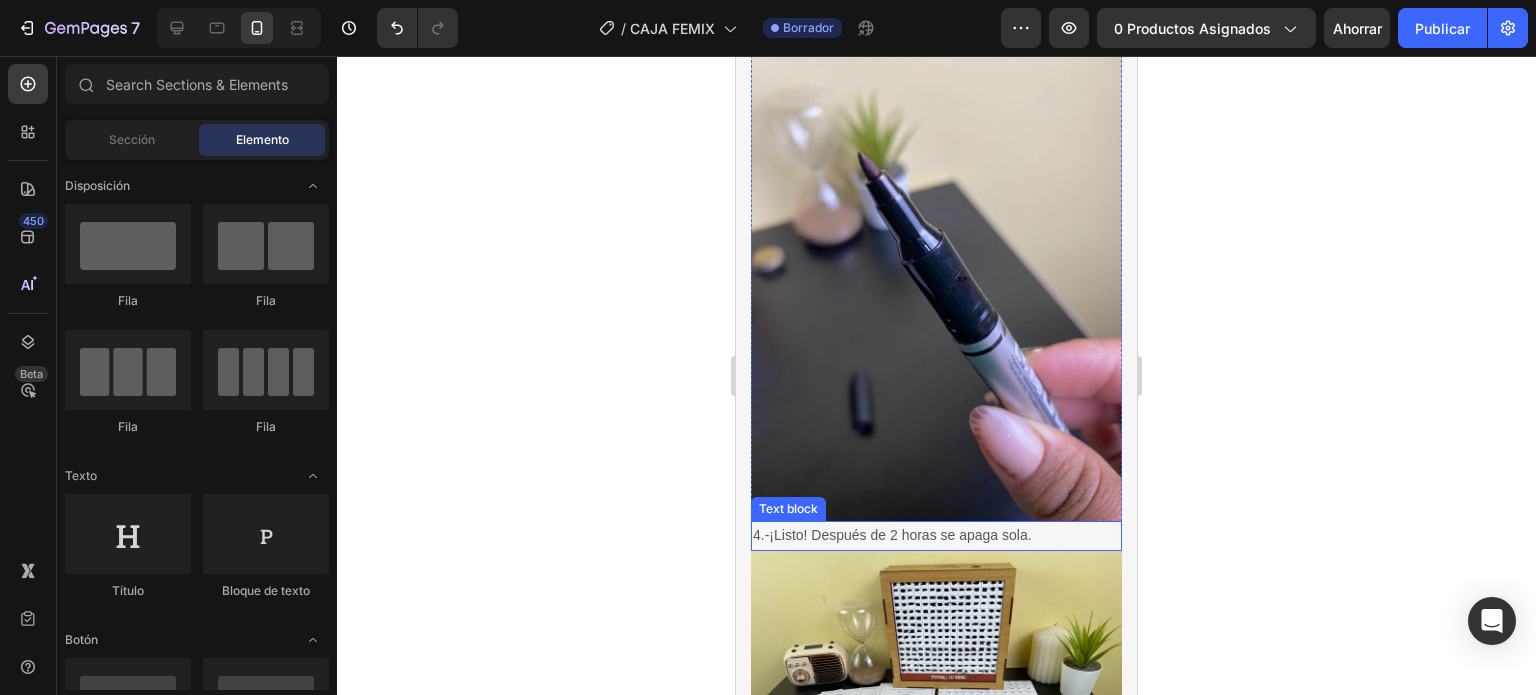 click on "4.-¡Listo! Después de 2 horas se apaga sola." at bounding box center [936, 535] 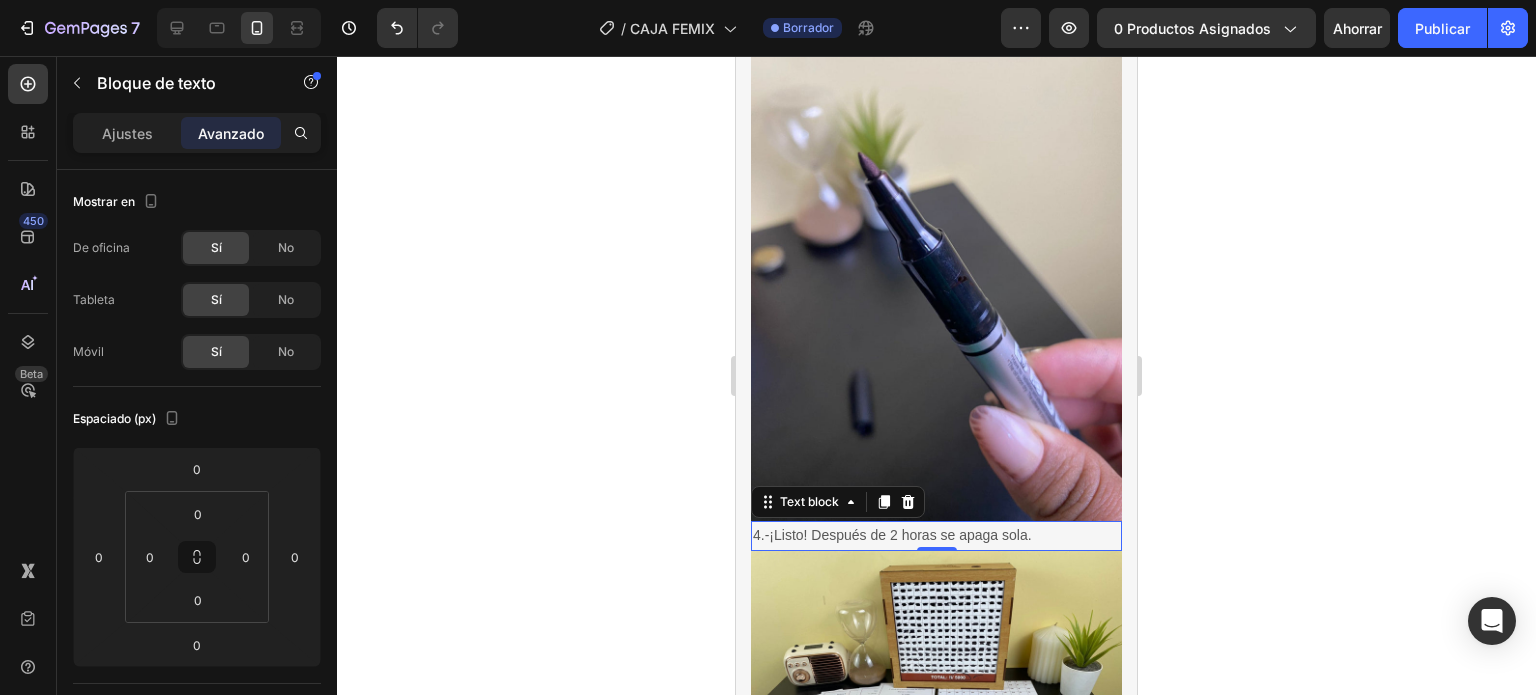 click on "4.-¡Listo! Después de 2 horas se apaga sola." at bounding box center [936, 535] 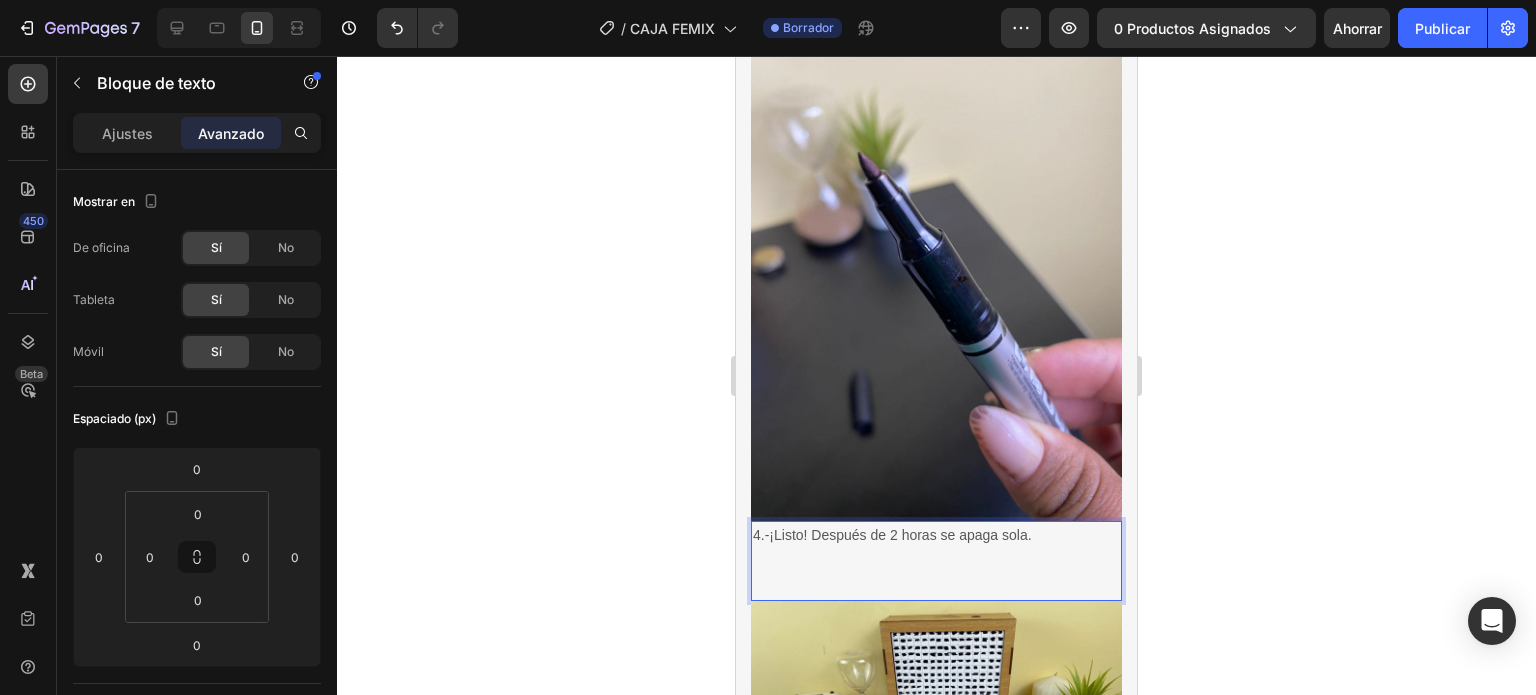 drag, startPoint x: 913, startPoint y: 504, endPoint x: 928, endPoint y: 333, distance: 171.65663 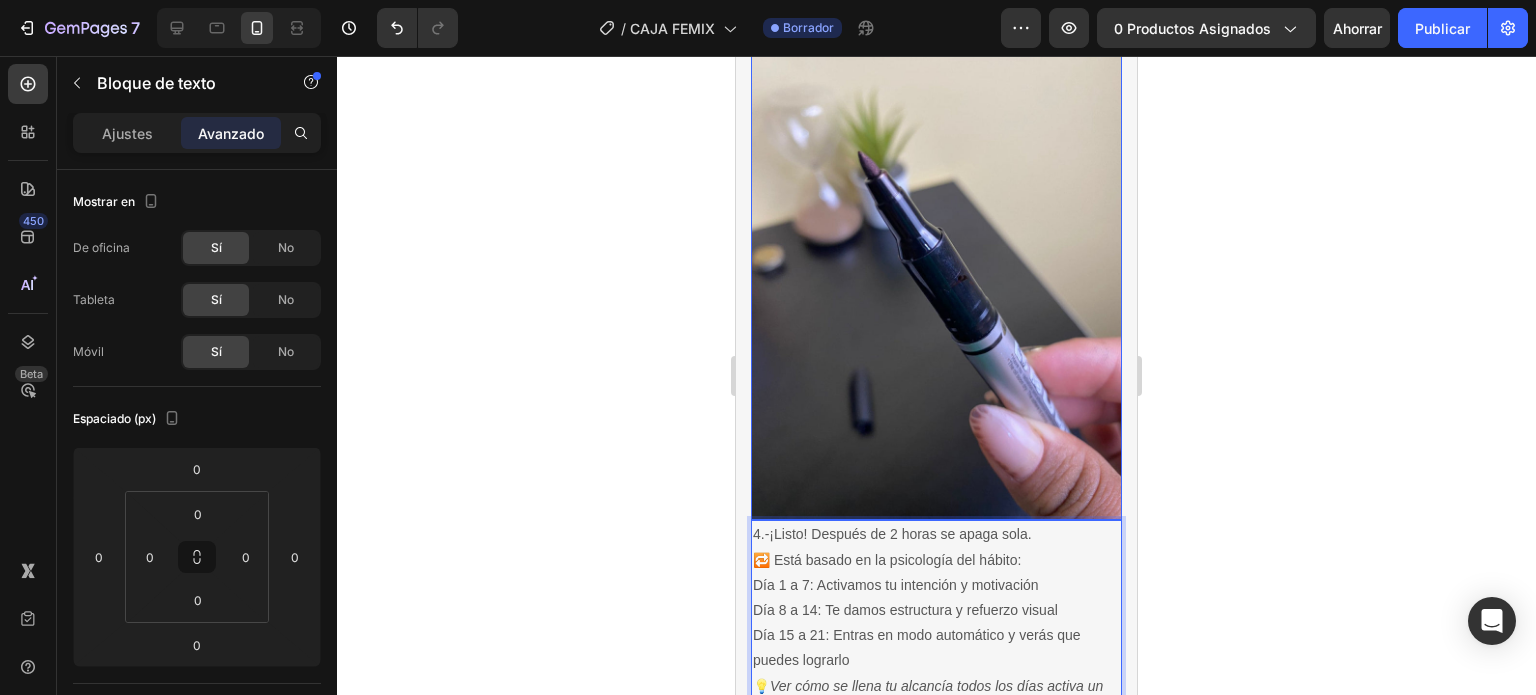 scroll, scrollTop: 3672, scrollLeft: 0, axis: vertical 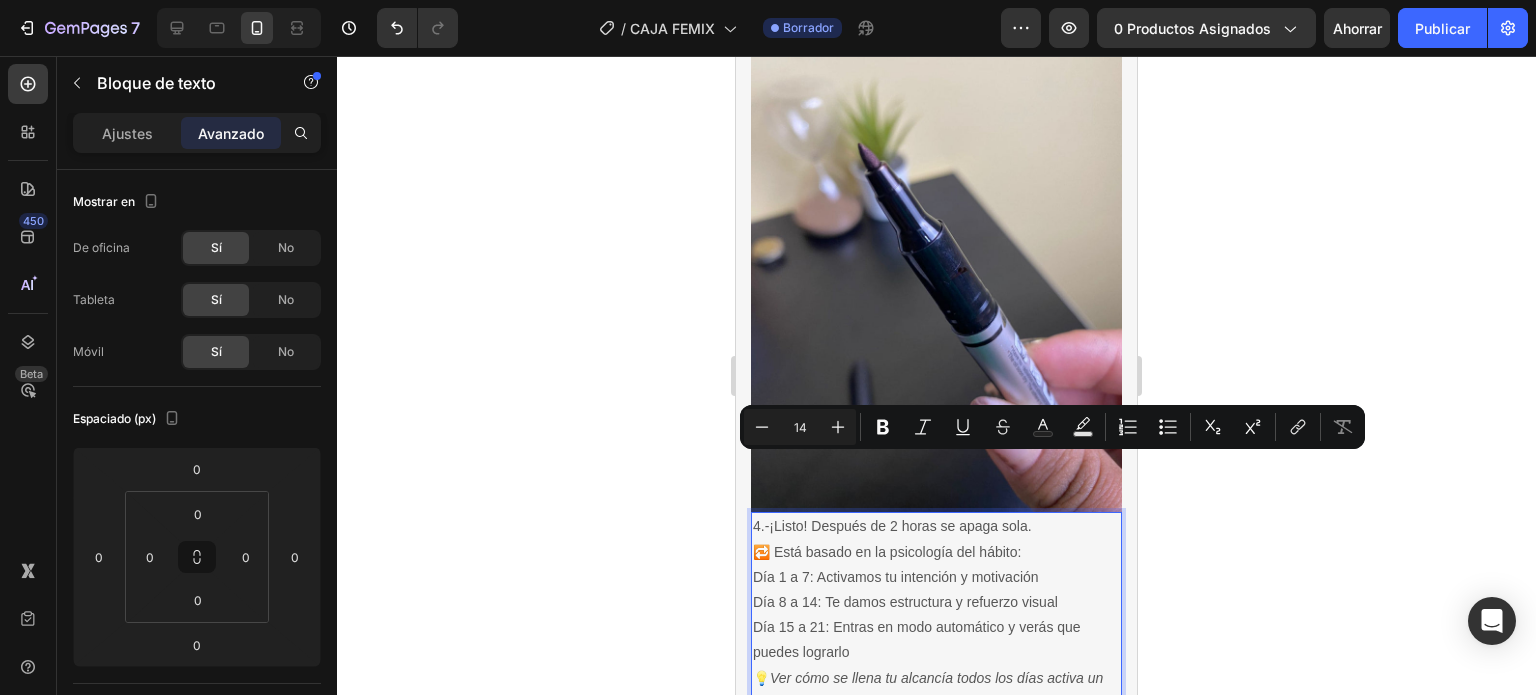 drag, startPoint x: 1045, startPoint y: 459, endPoint x: 1440, endPoint y: 508, distance: 398.02765 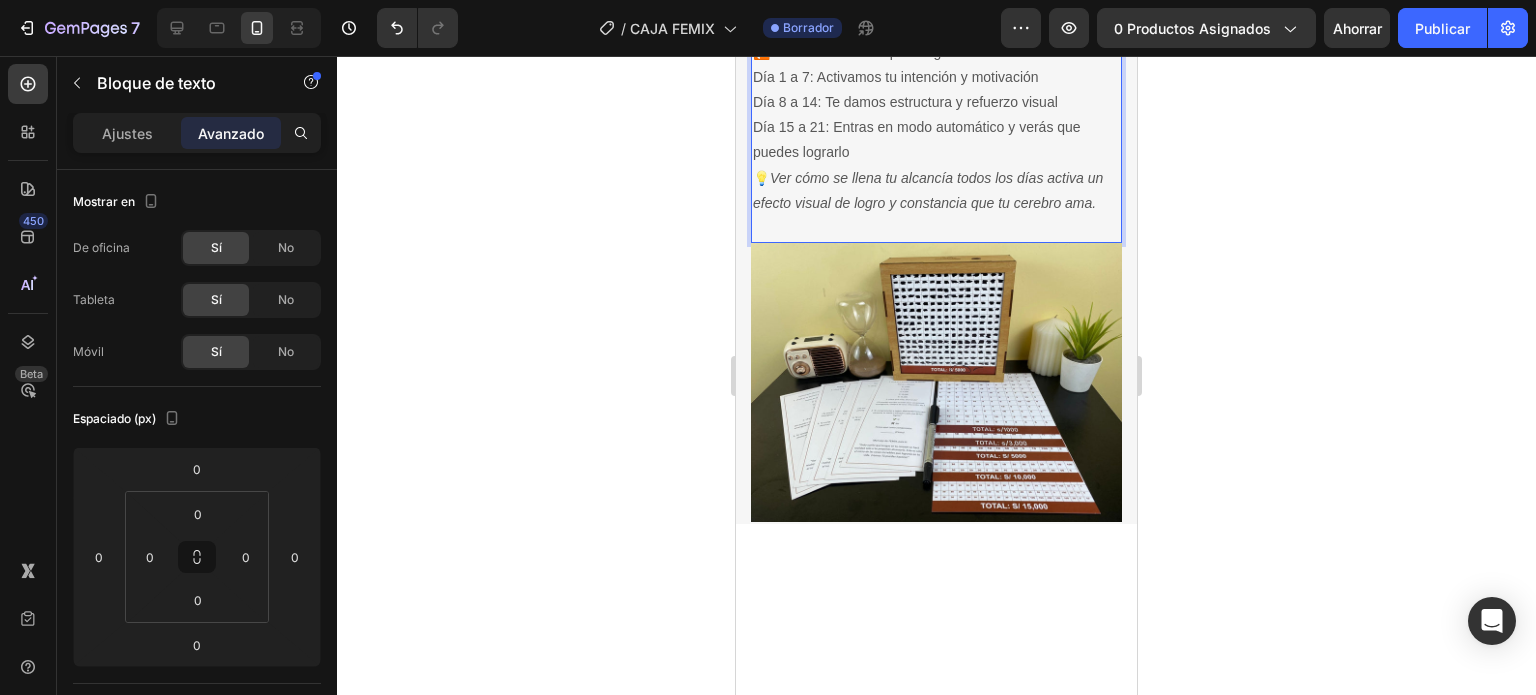 scroll, scrollTop: 3872, scrollLeft: 0, axis: vertical 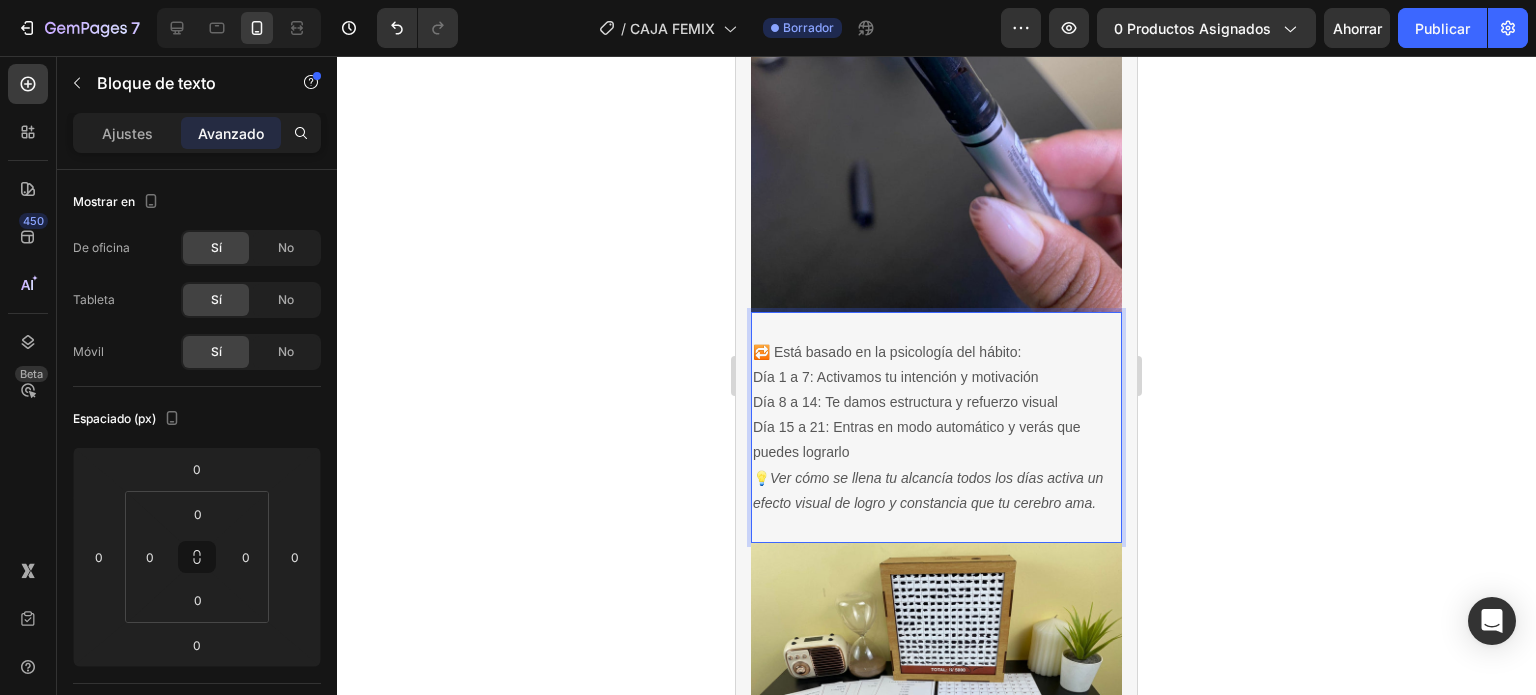 click on "💡  Ver cómo se llena tu alcancía todos los días activa un efecto visual de logro y constancia que tu cerebro ama." at bounding box center [936, 491] 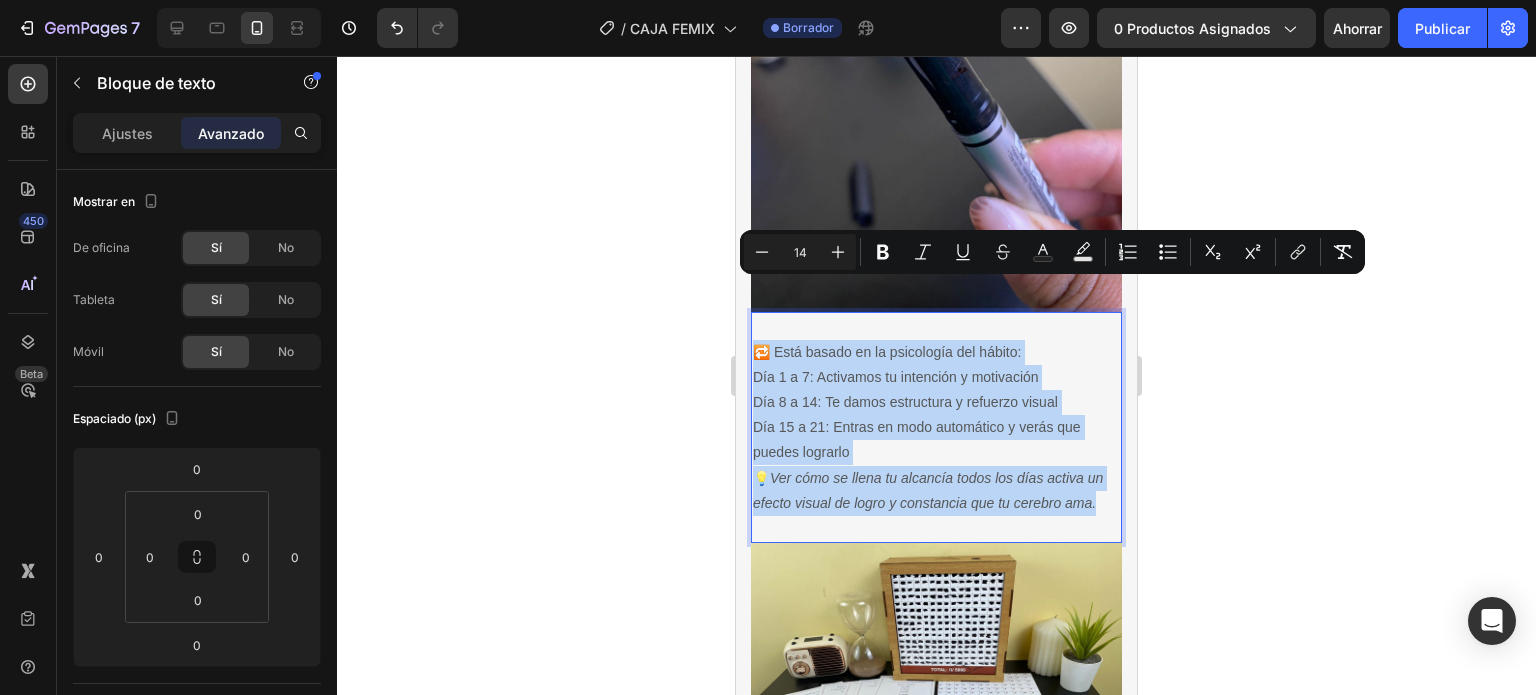drag, startPoint x: 800, startPoint y: 465, endPoint x: 754, endPoint y: 291, distance: 179.97778 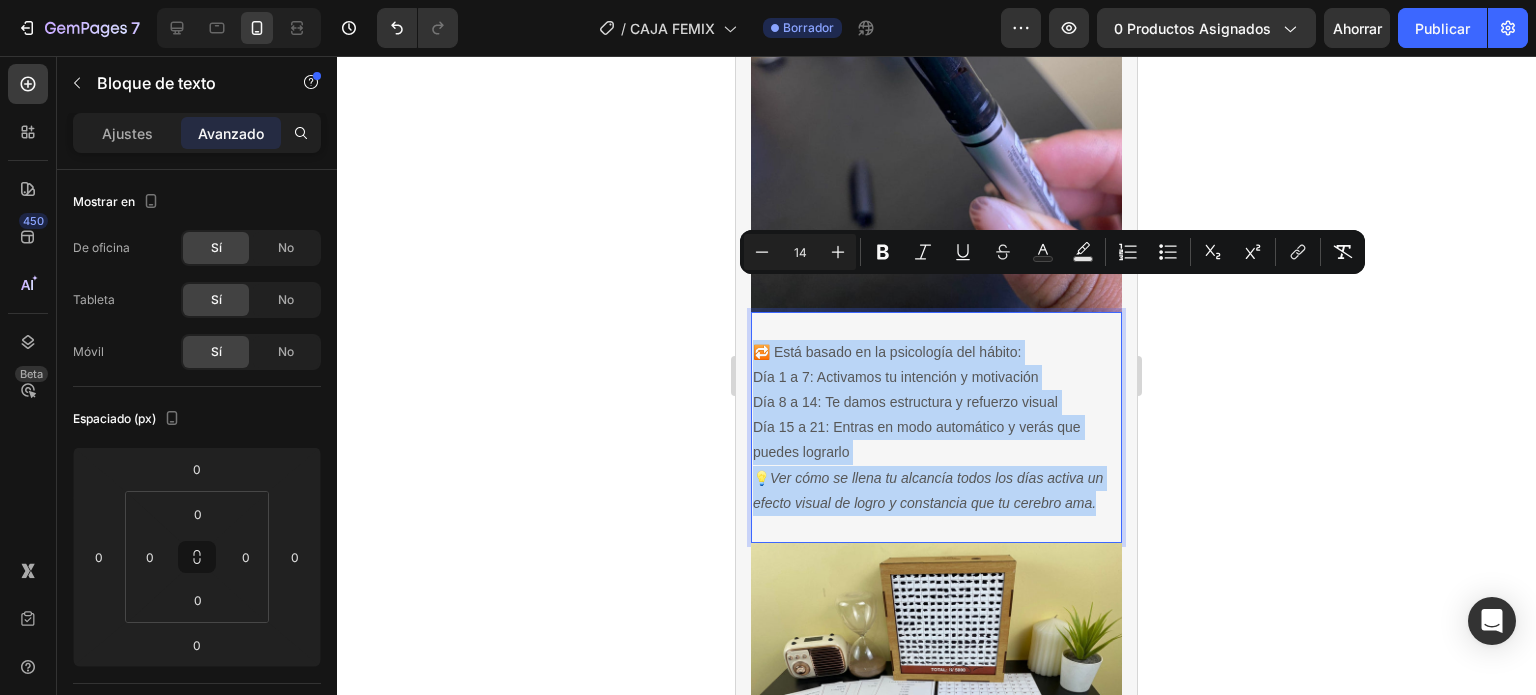 click on "🔁 Está basado en la psicología del hábito: Día 1 a 7: Activamos tu intención y motivación Día 8 a 14: Te damos estructura y refuerzo visual Día 15 a 21: Entras en modo automático y verás que puedes lograrlo 💡  Ver cómo se llena tu alcancía todos los días activa un efecto visual de logro y constancia que tu cerebro ama." at bounding box center (936, 427) 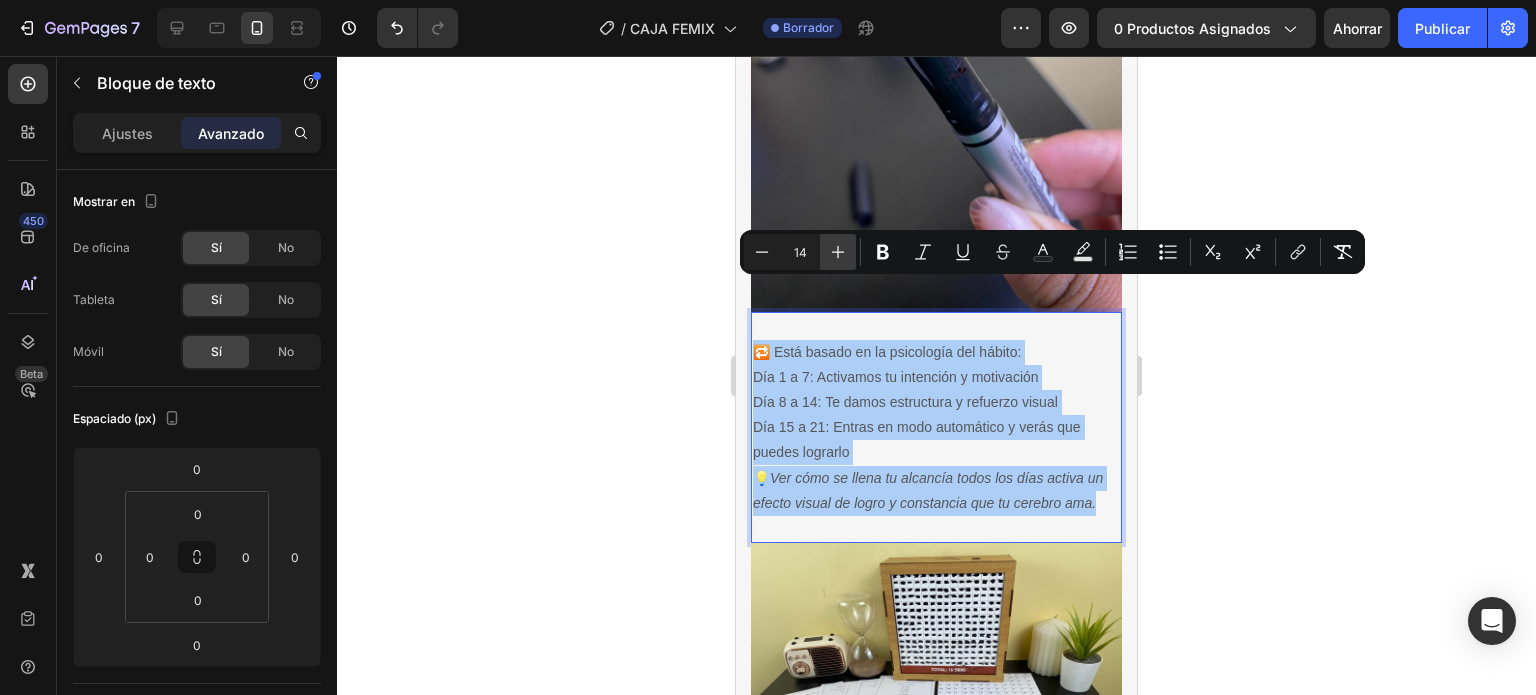 click 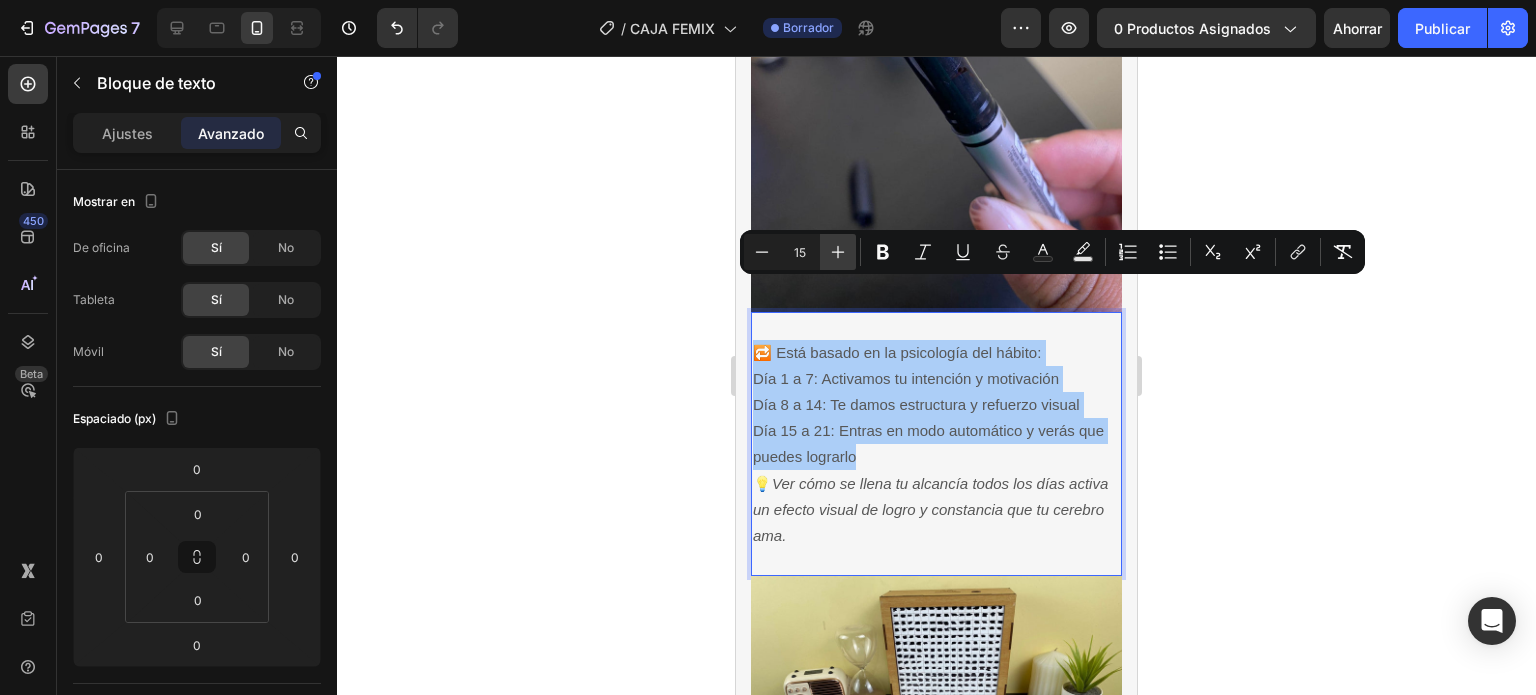 click 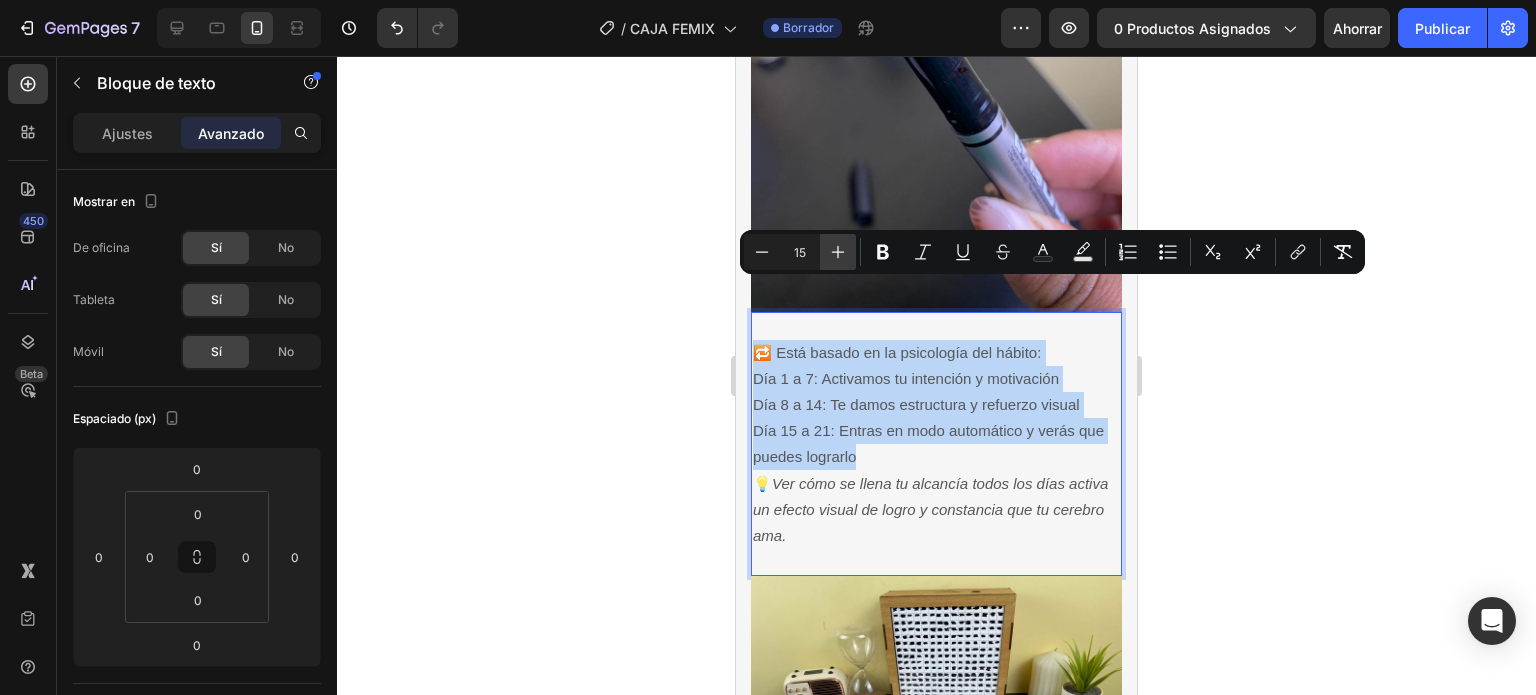 type on "16" 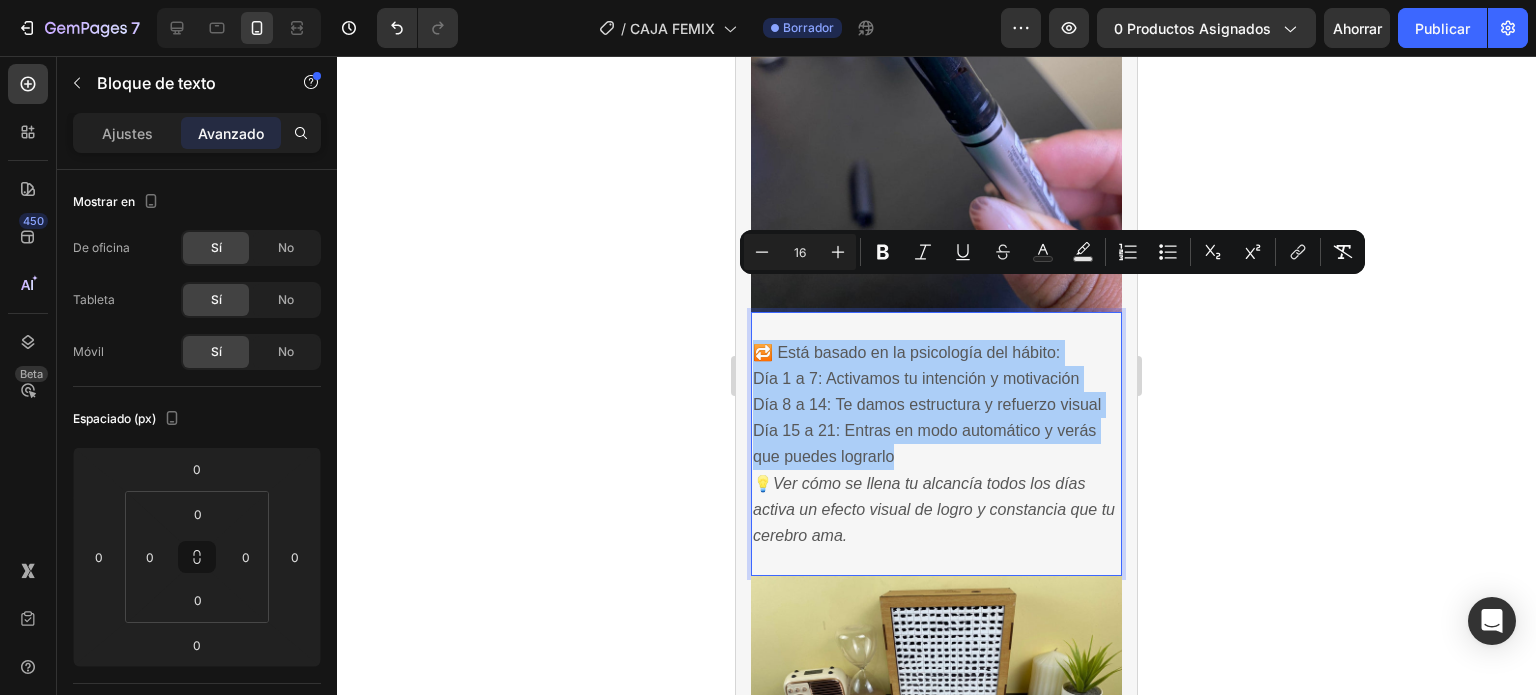 drag, startPoint x: 684, startPoint y: 320, endPoint x: 282, endPoint y: 360, distance: 403.98514 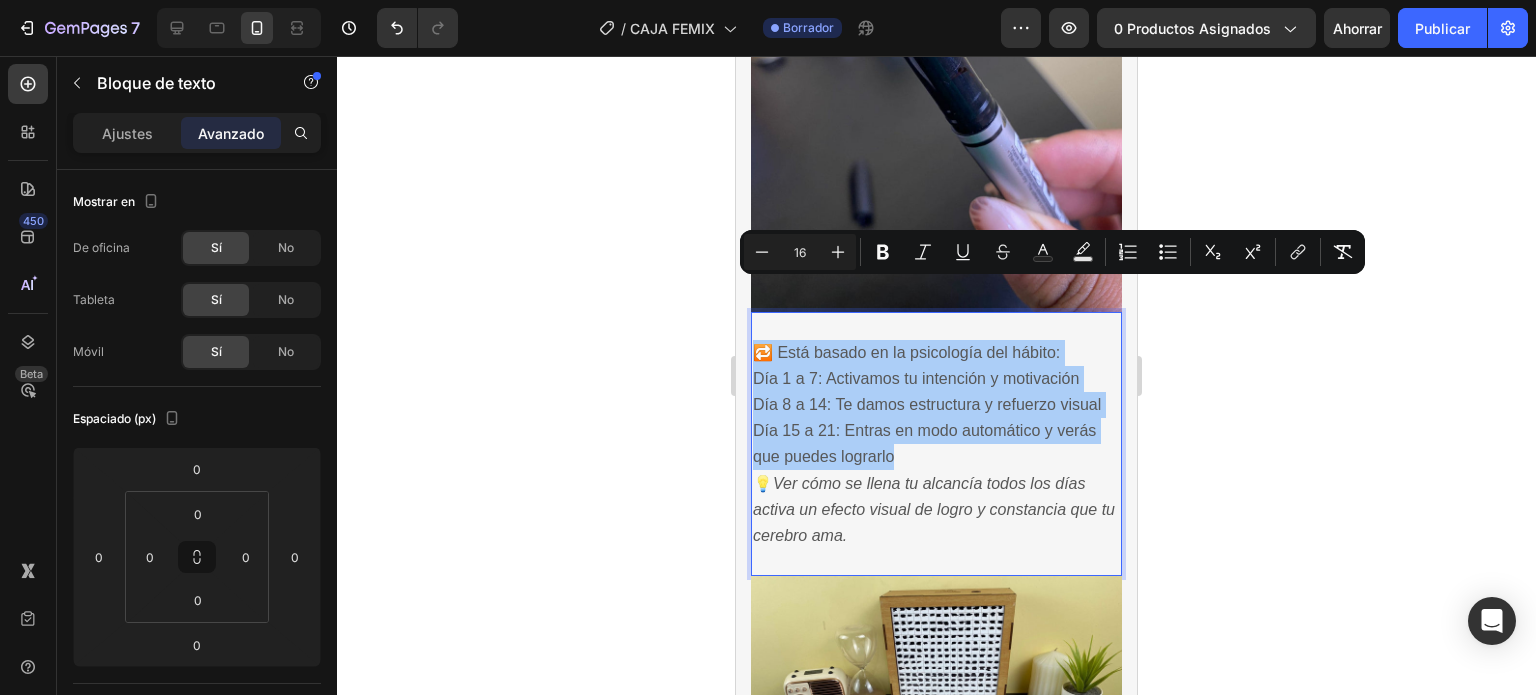 click 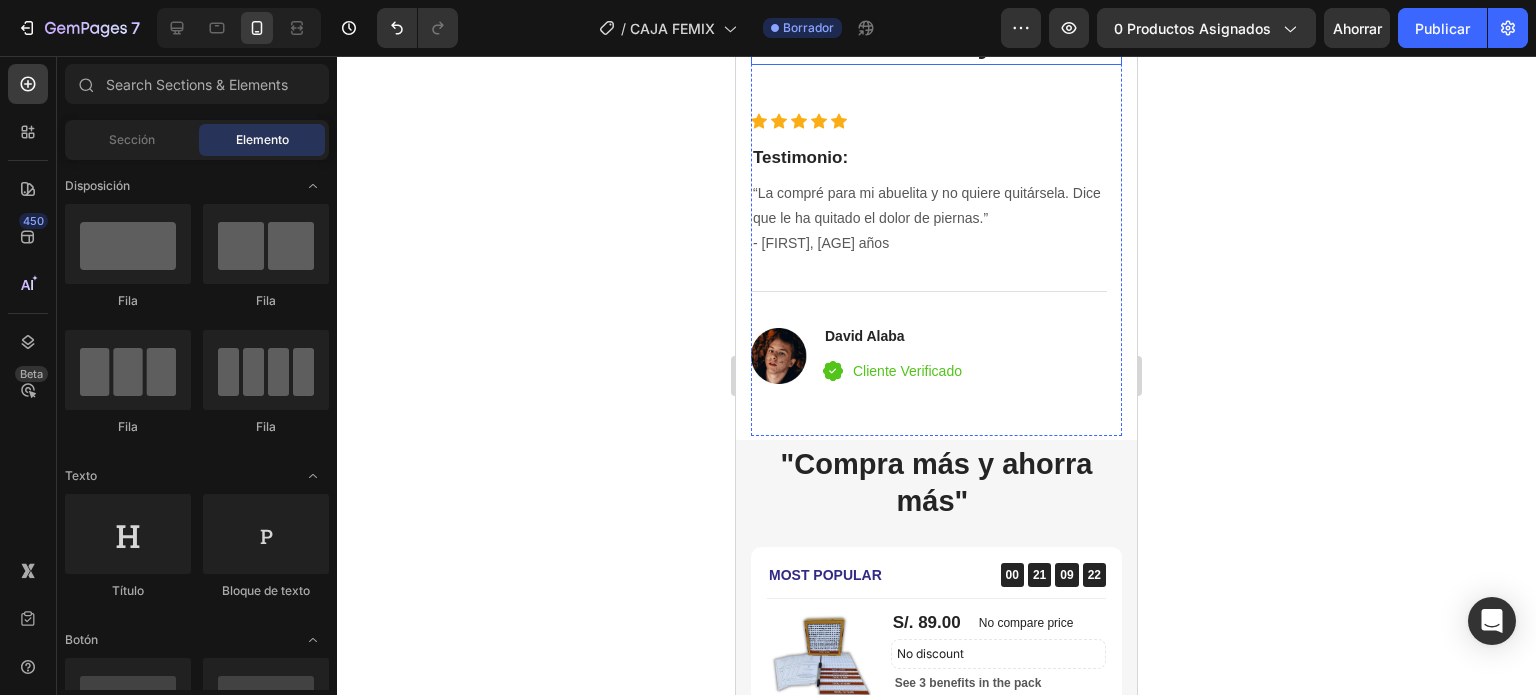 scroll, scrollTop: 4572, scrollLeft: 0, axis: vertical 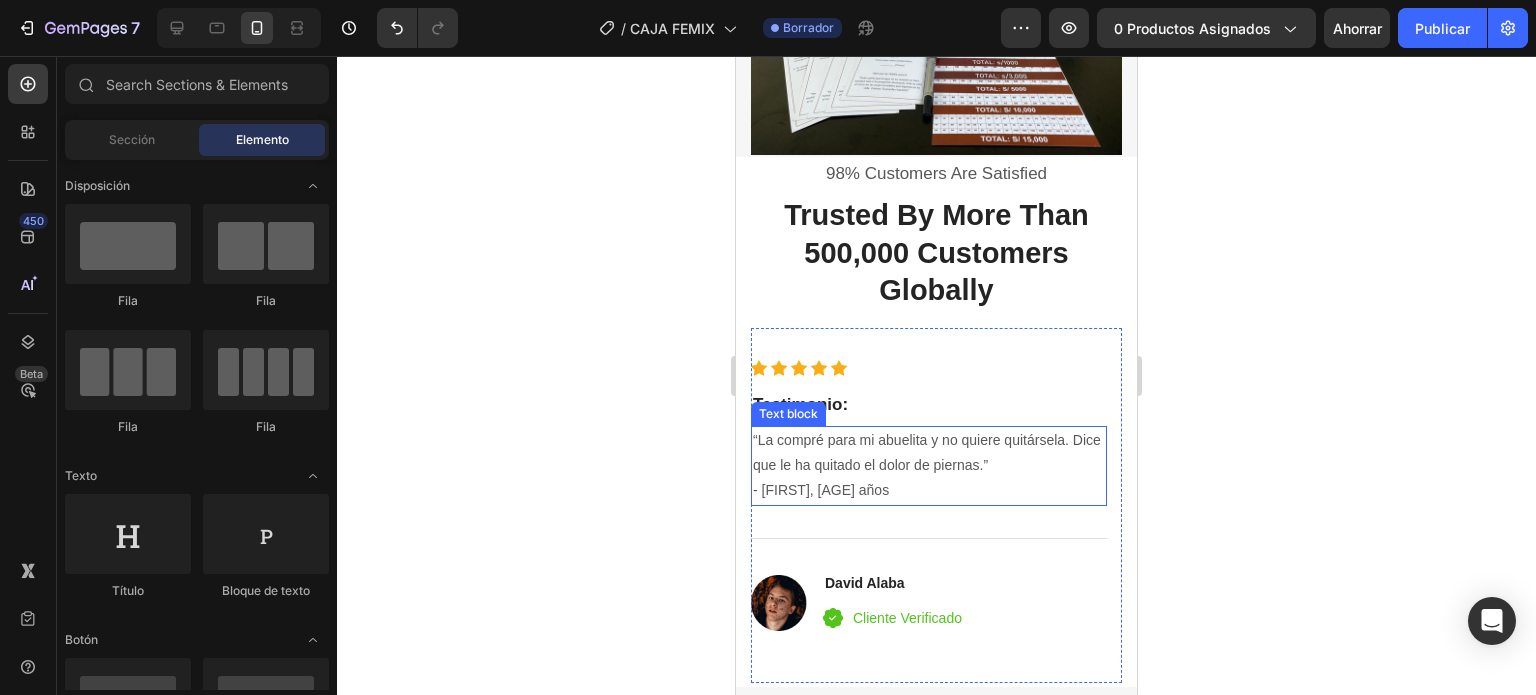 click on "“La compré para mi abuelita y no quiere quitársela. Dice que le ha quitado el dolor de piernas.”" at bounding box center (929, 453) 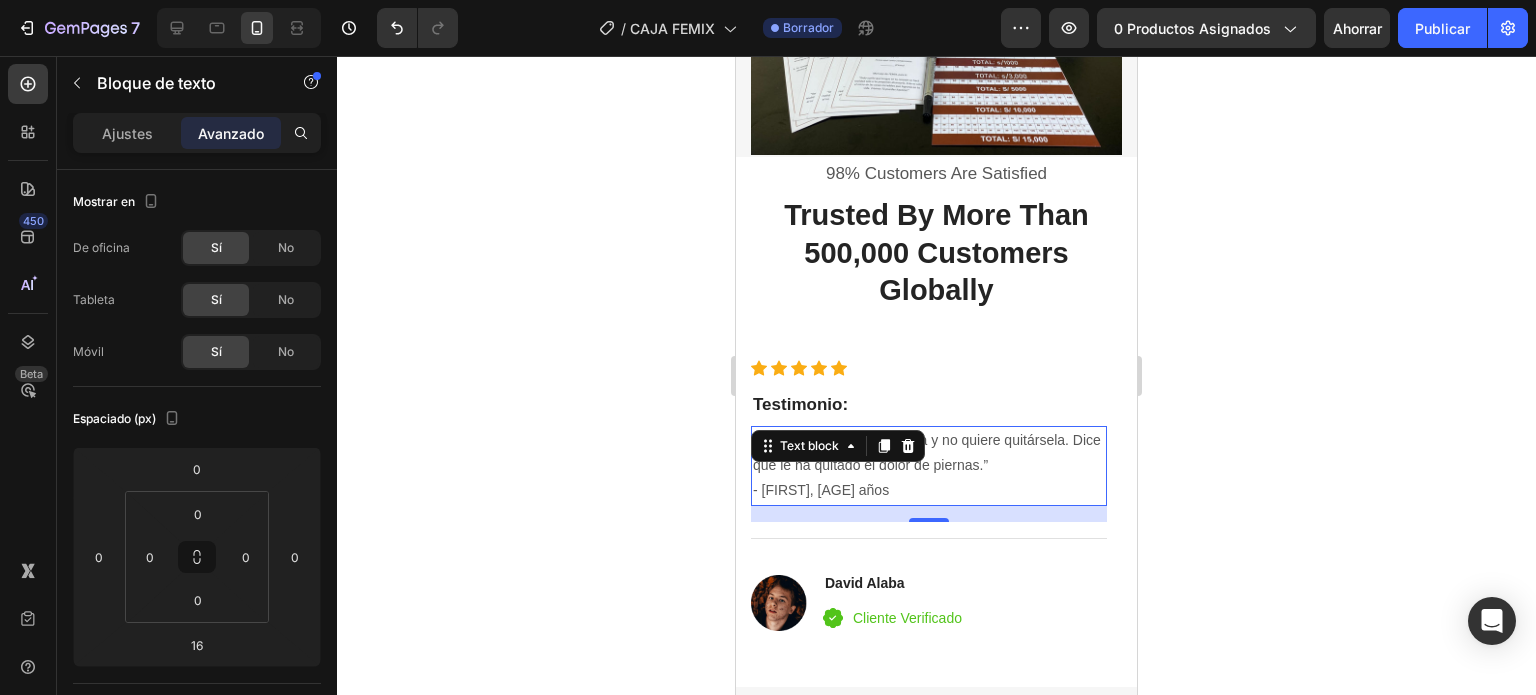 click on "- [FIRST], [AGE] años" at bounding box center [929, 490] 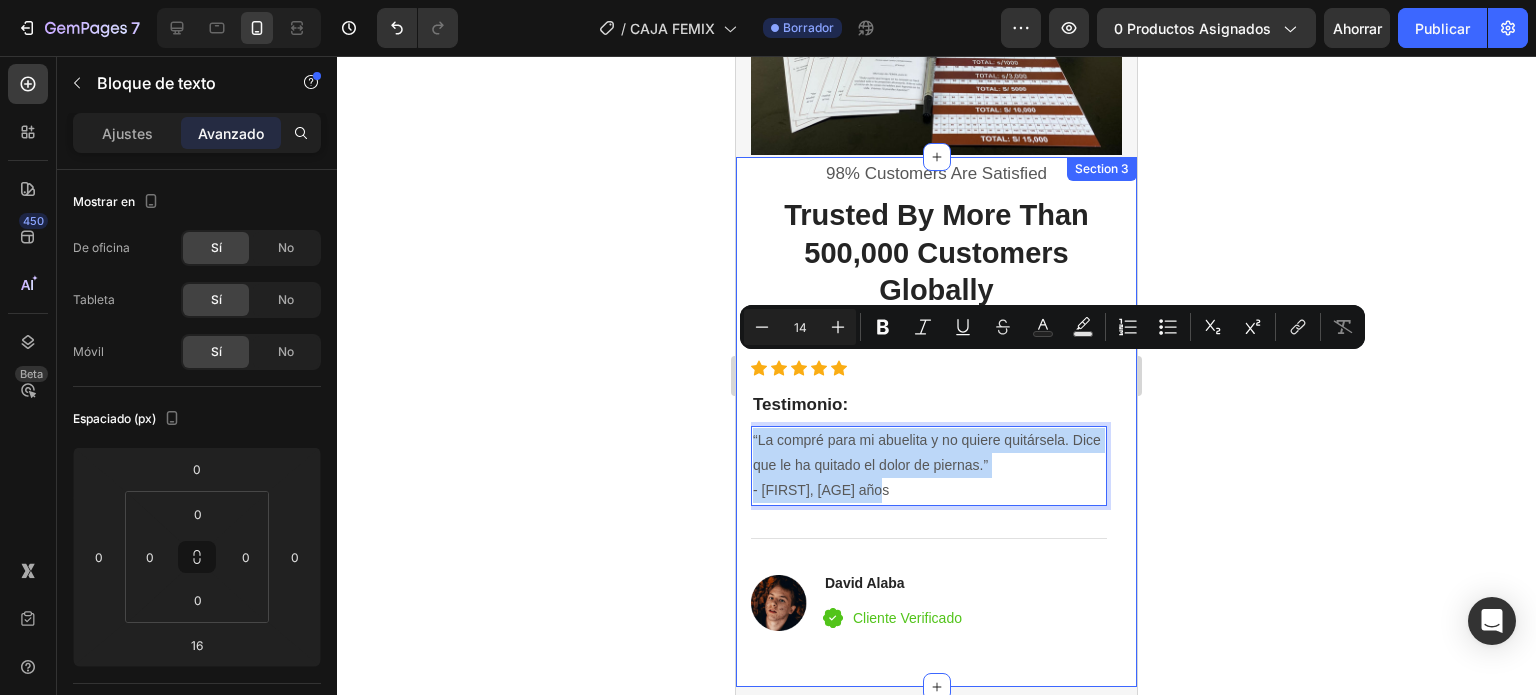 drag, startPoint x: 908, startPoint y: 418, endPoint x: 744, endPoint y: 362, distance: 173.29744 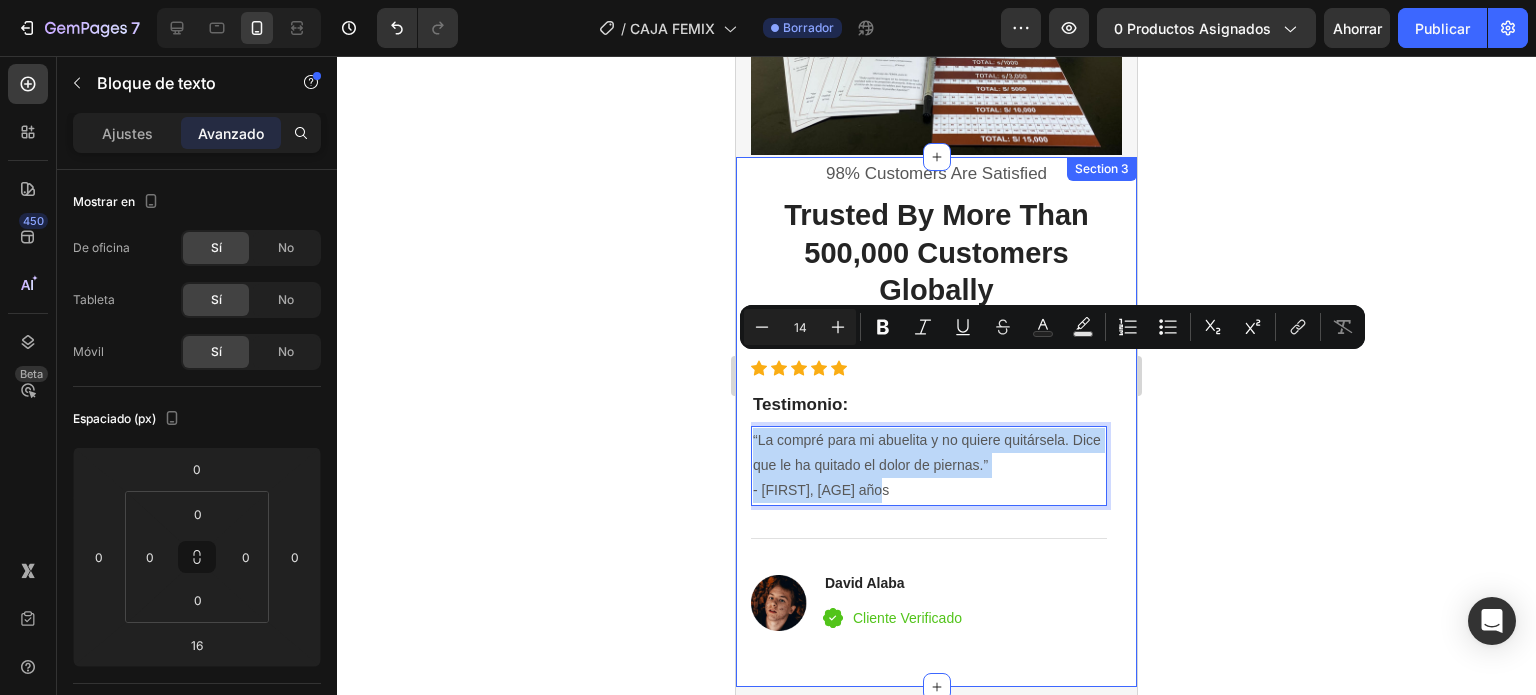 click on "Testimonio: Heading   “La compré para mi abuelita y no quiere quitársela. Dice que le ha quitado el dolor de piernas.” - [FIRST], [AGE] años Text block   16                Title Line Image David Alaba Heading
Icon Cliente Verificado Text block Icon List Row                Icon                Icon                Icon                Icon                Icon Icon List Hoz Well rested and an awake feeling in the morning Heading But I must explain to you how all this mistaken idea of denouncing pleasure and praising pain was born and I will give you a complete account of the system, and expound the actual teachings of the great Text block                Title Line Image Serena Gonzanel Heading
Icon Verified Buyer Text block Row Icon List Row                Icon Icon" at bounding box center (936, 422) 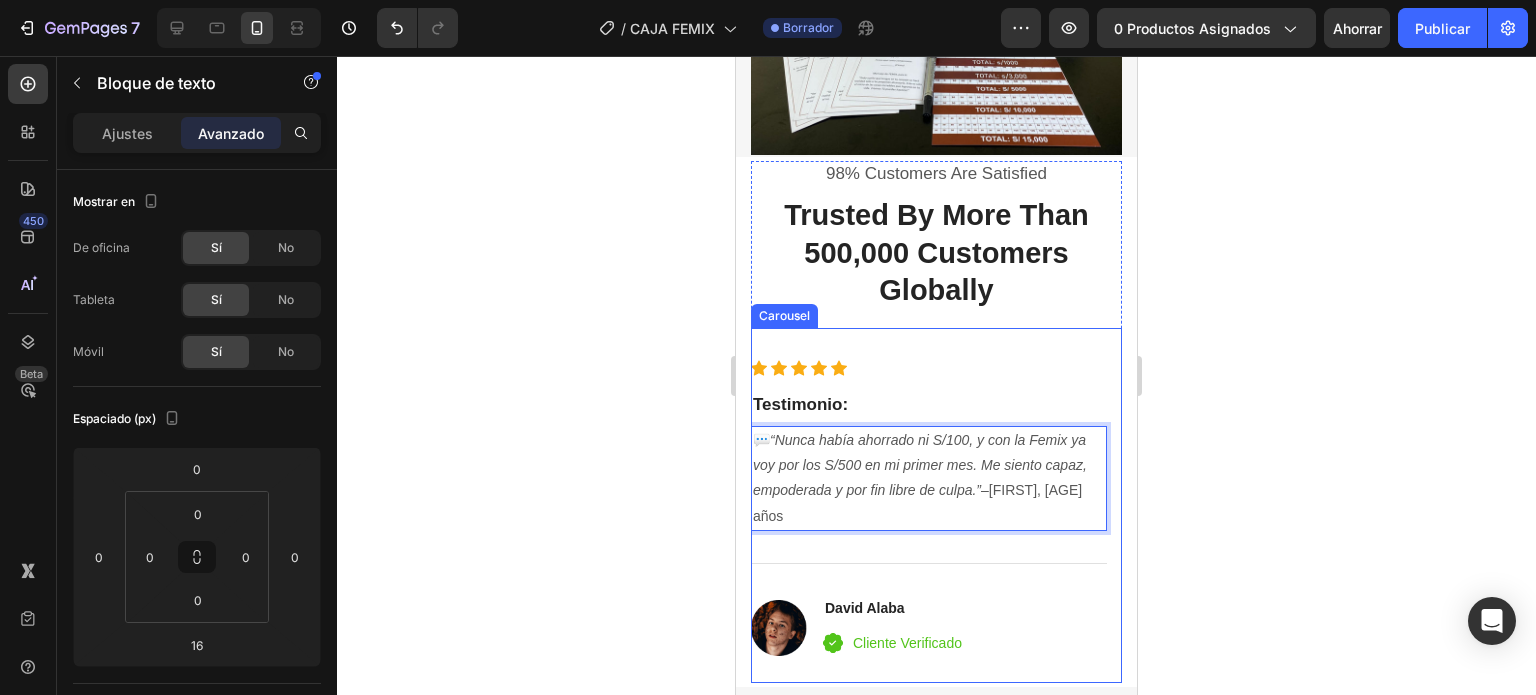 scroll, scrollTop: 4772, scrollLeft: 0, axis: vertical 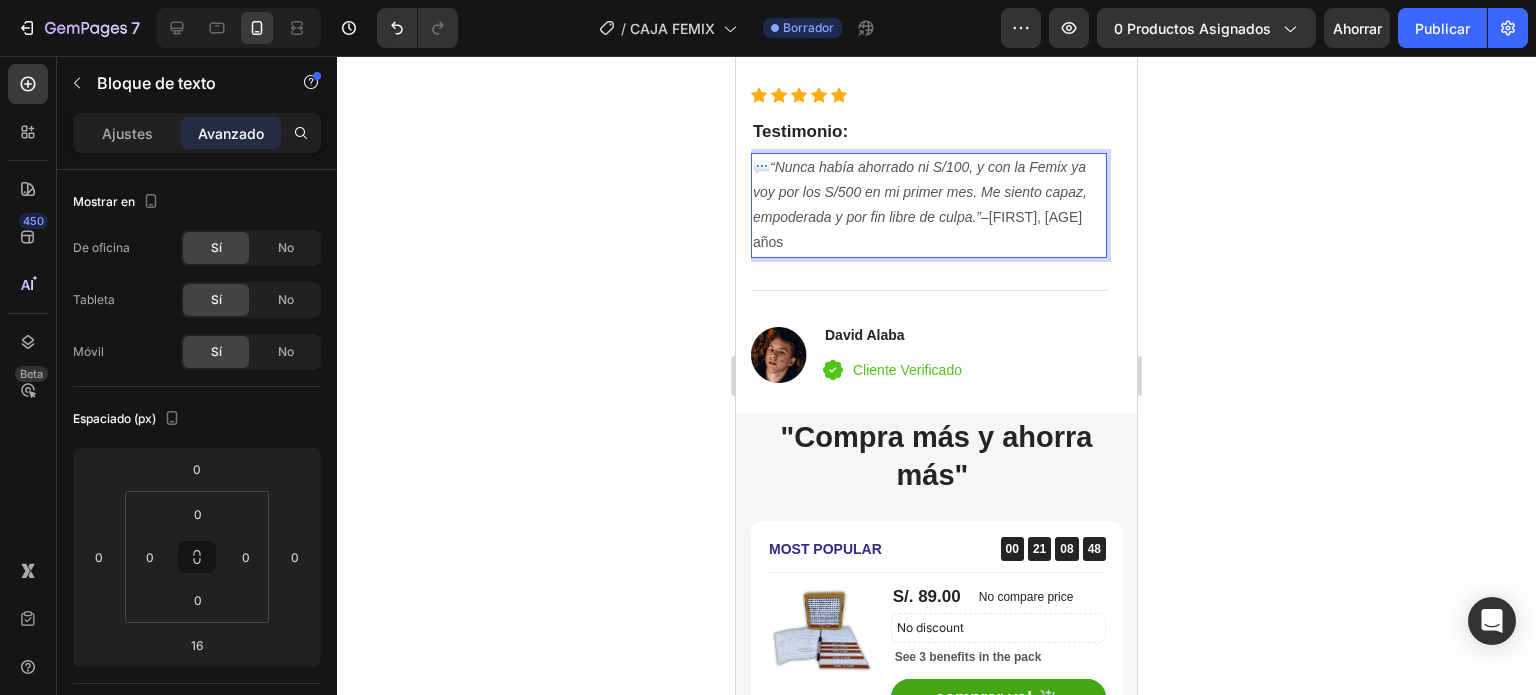 click on "💬  “Nunca había ahorrado ni S/[AMOUNT], y con la Femix ya voy por los S/[AMOUNT] en mi primer mes. Me siento capaz, empoderada y por fin libre de culpa.”  –[FIRST], [AGE] años" at bounding box center (929, 205) 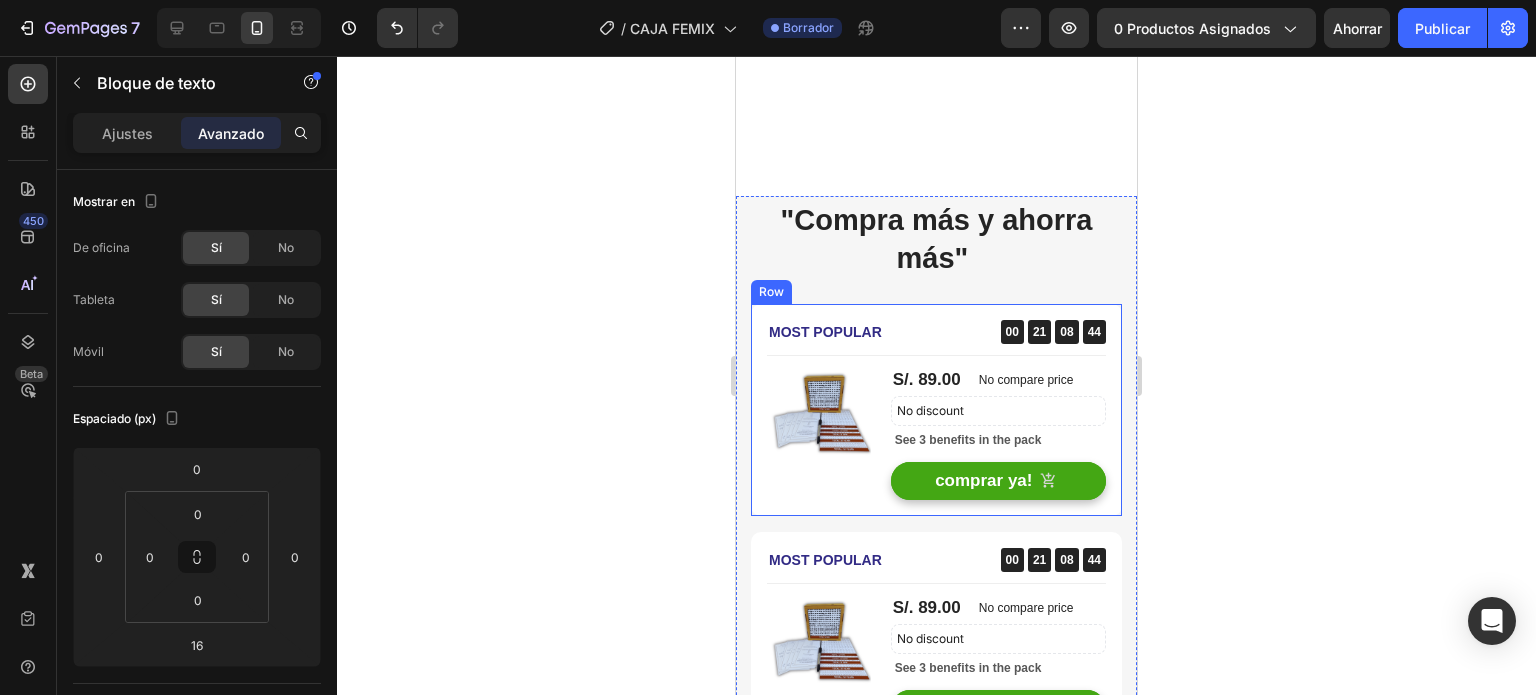 scroll, scrollTop: 5272, scrollLeft: 0, axis: vertical 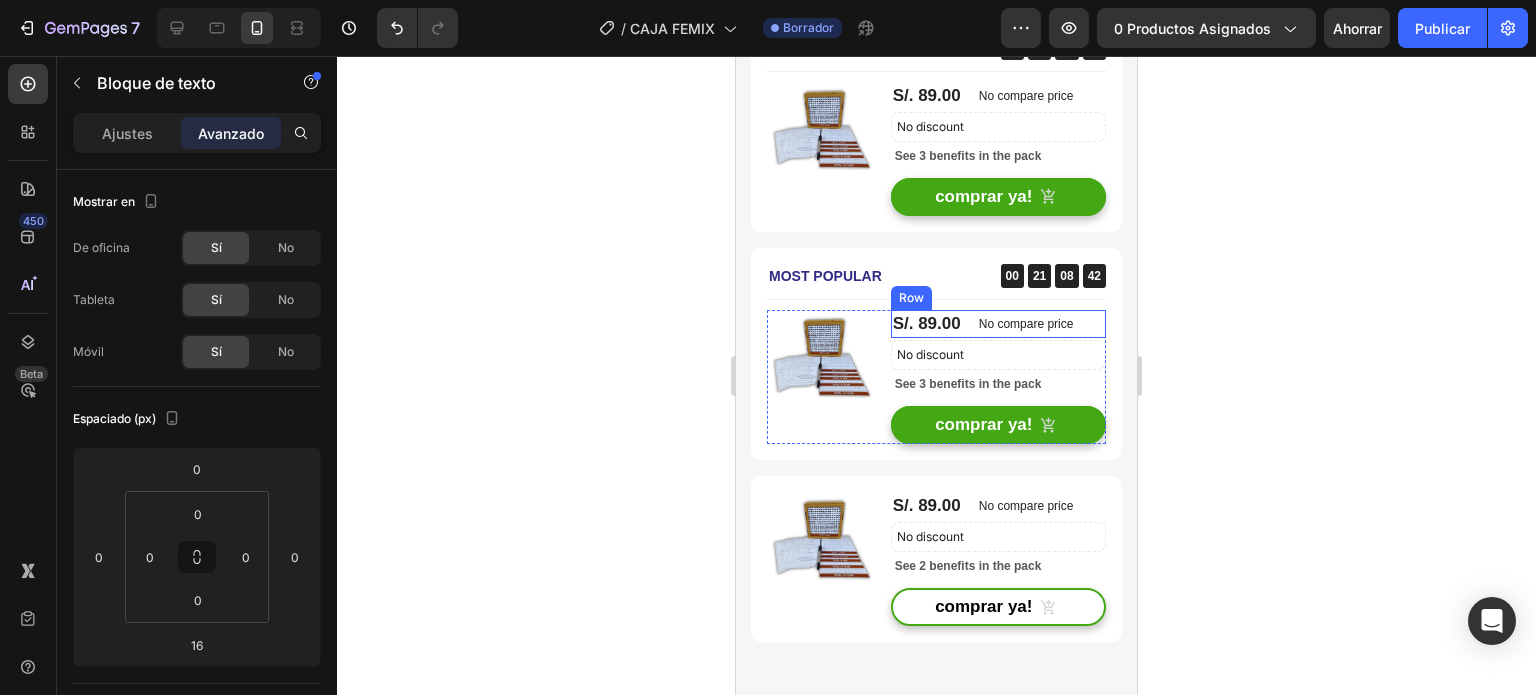 click on "S/. 89.00 (P) Price (P) Price No compare price (P) Price Row" at bounding box center (998, 324) 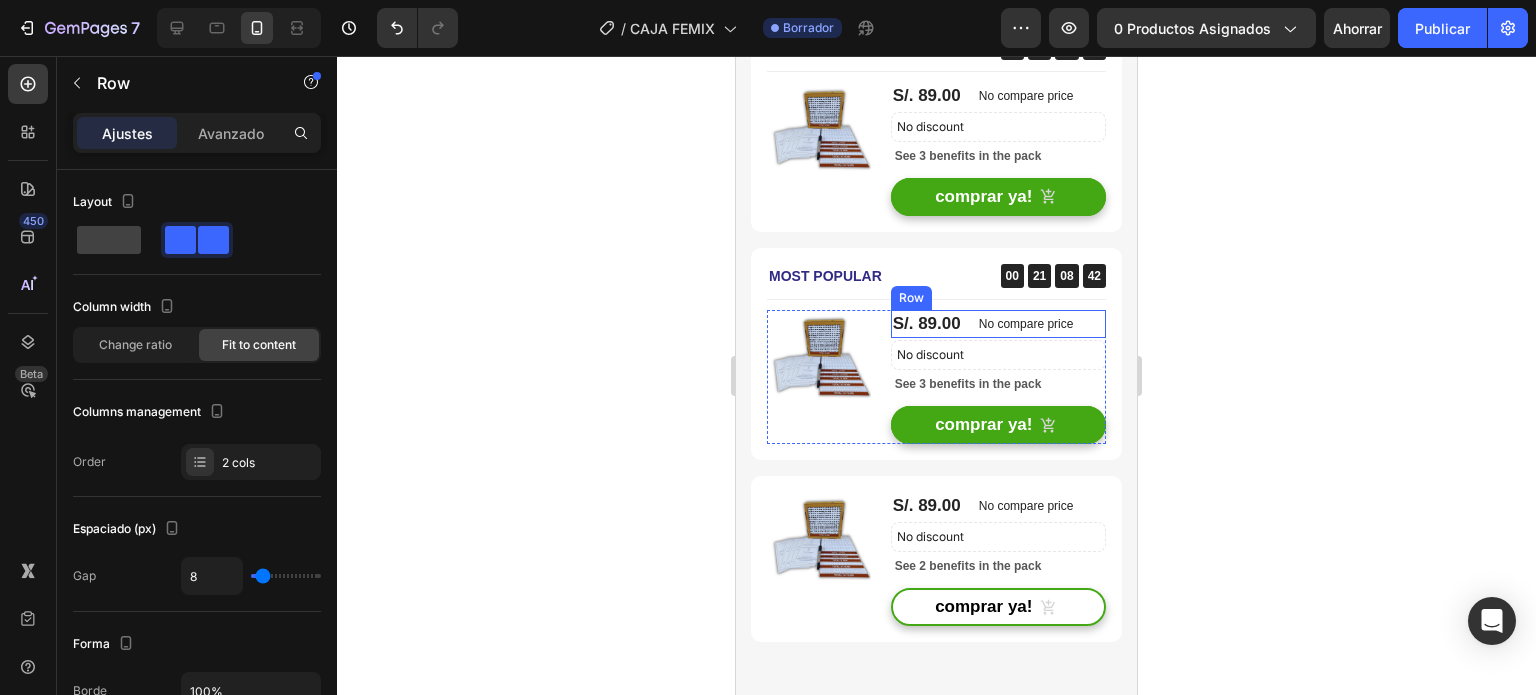 click on "S/. 89.00 (P) Price (P) Price No compare price (P) Price Row" at bounding box center [998, 324] 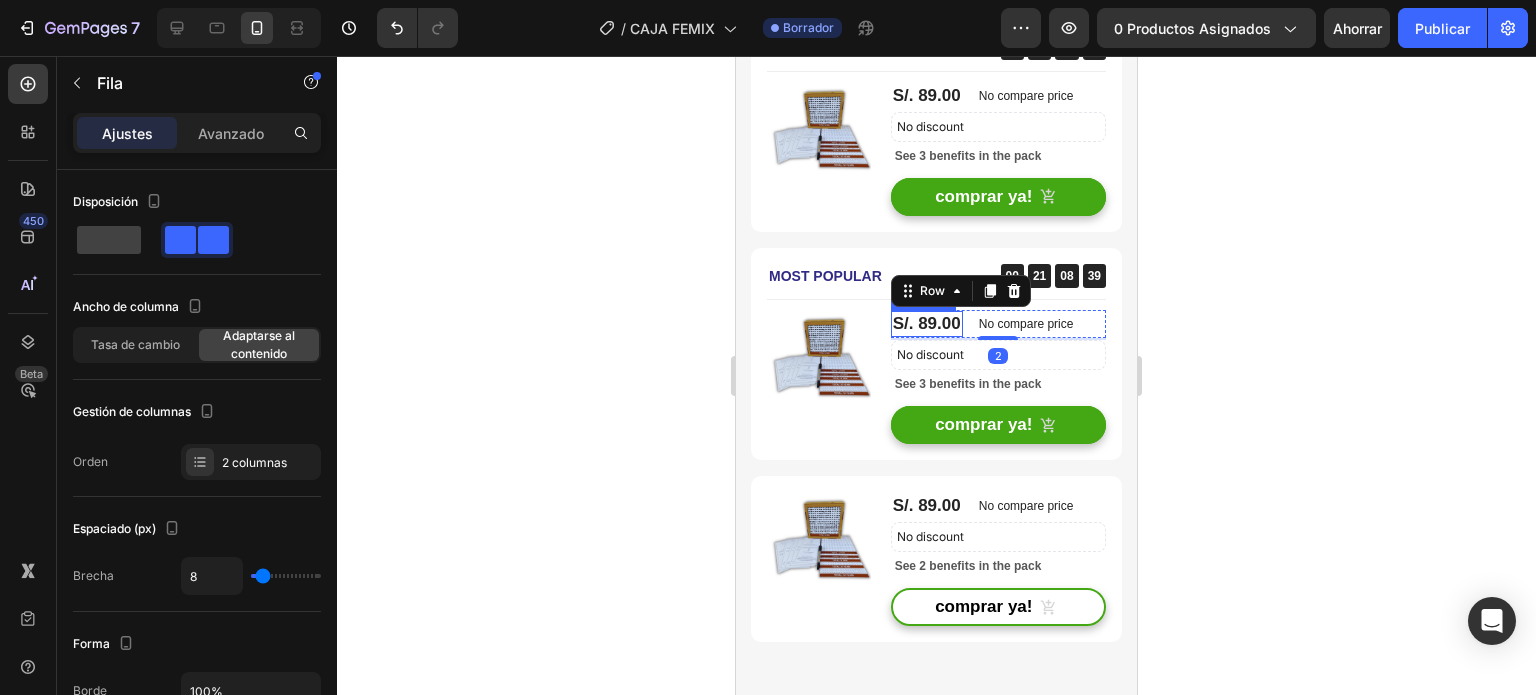 click on "S/. 89.00" at bounding box center [927, 324] 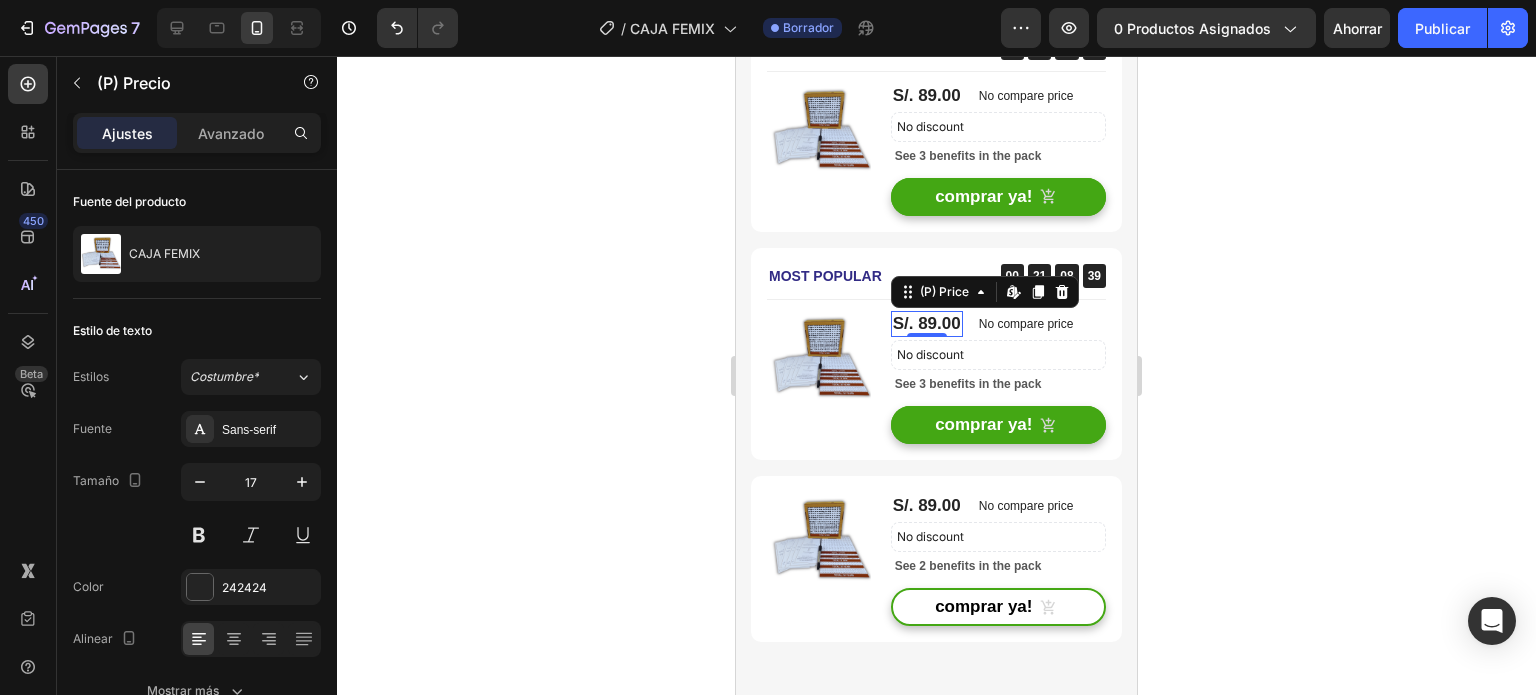 click on "S/. 89.00" at bounding box center [927, 324] 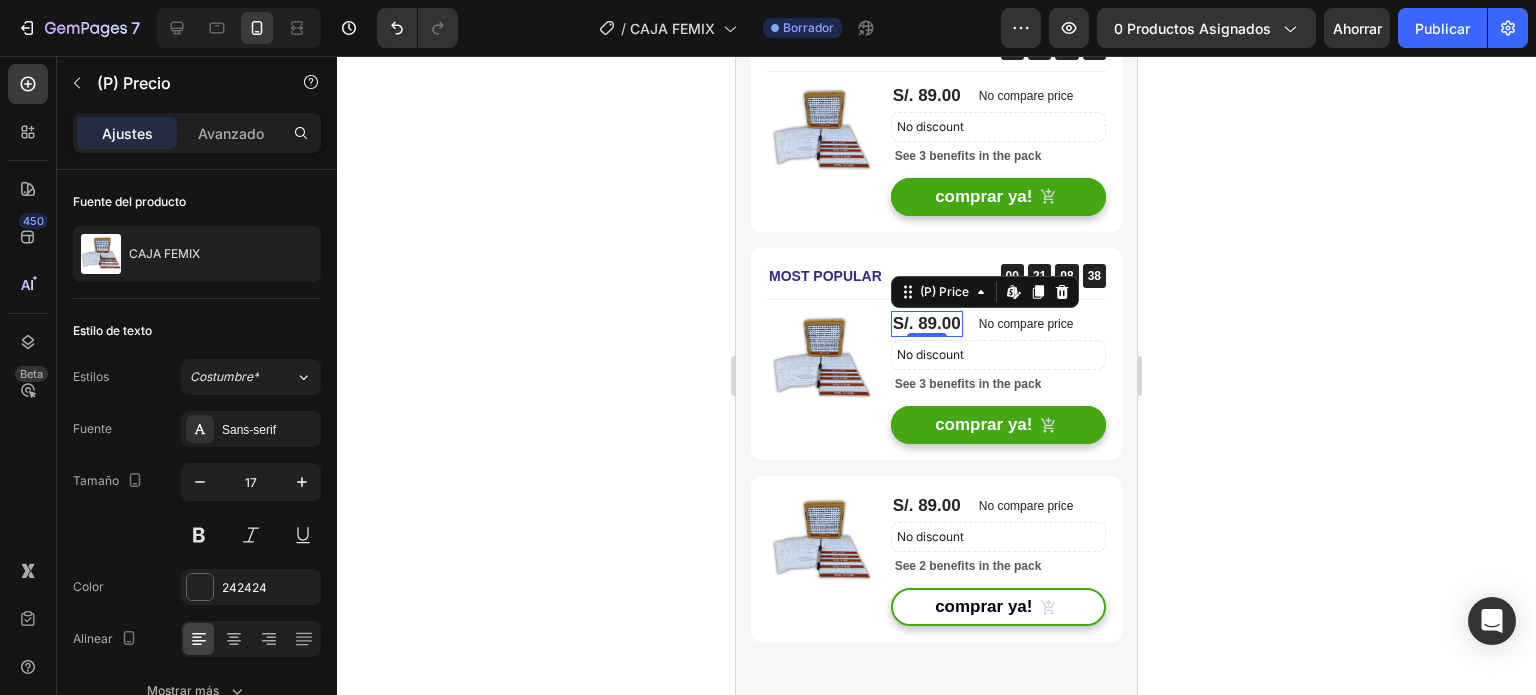 click on "S/. 89.00" at bounding box center (927, 324) 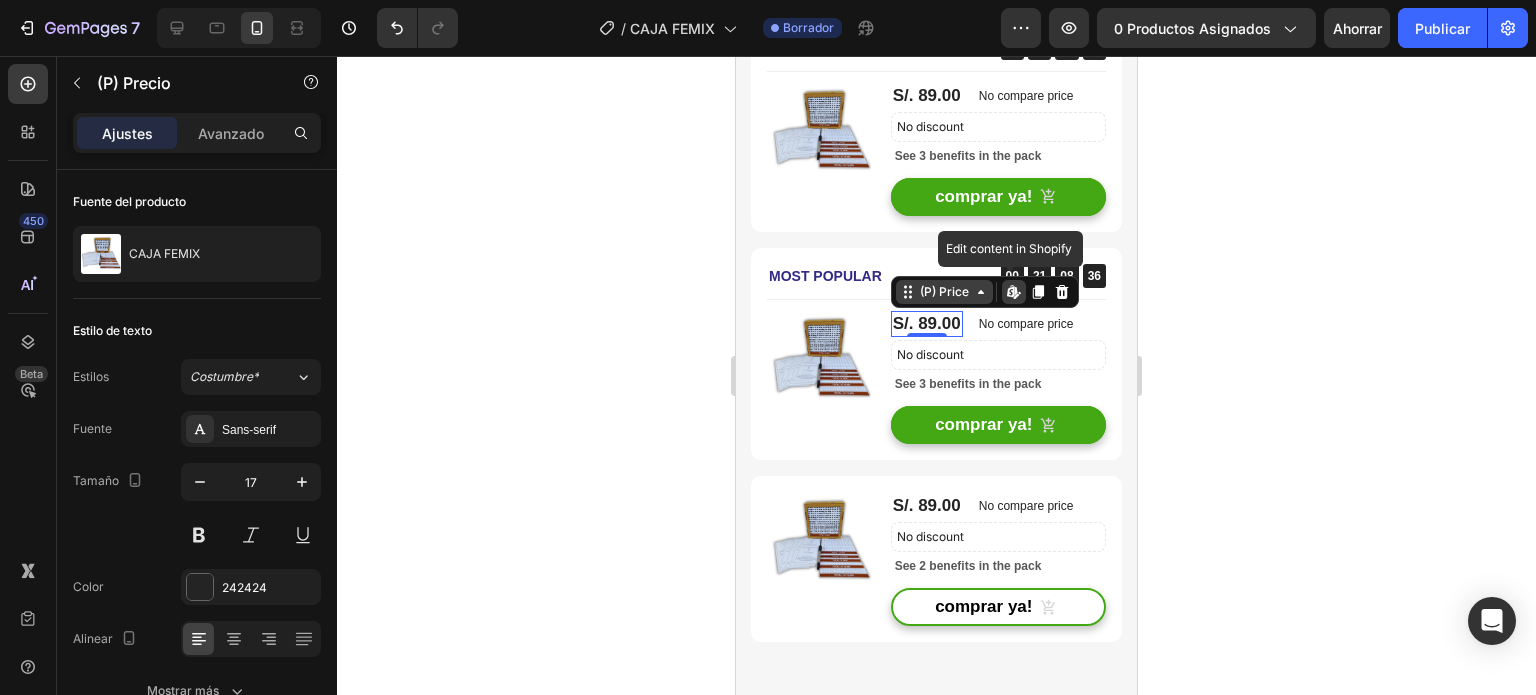 click on "(P) Price" at bounding box center (944, 292) 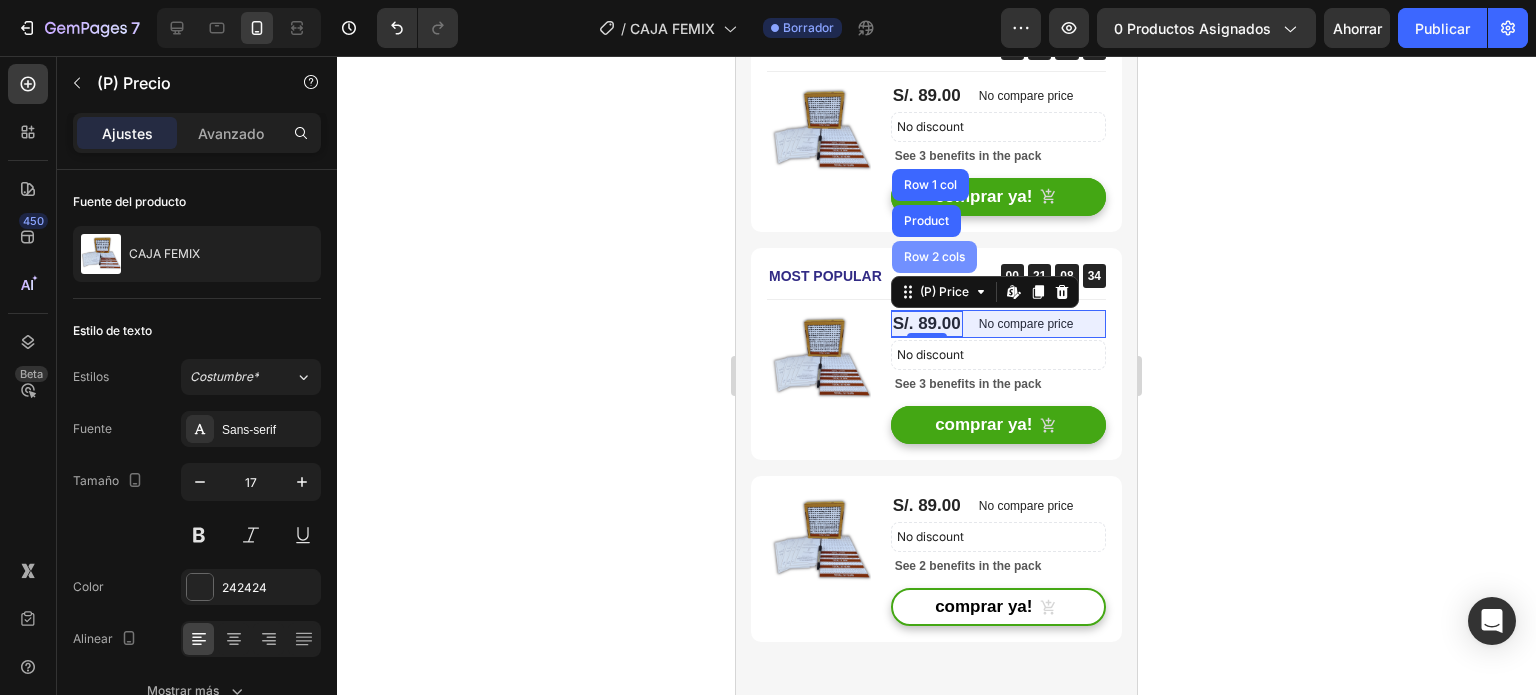 click on "Row 2 cols" at bounding box center [934, 257] 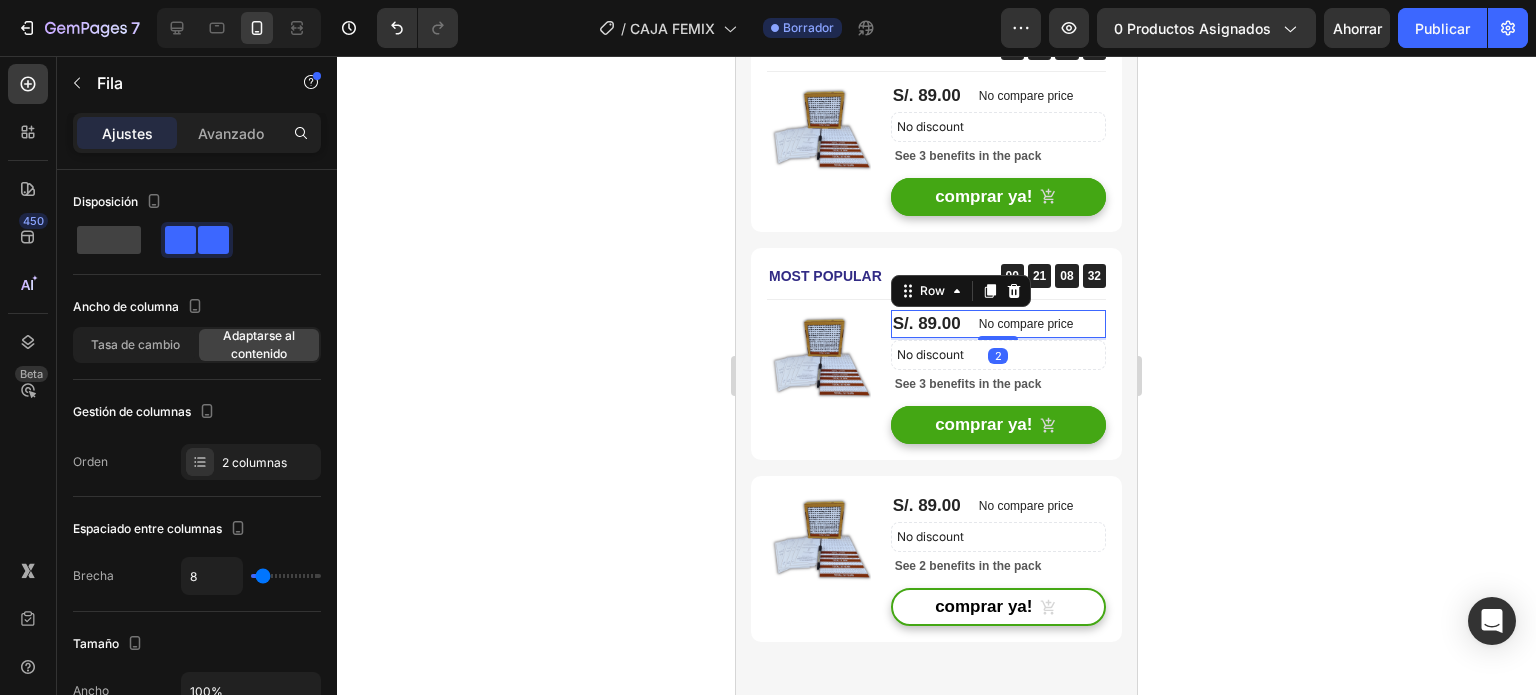 click 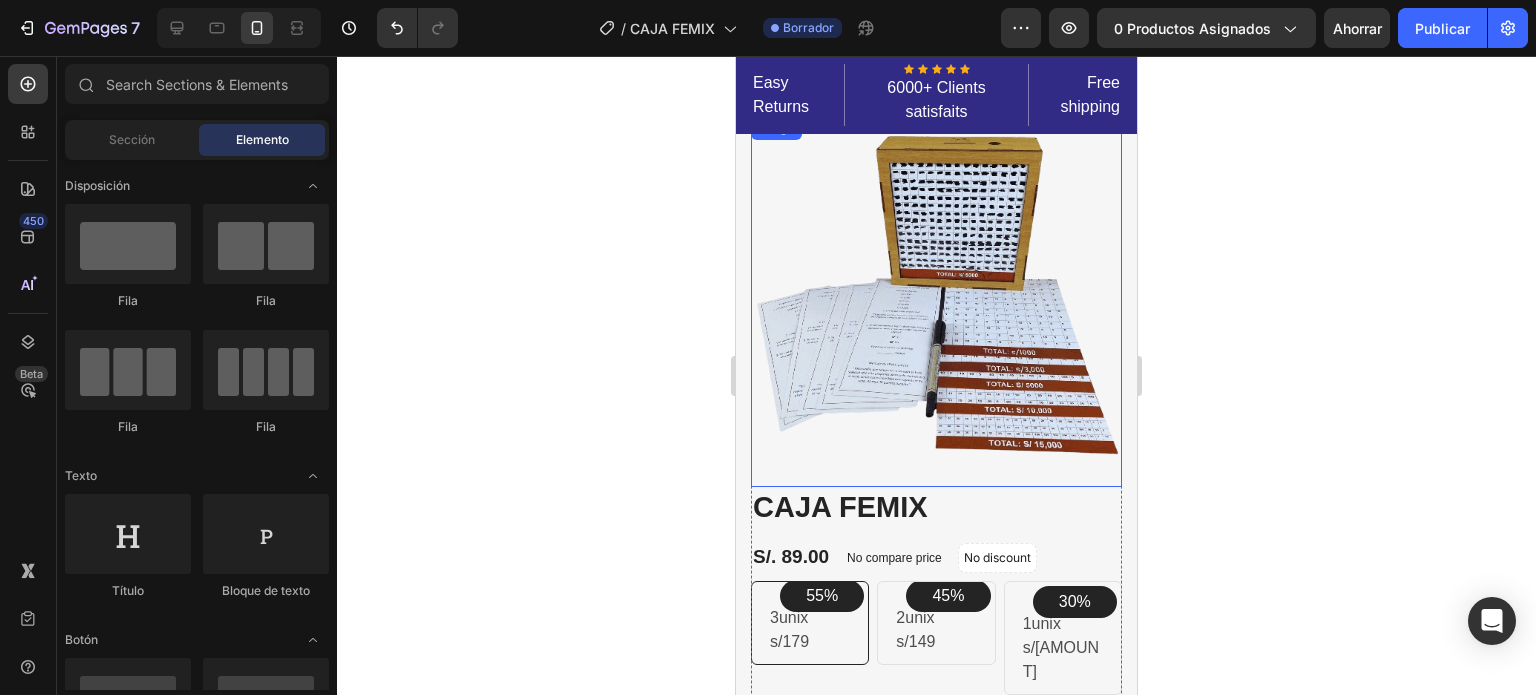 scroll, scrollTop: 0, scrollLeft: 0, axis: both 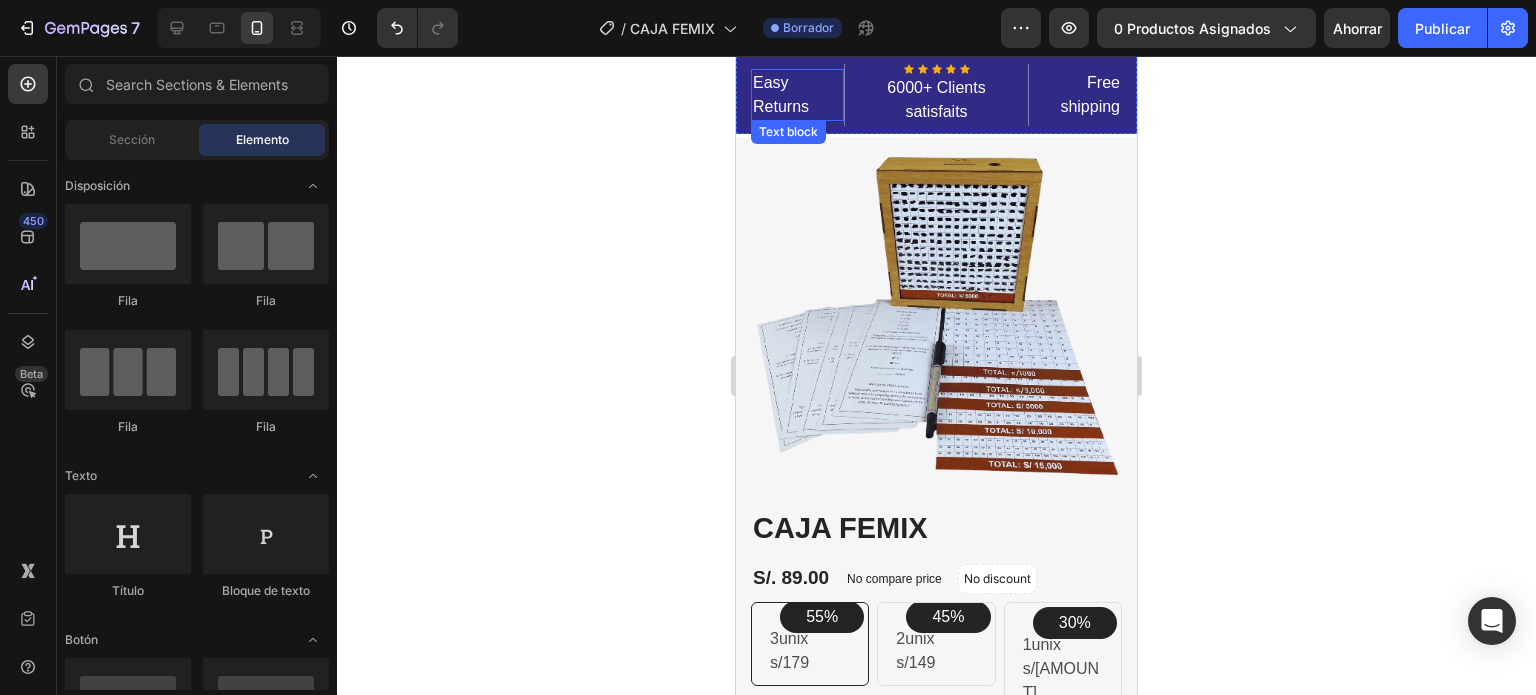 click on "Easy Returns" at bounding box center (797, 95) 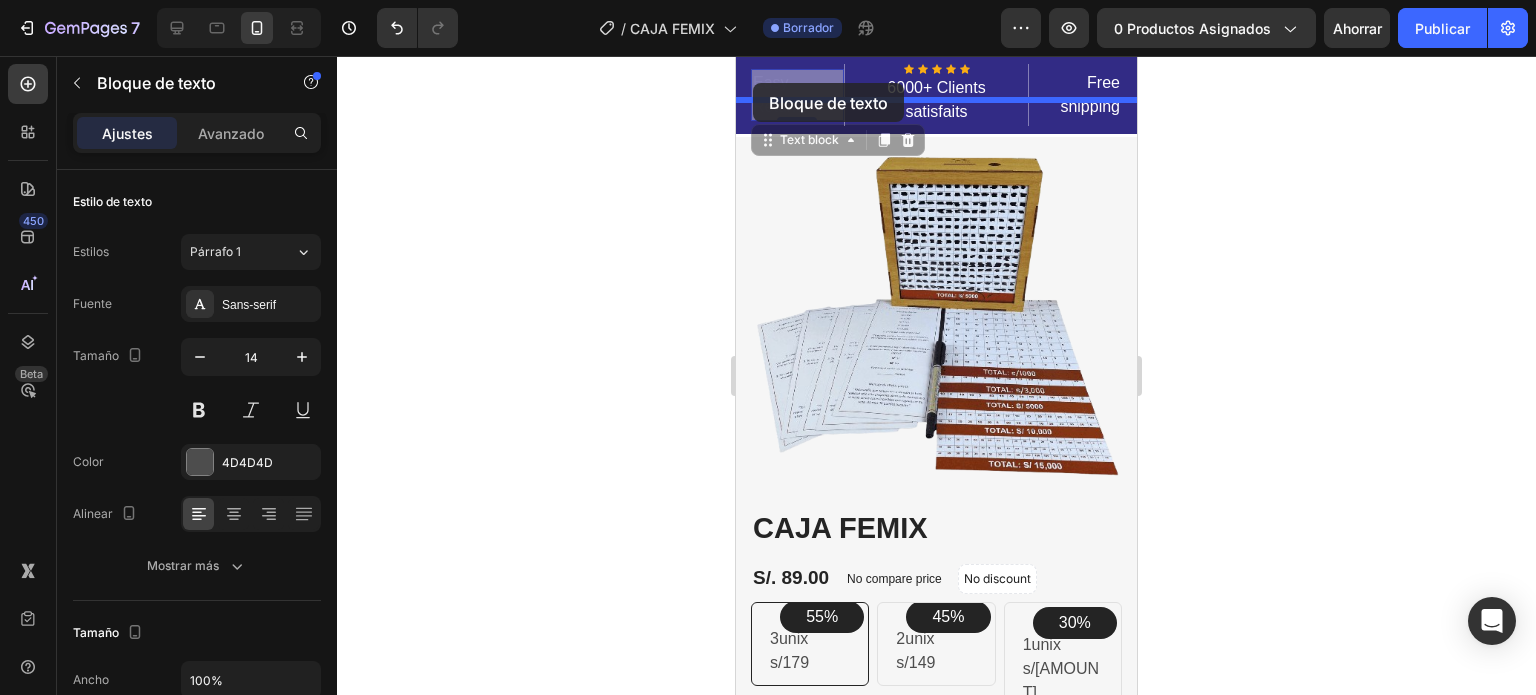 click 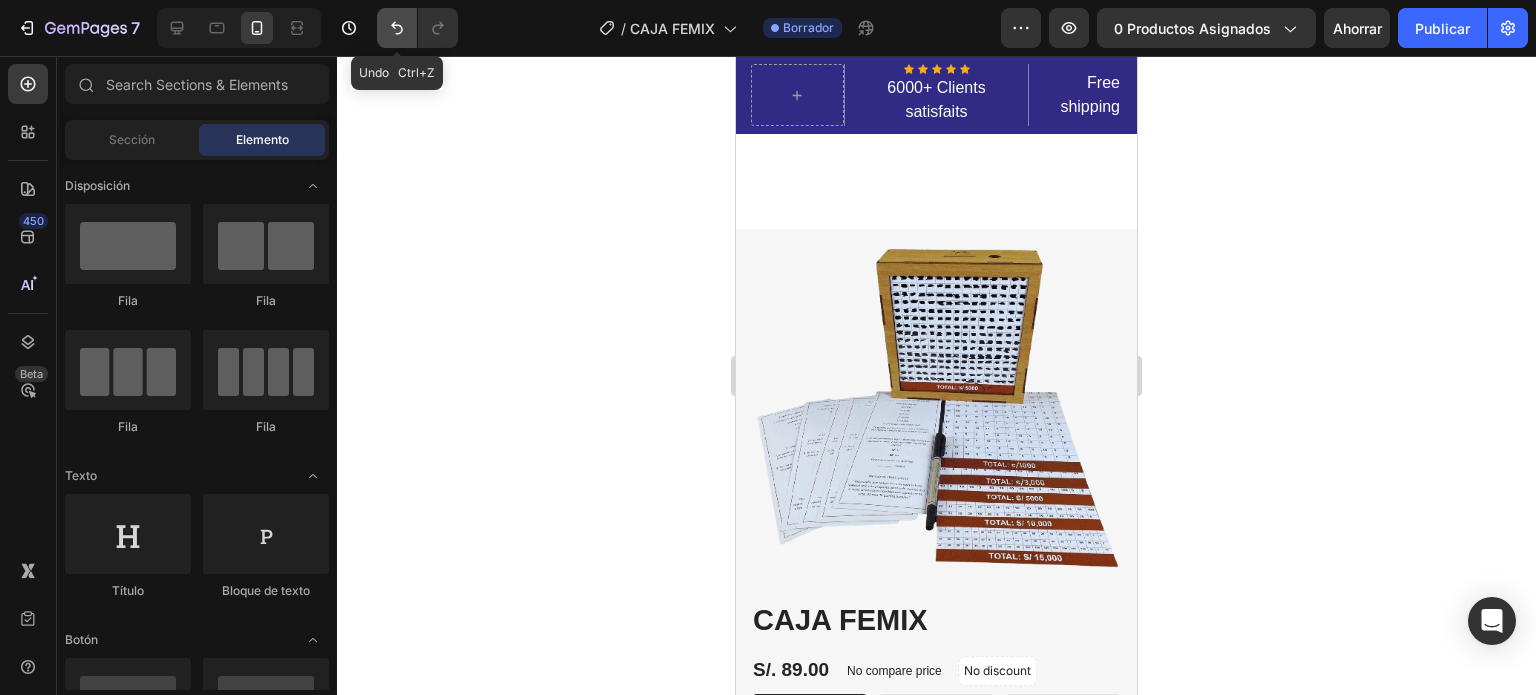 click 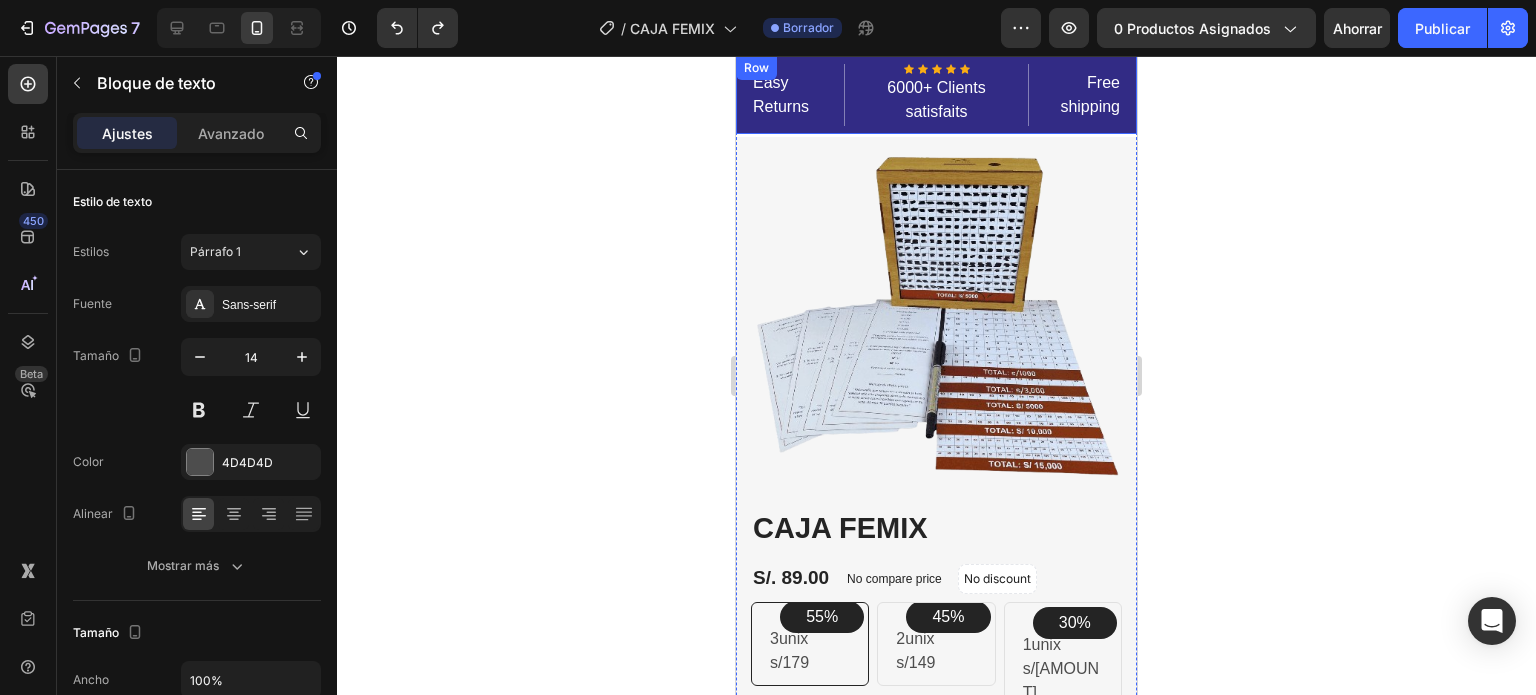 click on "Easy Returns" at bounding box center [797, 95] 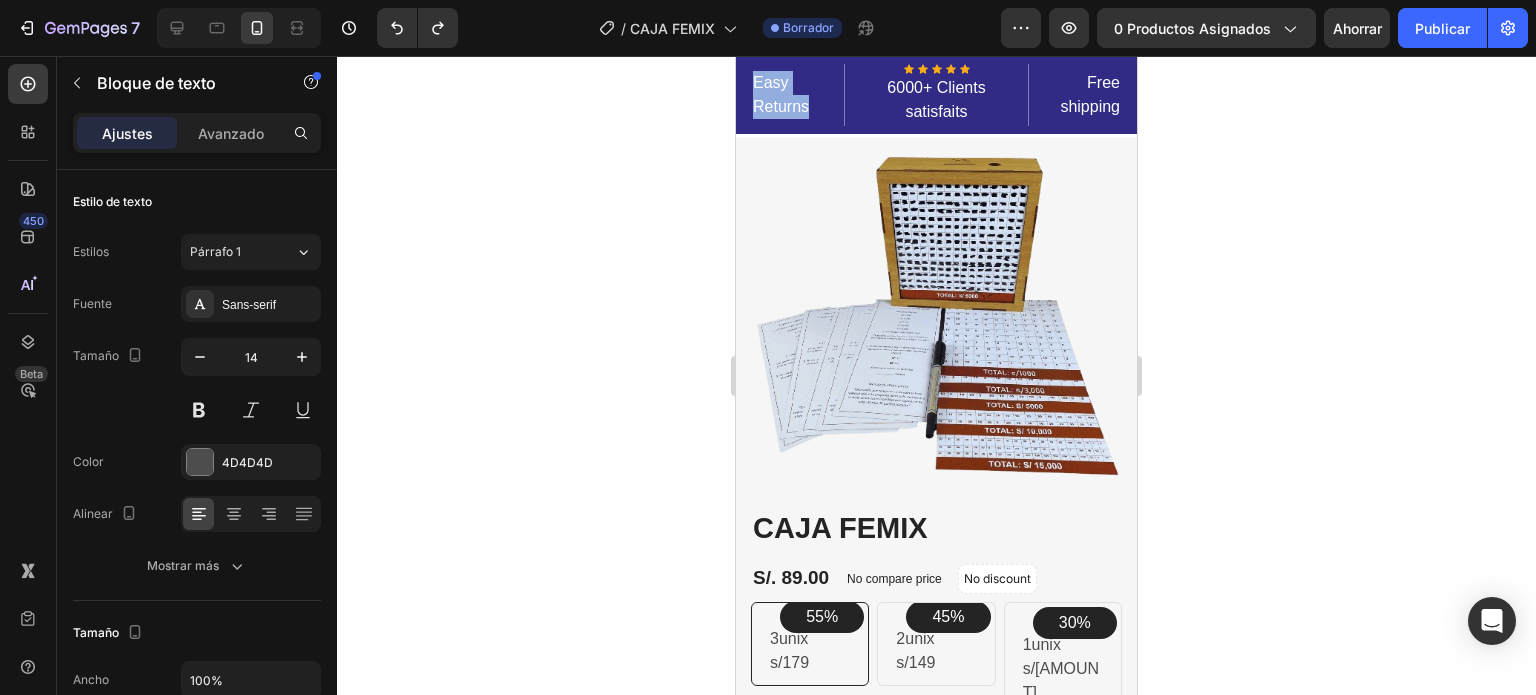 drag, startPoint x: 811, startPoint y: 107, endPoint x: 756, endPoint y: 86, distance: 58.872746 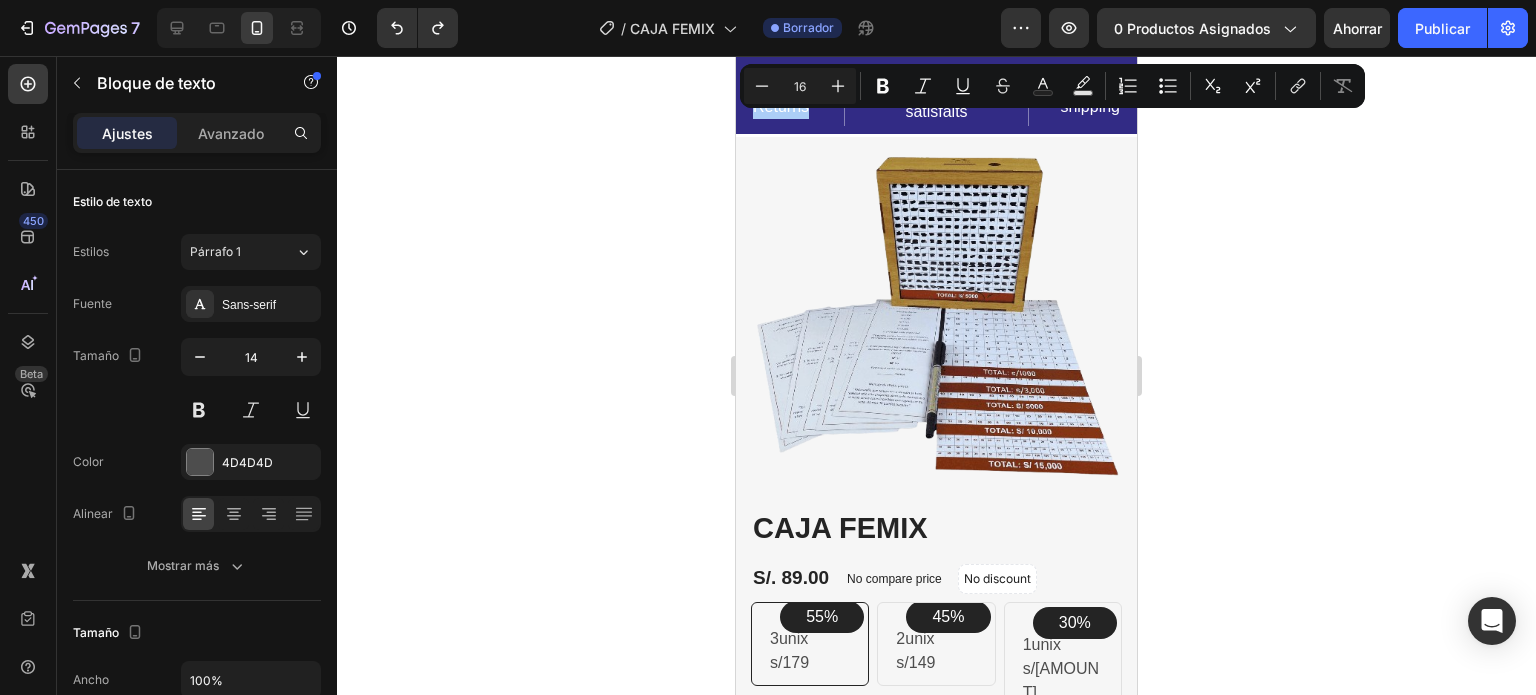 drag, startPoint x: 20, startPoint y: 30, endPoint x: 716, endPoint y: 96, distance: 699.1223 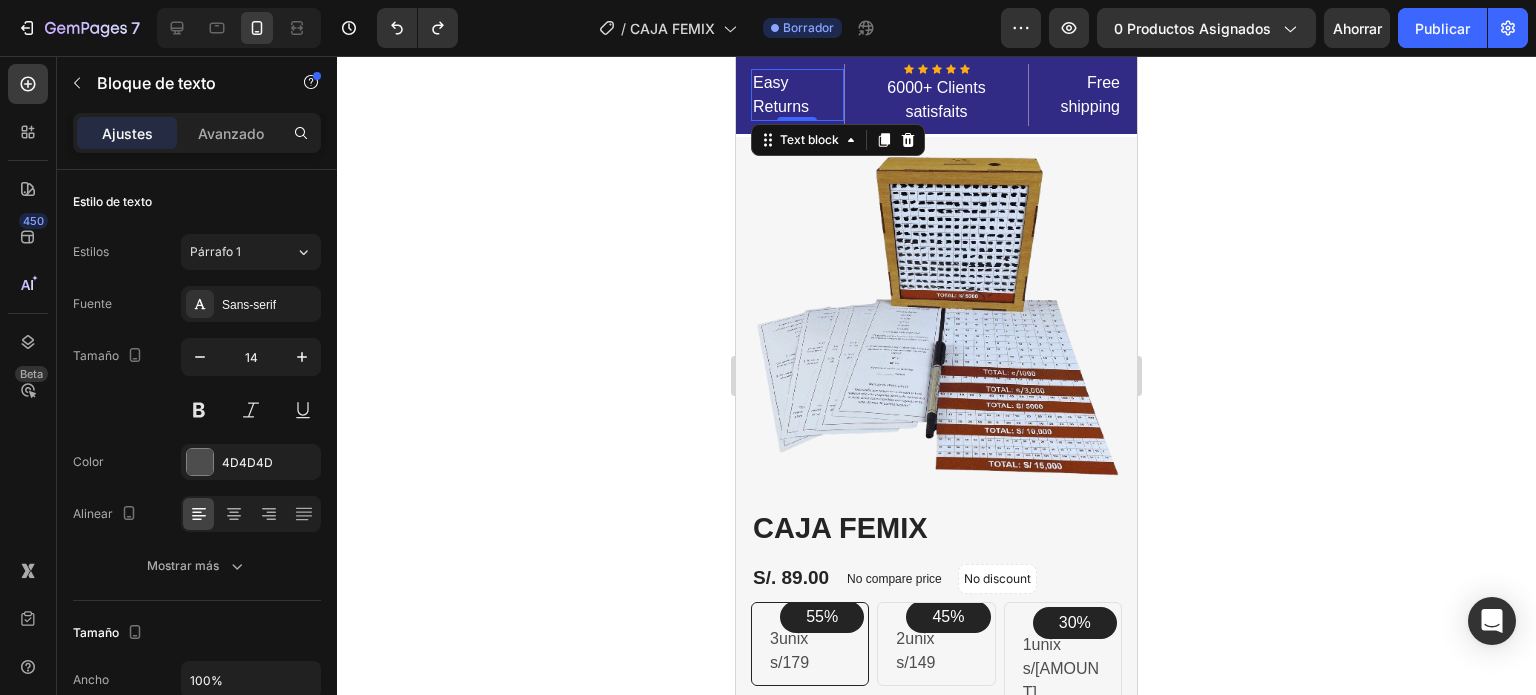 click 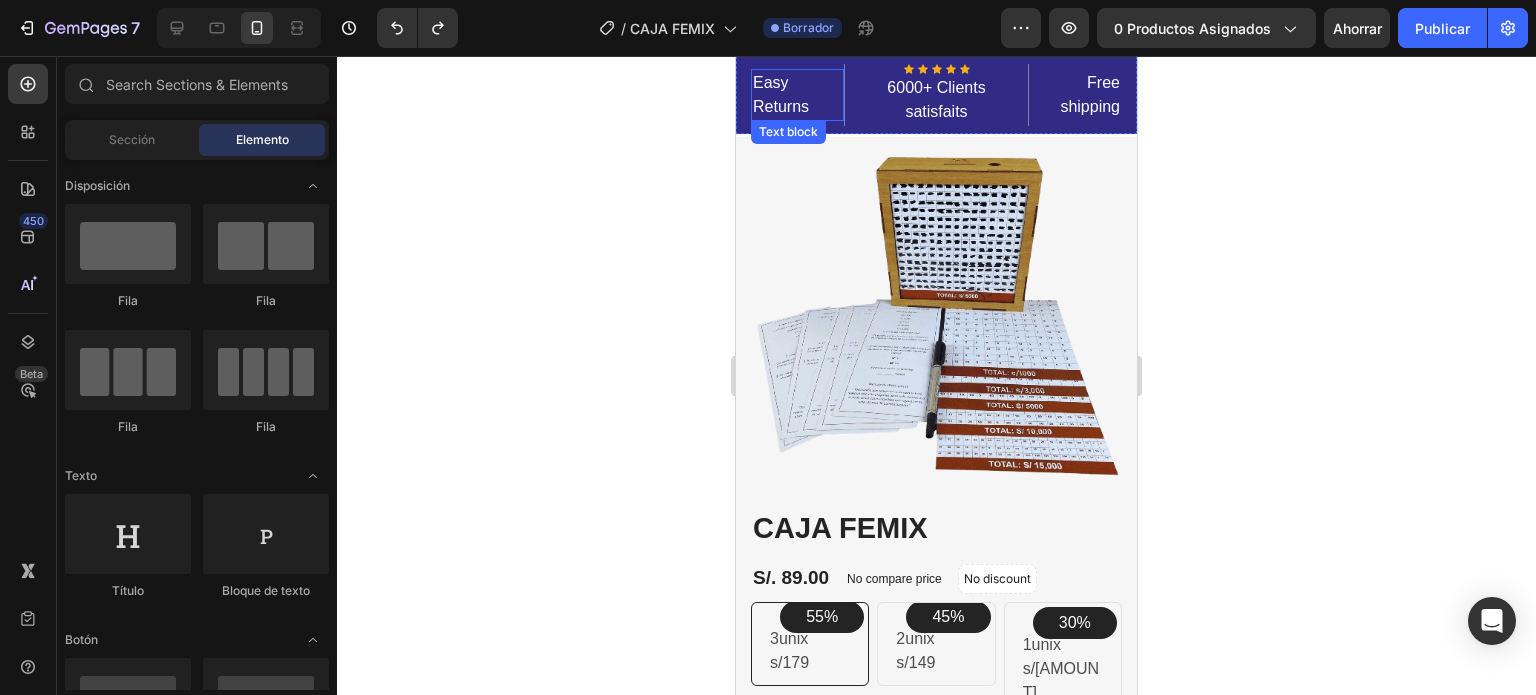 click on "Easy Returns" at bounding box center (797, 95) 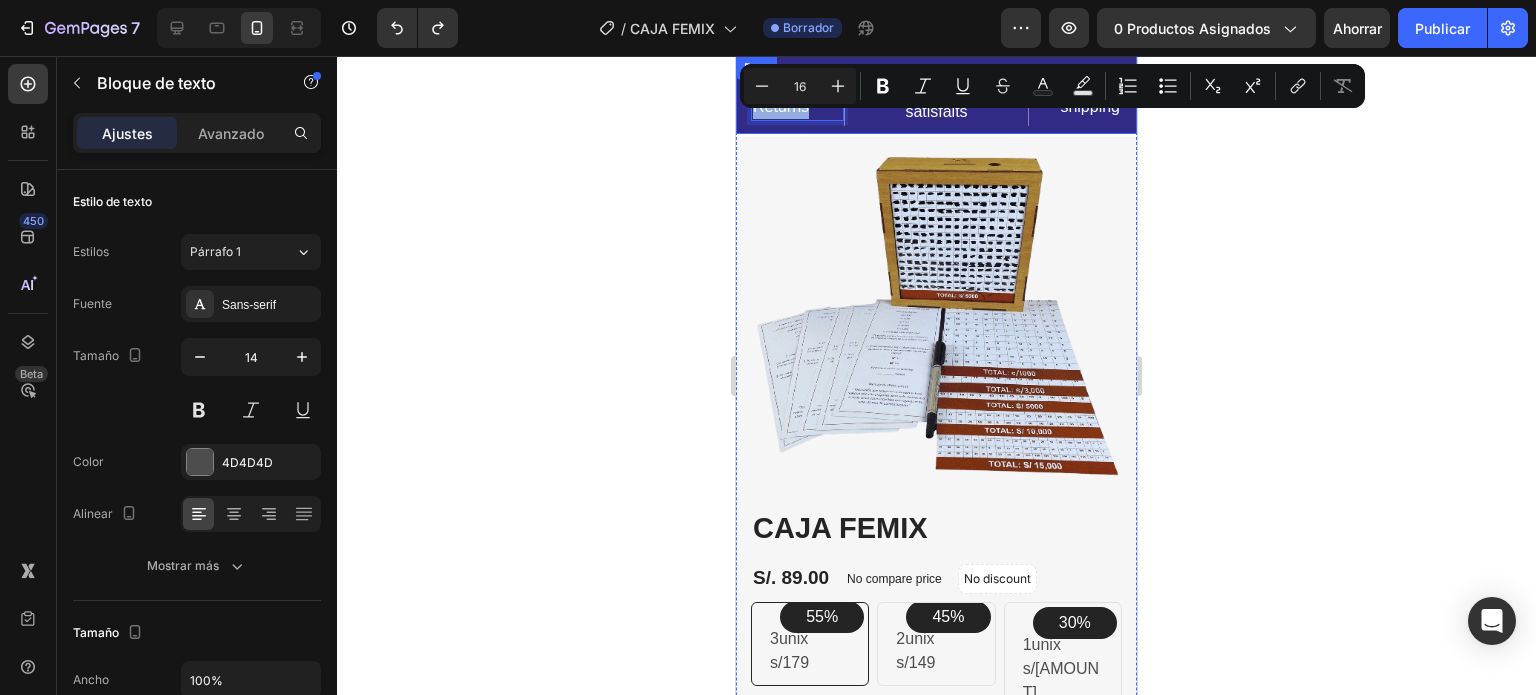 drag, startPoint x: 812, startPoint y: 103, endPoint x: 1479, endPoint y: 142, distance: 668.1392 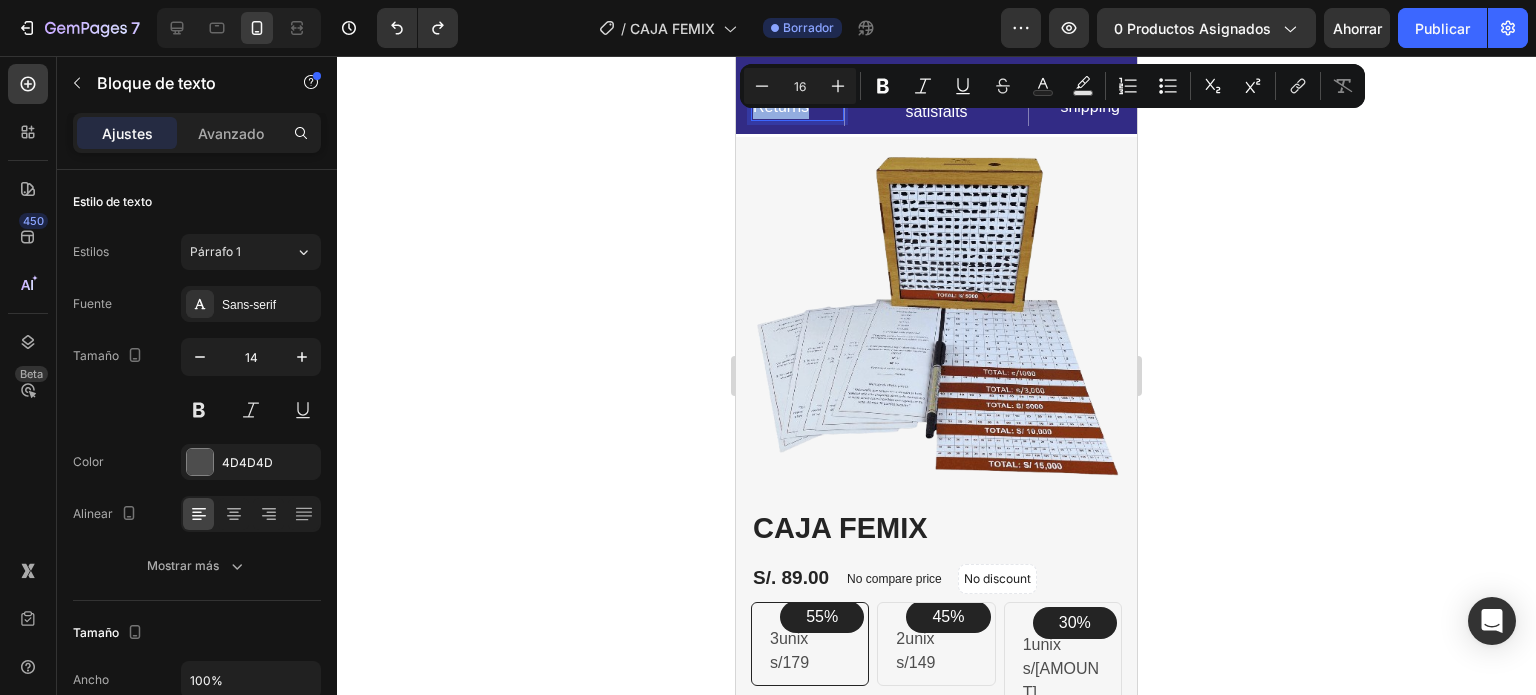 copy on "Easy Returns" 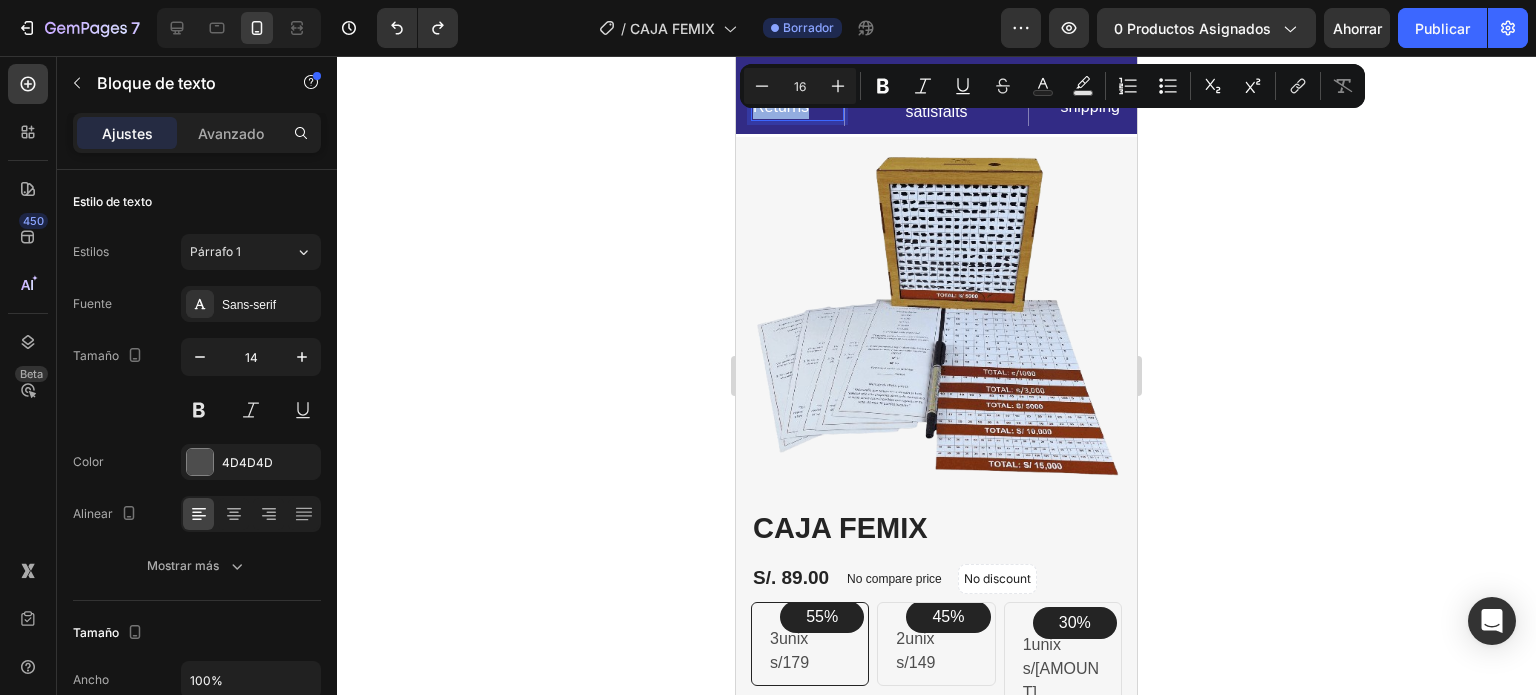 click on "Menos 16 Más Atrevido Itálico Subrayar       Tachado
Color del texto
Color de fondo del texto Lista numerada Lista con viñetas Subíndice Sobrescrito       enlace Eliminar formato" at bounding box center [1052, 86] 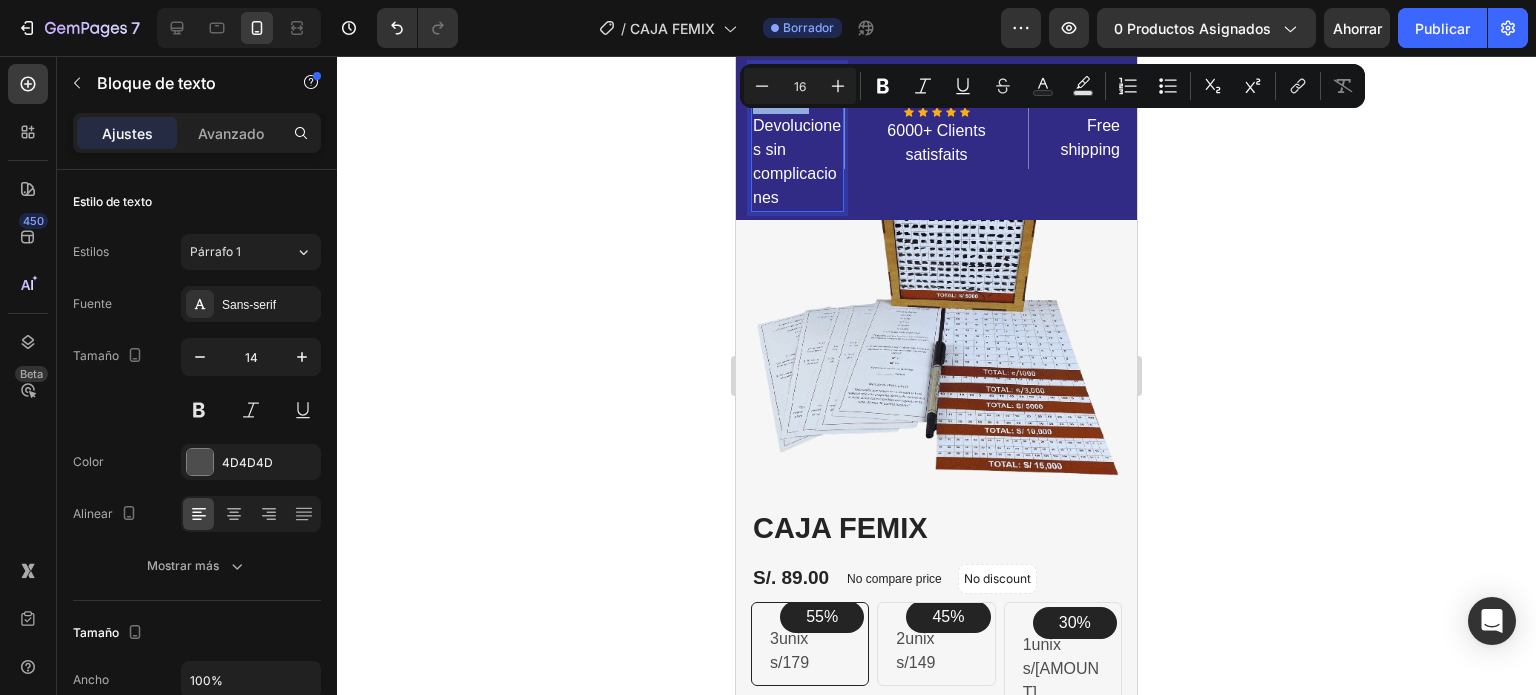 drag, startPoint x: 814, startPoint y: 103, endPoint x: 753, endPoint y: 80, distance: 65.192024 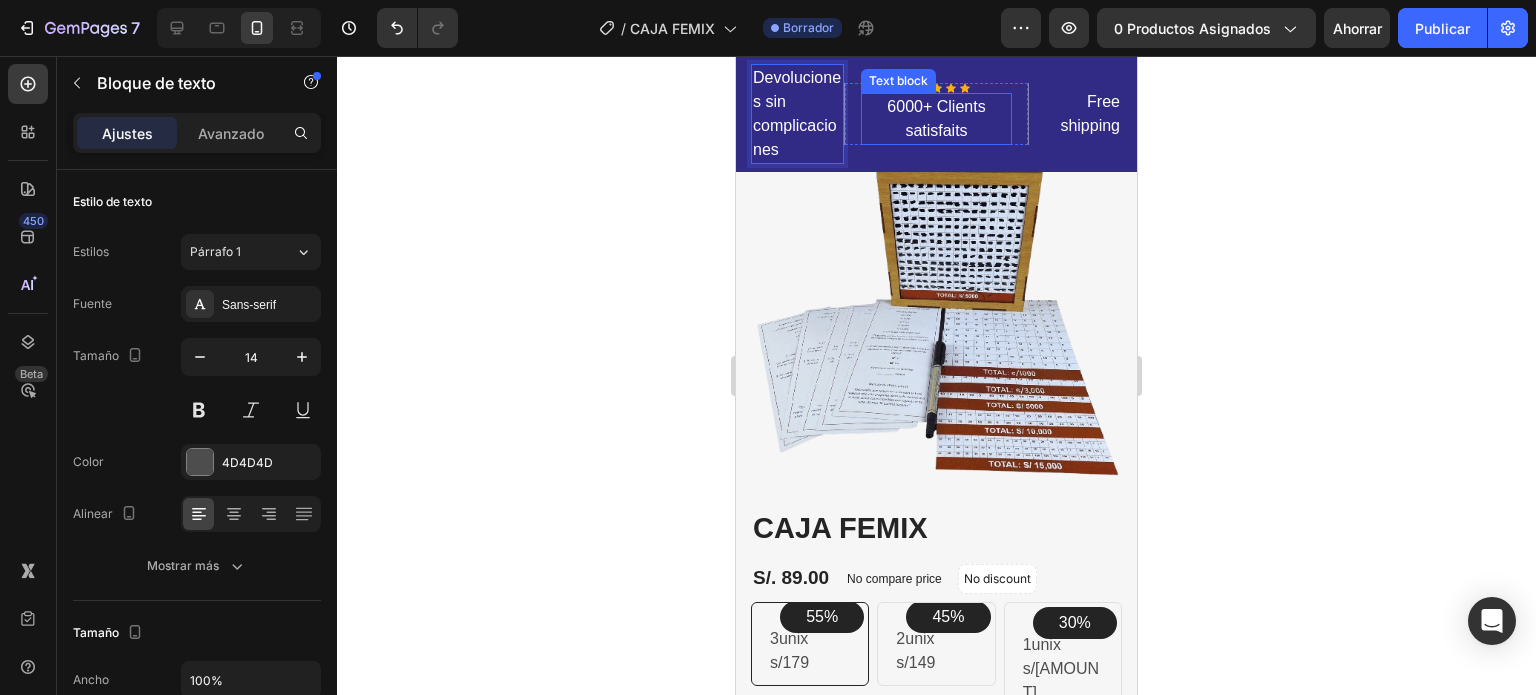 drag, startPoint x: 928, startPoint y: 141, endPoint x: 910, endPoint y: 118, distance: 29.206163 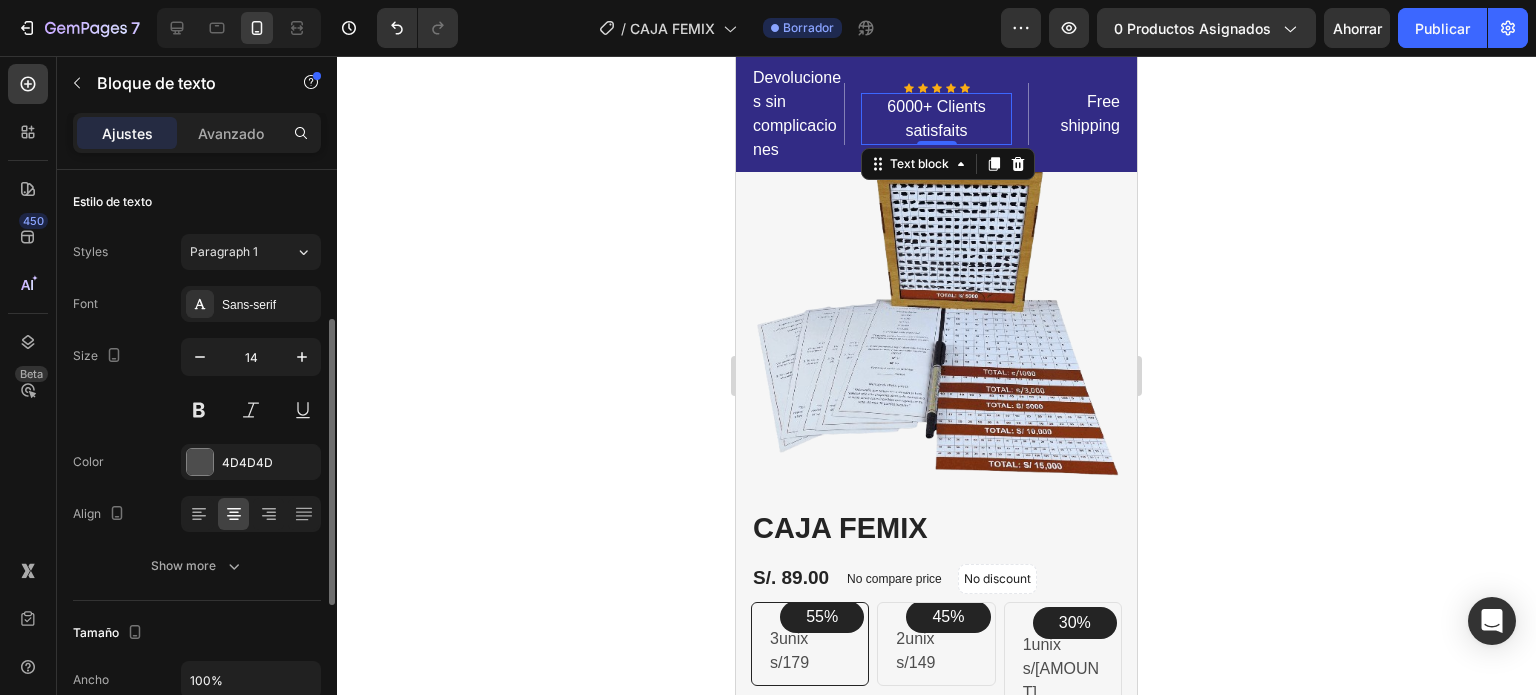 scroll, scrollTop: 100, scrollLeft: 0, axis: vertical 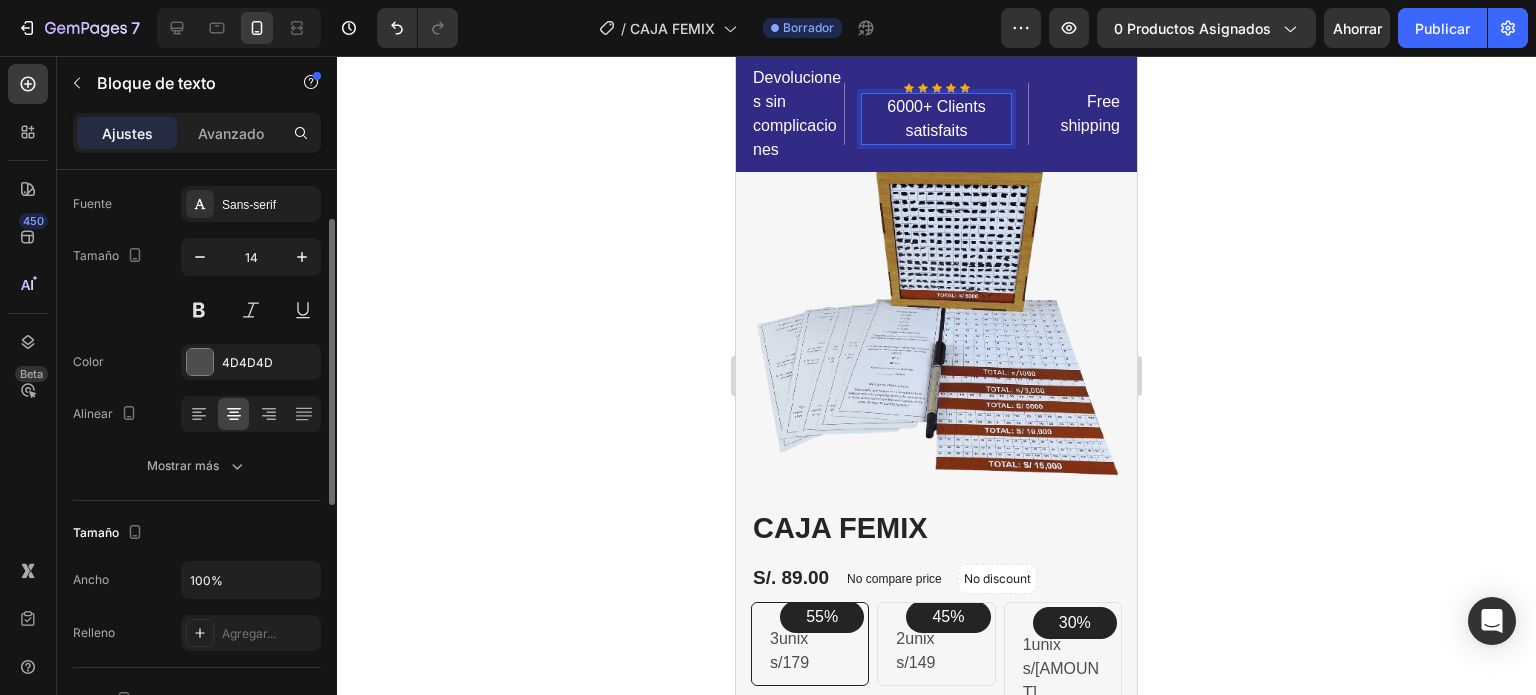 click on "6000+ Clients satisfaits" at bounding box center (937, 119) 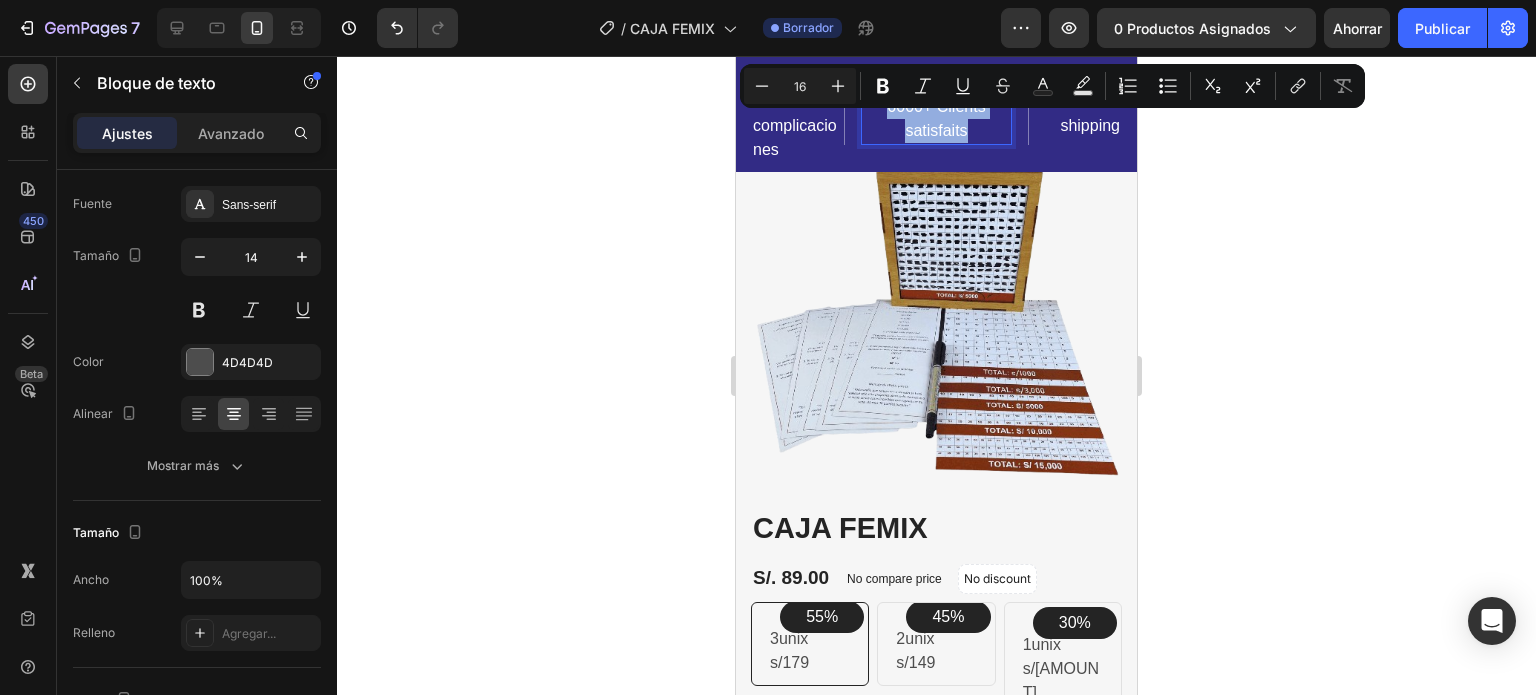drag, startPoint x: 970, startPoint y: 129, endPoint x: 882, endPoint y: 111, distance: 89.822044 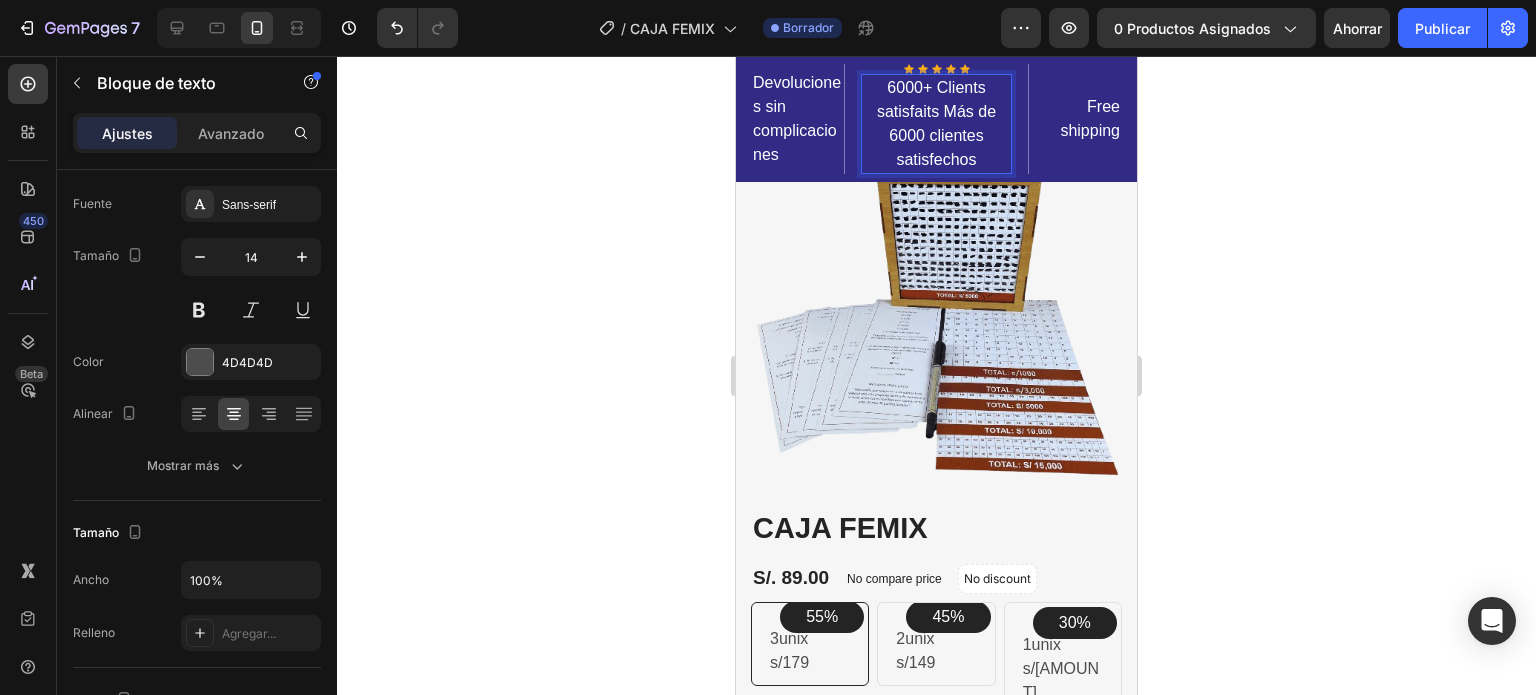 click on "6000+ Clients satisfaits Más de 6000 clientes satisfechos" at bounding box center [937, 124] 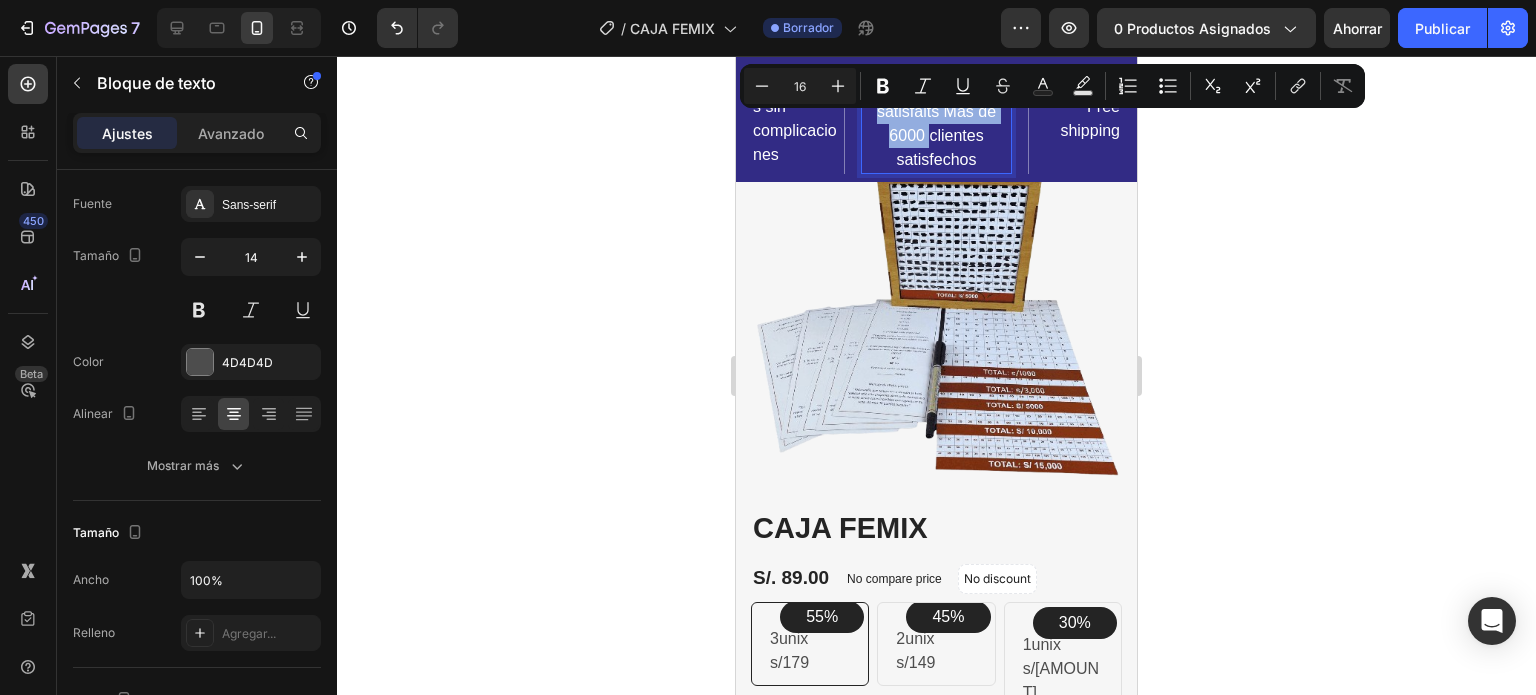 drag, startPoint x: 926, startPoint y: 85, endPoint x: 921, endPoint y: 133, distance: 48.259712 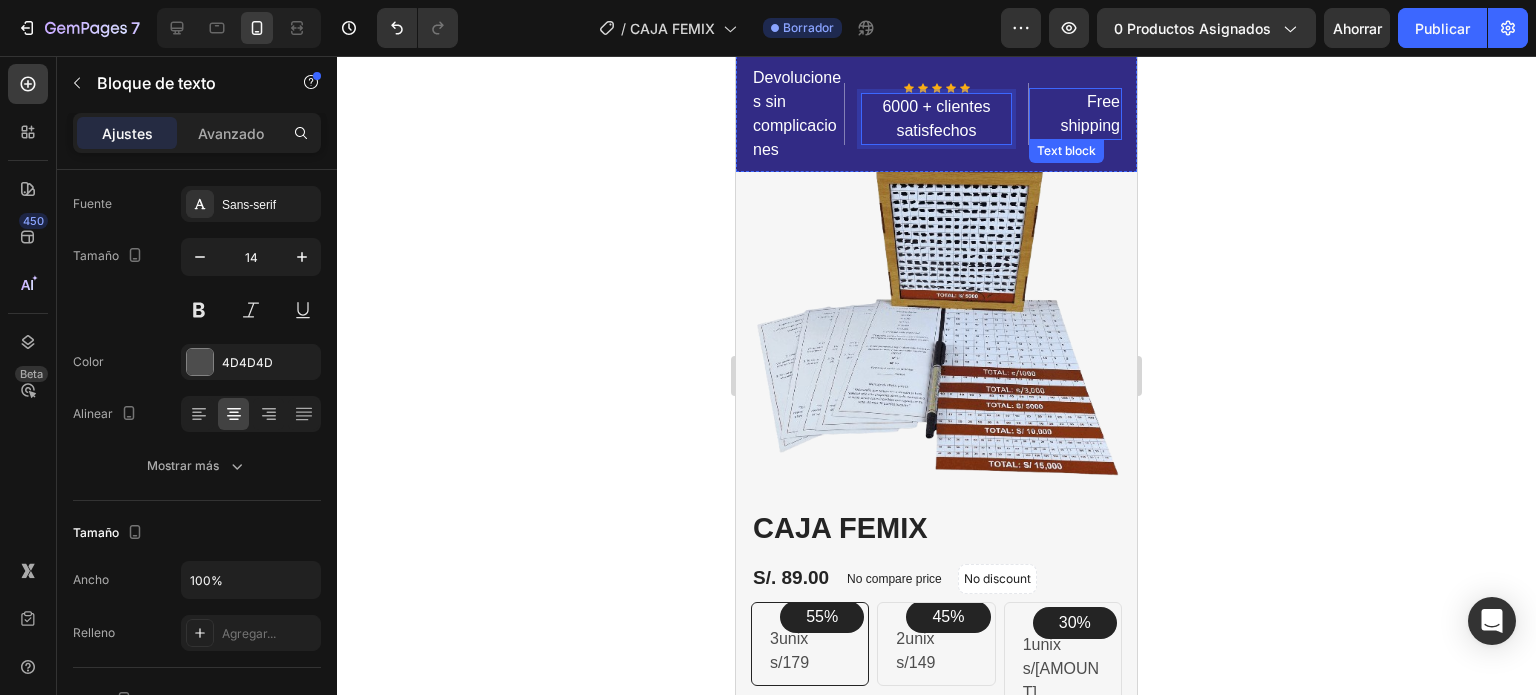 click on "Free shipping" at bounding box center [1075, 114] 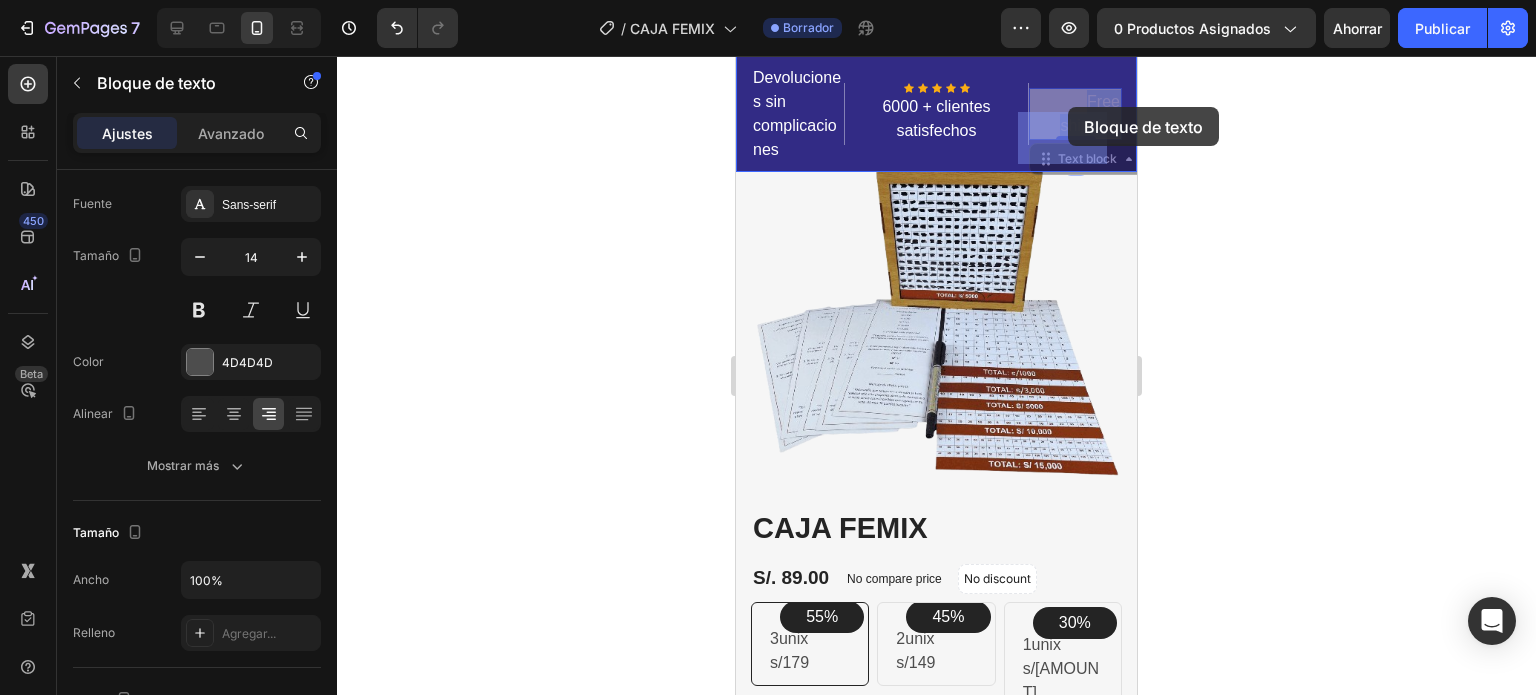 click on "Mobile  ( 401 px) iPhone 13 Mini iPhone 13 Pro iPhone 11 Pro Max iPhone 15 Pro Max Pixel 7 Galaxy S8+ Galaxy S20 Ultra iPad Mini iPad Air iPad Pro Header  Devoluciones sin complicaciones Text block                Icon                Icon                Icon                Icon                Icon Icon List Hoz 6000 + clientes satisfechos Text block Row Free shipping Text block   24 Free shipping Text block   24 Row Image Image Free Shipping Heading On oders over $70 Text block Row Image Money-back guarantee Heading 30- day refund or replacement Text block Row Row Row Image CAJA FEMIX (P) Title                Icon                Icon                Icon                Icon                Icon Icon List Hoz 6000+ Clients satisfaits Text block Row
Icon Product Benefit 1 Text block
Icon Product Benefit 2 Text block
Icon Product Benefit 3 Text block
Icon Product Benefit 4 Text block Icon List S/. 89.00 (P) Price (P) Price No compare price (P) Price" at bounding box center [936, 3996] 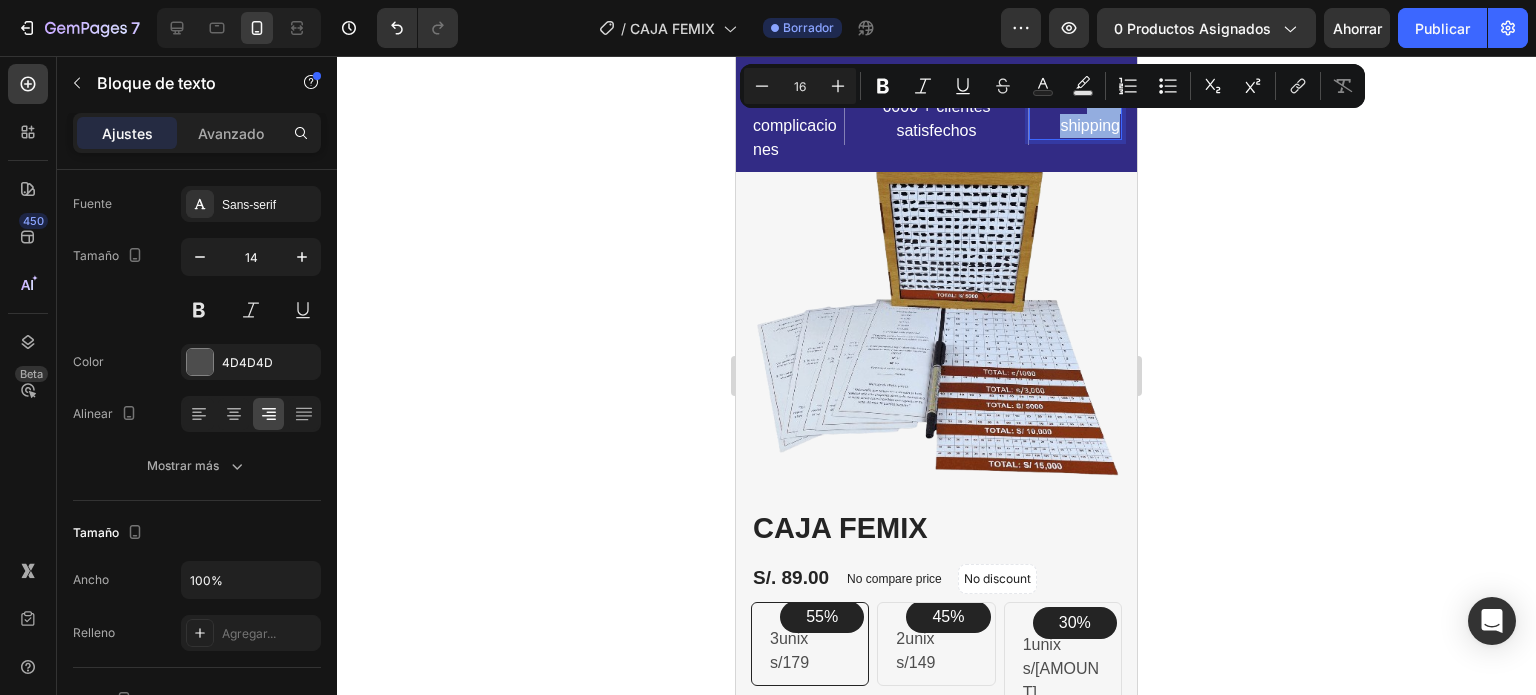 drag, startPoint x: 1072, startPoint y: 99, endPoint x: 1101, endPoint y: 128, distance: 41.01219 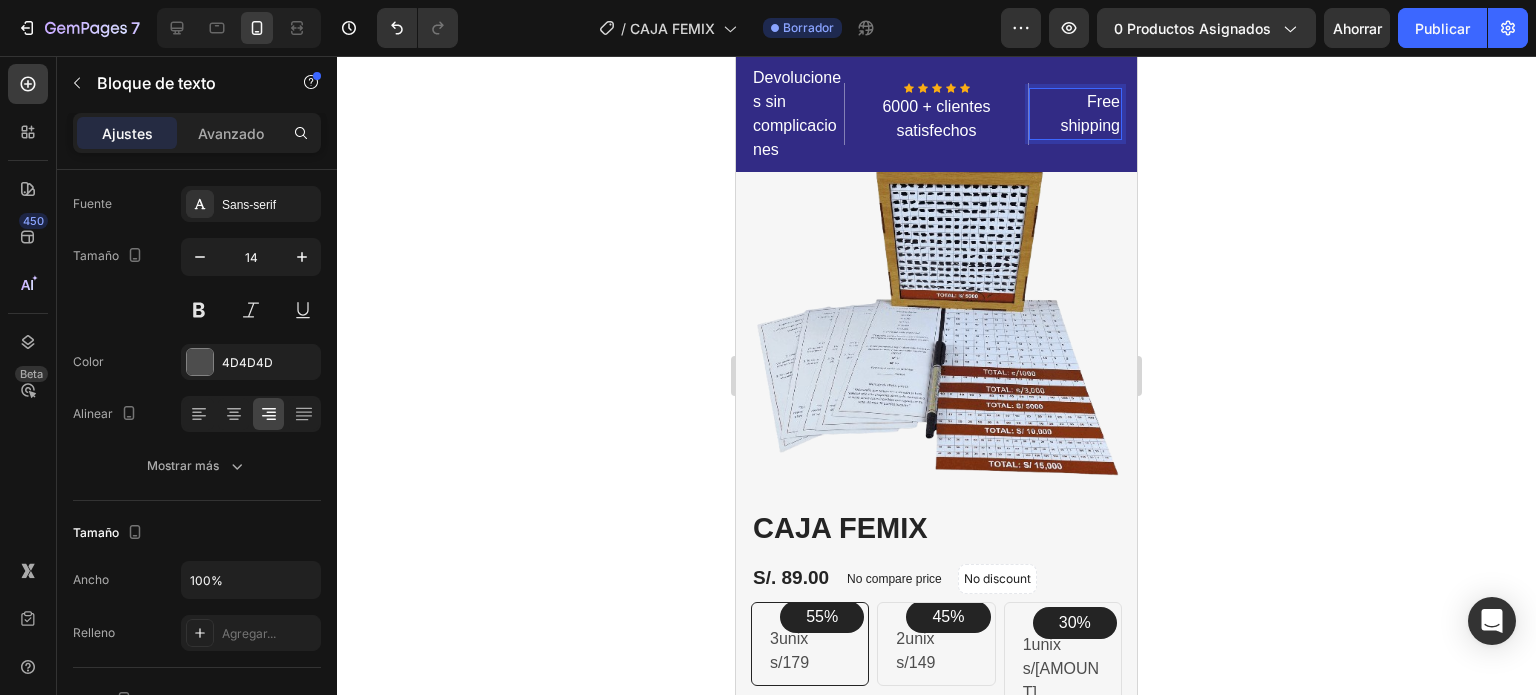 click on "Free shipping" at bounding box center [1075, 114] 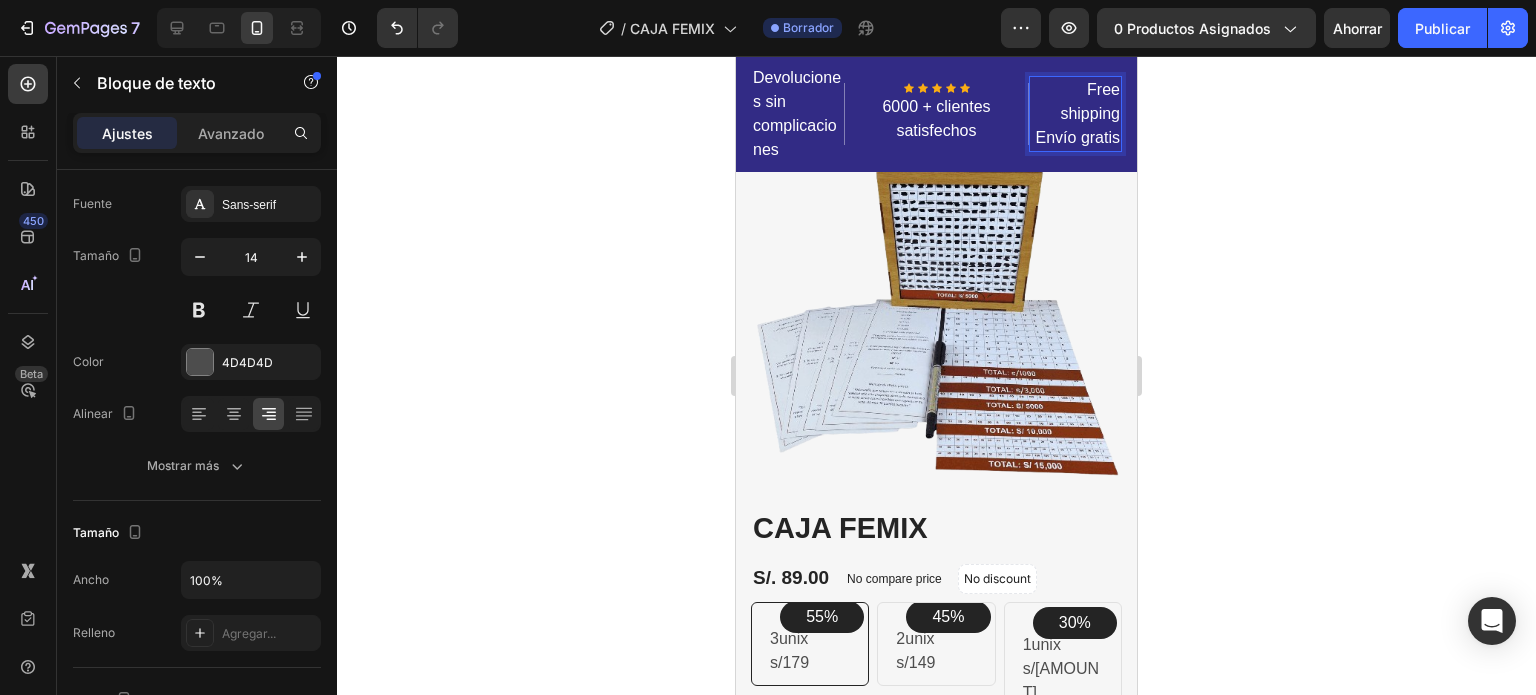 click on "Free shipping Envío gratis" at bounding box center [1075, 114] 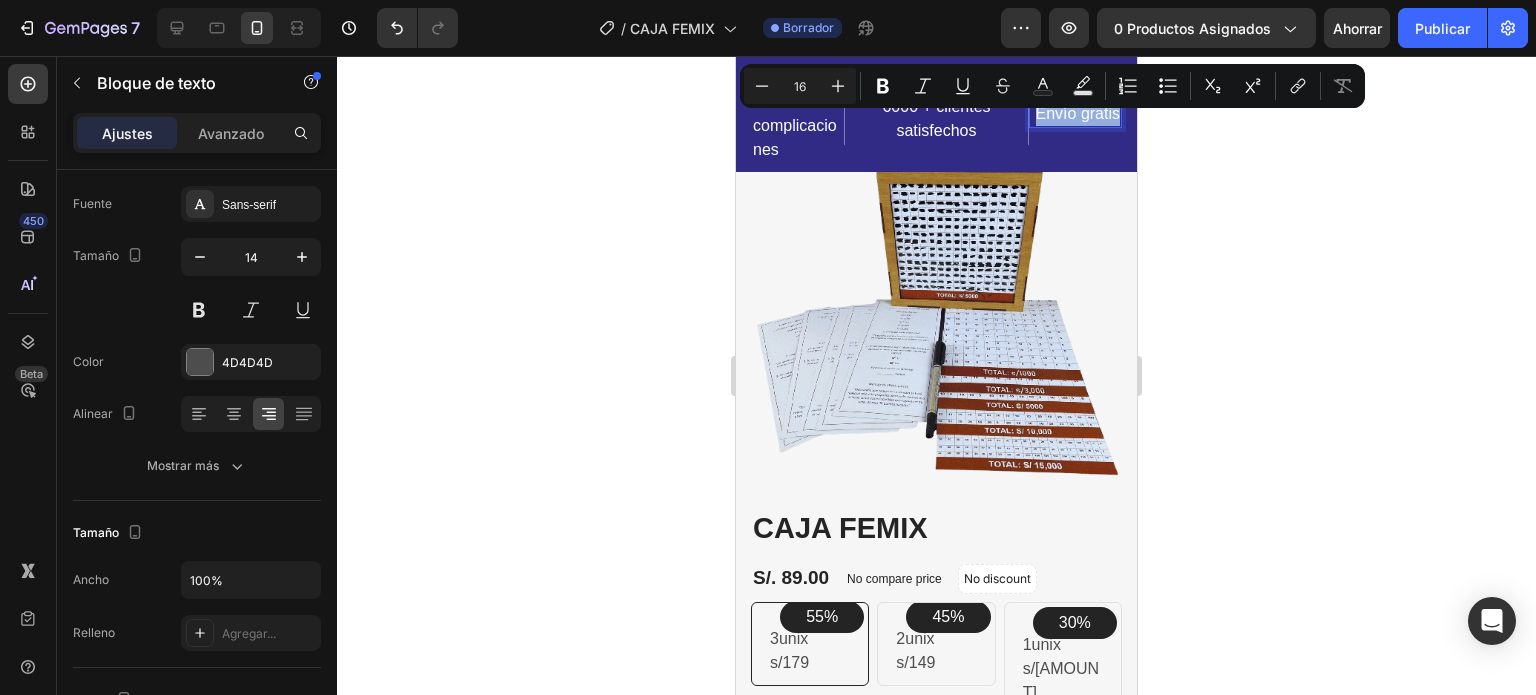 drag, startPoint x: 1061, startPoint y: 104, endPoint x: 1099, endPoint y: 129, distance: 45.486263 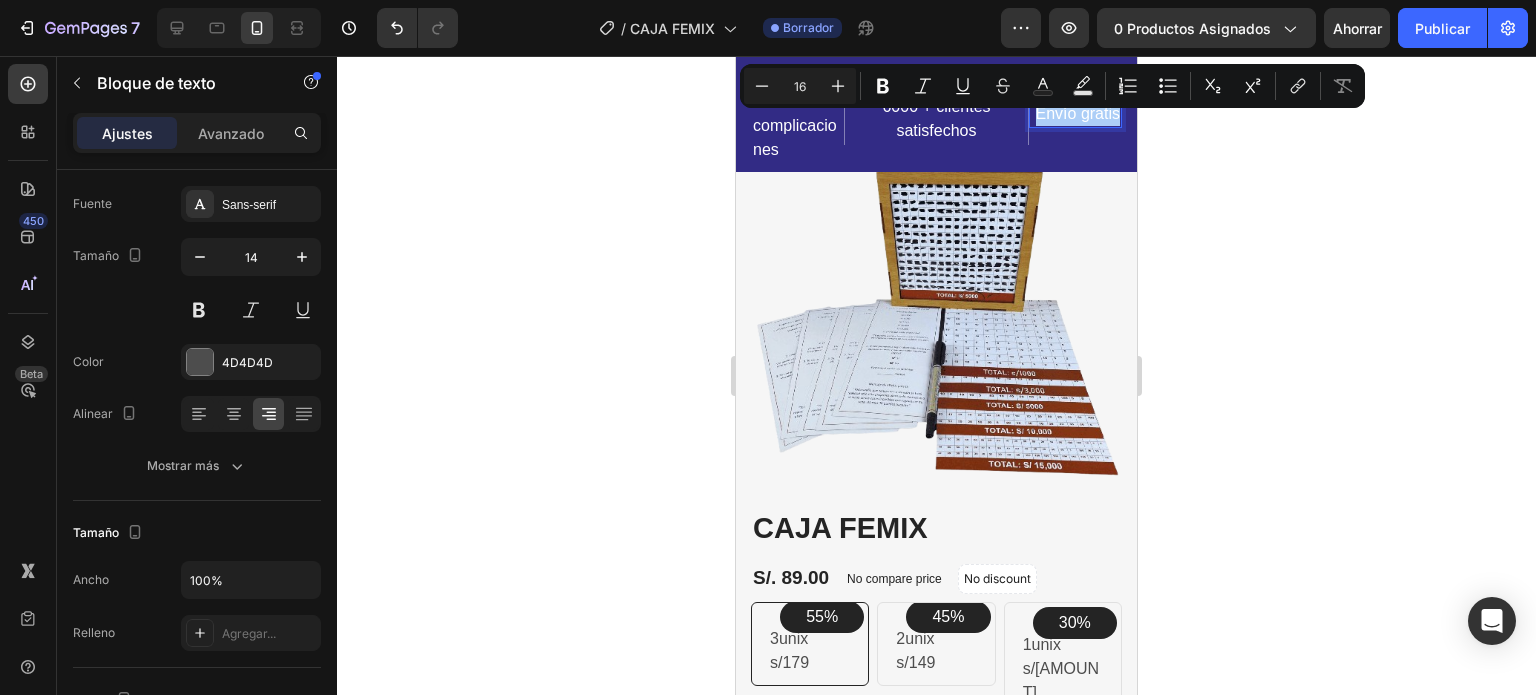 click 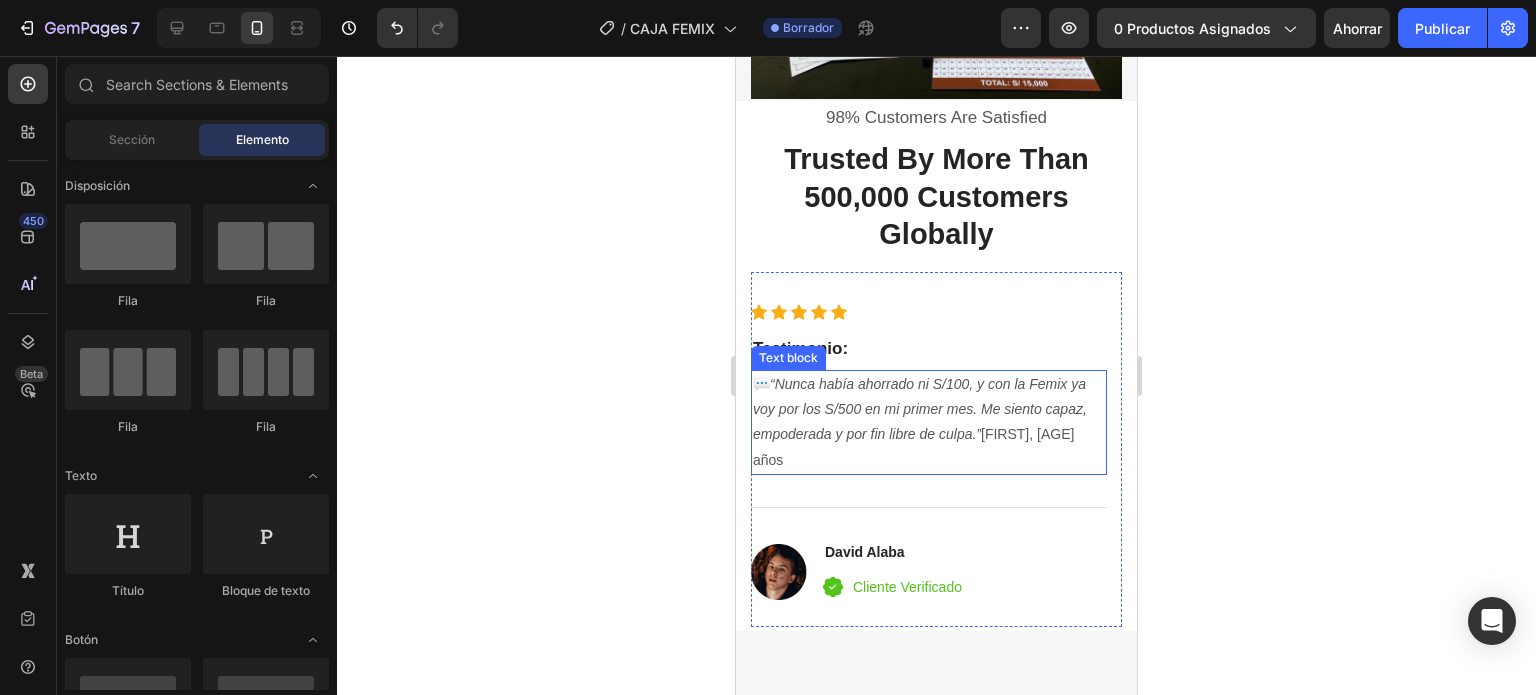 scroll, scrollTop: 4400, scrollLeft: 0, axis: vertical 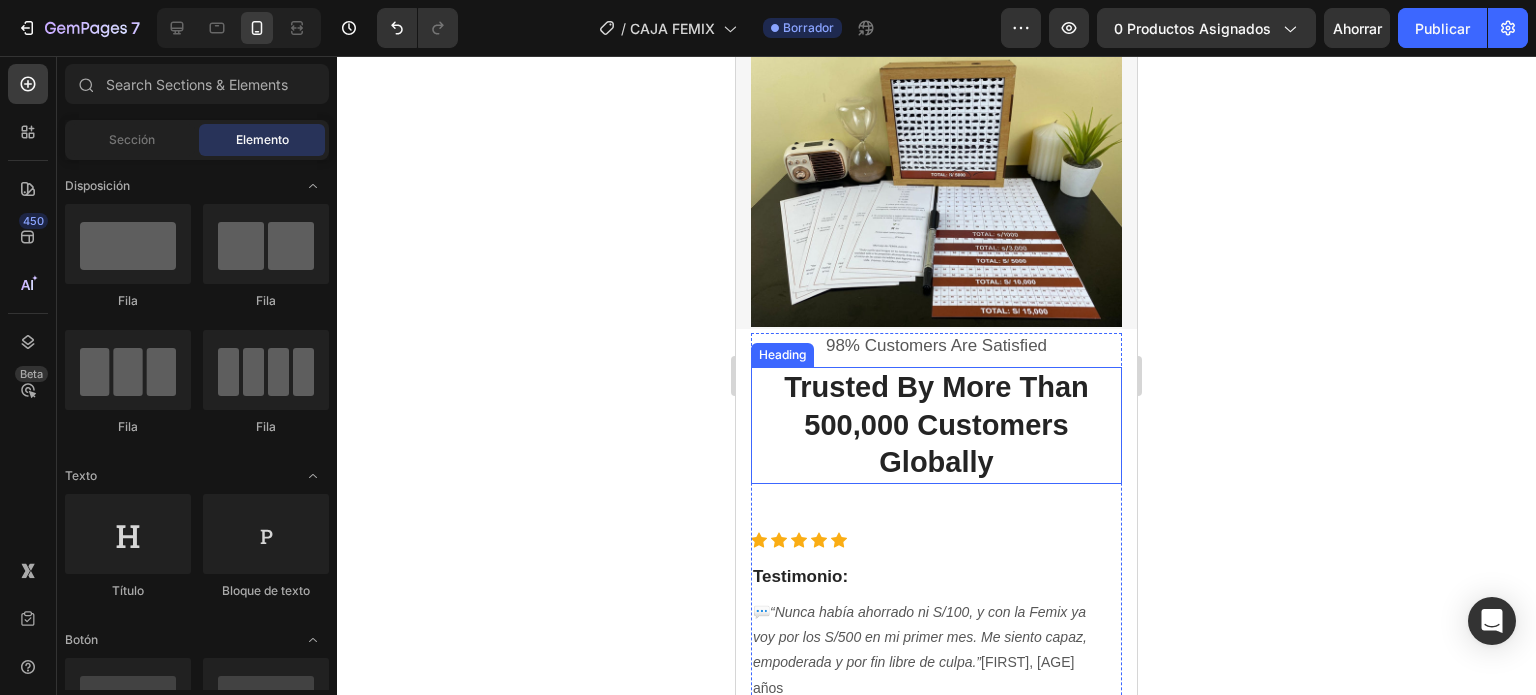 click on "Trusted By More Than  500,000 Customers Globally" at bounding box center [936, 425] 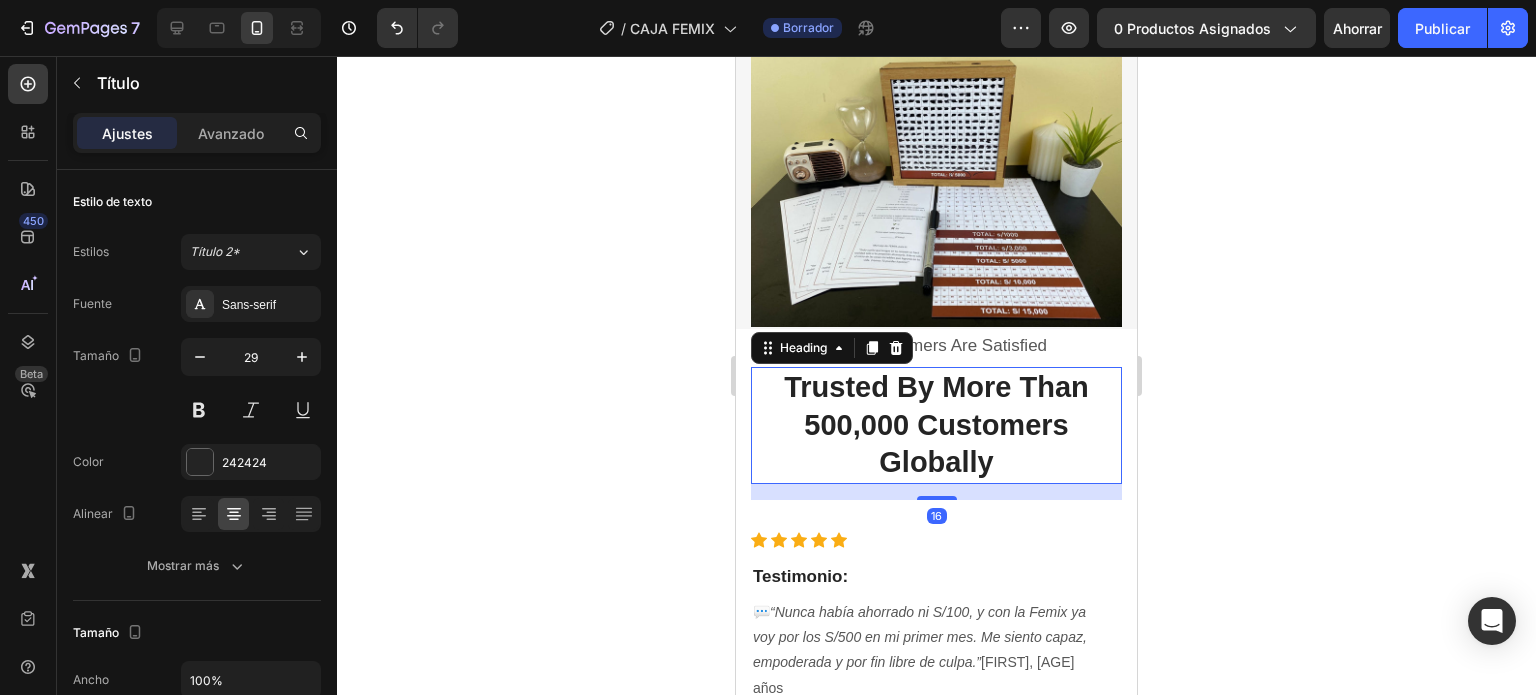 click on "Trusted By More Than  500,000 Customers Globally" at bounding box center [936, 425] 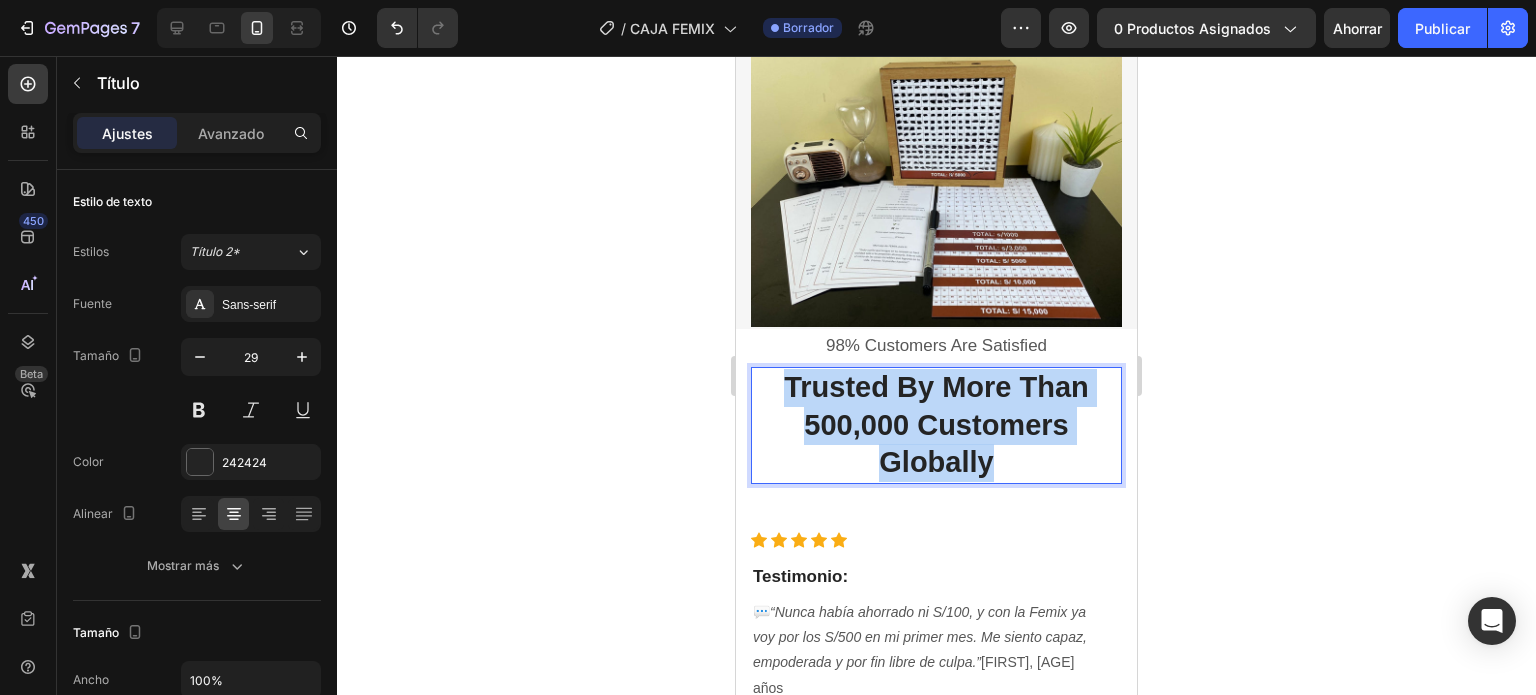 drag, startPoint x: 1008, startPoint y: 394, endPoint x: 776, endPoint y: 323, distance: 242.62111 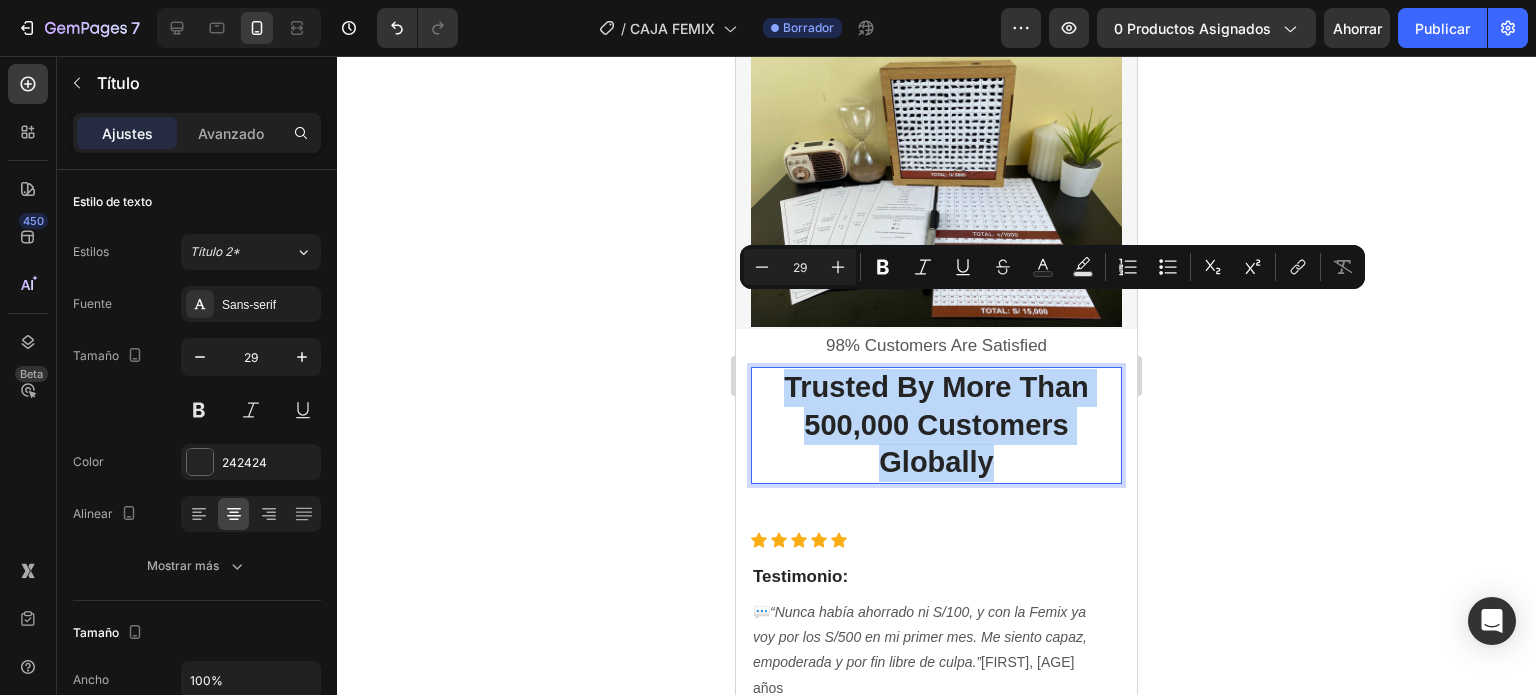 copy on "Trusted By More Than  500,000 Customers Globally" 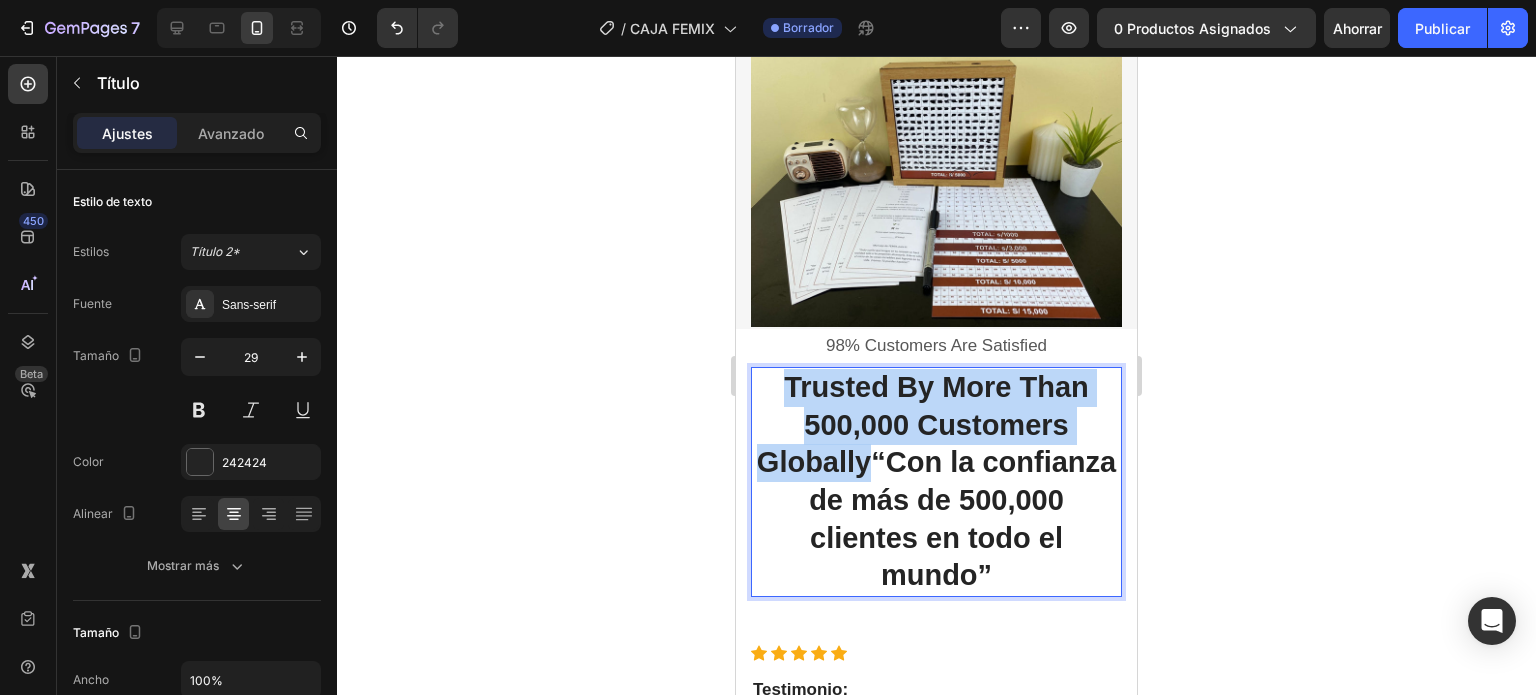 drag, startPoint x: 932, startPoint y: 399, endPoint x: 773, endPoint y: 323, distance: 176.22997 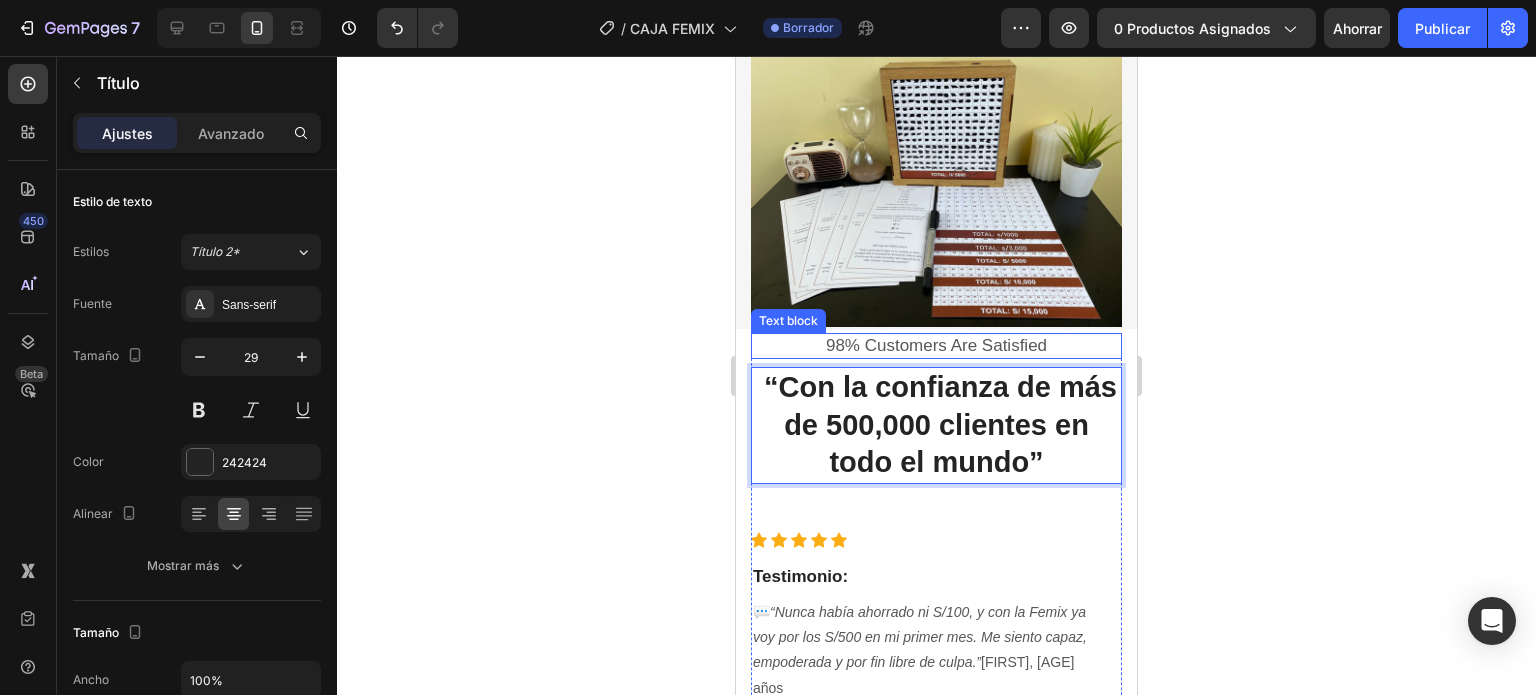 click on "98% Customers Are Satisfied" at bounding box center (936, 346) 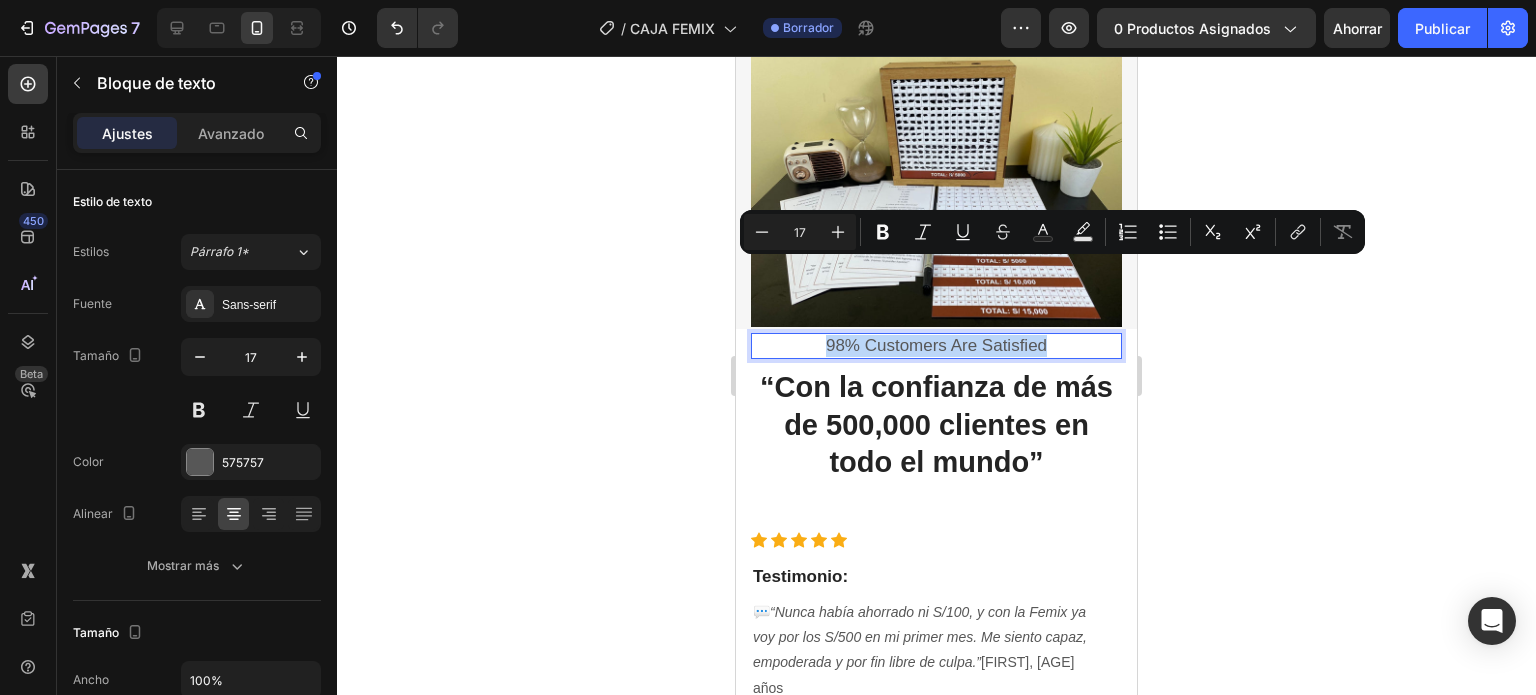 copy on "98% Customers Are Satisfied" 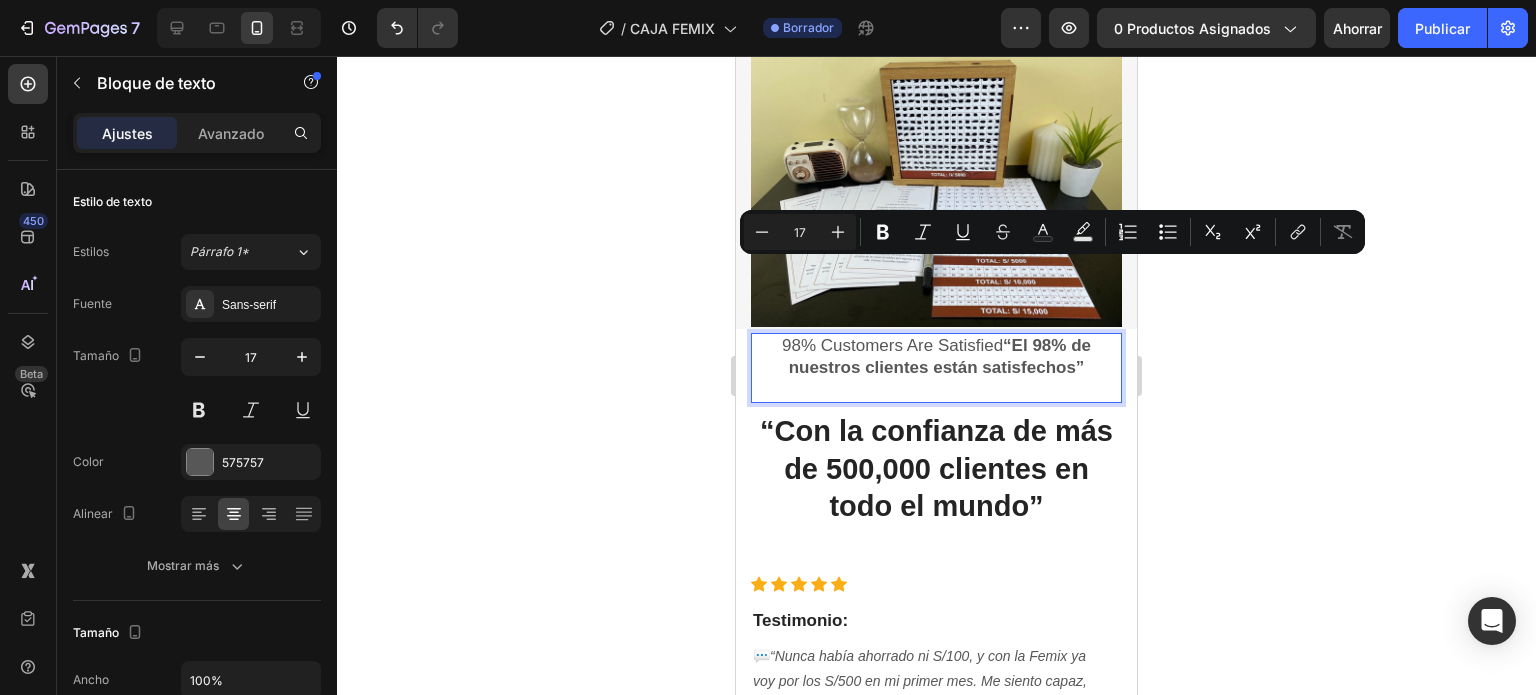 drag, startPoint x: 999, startPoint y: 271, endPoint x: 771, endPoint y: 276, distance: 228.05482 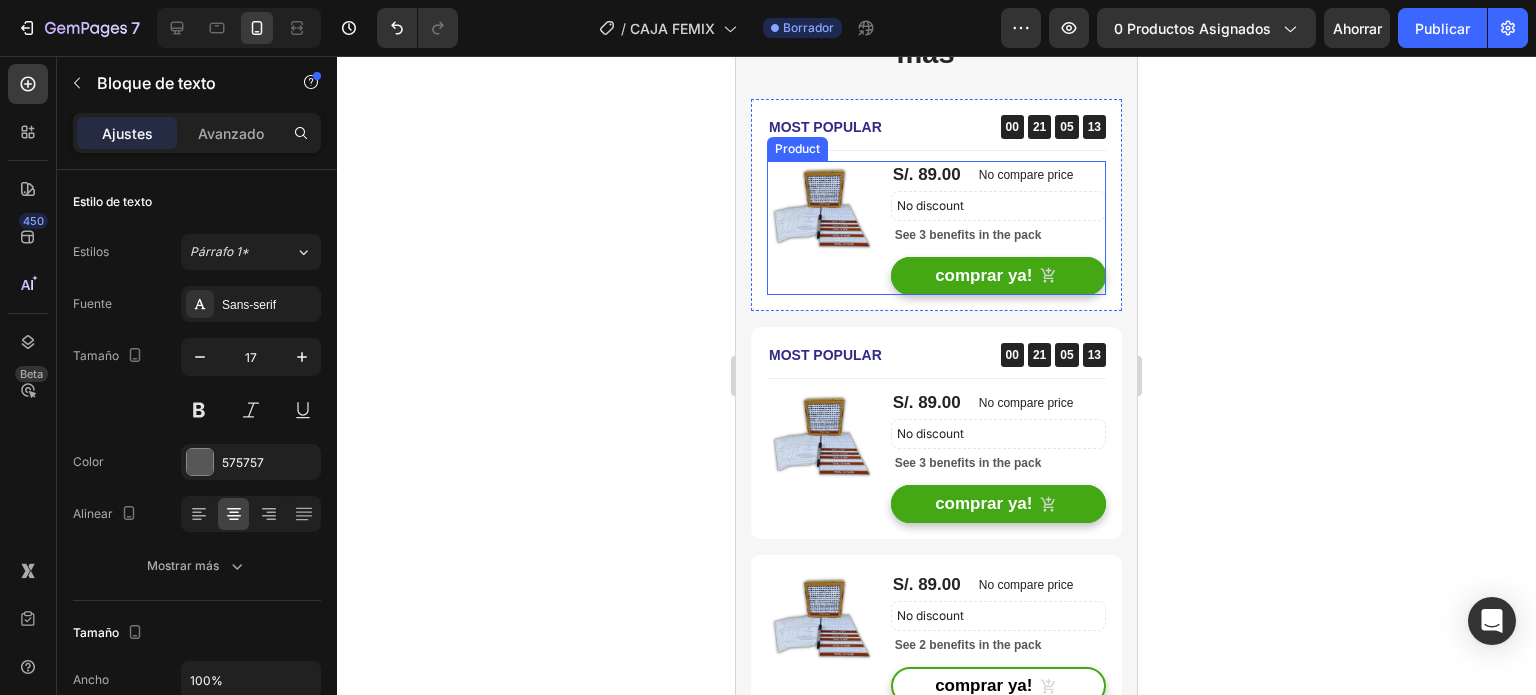 scroll, scrollTop: 5100, scrollLeft: 0, axis: vertical 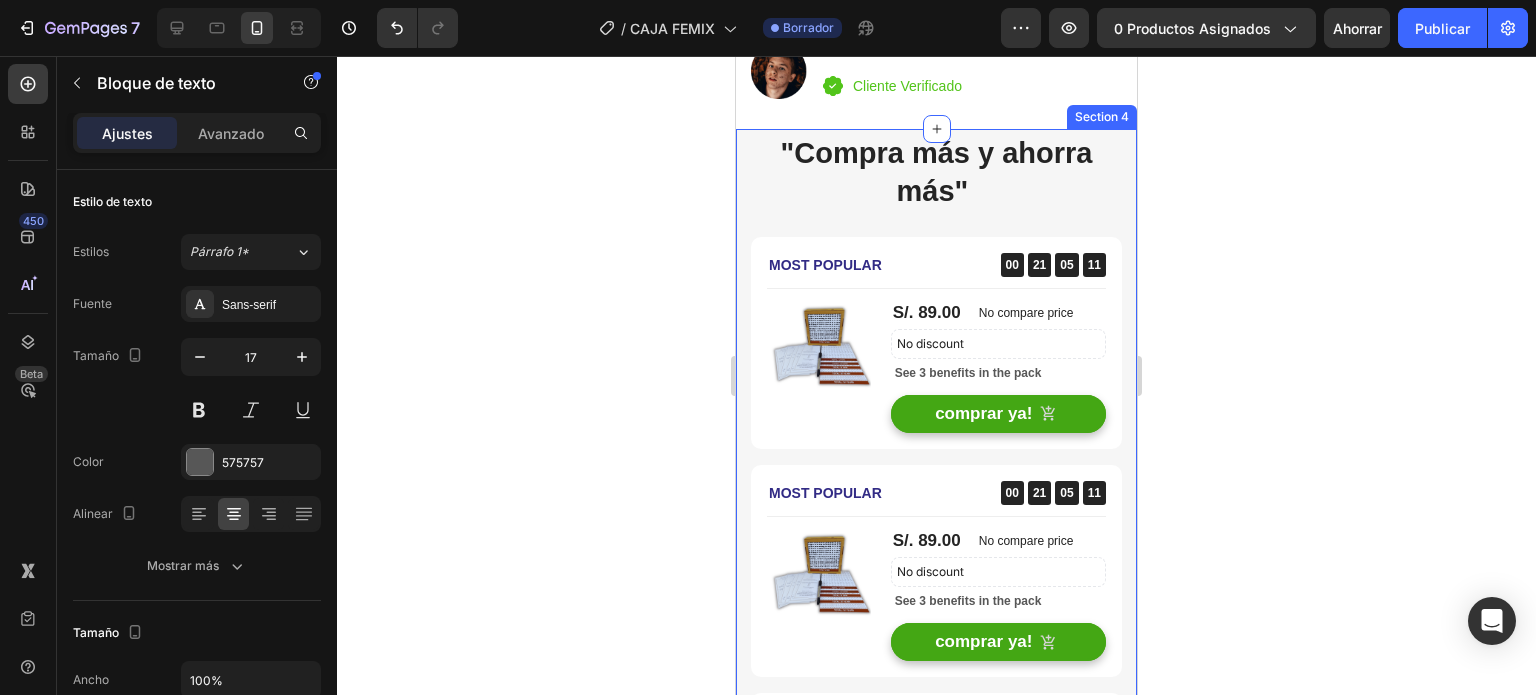 click on ""Compra más y ahorra más"   Heading Most Popular Text block 00 21 05 11 CountDown Timer Row                Title Line (P) Images & Gallery No discount   Not be displayed when published (P) Tag S/. 89.00 (P) Price (P) Price No compare price (P) Price Row No discount   Not be displayed when published (P) Tag See 3 benefits in the pack Accordion comprar ya! (P) Cart Button Product Row Most Popular Text block 00 21 05 11 CountDown Timer Row                Title Line (P) Images & Gallery No discount   Not be displayed when published (P) Tag S/. 89.00 (P) Price (P) Price No compare price (P) Price Row No discount   Not be displayed when published (P) Tag See 3 benefits in the pack Accordion   comprar ya!   (P) Cart Button Product Row (P) Images & Gallery No discount   Not be displayed when published (P) Tag S/. 89.00 (P) Price (P) Price No compare price (P) Price Row No discount   Not be displayed when published (P) Tag See 2 benefits in the pack Accordion comprar ya! (P) Cart Button Product Row Section 4" at bounding box center [936, 534] 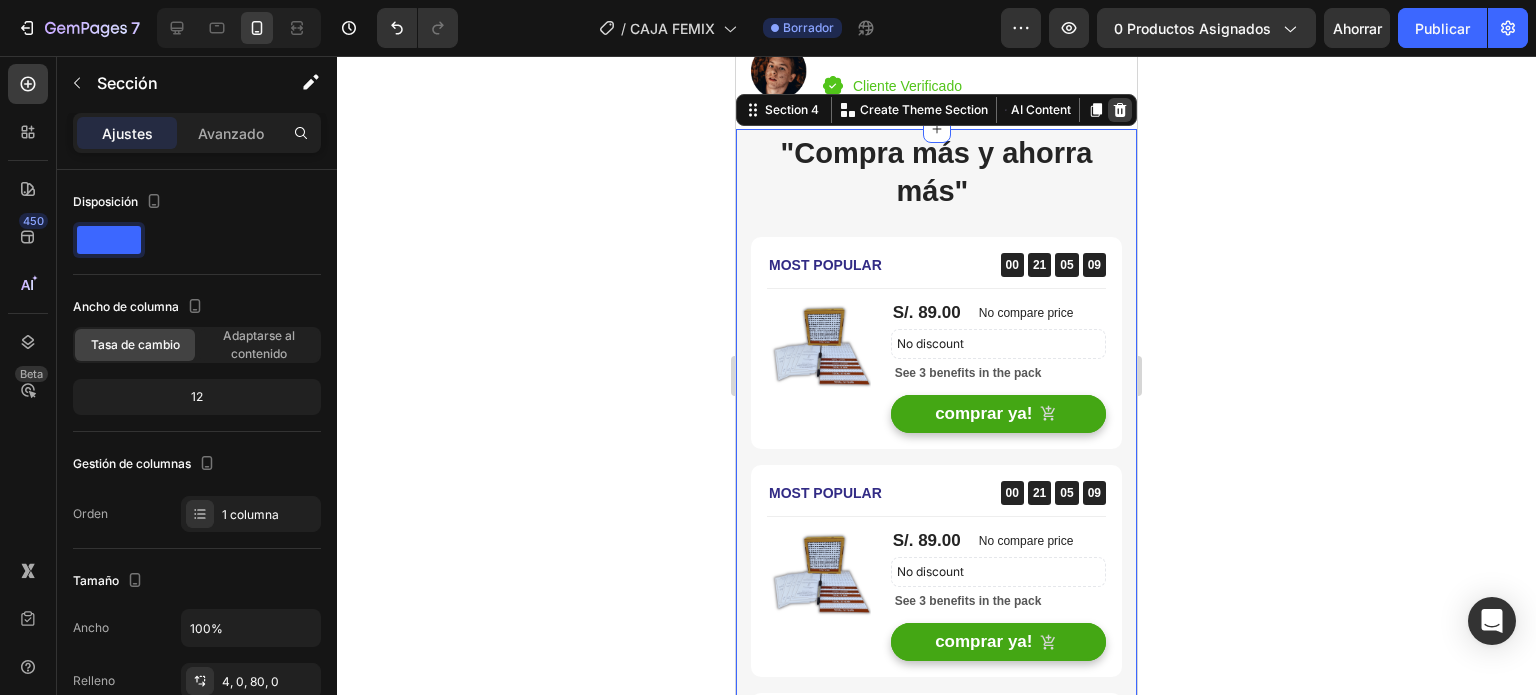 click 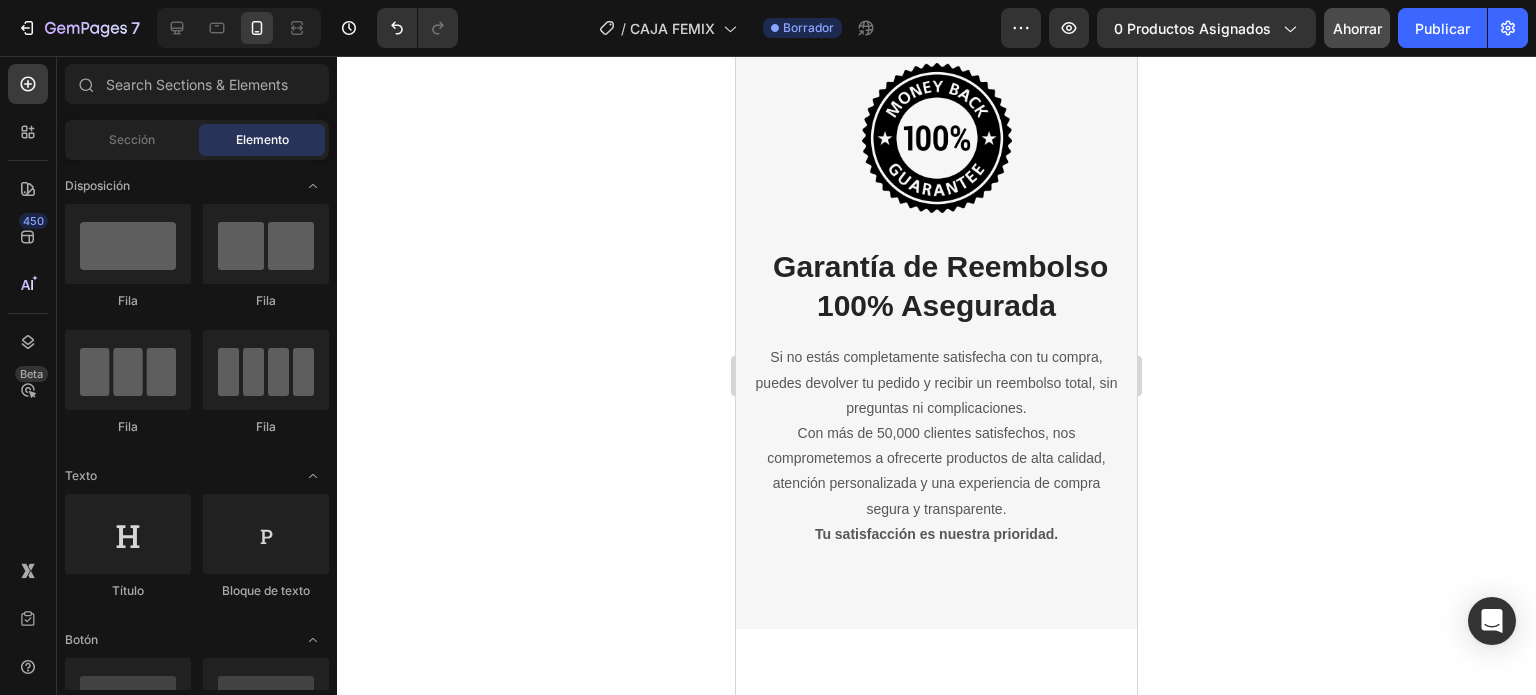 scroll, scrollTop: 5100, scrollLeft: 0, axis: vertical 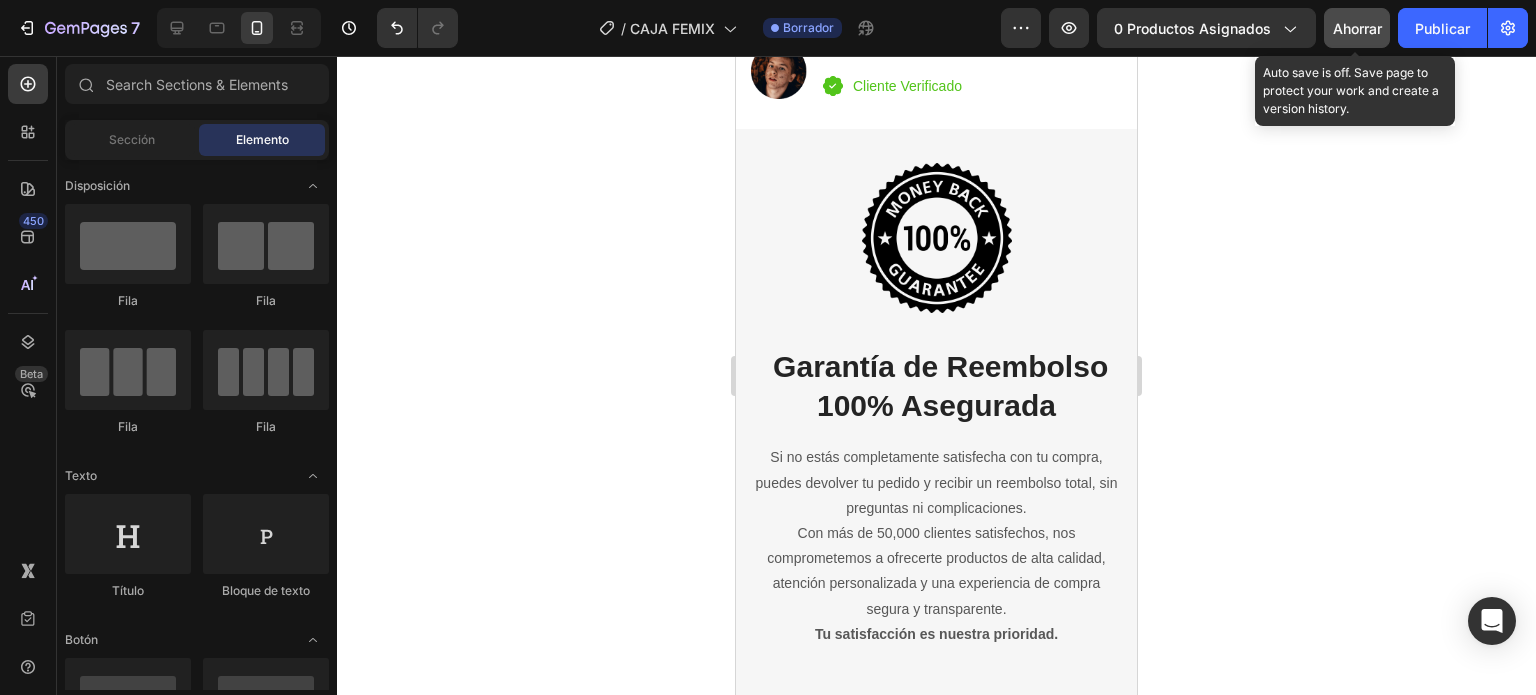 click on "Ahorrar" 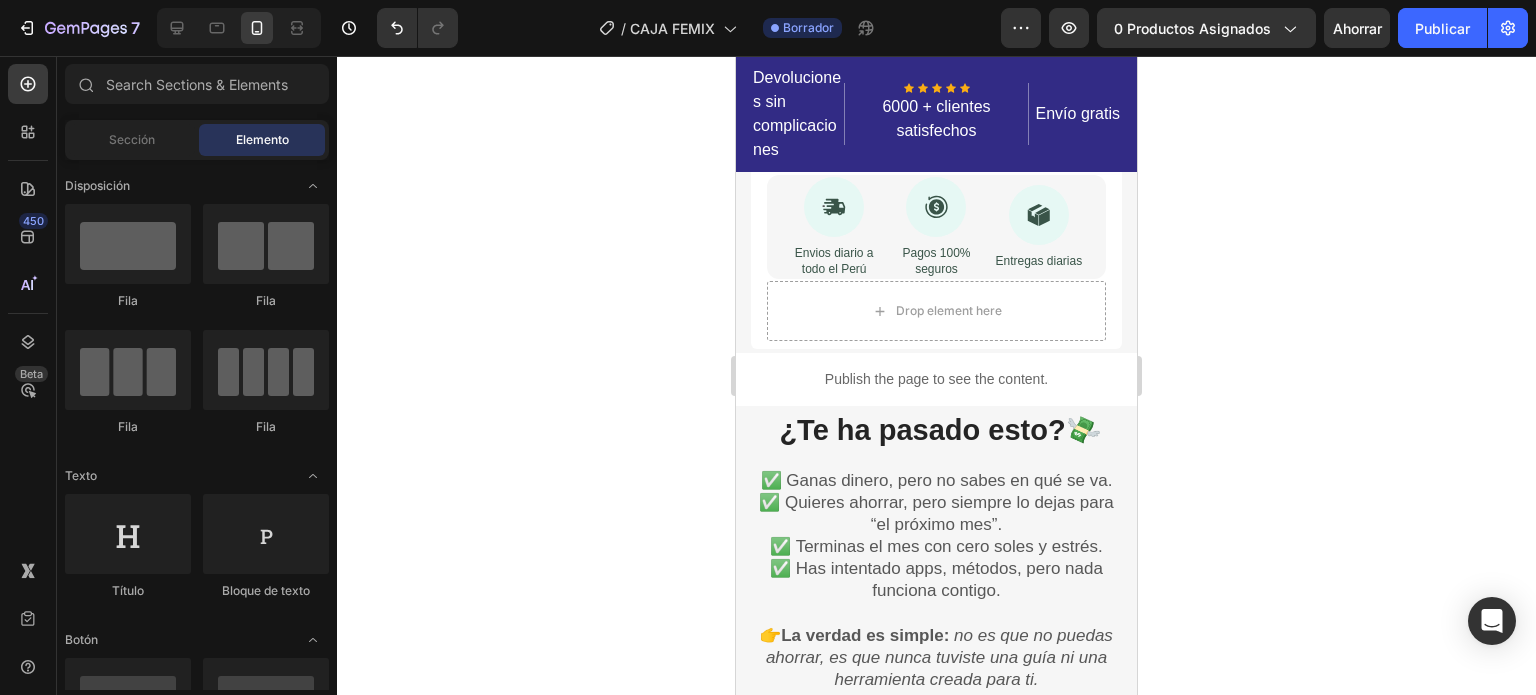 scroll, scrollTop: 1000, scrollLeft: 0, axis: vertical 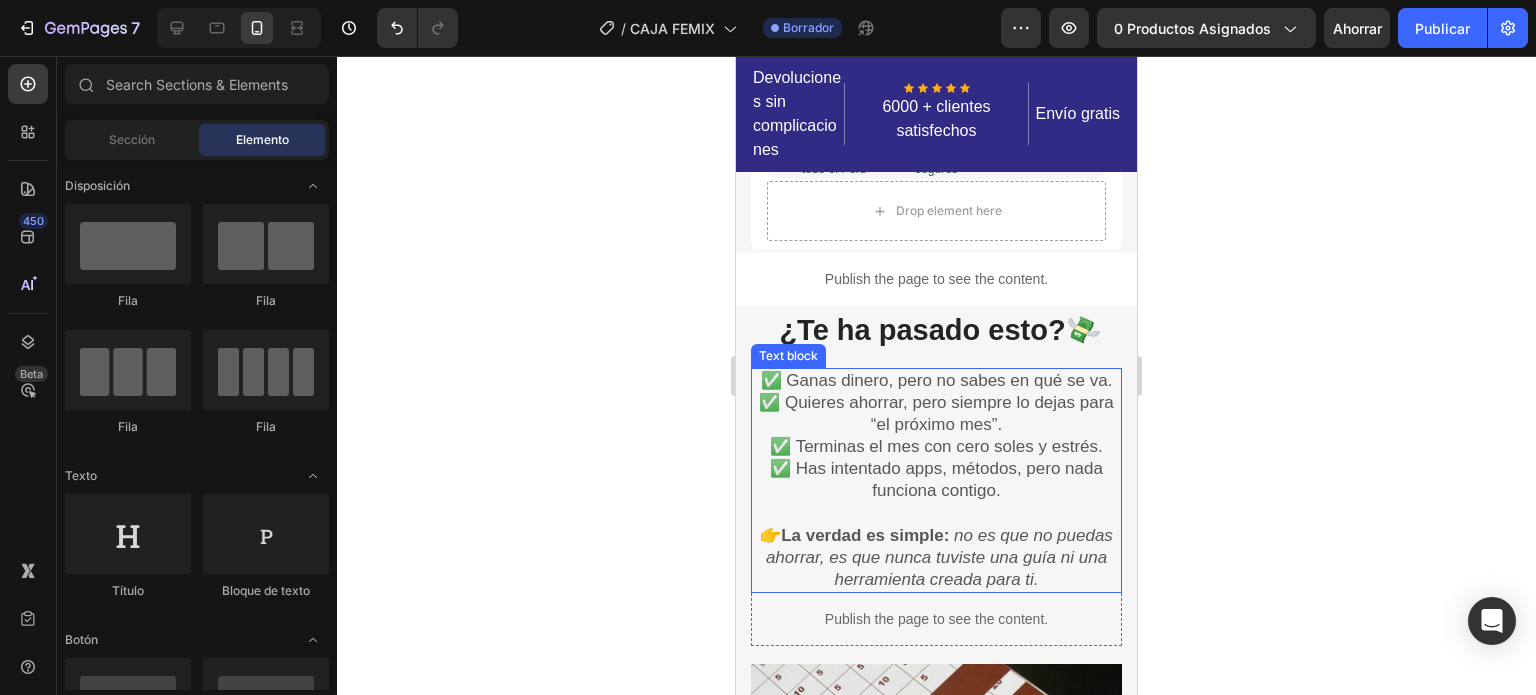click on "✅ Ganas dinero, pero no sabes en qué se va. ✅ Quieres ahorrar, pero siempre lo dejas para “el próximo mes”. ✅ Terminas el mes con cero soles y estrés. ✅ Has intentado apps, métodos, pero nada funciona contigo." at bounding box center [936, 436] 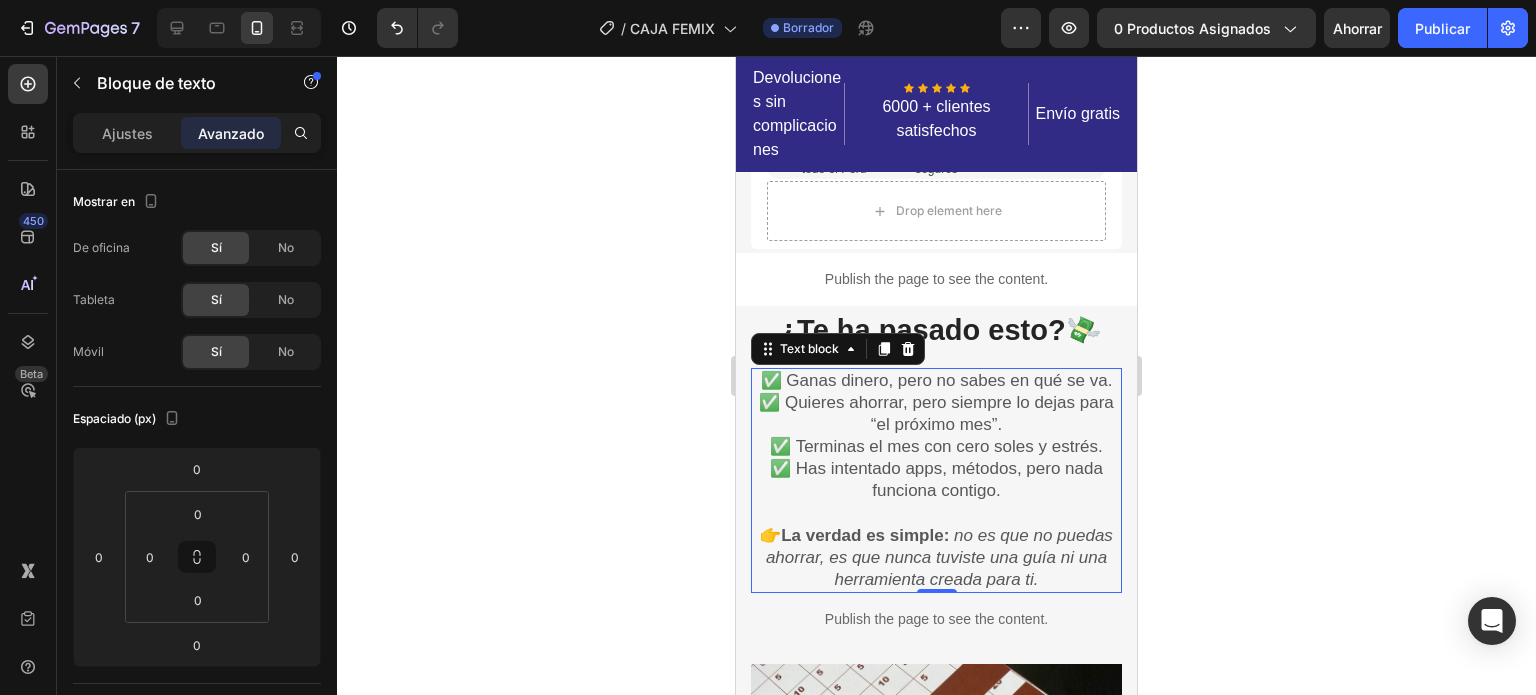 click on "✅ Ganas dinero, pero no sabes en qué se va. ✅ Quieres ahorrar, pero siempre lo dejas para “el próximo mes”. ✅ Terminas el mes con cero soles y estrés. ✅ Has intentado apps, métodos, pero nada funciona contigo." at bounding box center [936, 436] 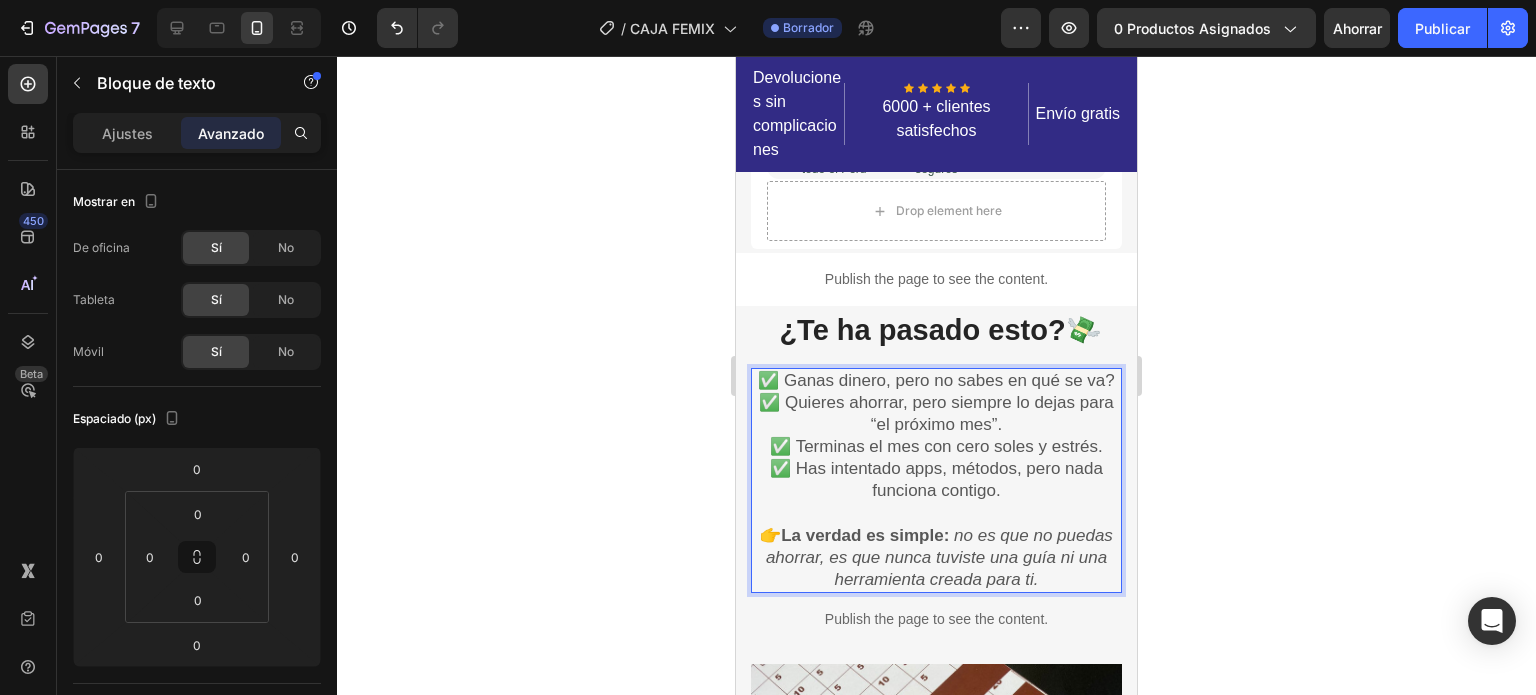click on "✅ Ganas dinero, pero no sabes en qué se va? ✅ Quieres ahorrar, pero siempre lo dejas para “el próximo mes”. ✅ Terminas el mes con cero soles y estrés. ✅ Has intentado apps, métodos, pero nada funciona contigo." at bounding box center (936, 436) 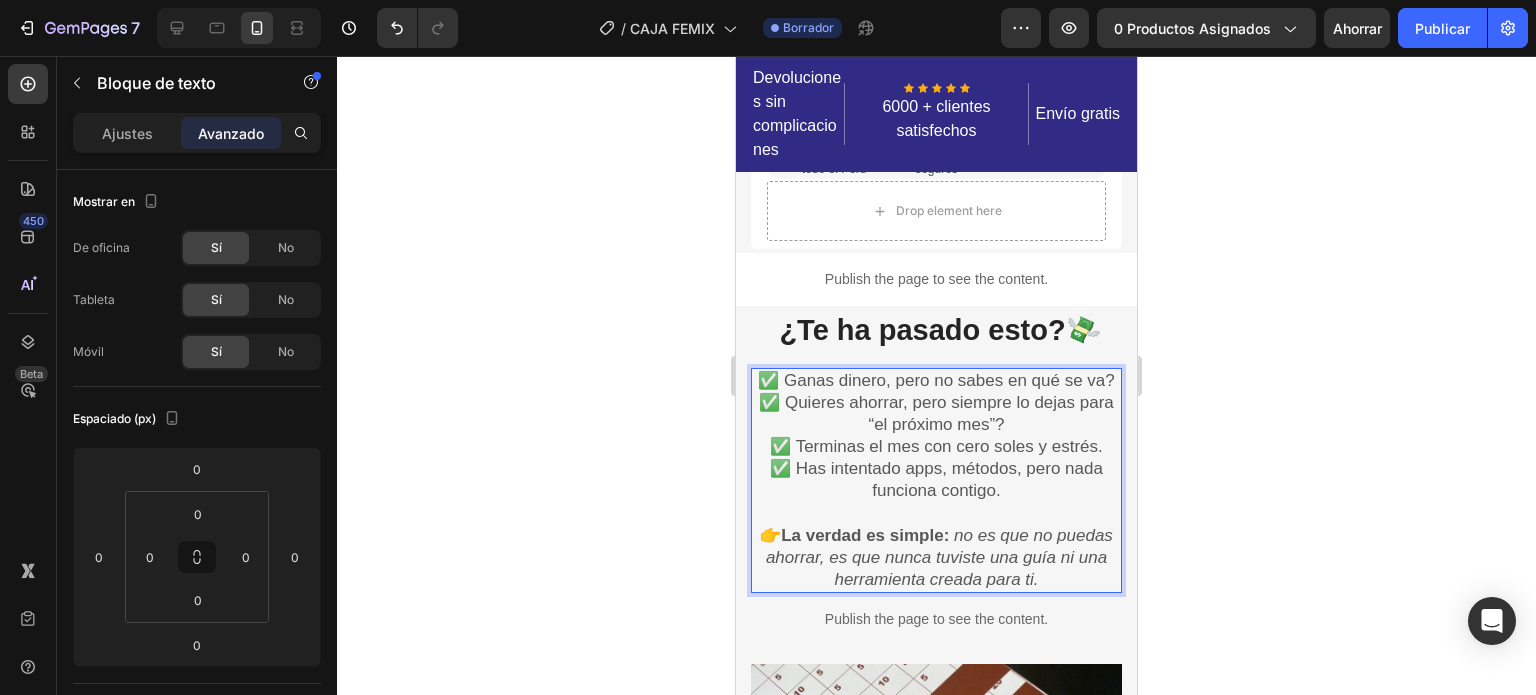 click on "✅ Ganas dinero, pero no sabes en qué se va? ✅ Quieres ahorrar, pero siempre lo dejas para “el próximo mes”? ✅ Terminas el mes con cero soles y estrés. ✅ Has intentado apps, métodos, pero nada funciona contigo." at bounding box center (936, 436) 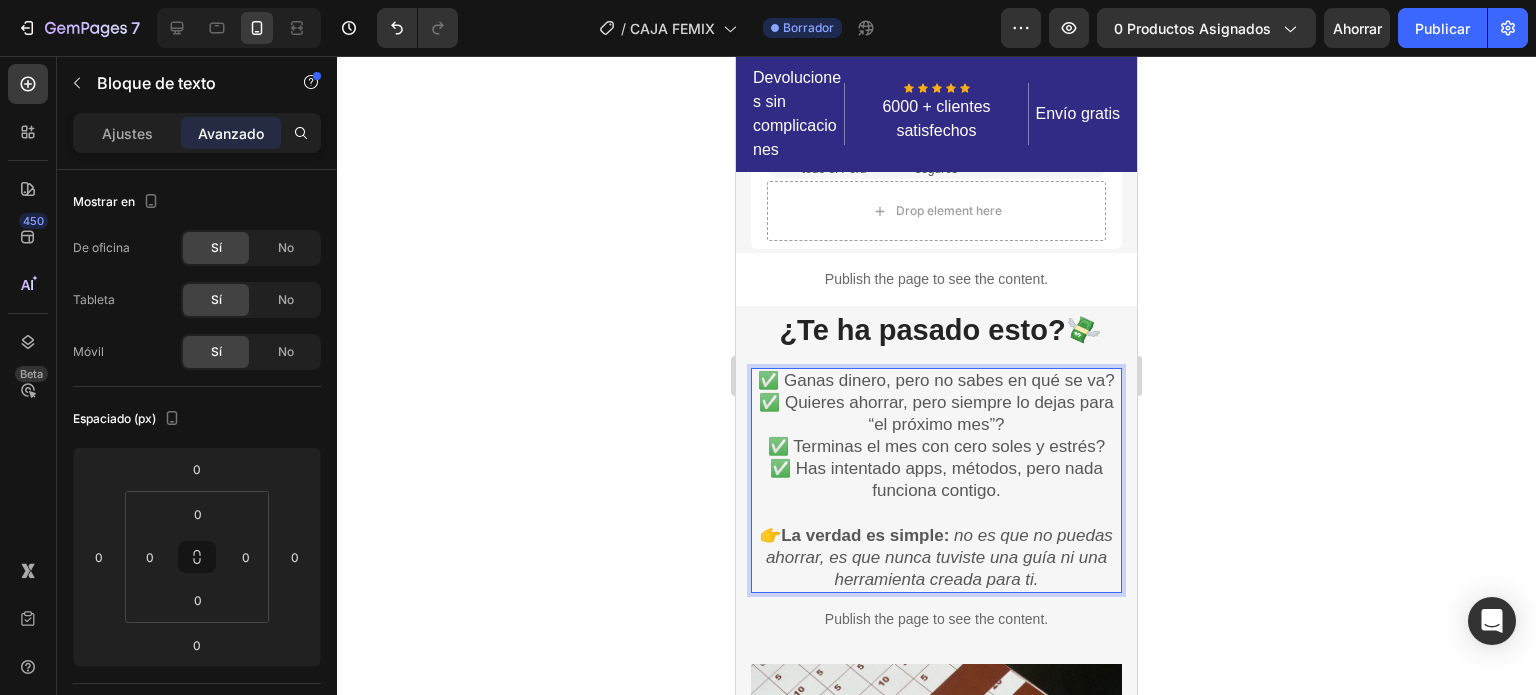 click on "✅ Ganas dinero, pero no sabes en qué se va? ✅ Quieres ahorrar, pero siempre lo dejas para “el próximo mes”? ✅ Terminas el mes con cero soles y estrés? ✅ Has intentado apps, métodos, pero nada funciona contigo." at bounding box center (936, 436) 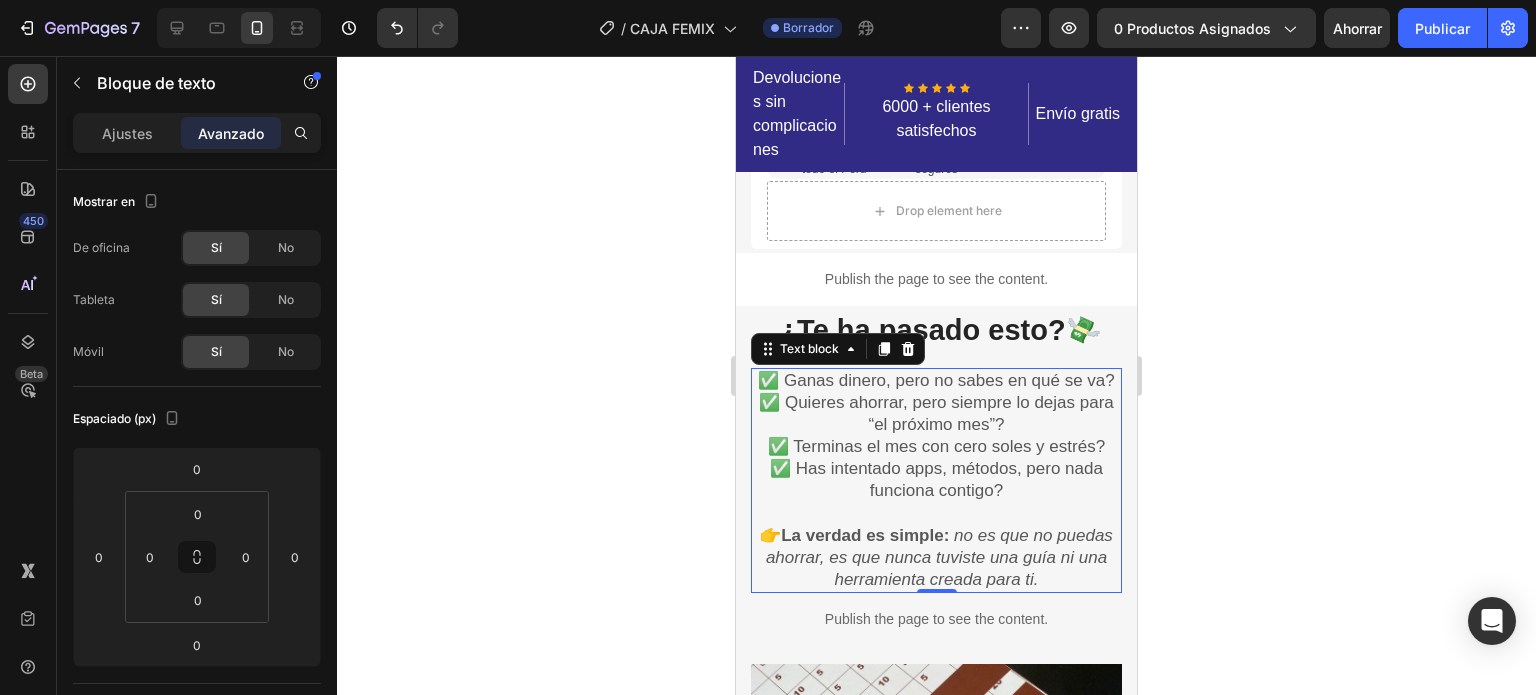 click 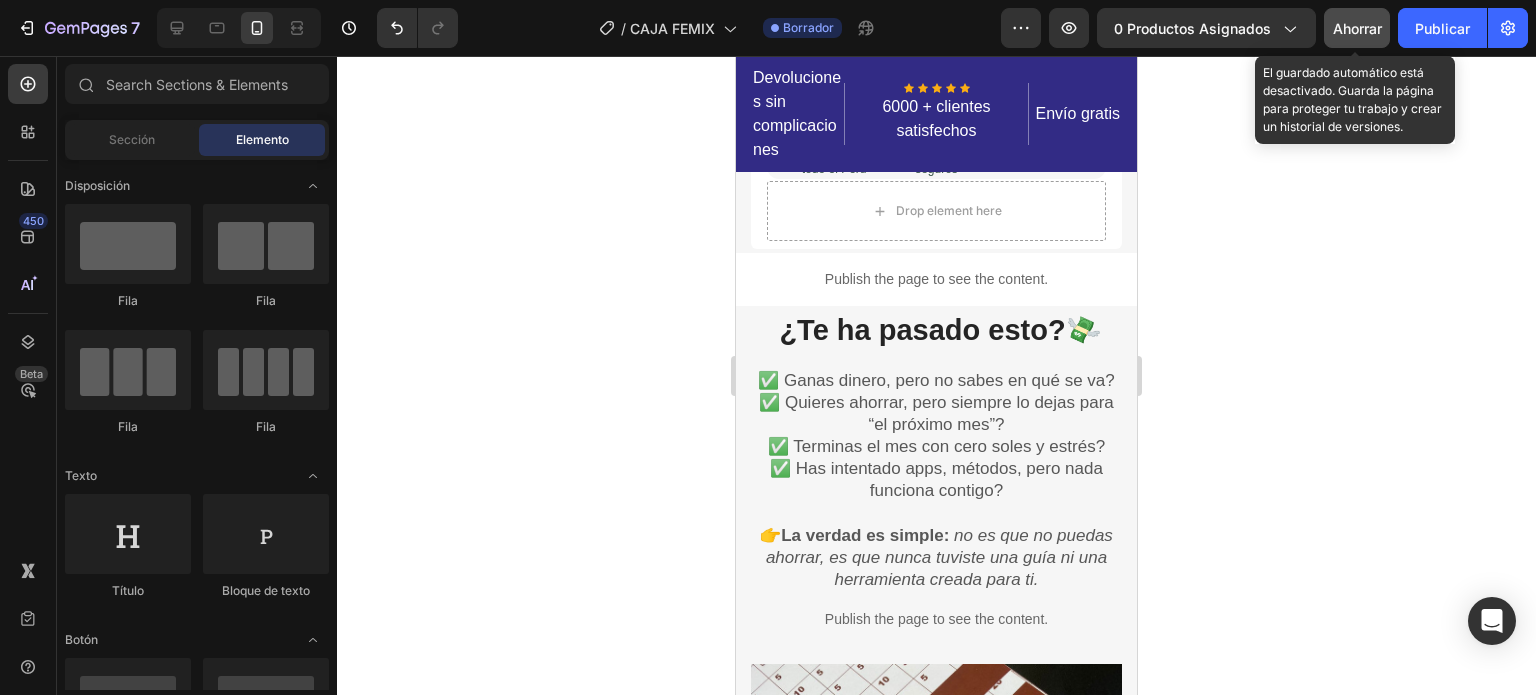 click on "Ahorrar" 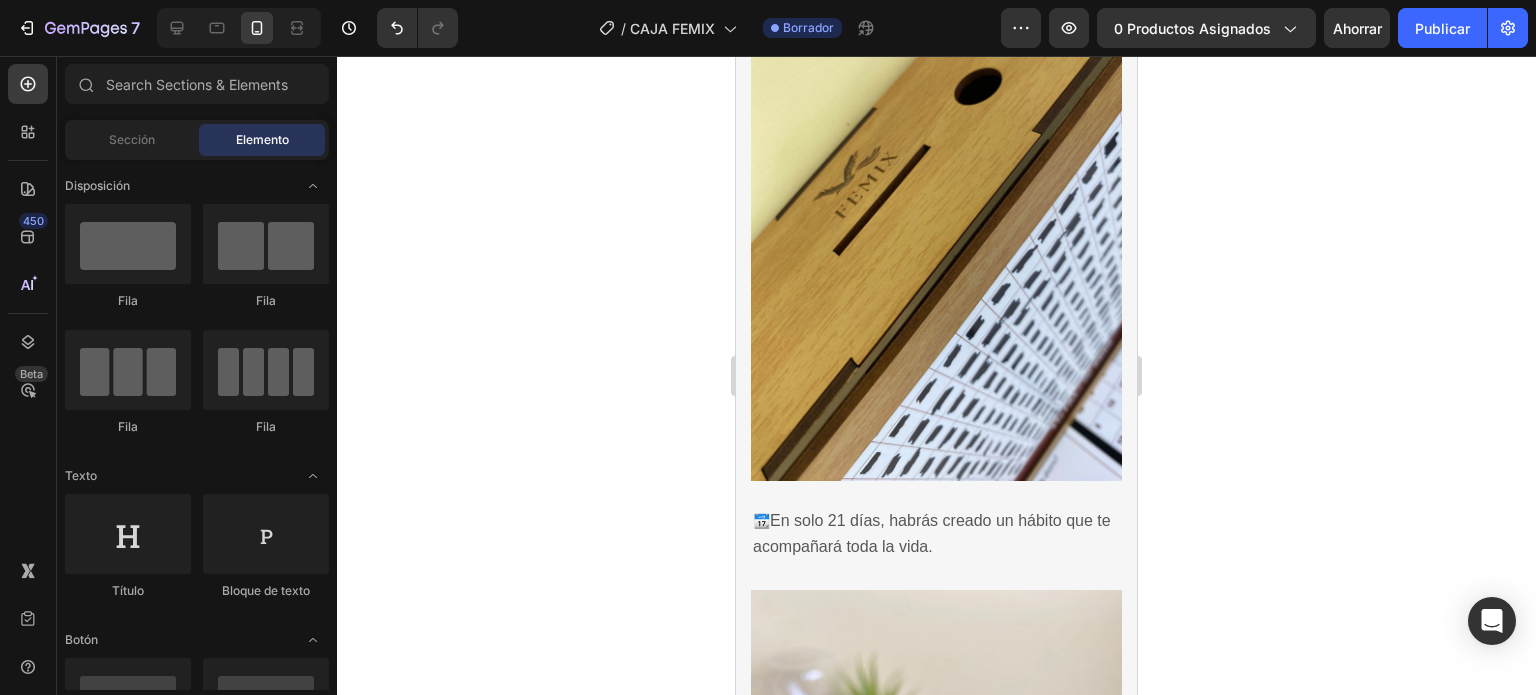 scroll, scrollTop: 3300, scrollLeft: 0, axis: vertical 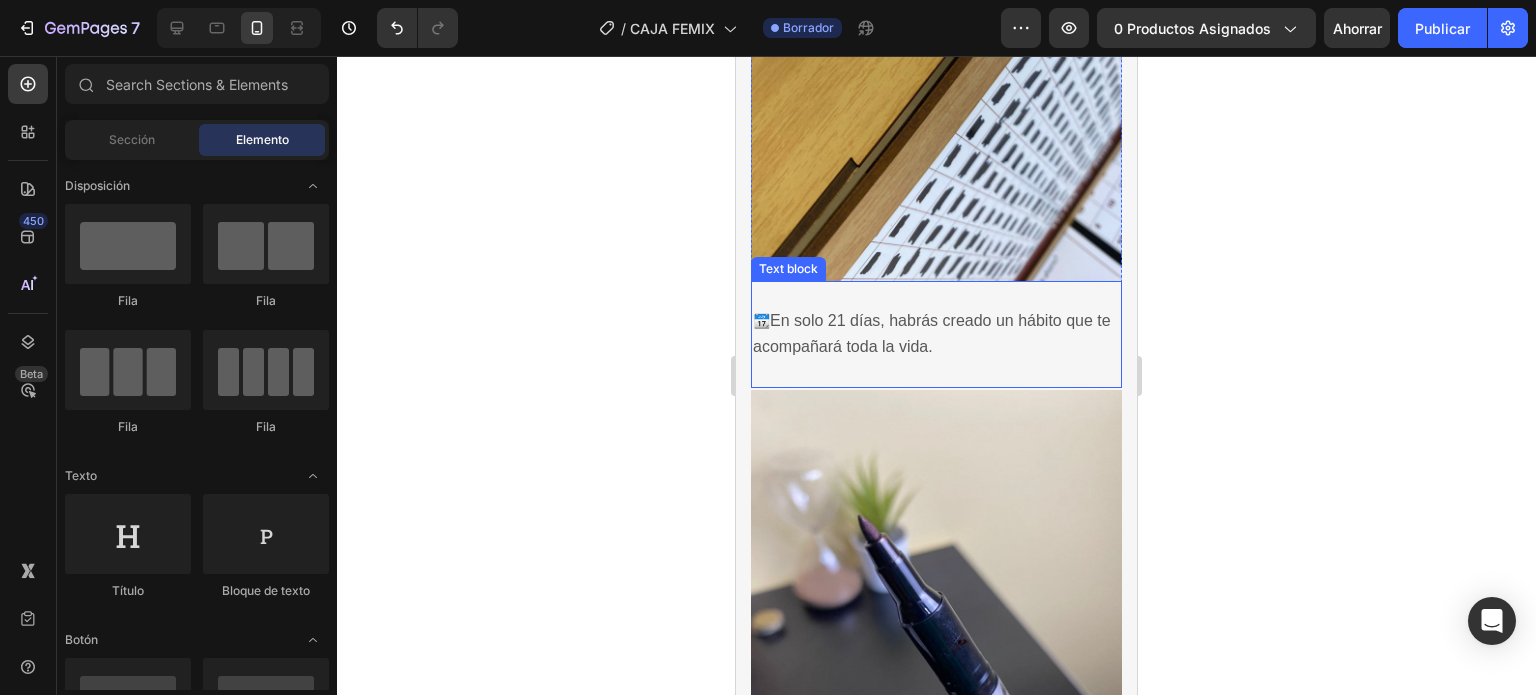 click on "📆  En solo 21 días, habrás creado un hábito que te acompañará toda la vida." at bounding box center [936, 334] 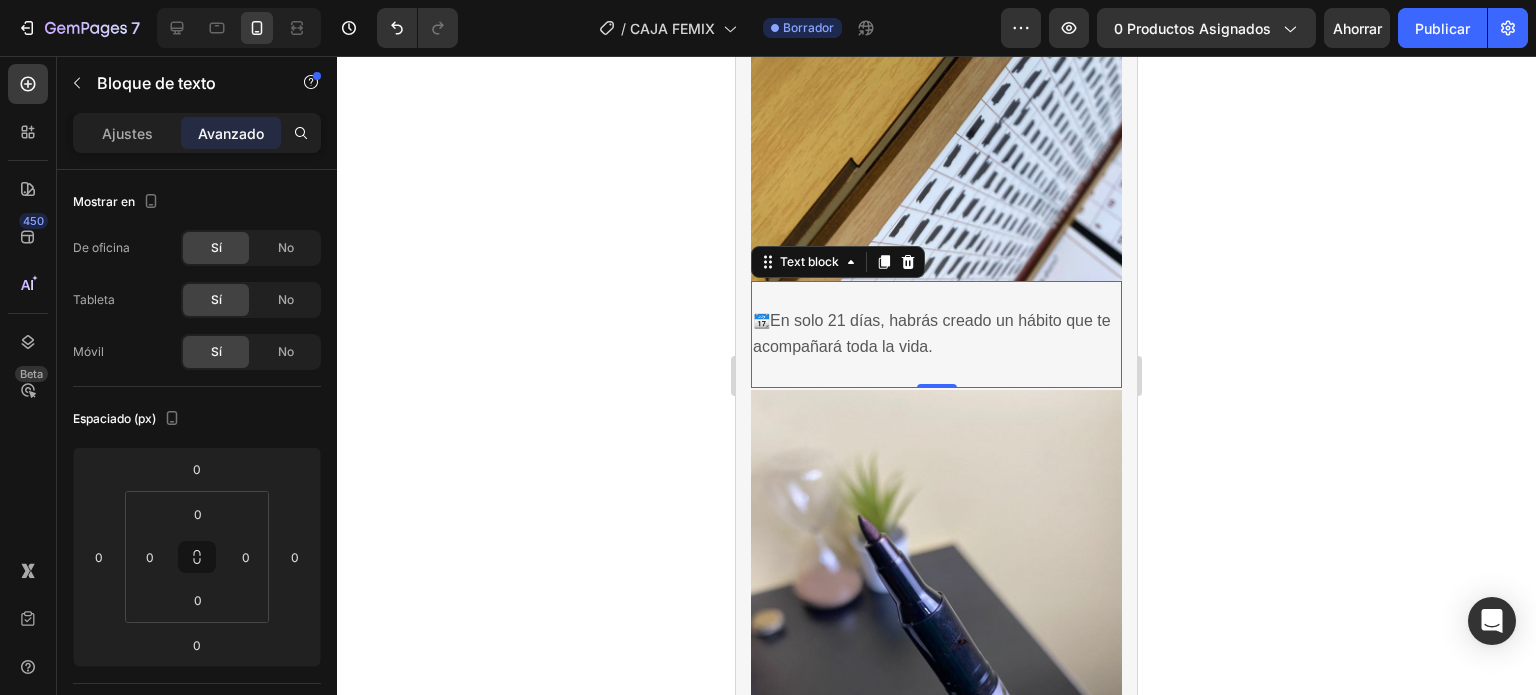 click on "📆  En solo 21 días, habrás creado un hábito que te acompañará toda la vida." at bounding box center [936, 334] 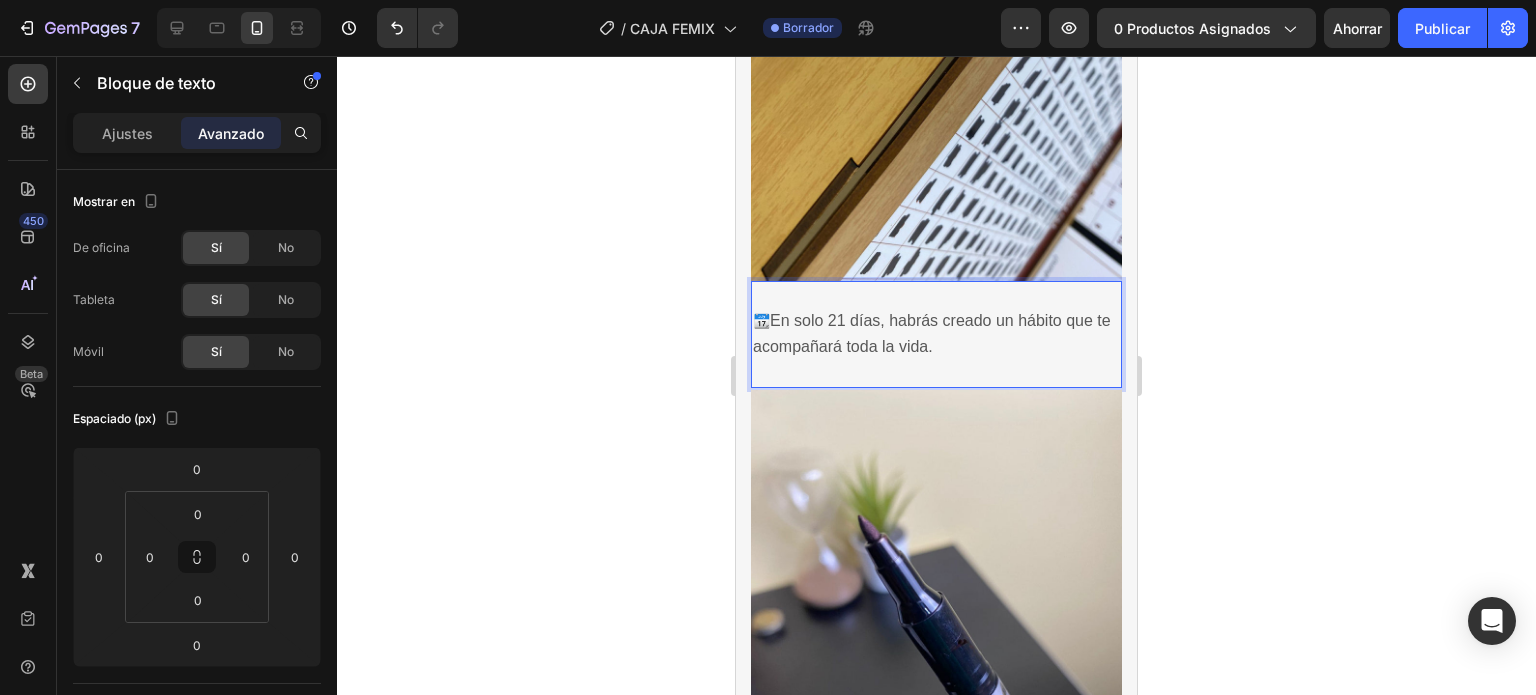 click on "En solo 21 días, habrás creado un hábito que te acompañará toda la vida." at bounding box center (932, 333) 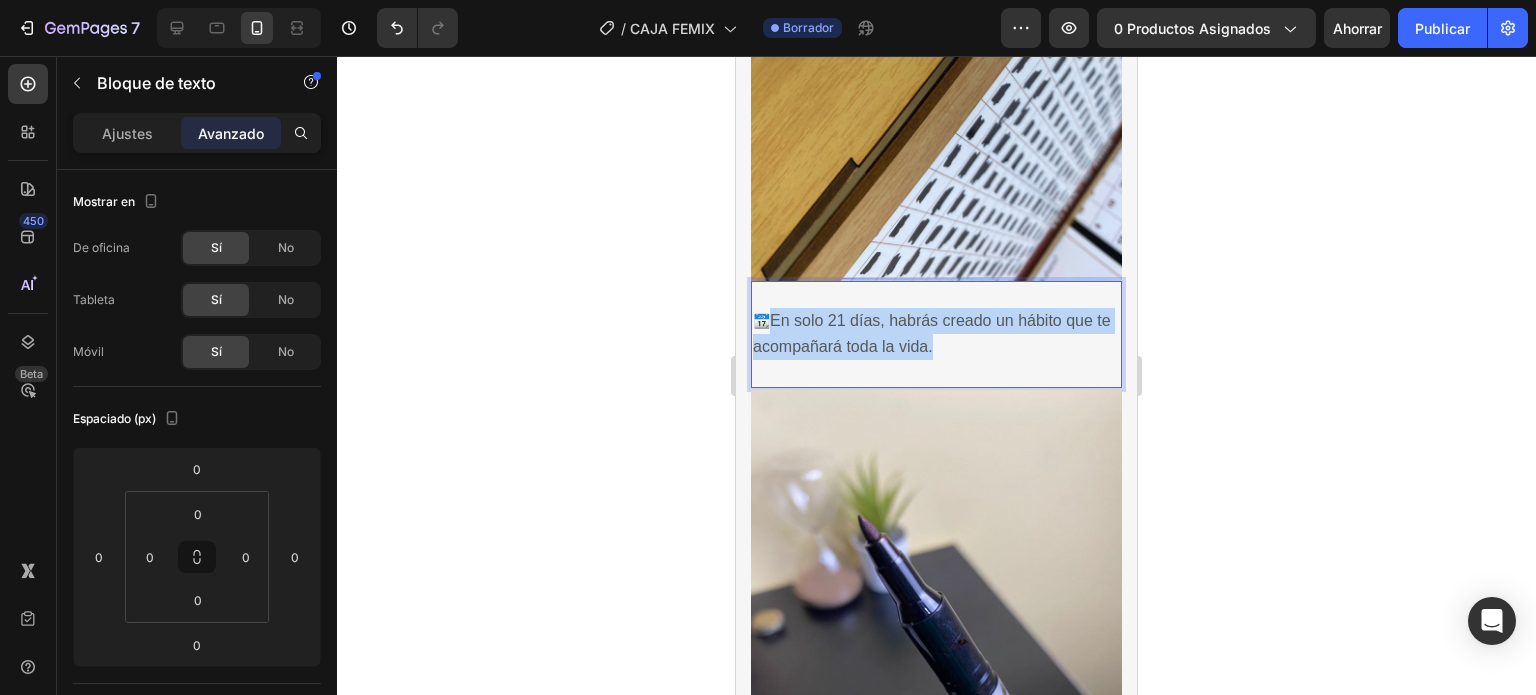drag, startPoint x: 968, startPoint y: 307, endPoint x: 777, endPoint y: 277, distance: 193.34166 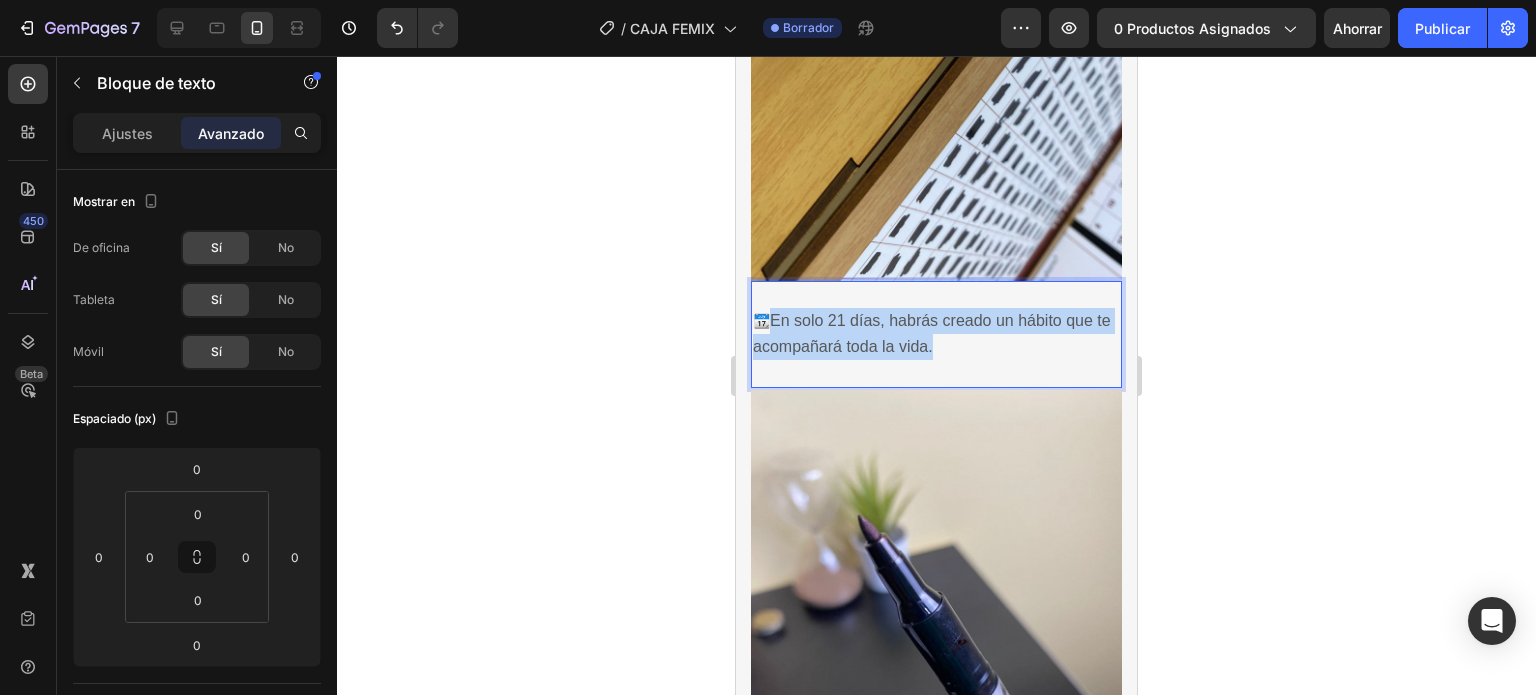 click on "📆  En solo 21 días, habrás creado un hábito que te acompañará toda la vida." at bounding box center [936, 334] 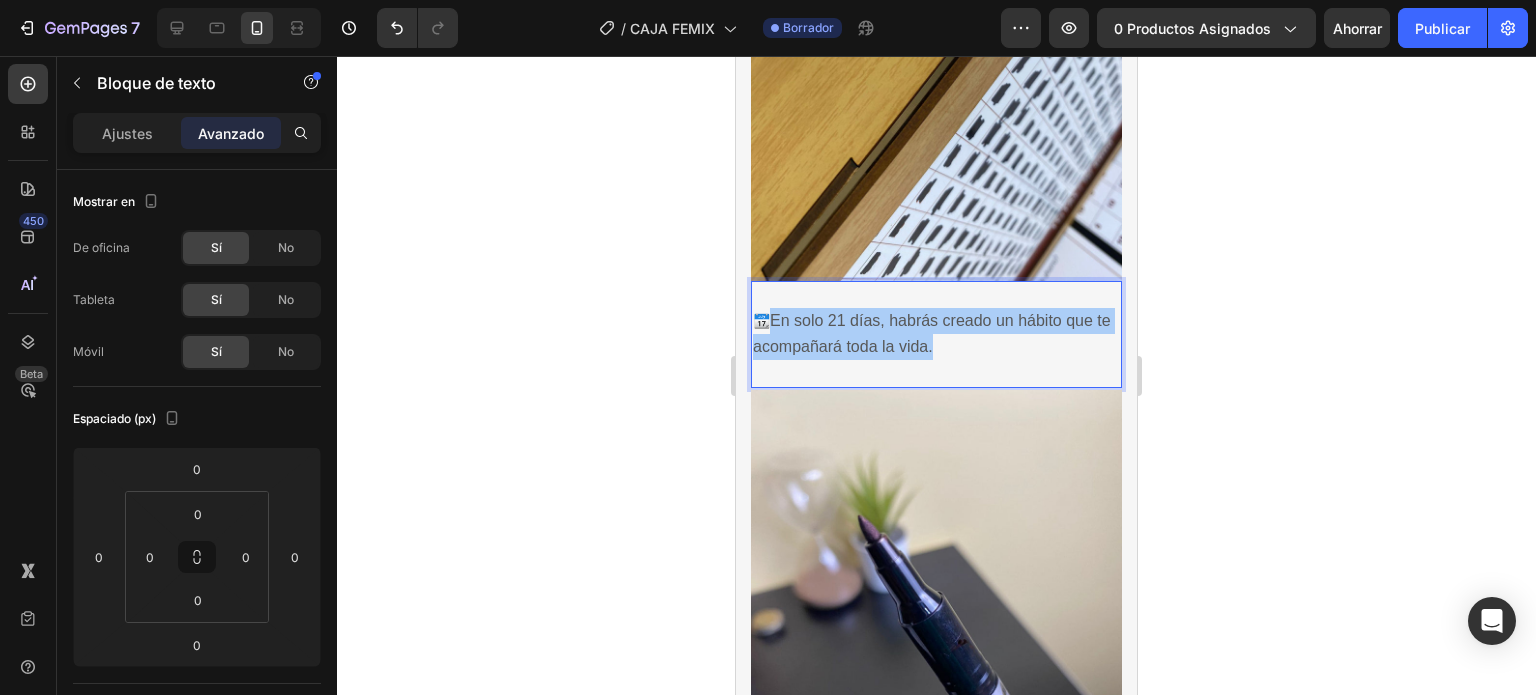 drag, startPoint x: 93, startPoint y: 247, endPoint x: 623, endPoint y: 292, distance: 531.9069 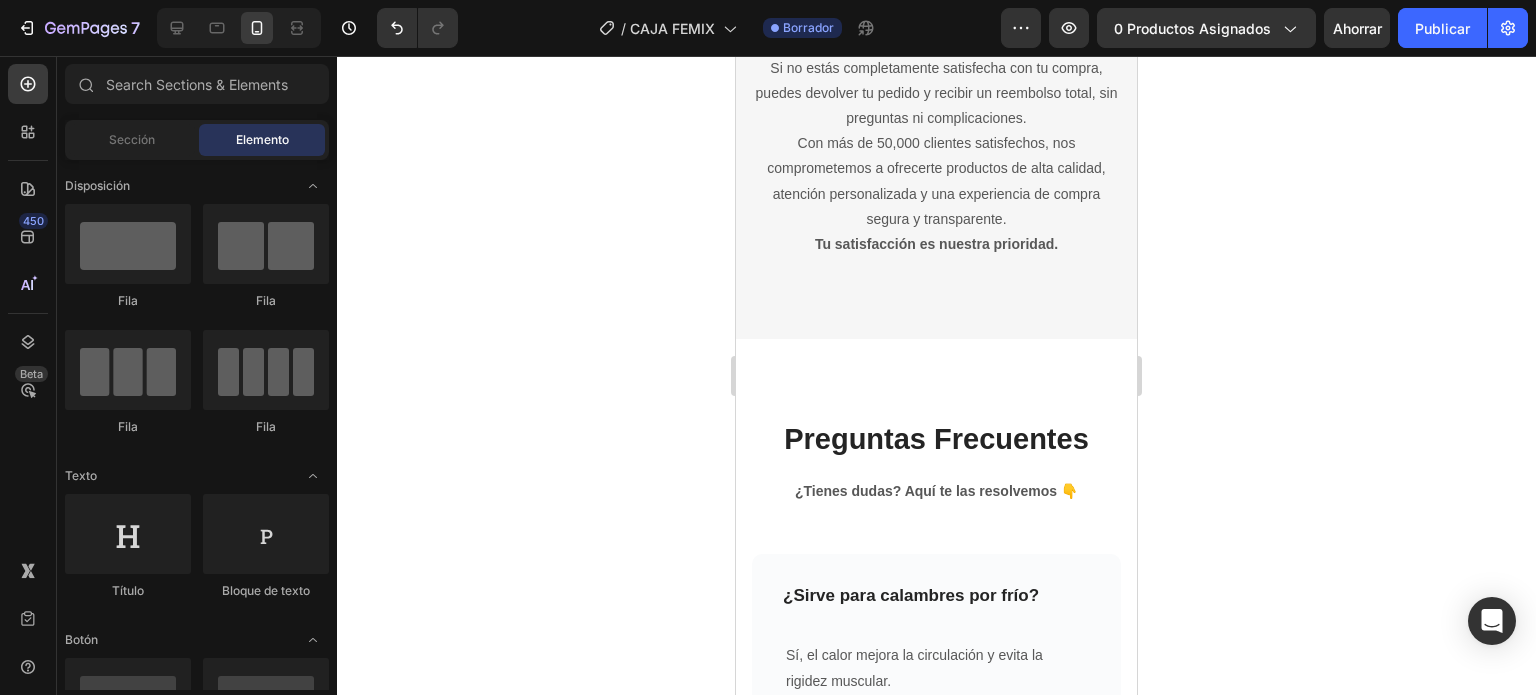 scroll, scrollTop: 5600, scrollLeft: 0, axis: vertical 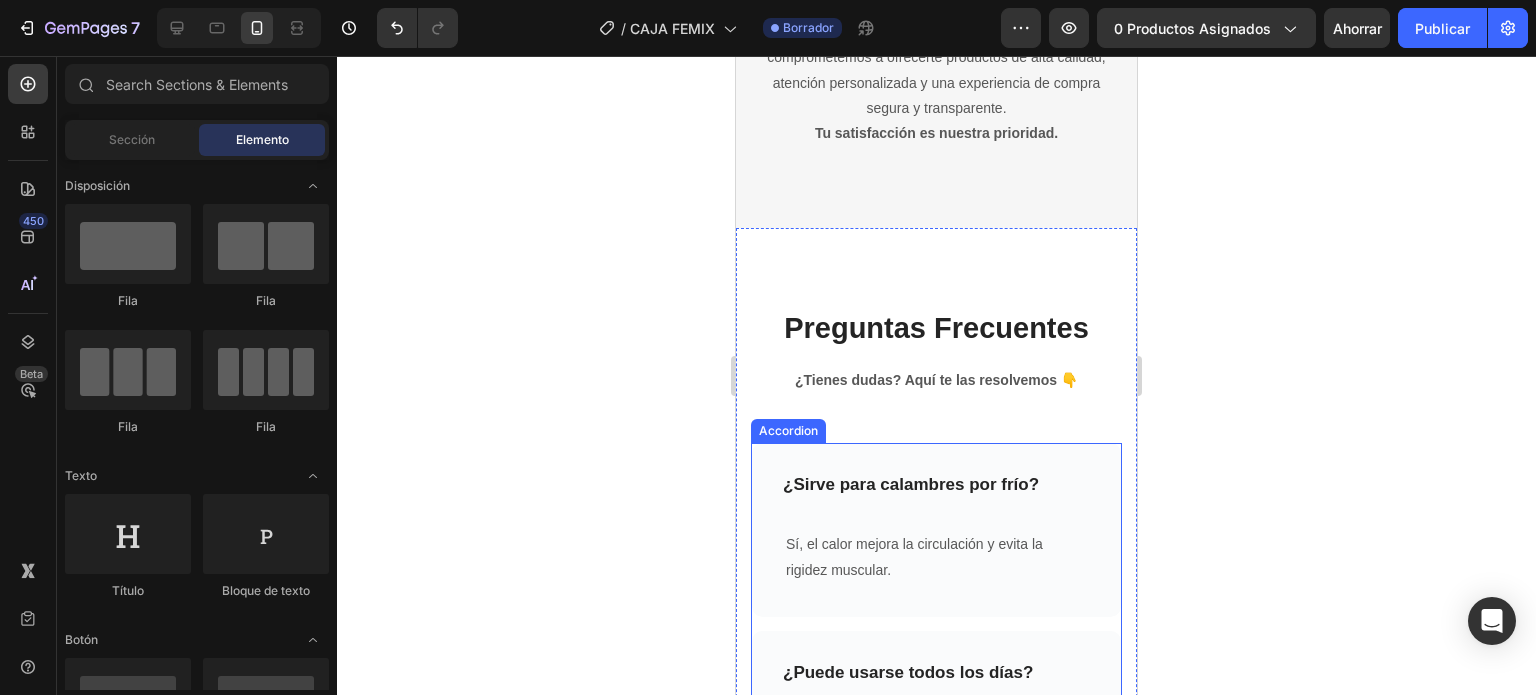 click on "¿Sirve para calambres por frío?" at bounding box center (911, 485) 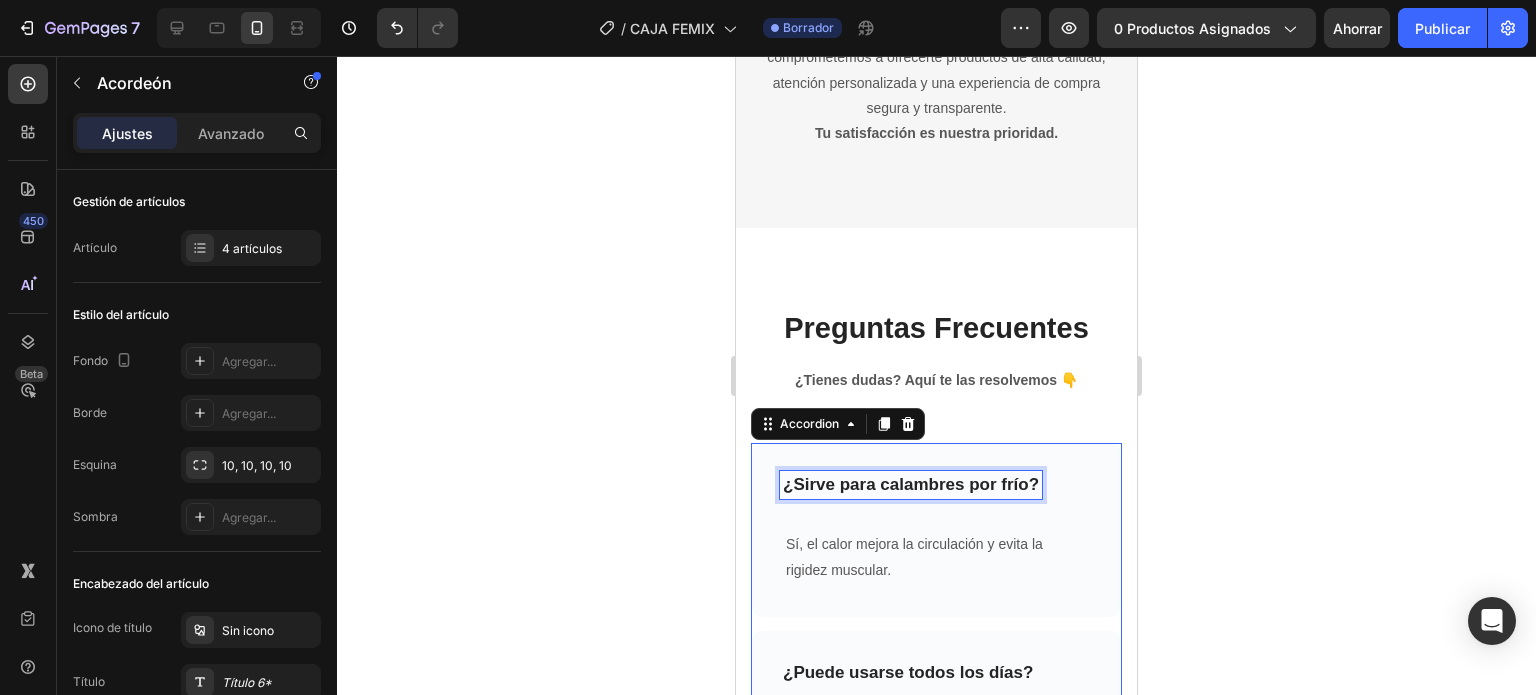 click on "¿Sirve para calambres por frío?" at bounding box center (911, 485) 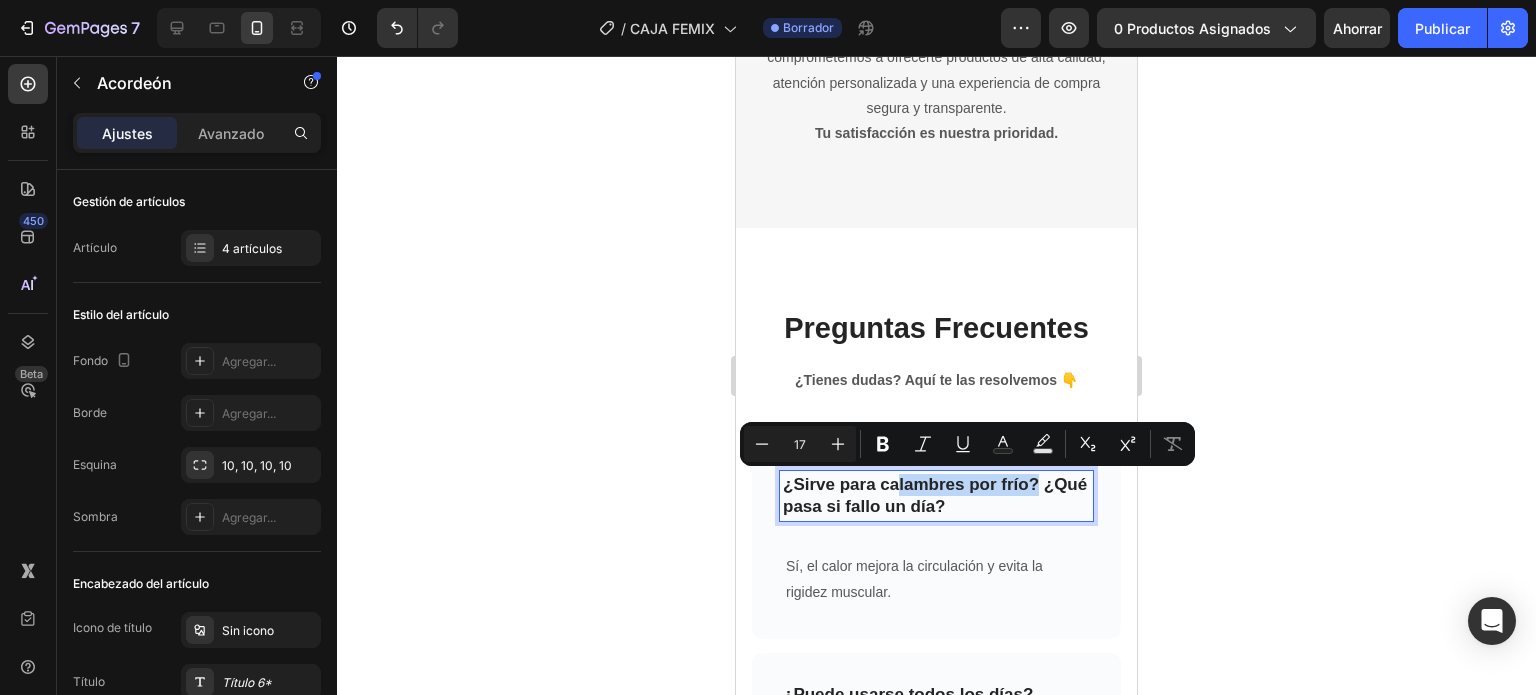 click on "¿Sirve para calambres por frío? ¿Qué pasa si fallo un día?" at bounding box center (936, 496) 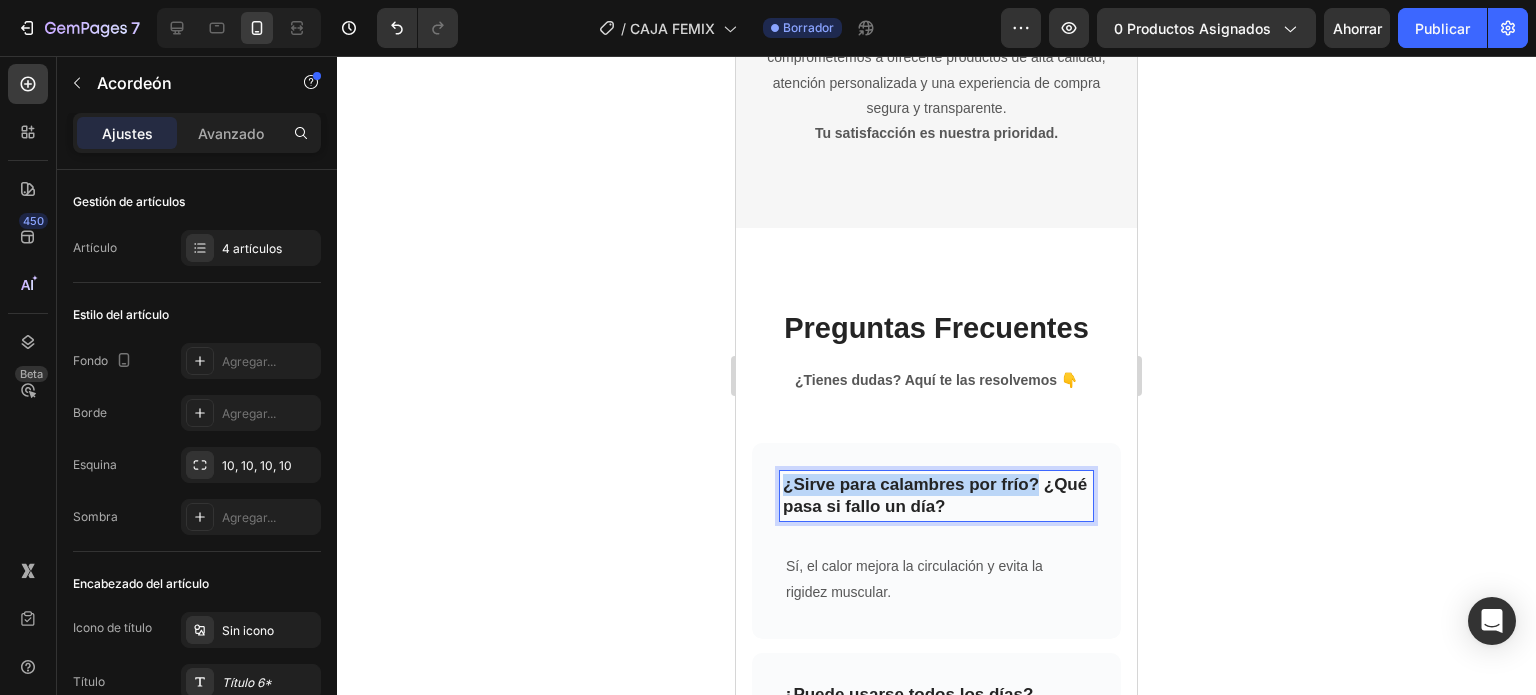 drag, startPoint x: 1045, startPoint y: 483, endPoint x: 787, endPoint y: 495, distance: 258.27893 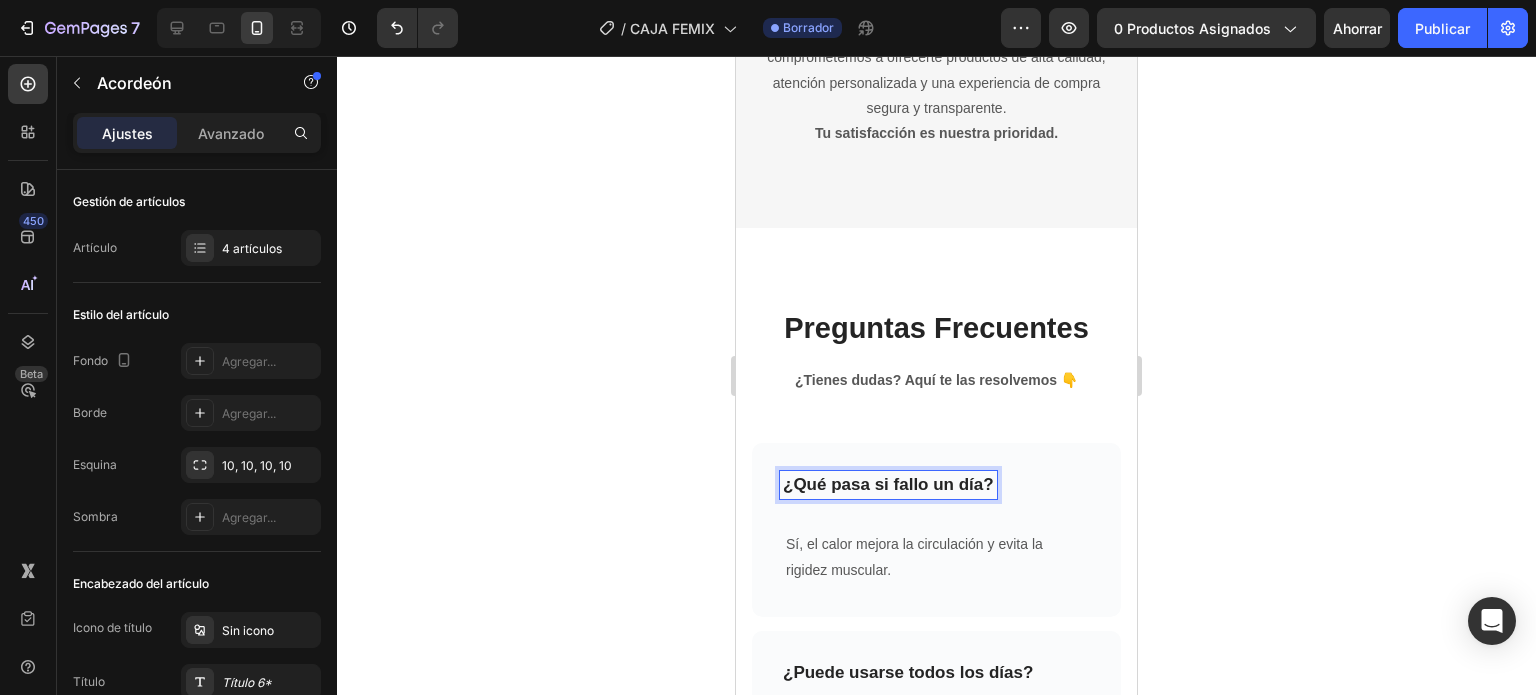 click on "Sí, el calor mejora la circulación y evita la rigidez muscular." at bounding box center [936, 557] 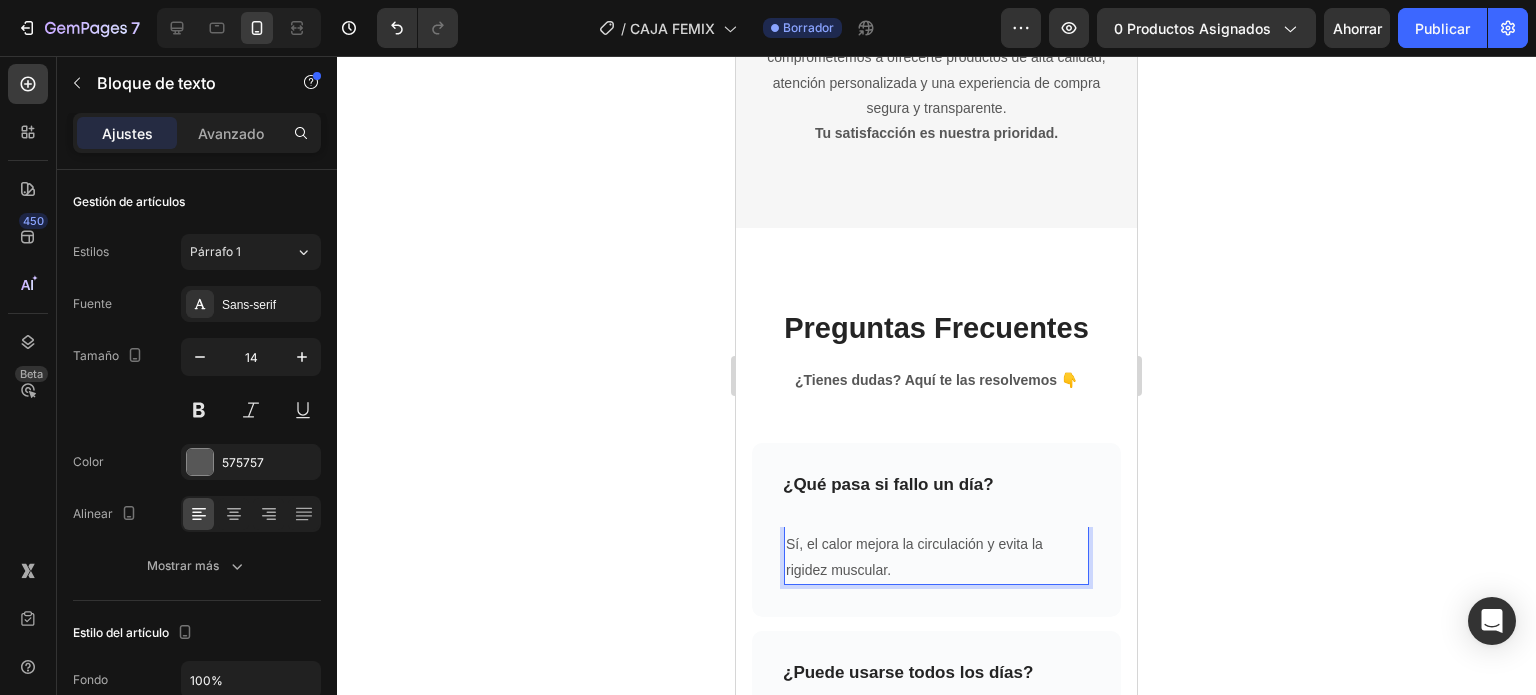 click on "Sí, el calor mejora la circulación y evita la rigidez muscular." at bounding box center [936, 557] 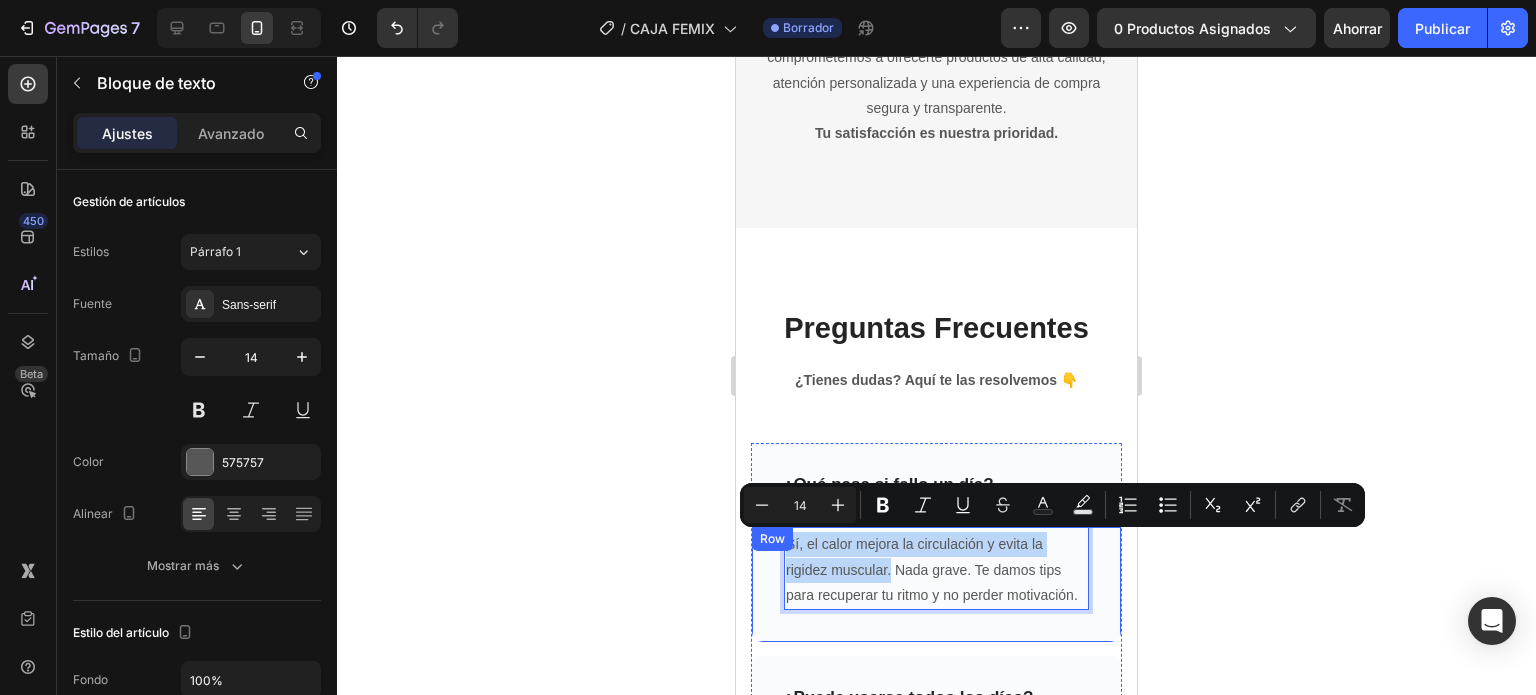 drag, startPoint x: 879, startPoint y: 563, endPoint x: 779, endPoint y: 549, distance: 100.97524 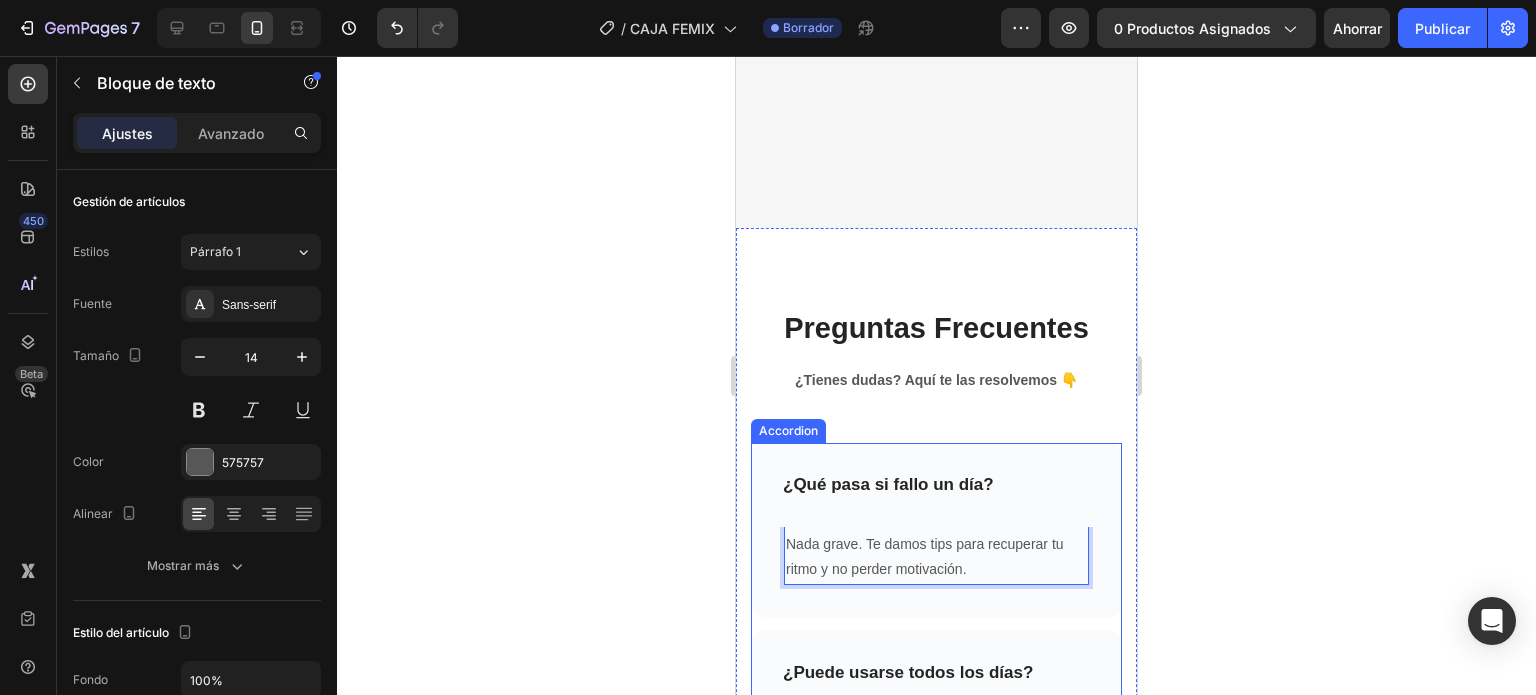scroll, scrollTop: 5800, scrollLeft: 0, axis: vertical 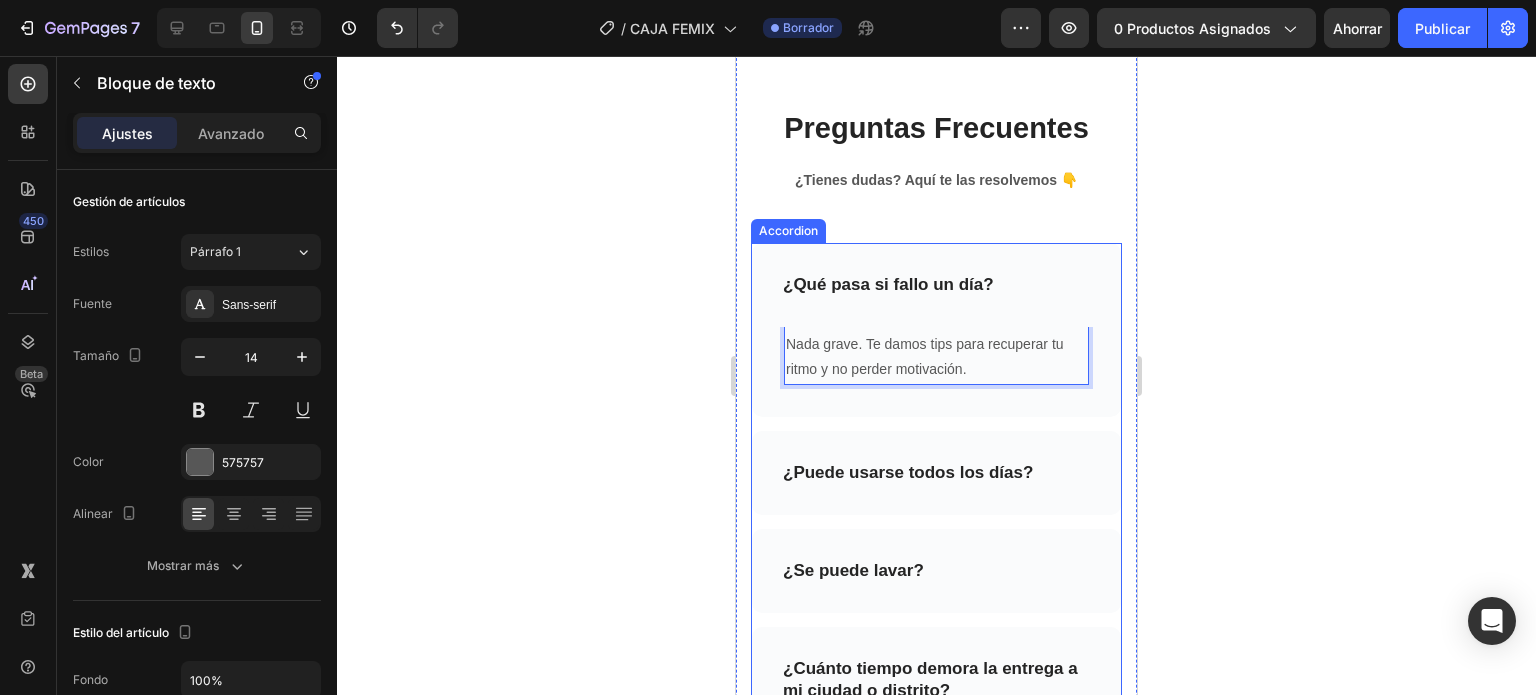 drag, startPoint x: 920, startPoint y: 495, endPoint x: 925, endPoint y: 485, distance: 11.18034 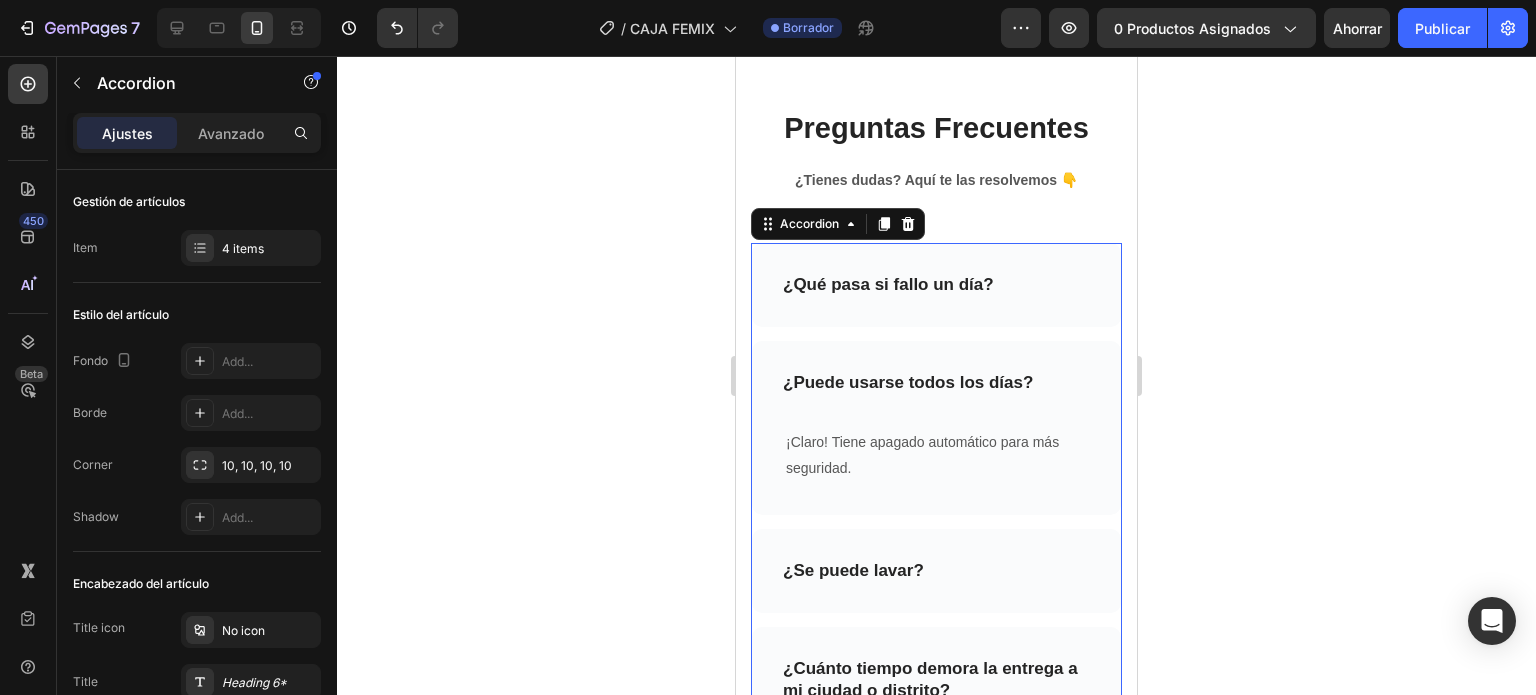 click on "¡Claro! Tiene apagado automático para más seguridad." at bounding box center [936, 455] 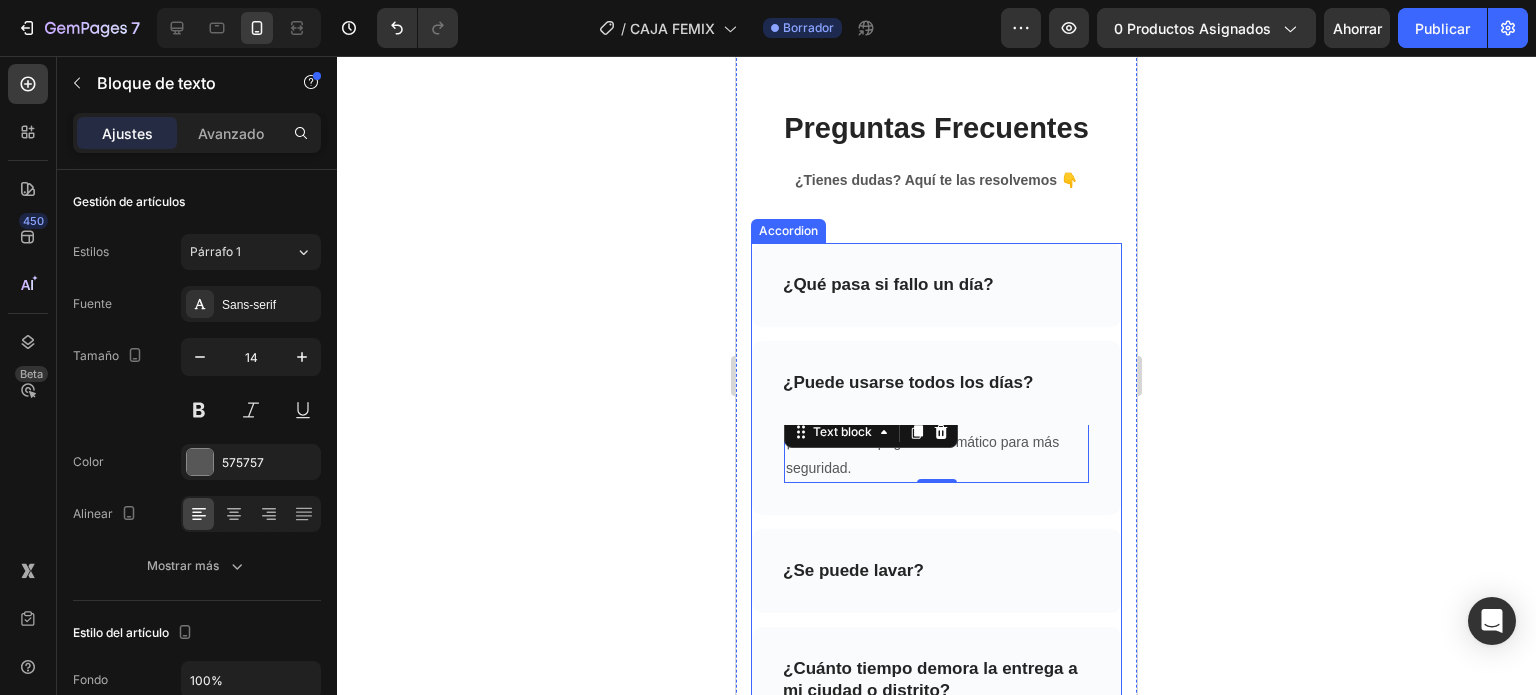 click on "¿Puede usarse todos los días?" at bounding box center [908, 383] 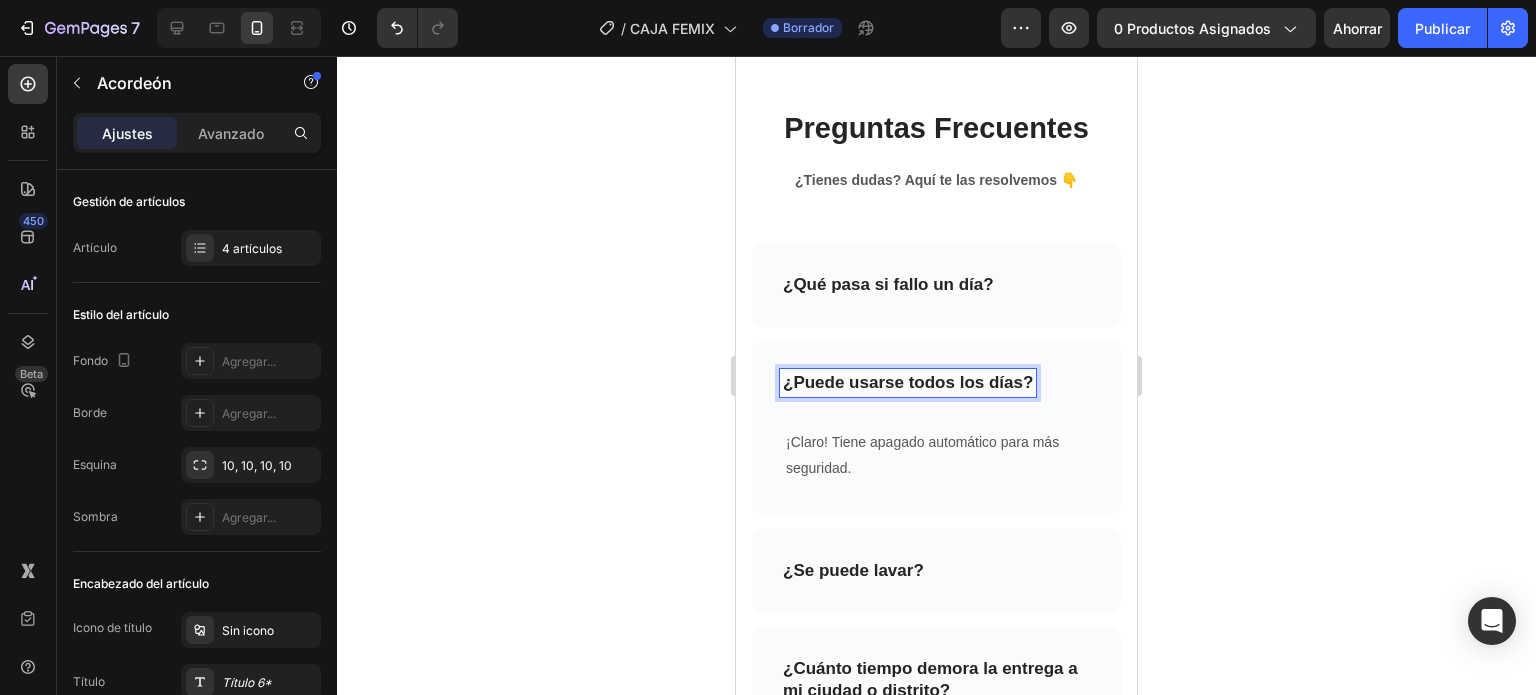 click on "¿Puede usarse todos los días?" at bounding box center (908, 383) 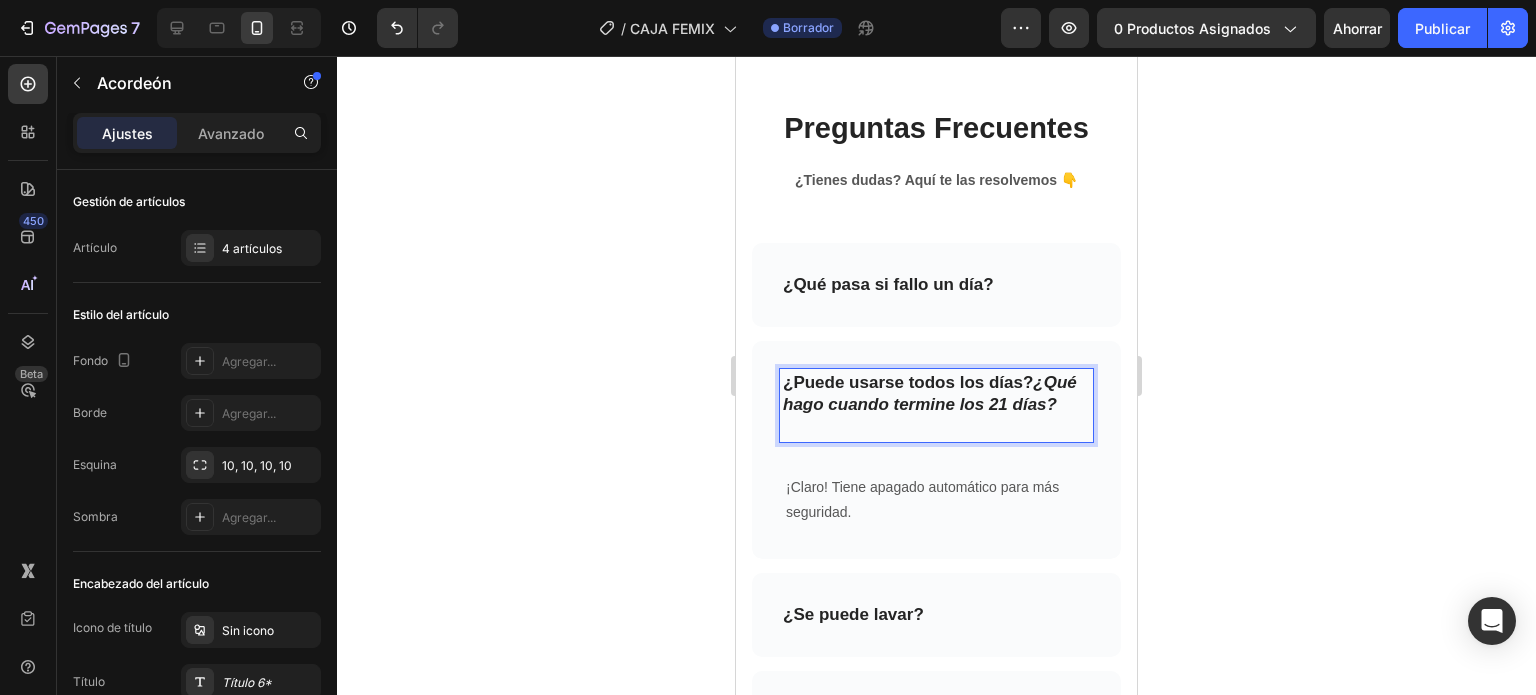 click on "¿Puede usarse todos los días?  ¿Qué hago cuando termine los 21 días?" at bounding box center (936, 405) 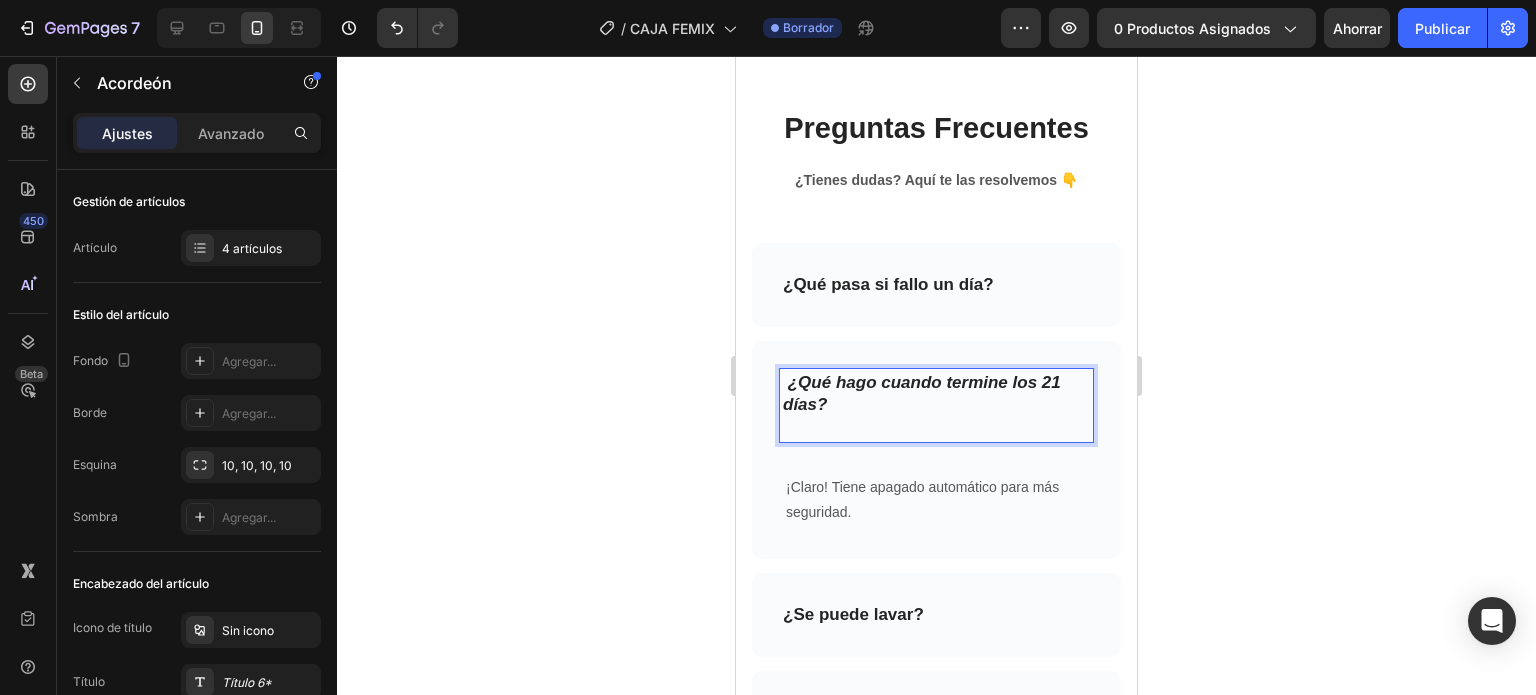 click on "¡Claro! Tiene apagado automático para más seguridad." at bounding box center [936, 500] 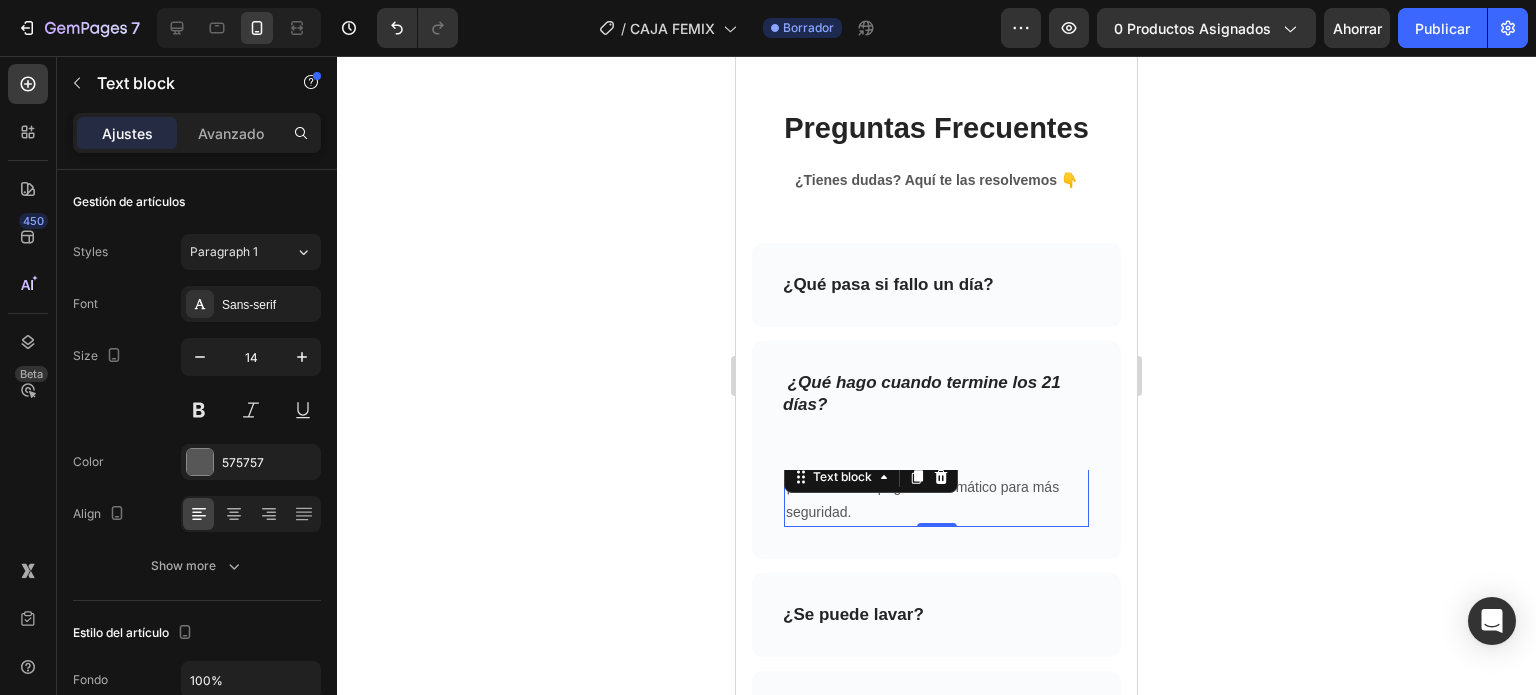 click on "¡Claro! Tiene apagado automático para más seguridad." at bounding box center (936, 500) 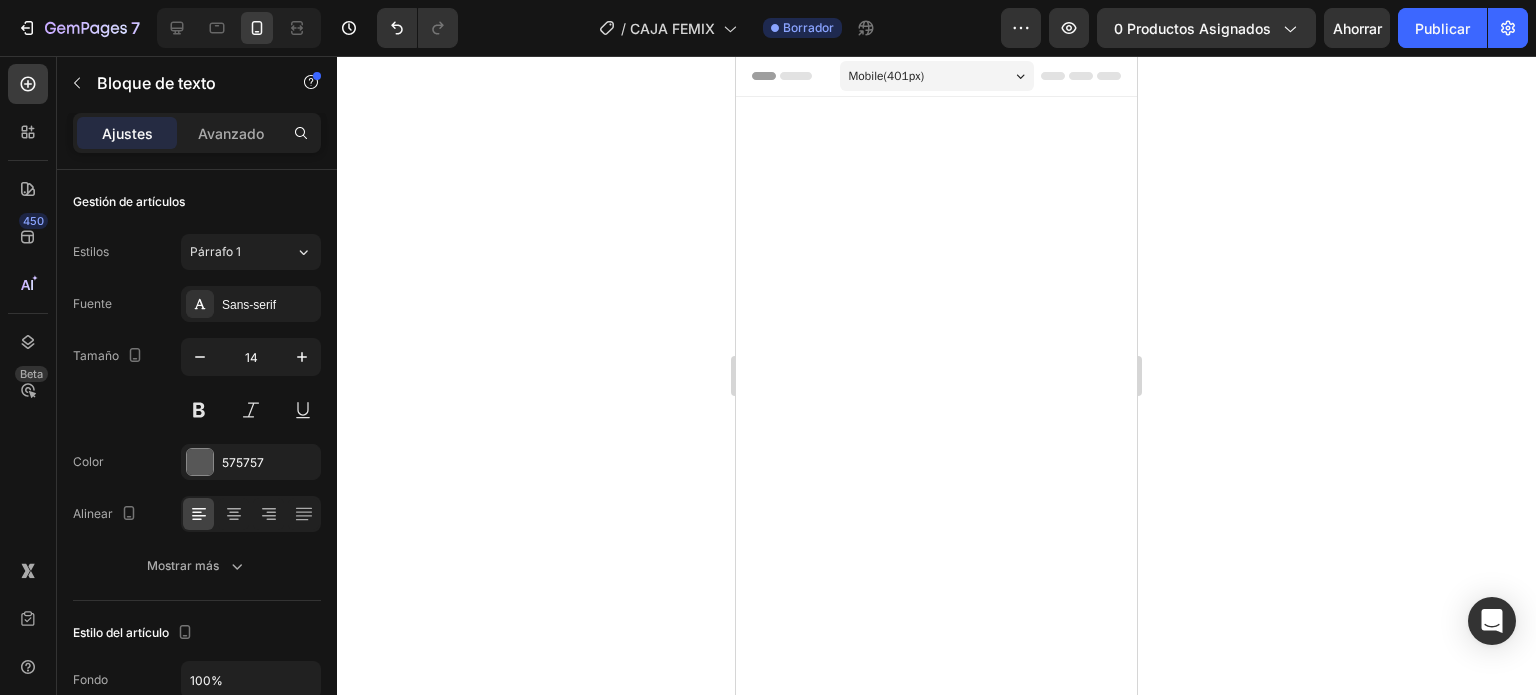 scroll, scrollTop: 0, scrollLeft: 0, axis: both 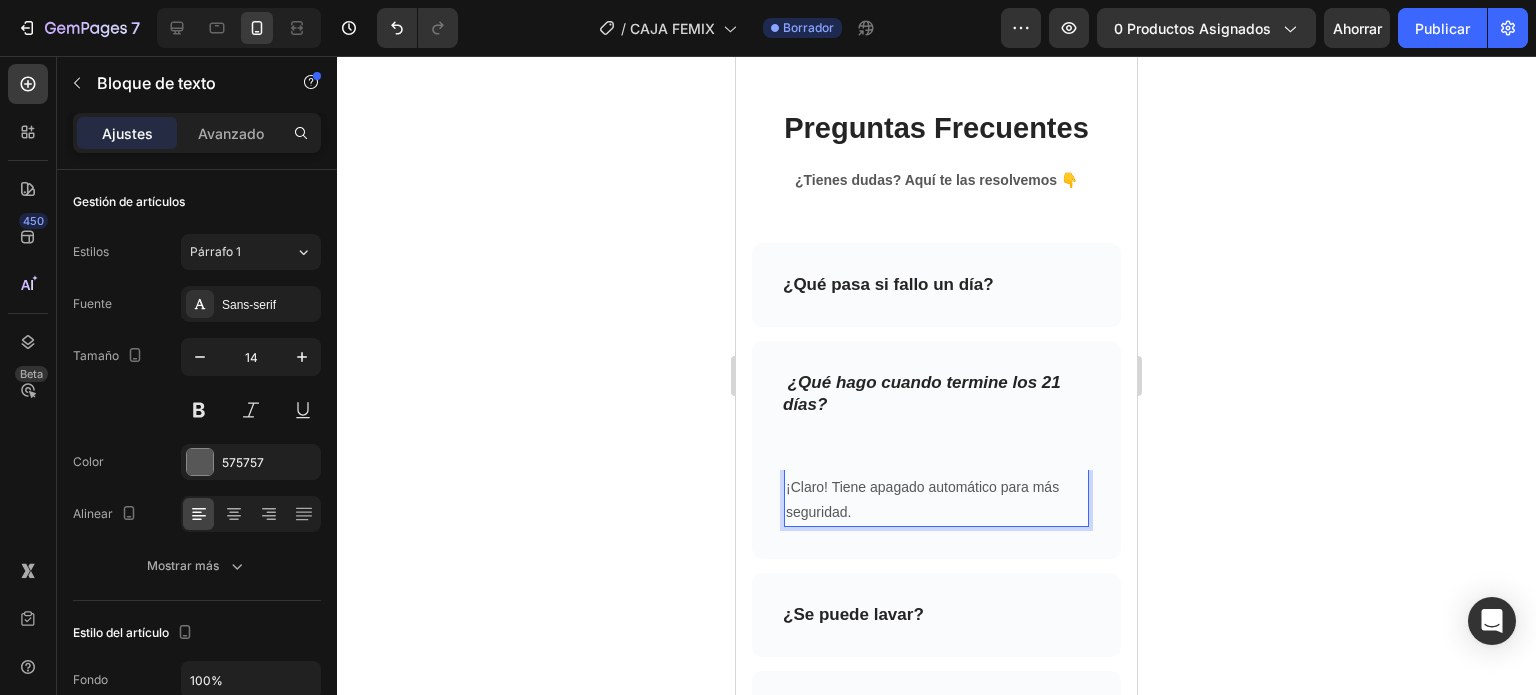 click on "¡Claro! Tiene apagado automático para más seguridad." at bounding box center (936, 500) 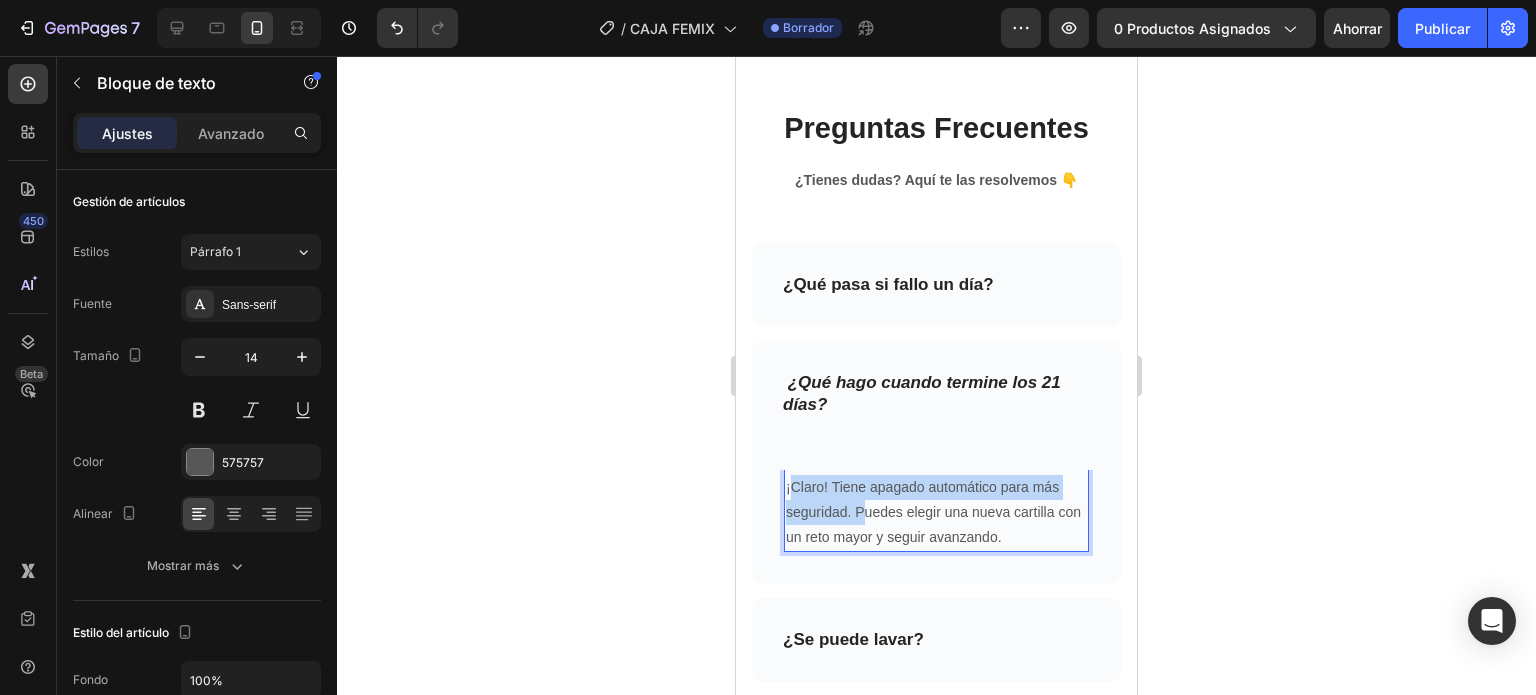 drag, startPoint x: 854, startPoint y: 508, endPoint x: 792, endPoint y: 488, distance: 65.14599 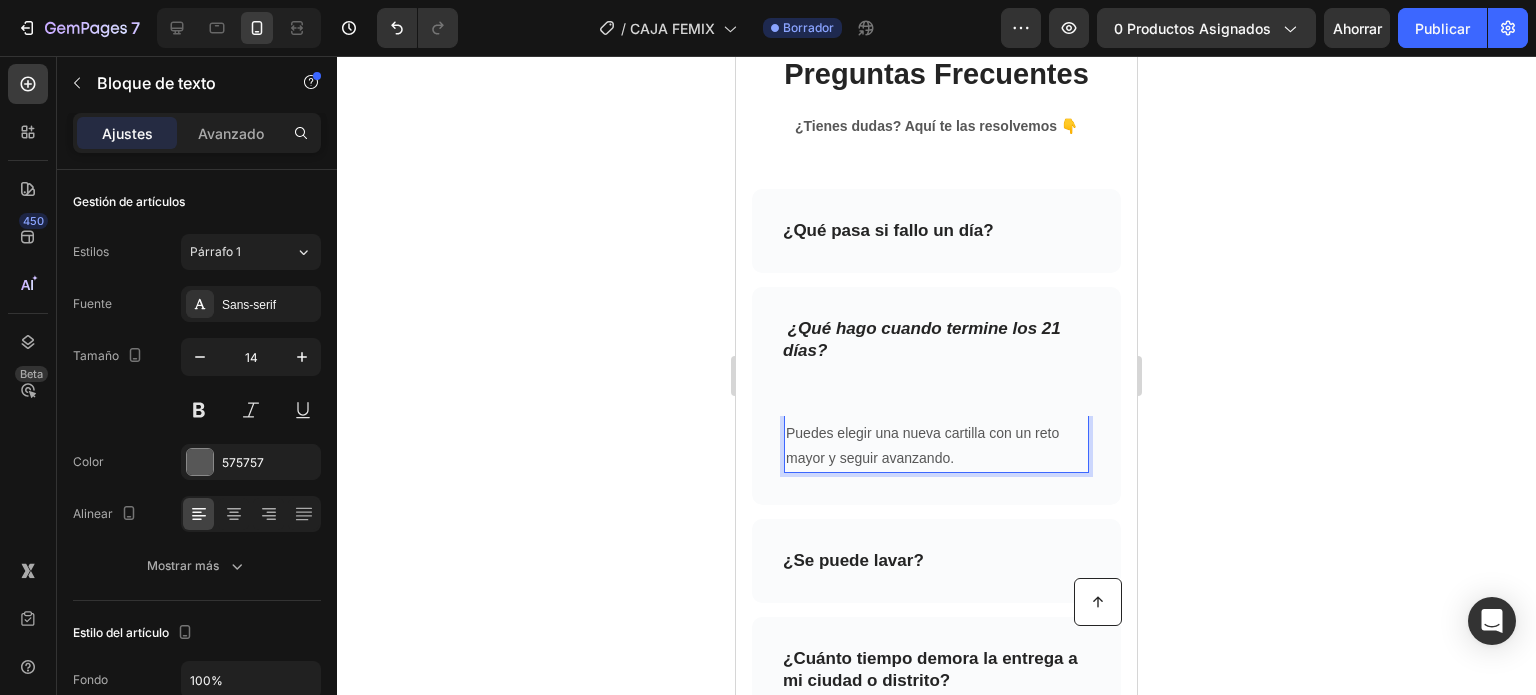 scroll, scrollTop: 6100, scrollLeft: 0, axis: vertical 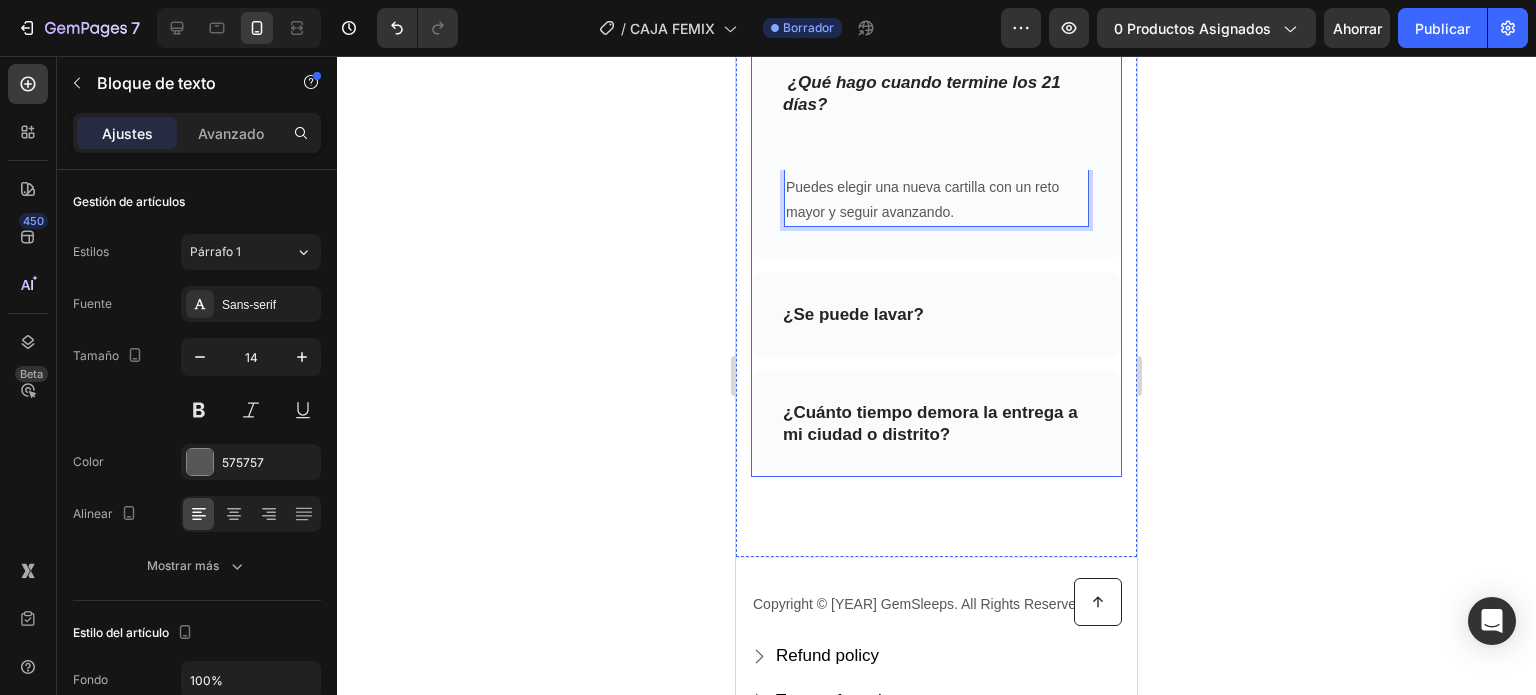 click on "¿Se puede lavar?" at bounding box center (936, 315) 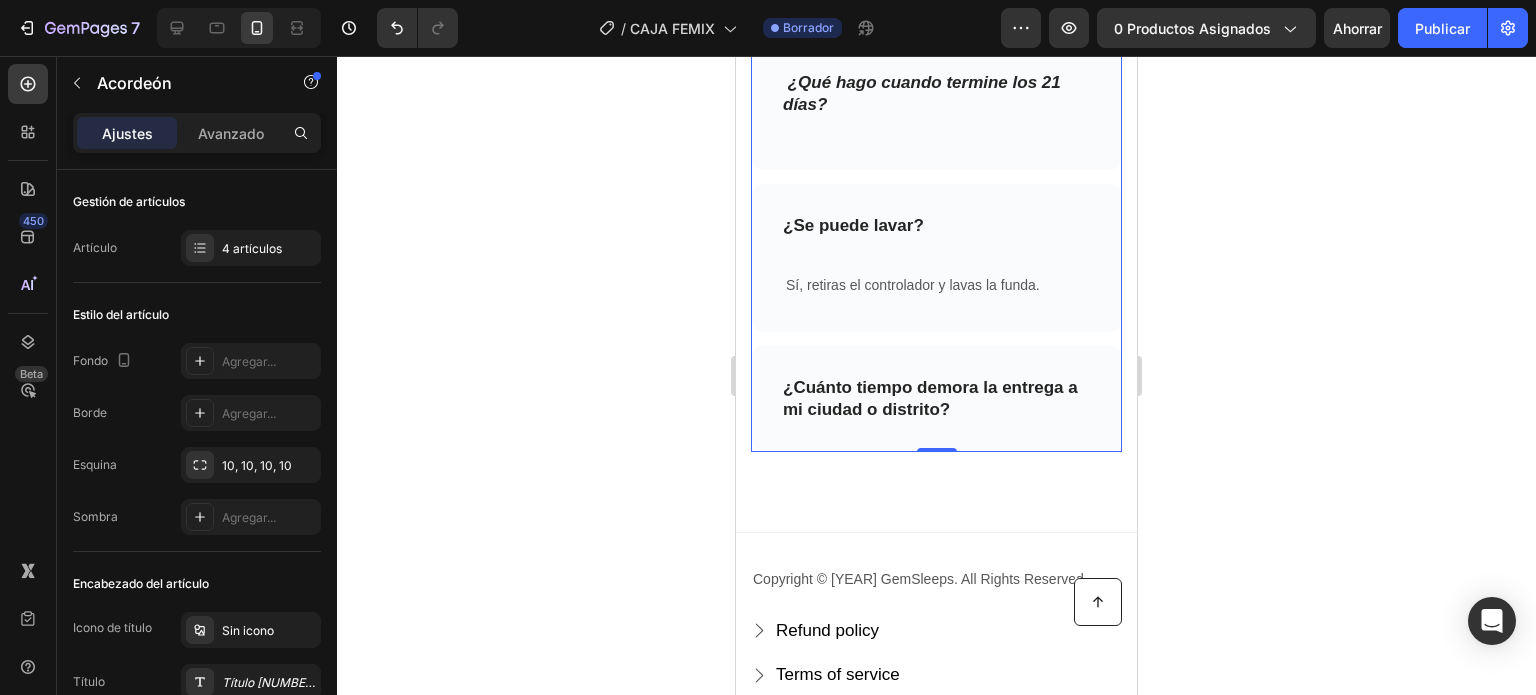 click on "¿Se puede lavar?" at bounding box center (936, 226) 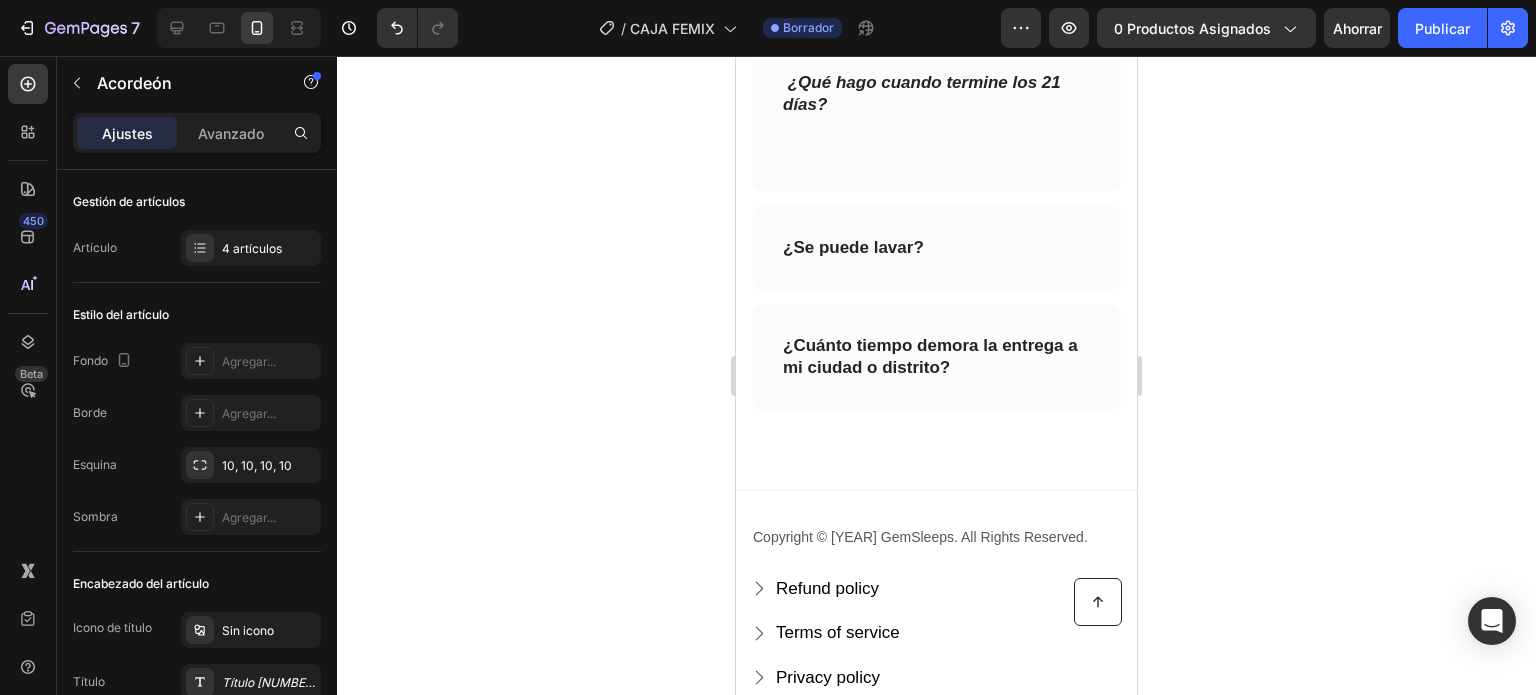 click on "¿Cuánto tiempo demora la entrega a mi ciudad o distrito?" at bounding box center [936, 357] 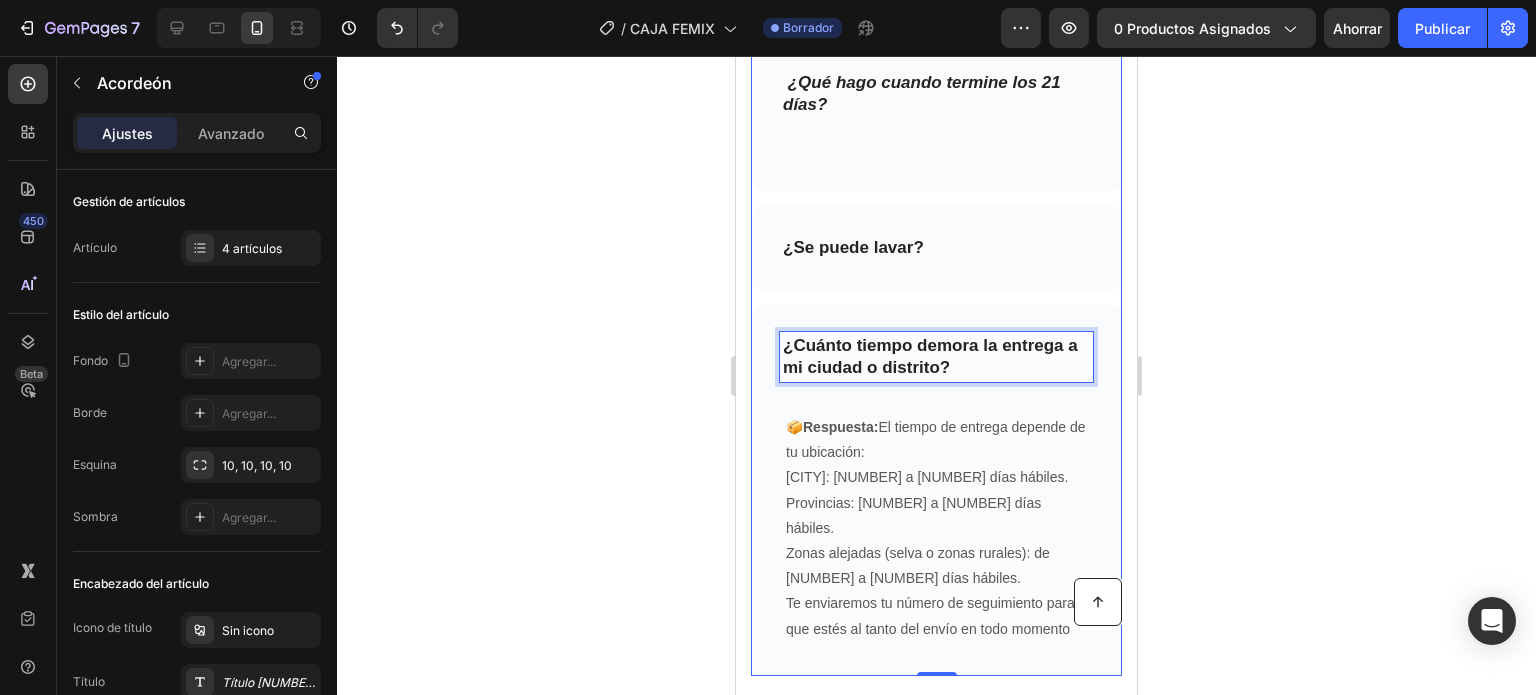 click on "¿Cuánto tiempo demora la entrega a mi ciudad o distrito?" at bounding box center [936, 357] 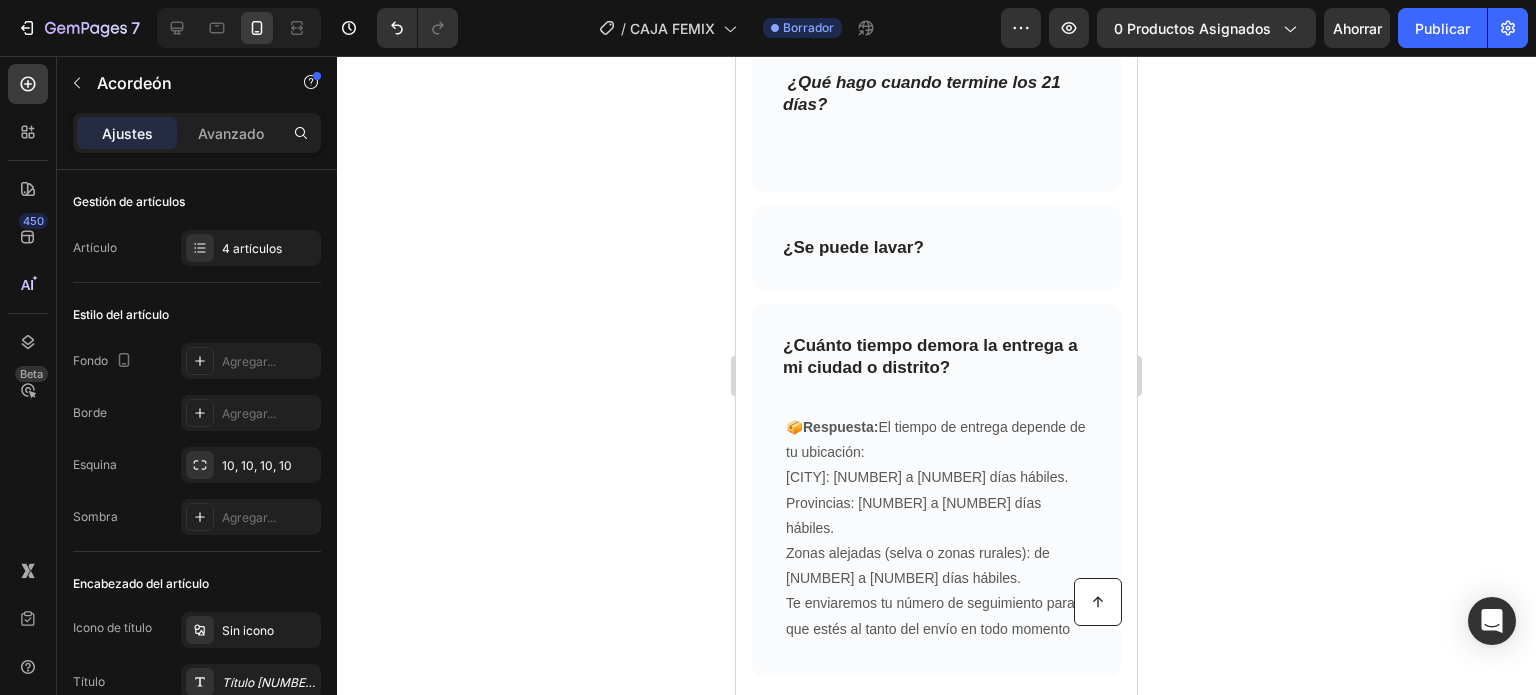 click on "¿Se puede lavar?" at bounding box center [936, 248] 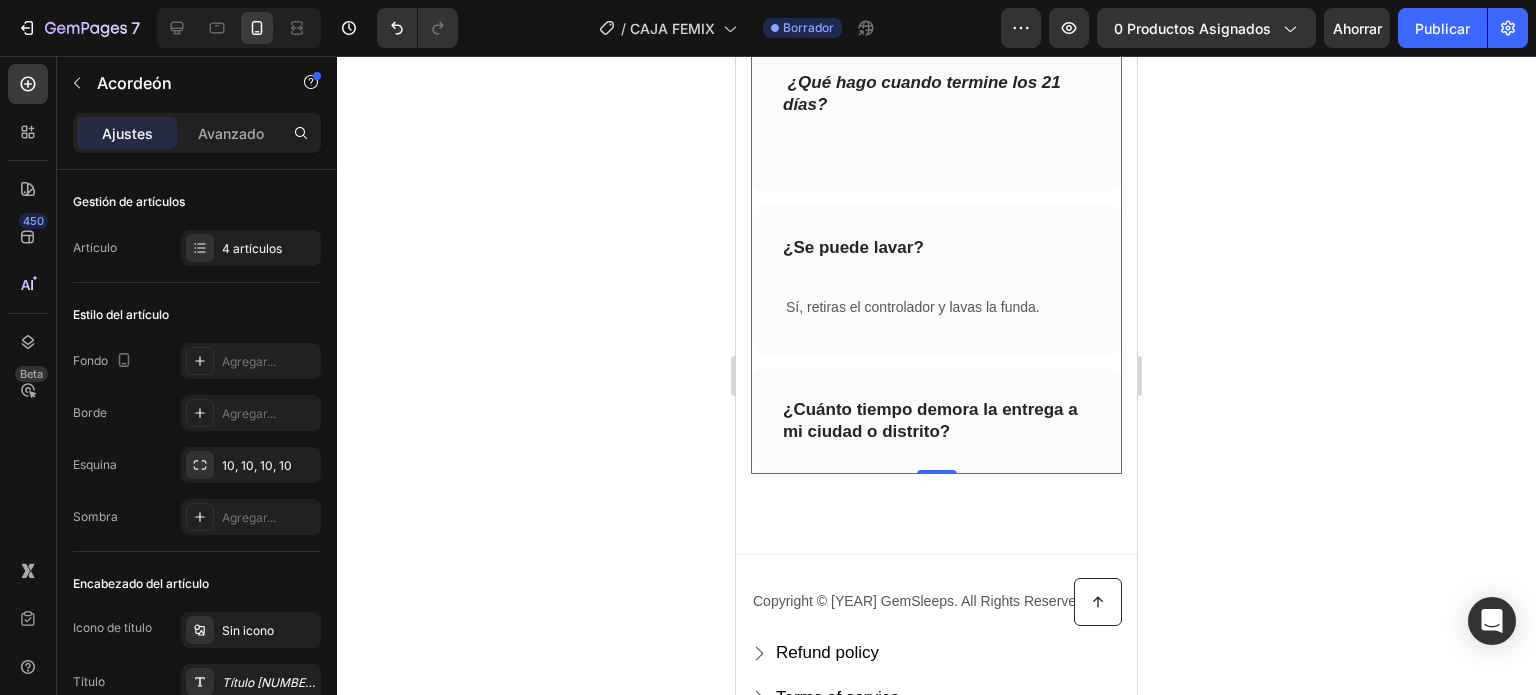 click on "¿Se puede lavar?" at bounding box center (853, 248) 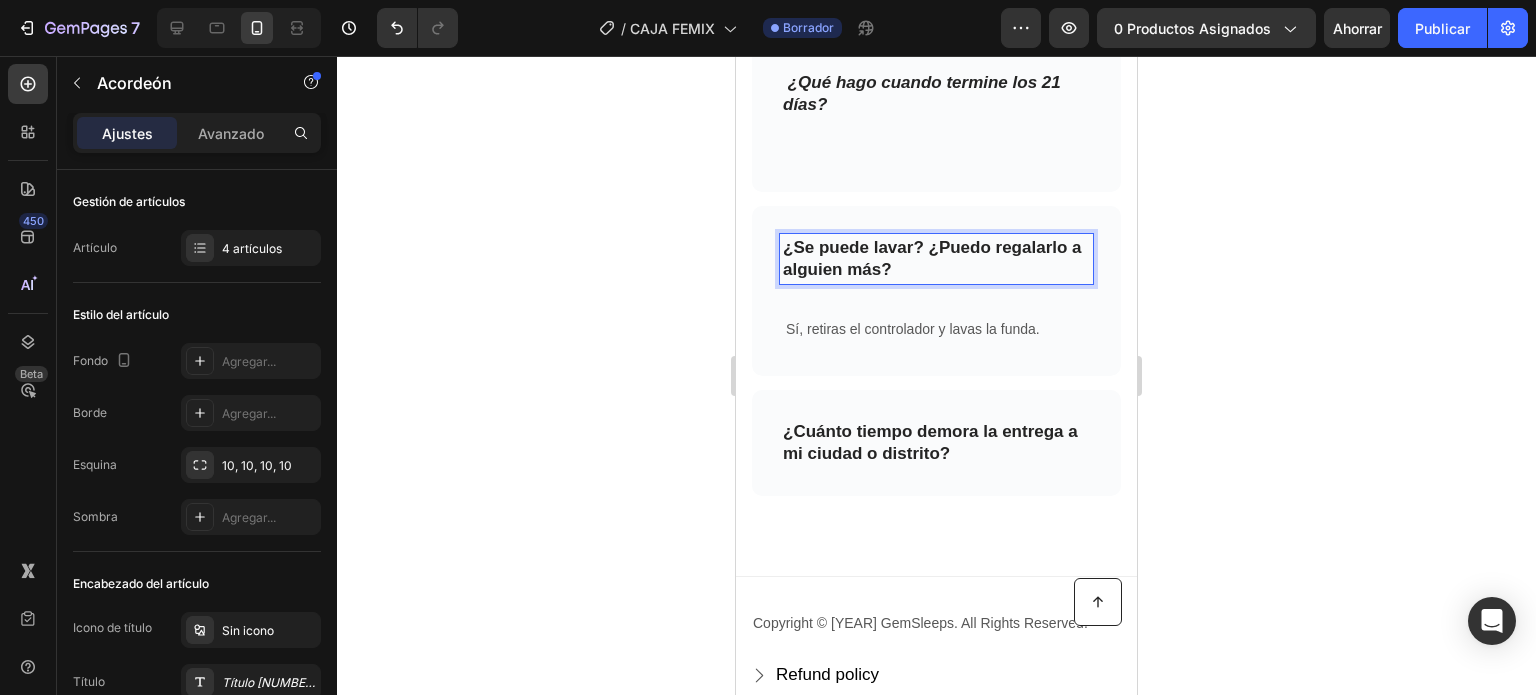 click on "¿Se puede lavar? ¿Puedo regalarlo a alguien más?" at bounding box center (936, 259) 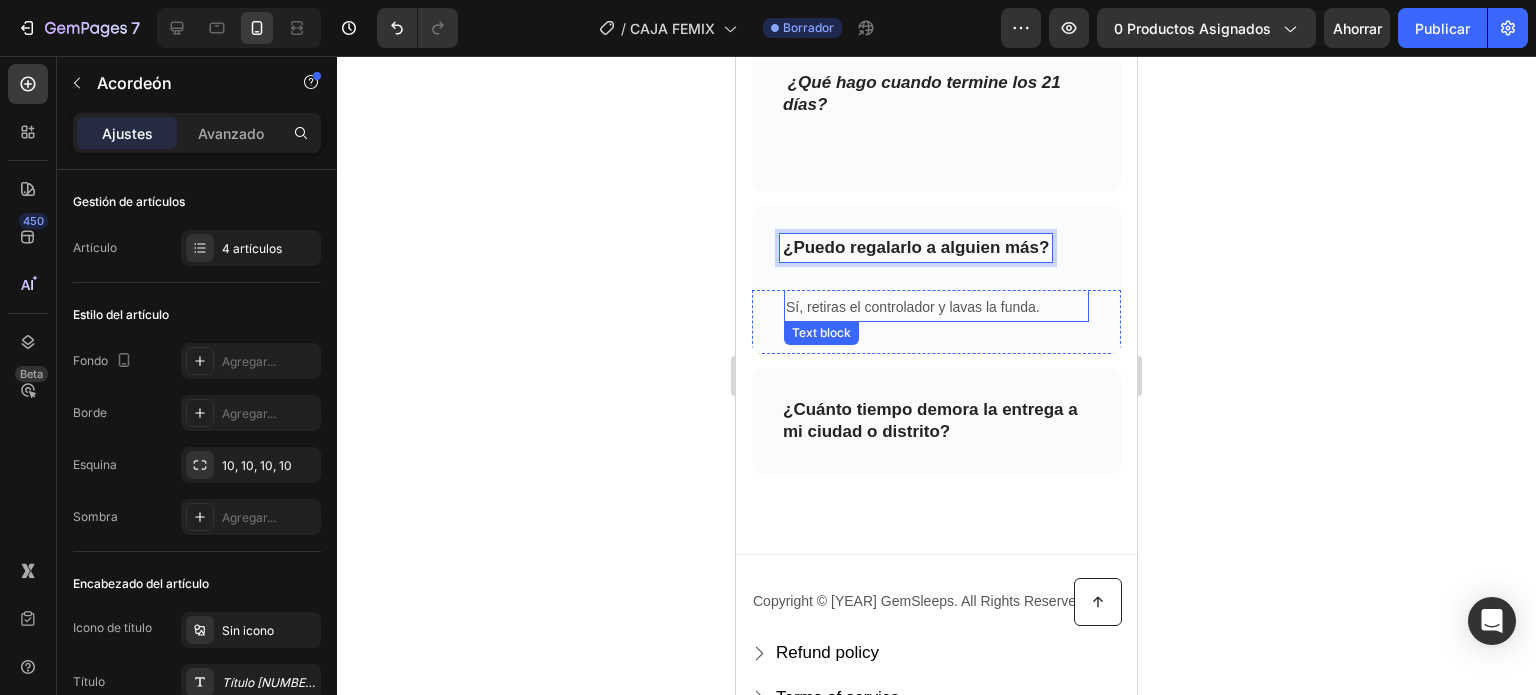 click on "Sí, retiras el controlador y lavas la funda." at bounding box center (936, 307) 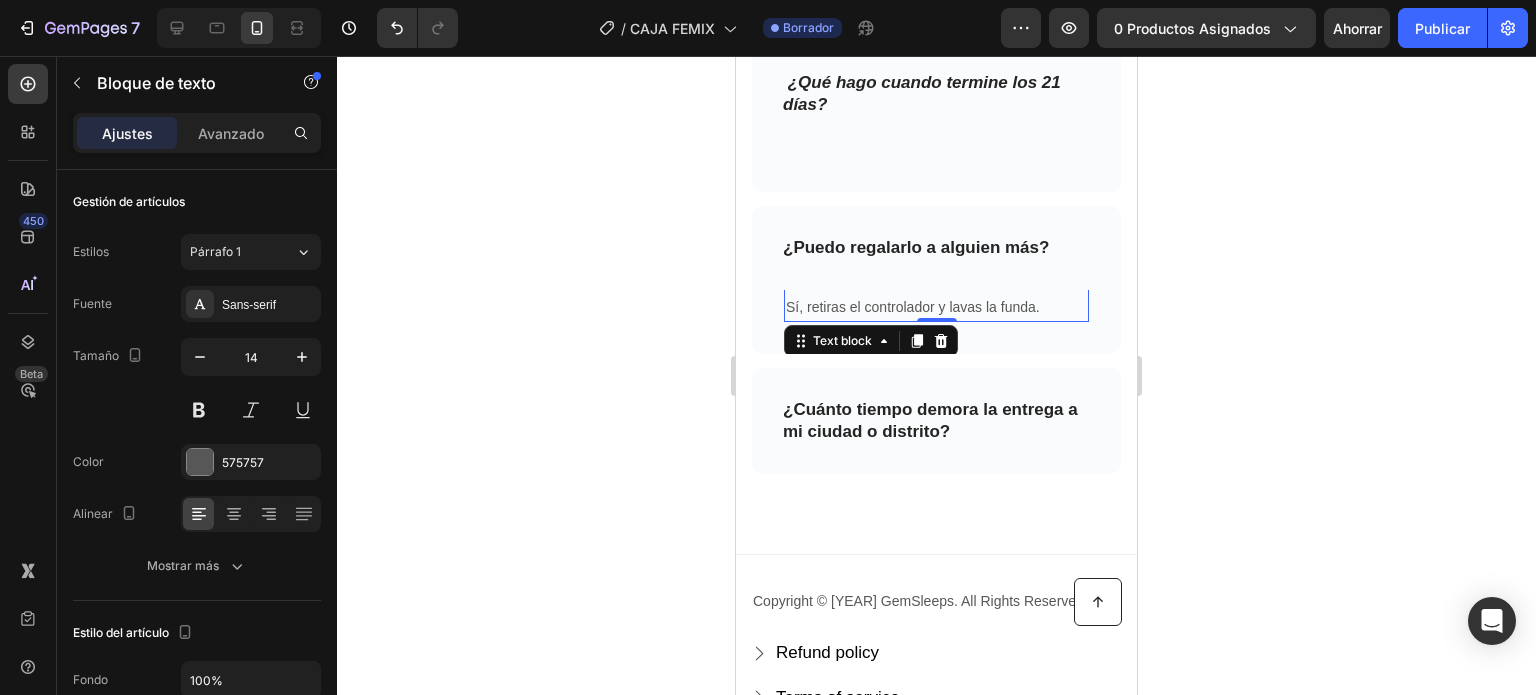 drag, startPoint x: 1040, startPoint y: 307, endPoint x: 1052, endPoint y: 304, distance: 12.369317 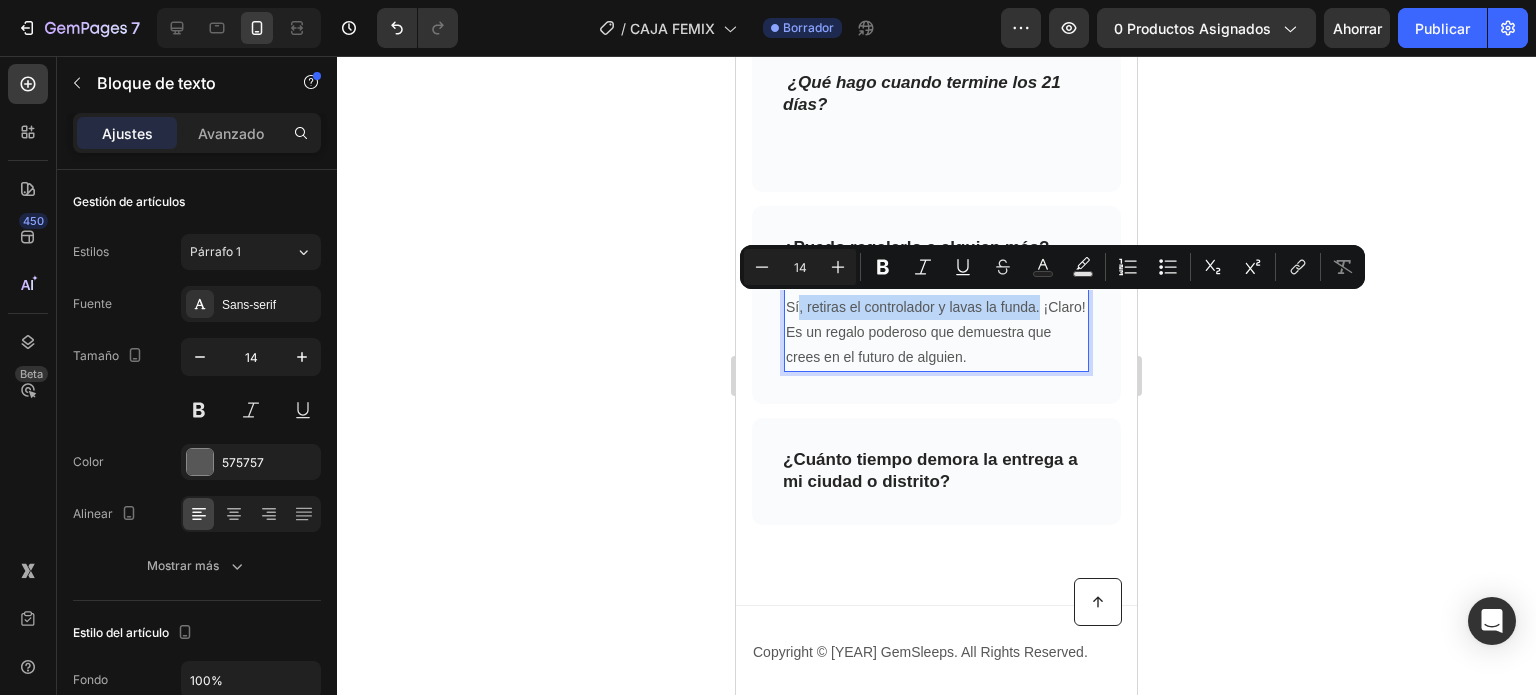 drag, startPoint x: 1055, startPoint y: 307, endPoint x: 800, endPoint y: 308, distance: 255.00197 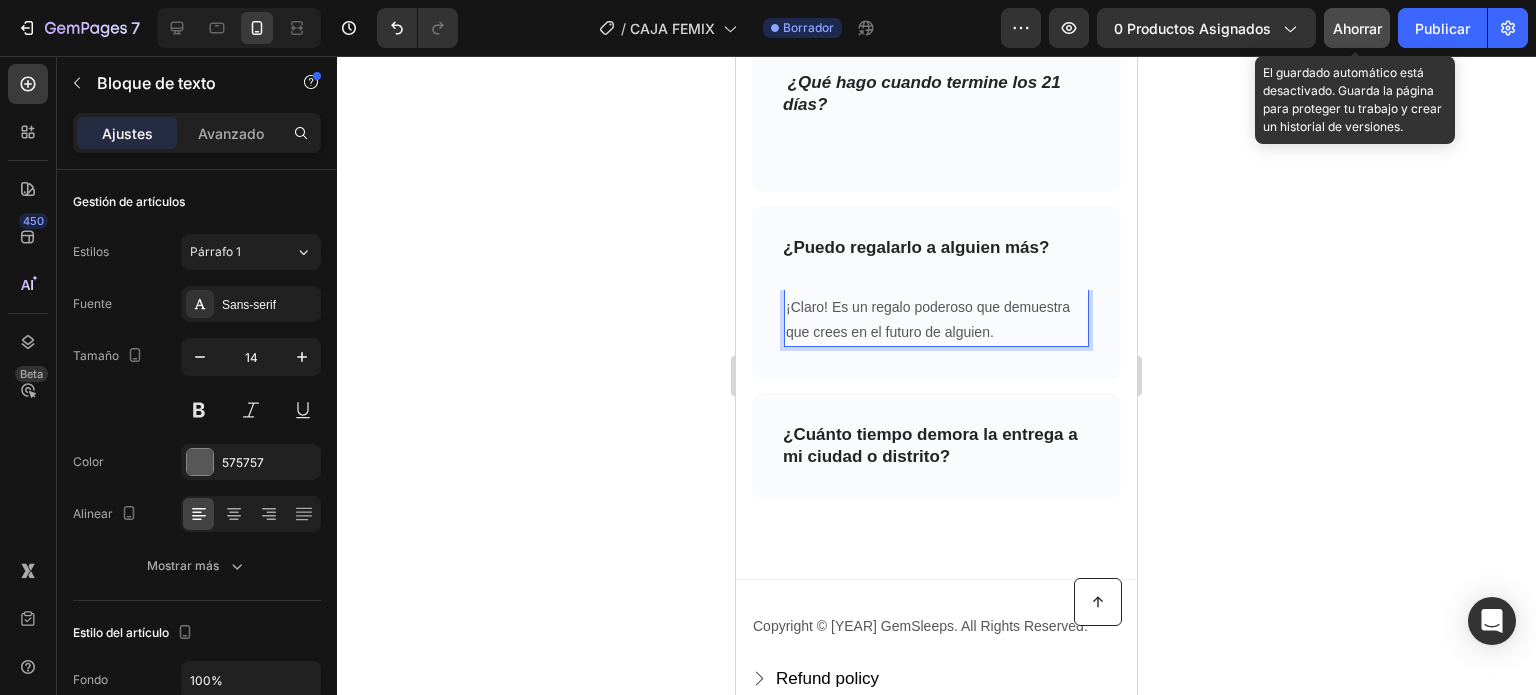 click on "Ahorrar" at bounding box center (1357, 28) 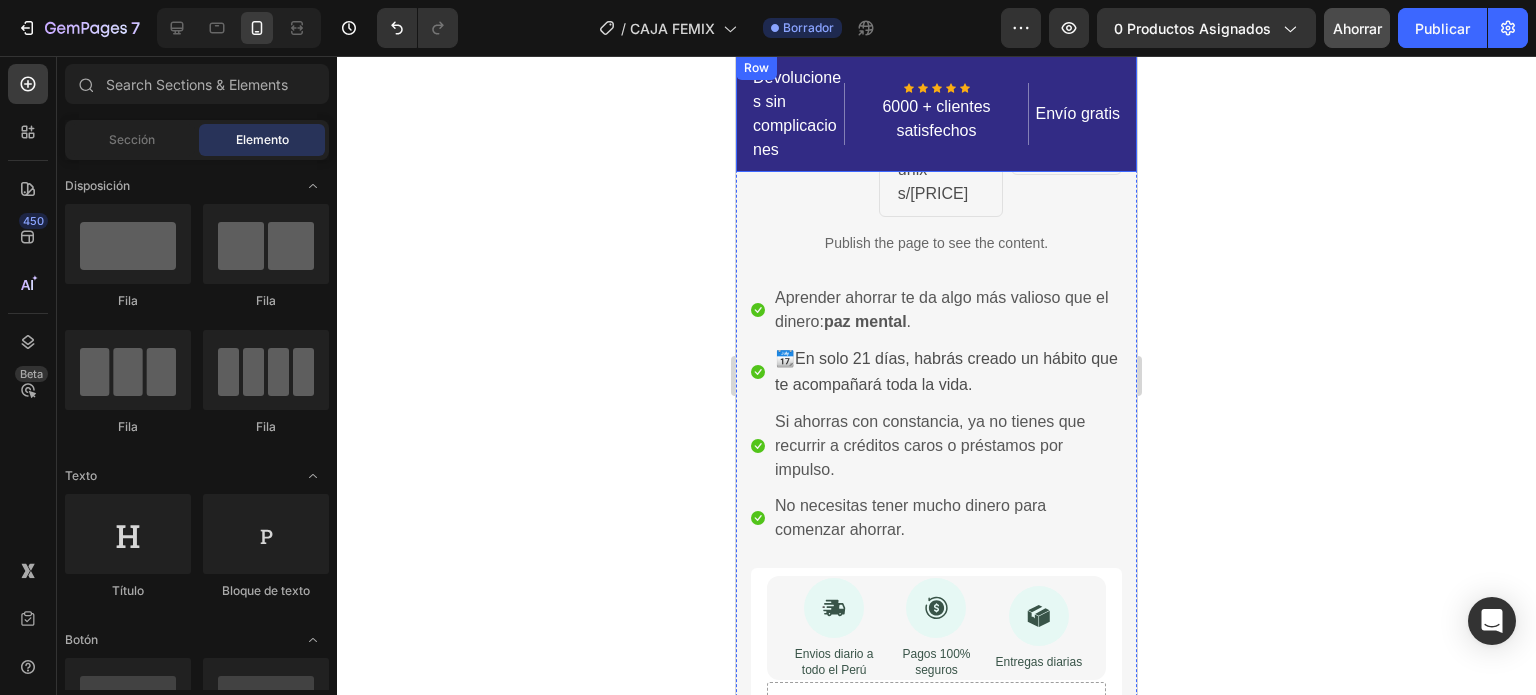 scroll, scrollTop: 200, scrollLeft: 0, axis: vertical 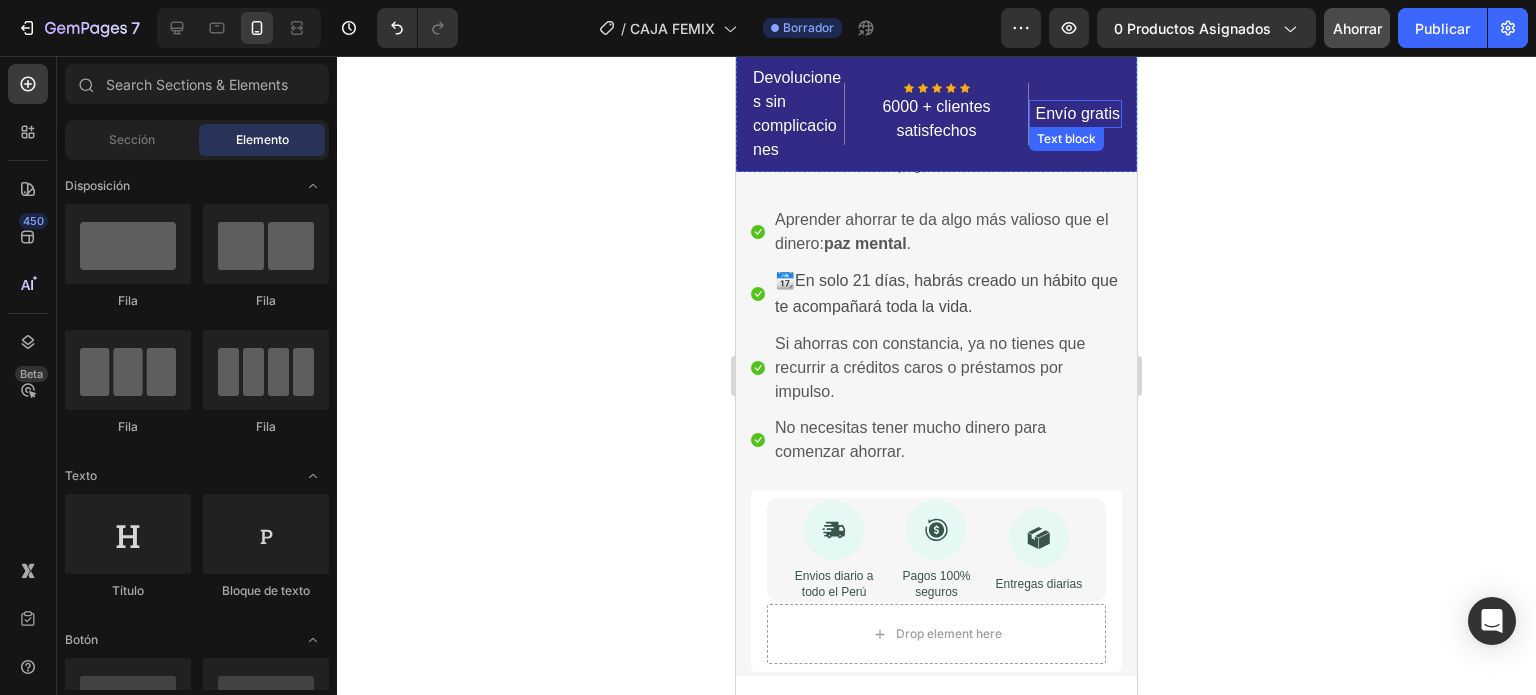 click on "Envío gratis" at bounding box center [1075, 114] 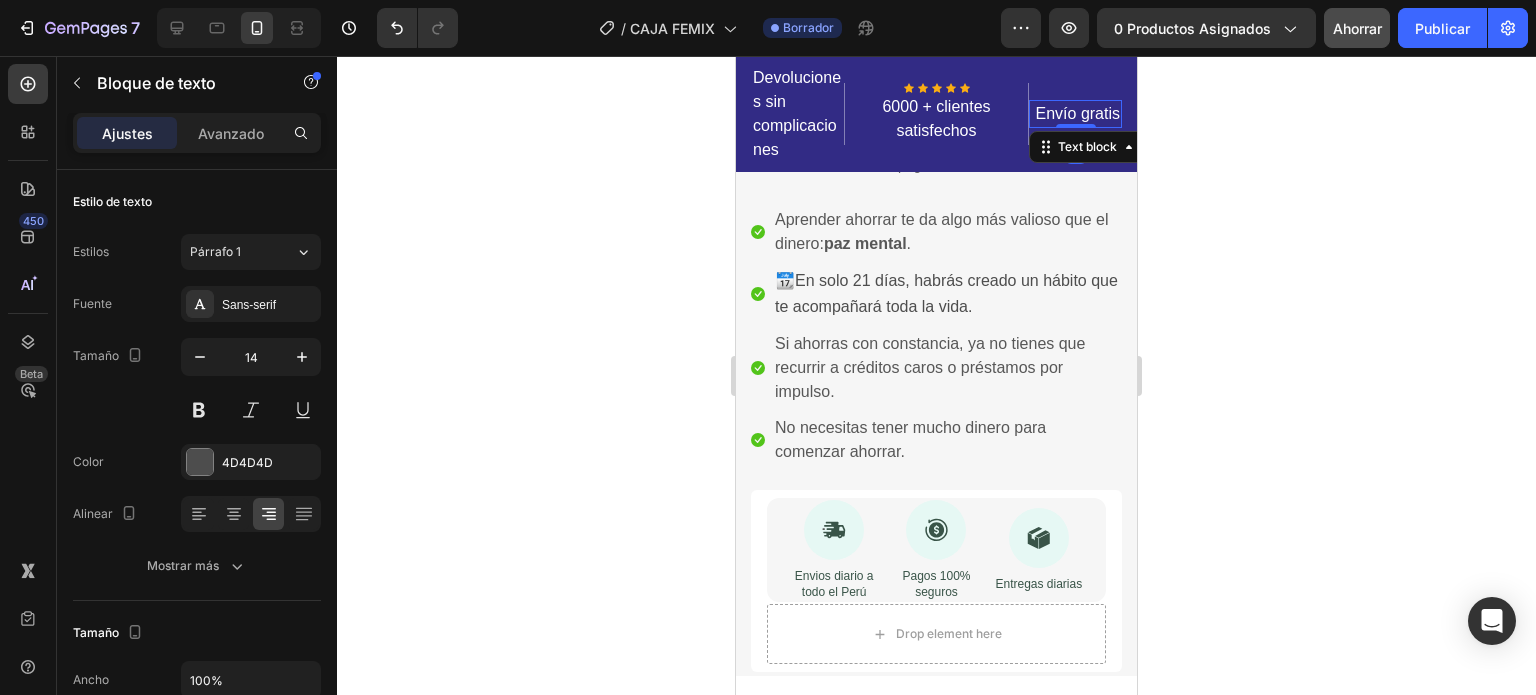 click on "Envío gratis" at bounding box center [1075, 114] 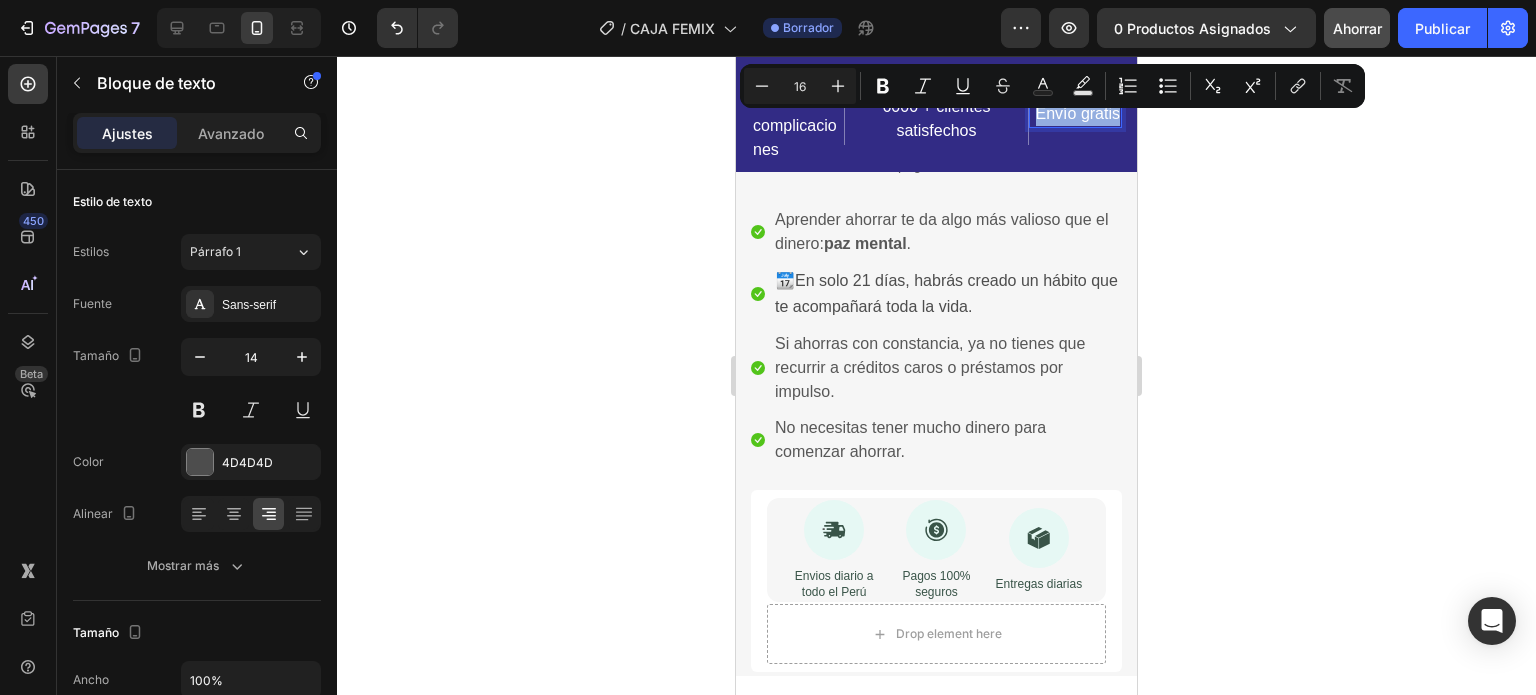 drag, startPoint x: 1054, startPoint y: 103, endPoint x: 1101, endPoint y: 131, distance: 54.708317 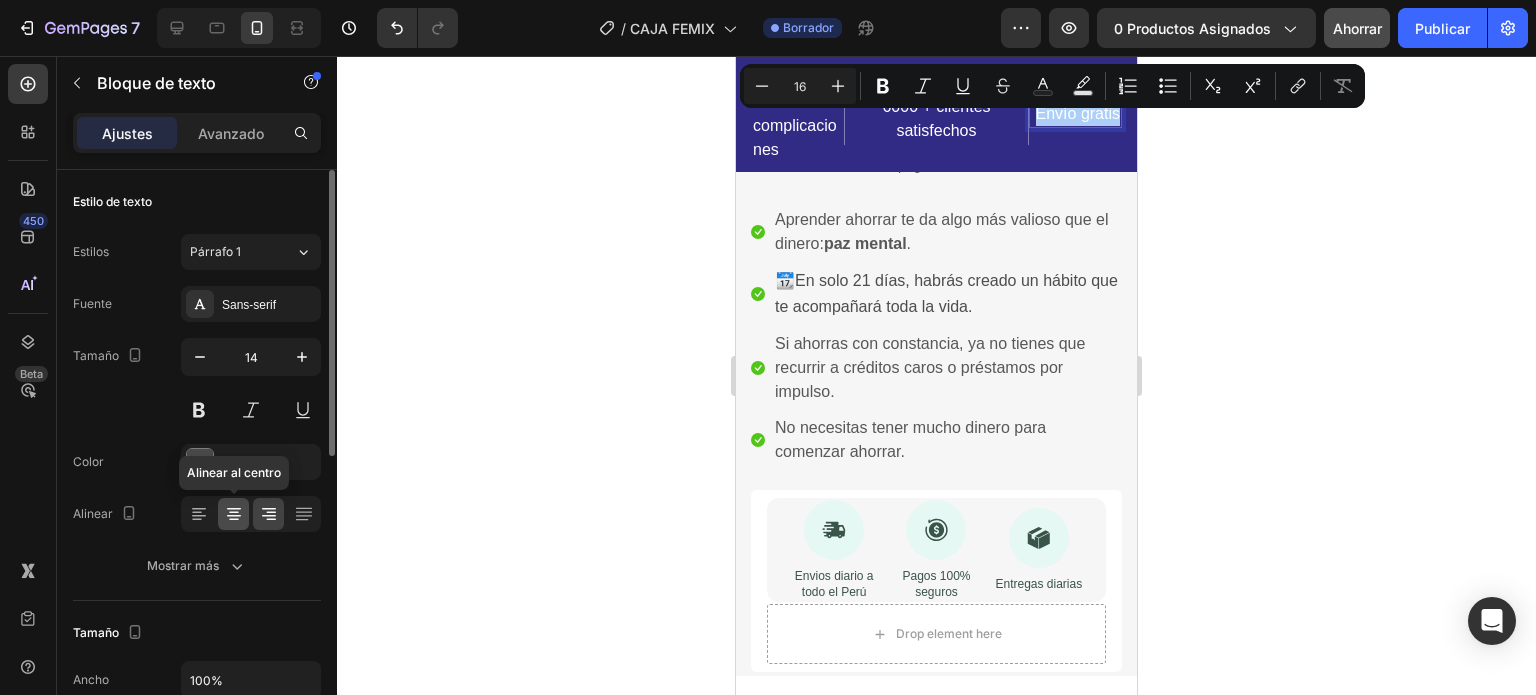 click 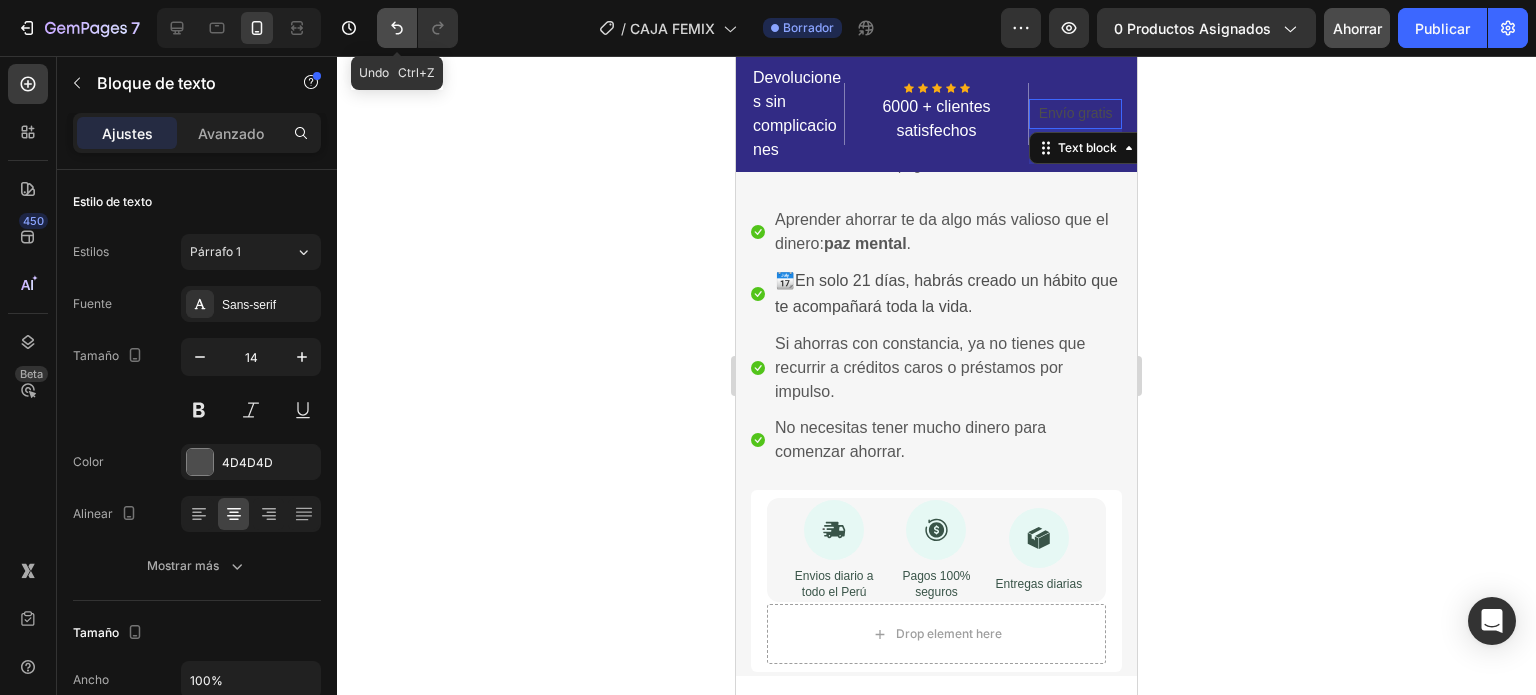click 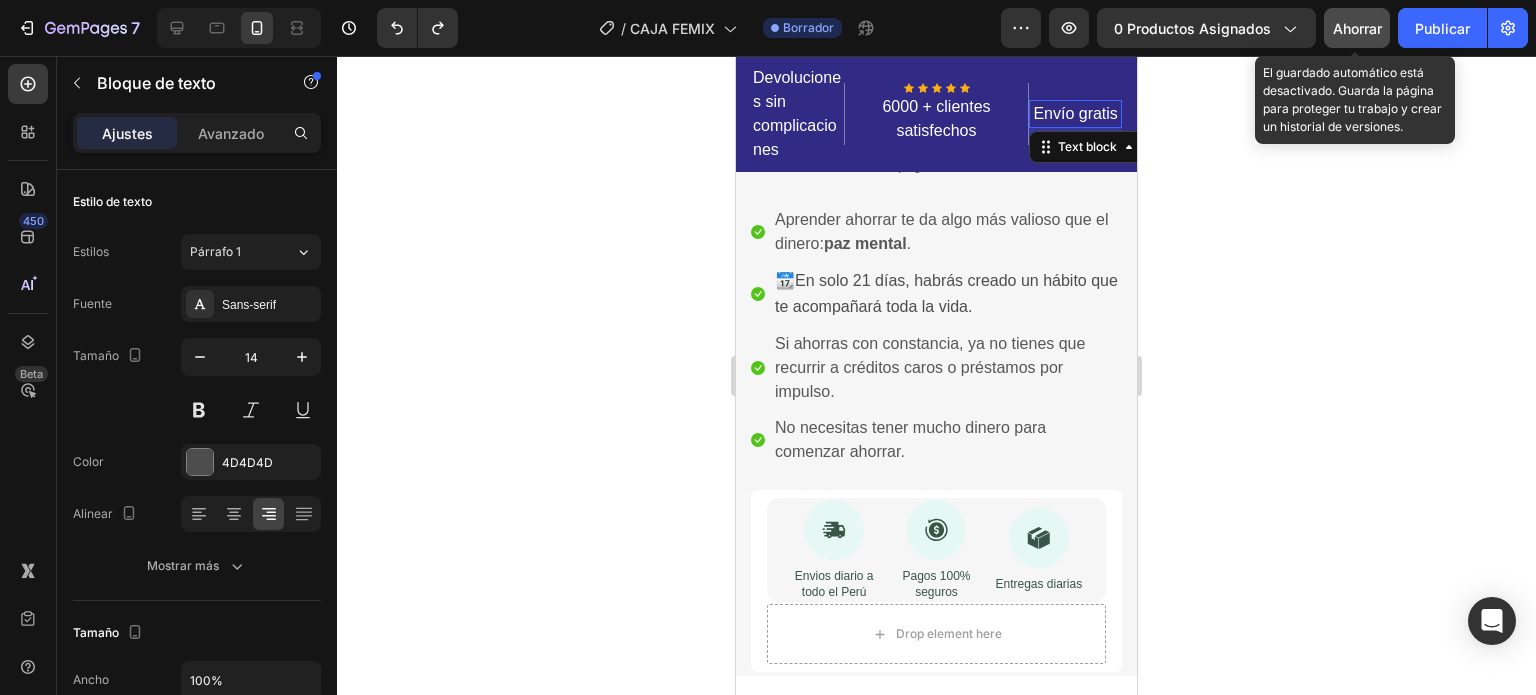 click on "Ahorrar" at bounding box center [1357, 28] 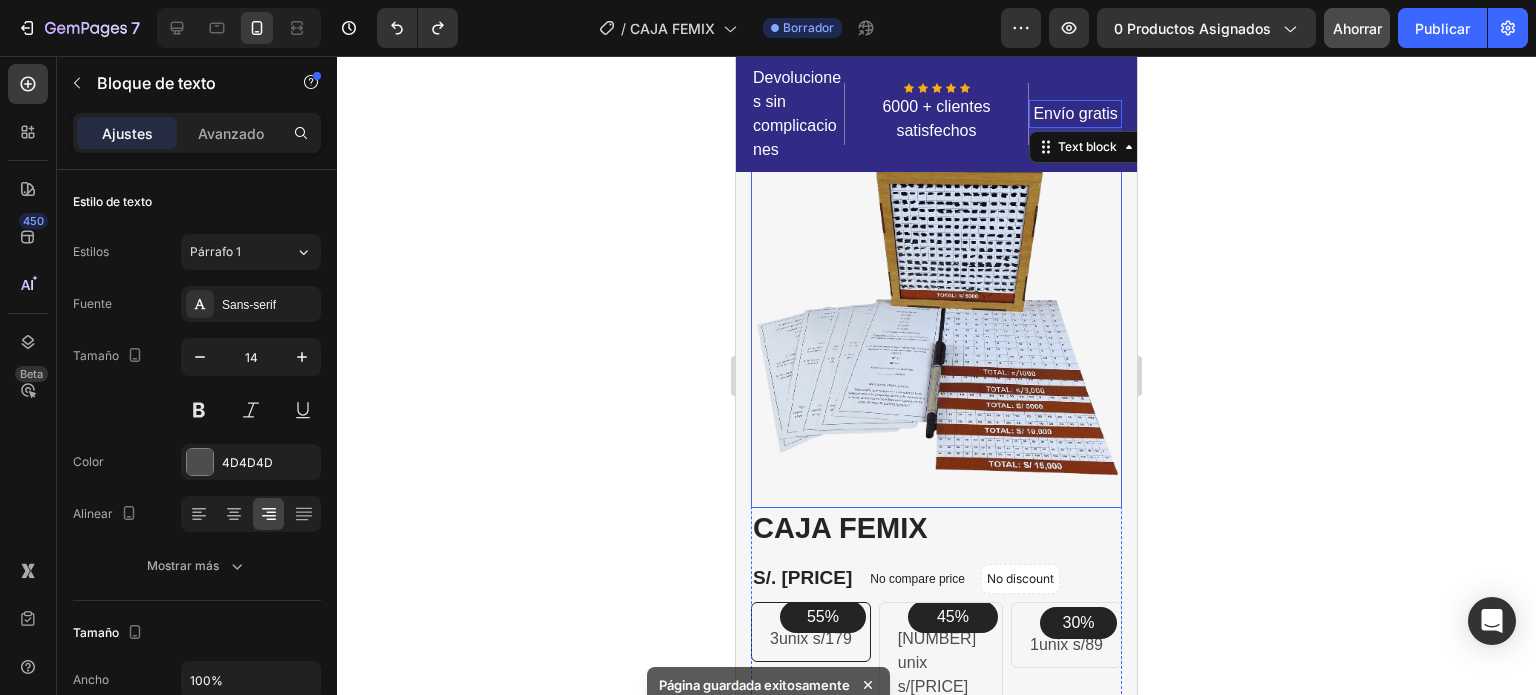 scroll, scrollTop: 300, scrollLeft: 0, axis: vertical 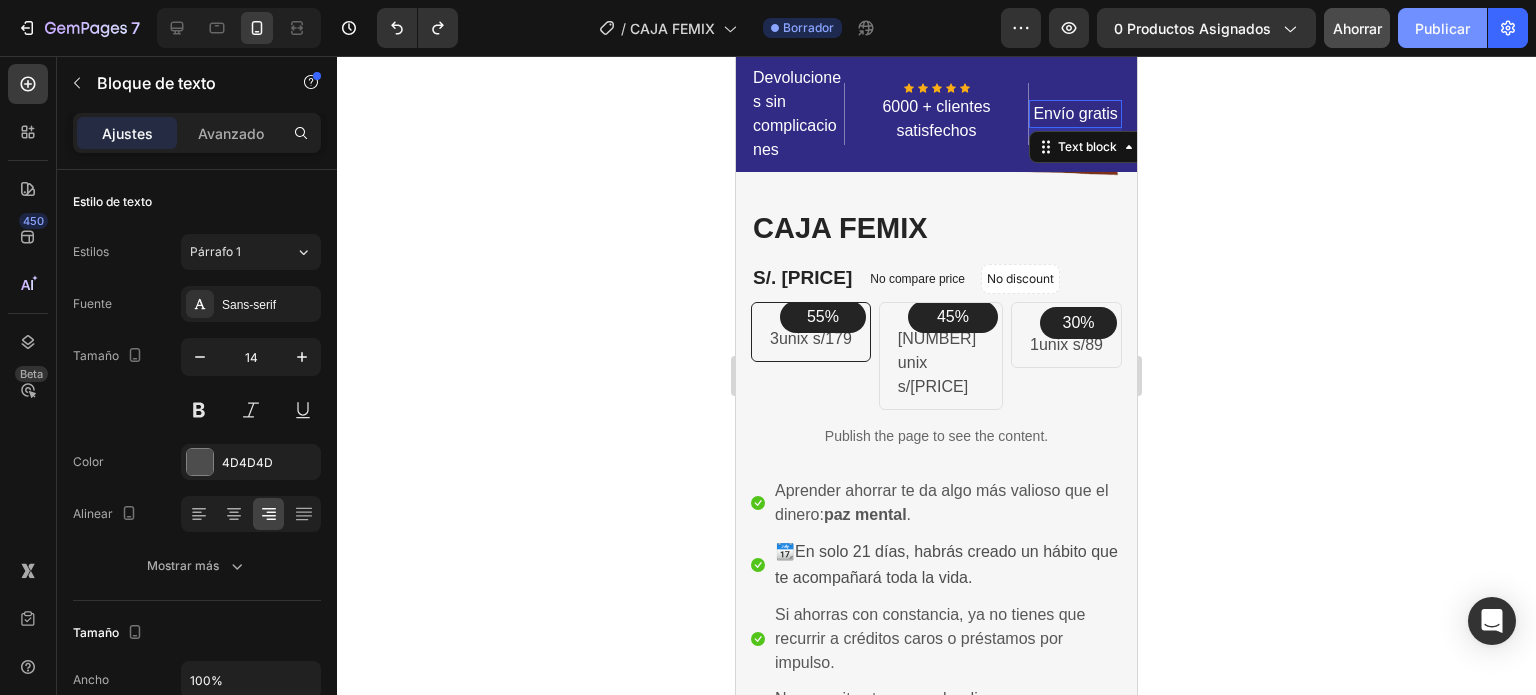 click on "Publicar" at bounding box center [1442, 28] 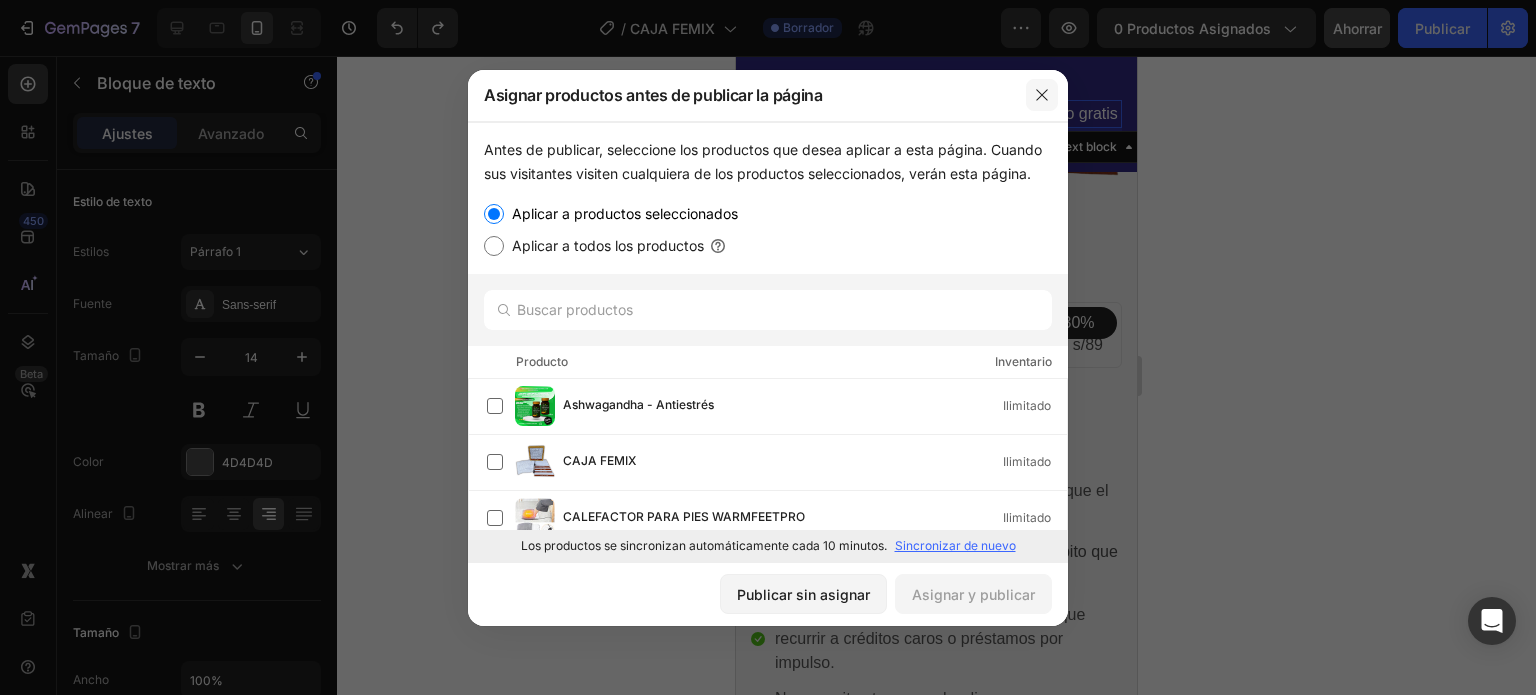 click 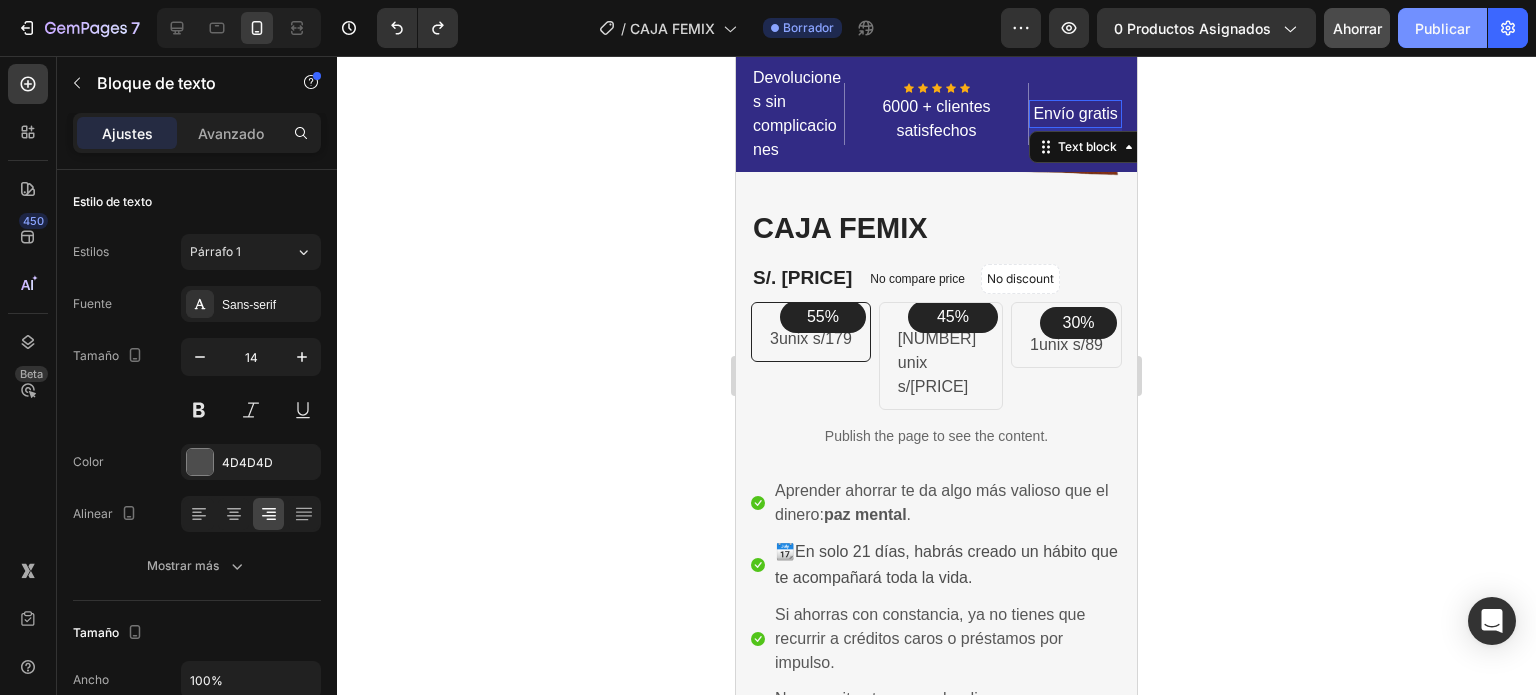 click on "Publicar" at bounding box center [1442, 28] 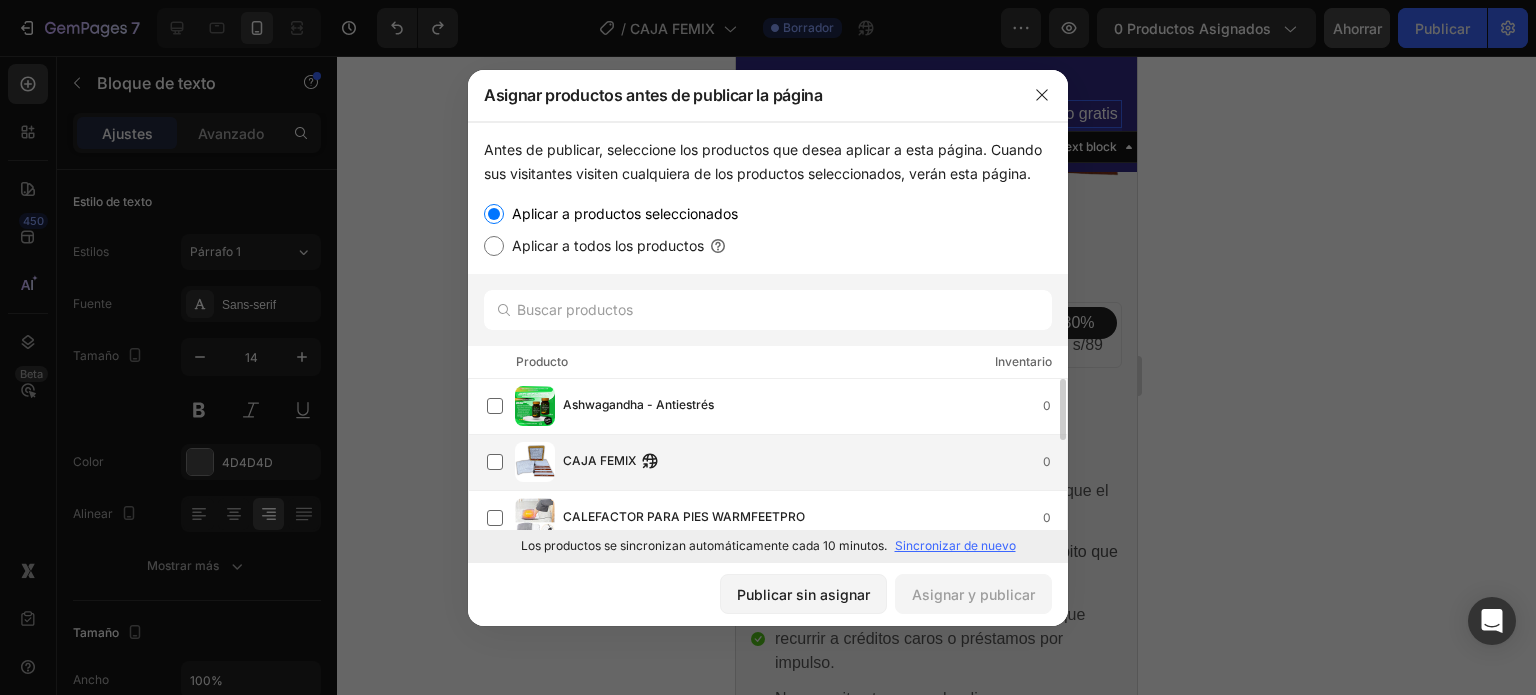 click on "CAJA FEMIX 0" at bounding box center [815, 462] 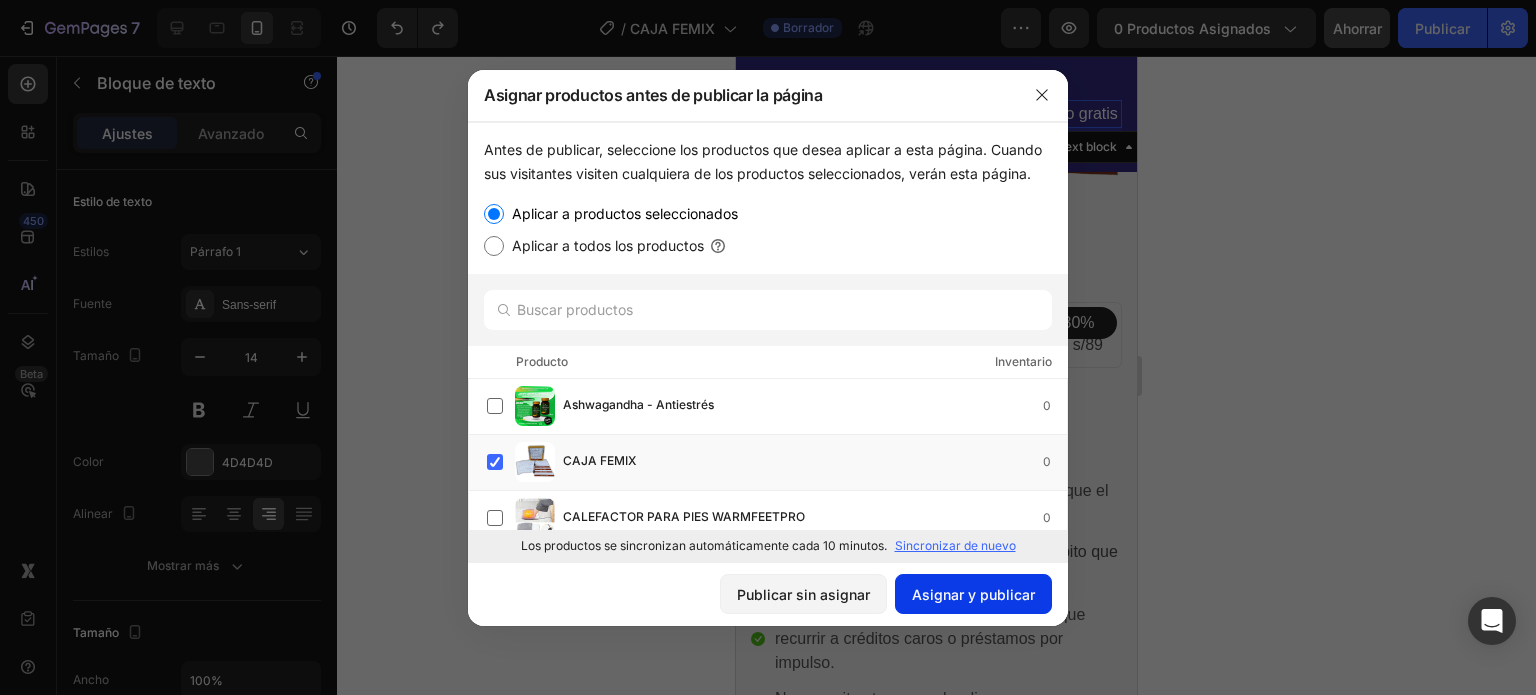 click on "Asignar y publicar" 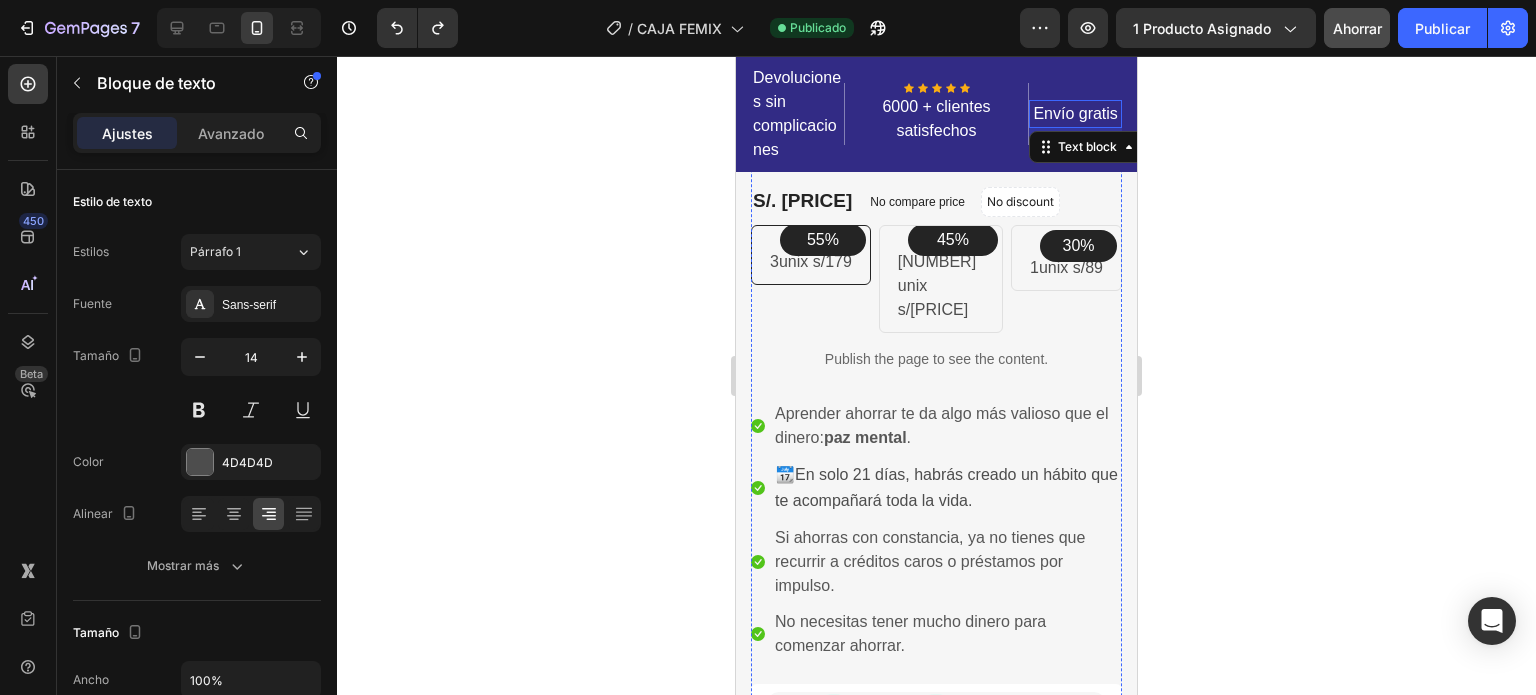 scroll, scrollTop: 400, scrollLeft: 0, axis: vertical 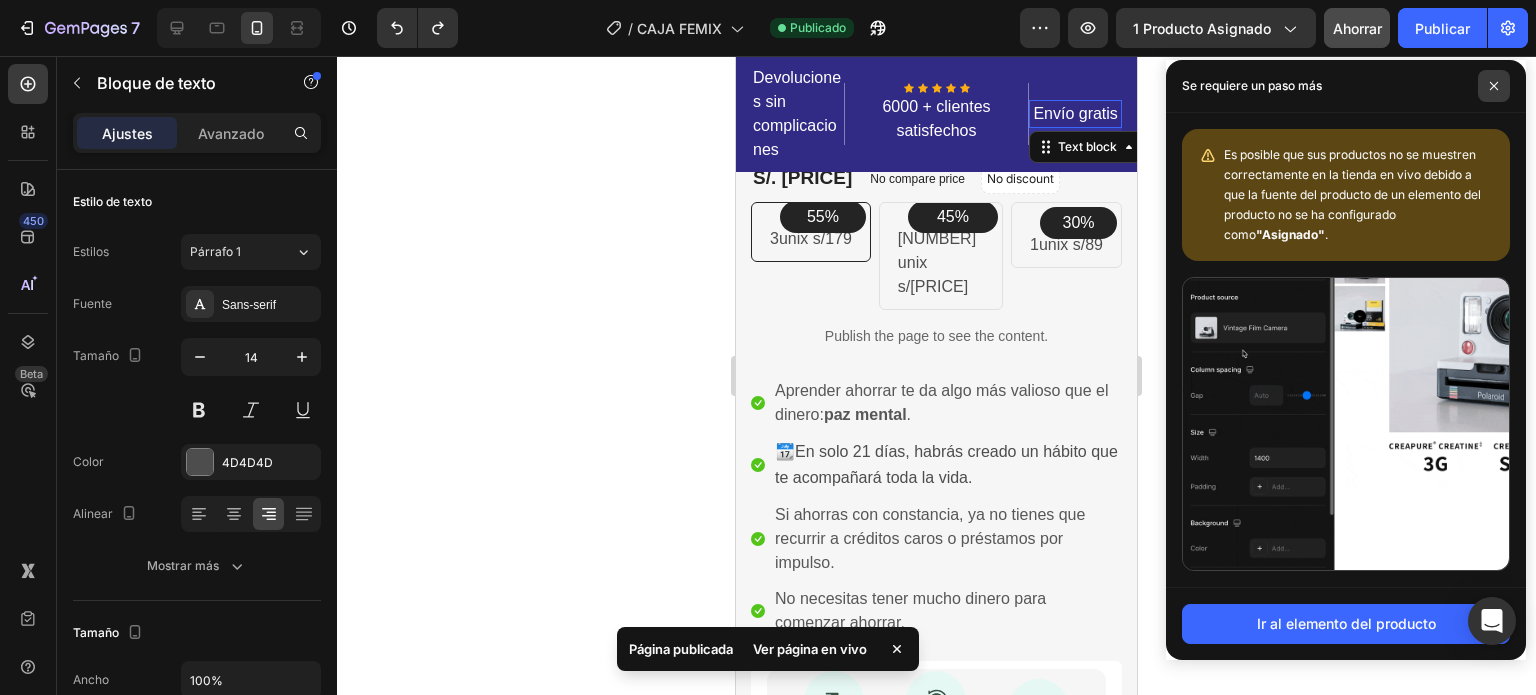 click at bounding box center (1494, 86) 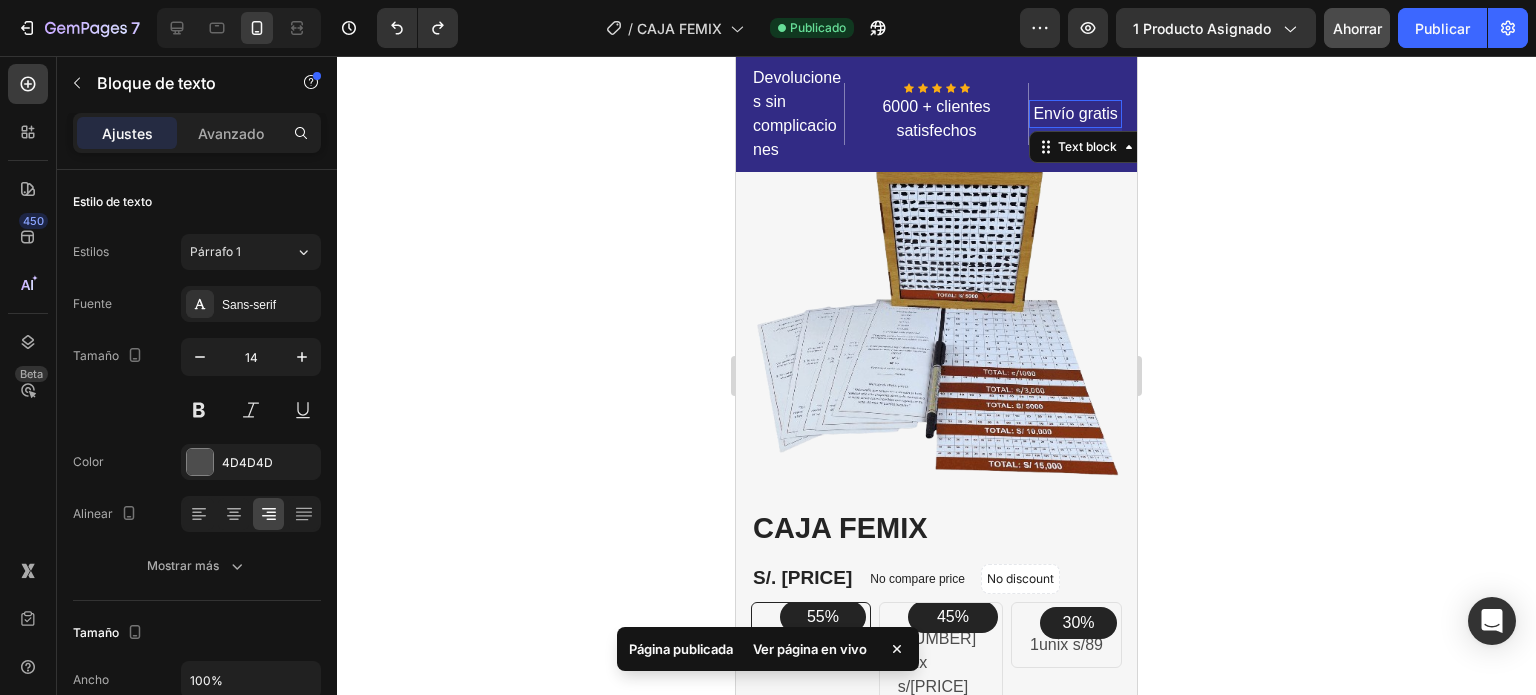 scroll, scrollTop: 0, scrollLeft: 0, axis: both 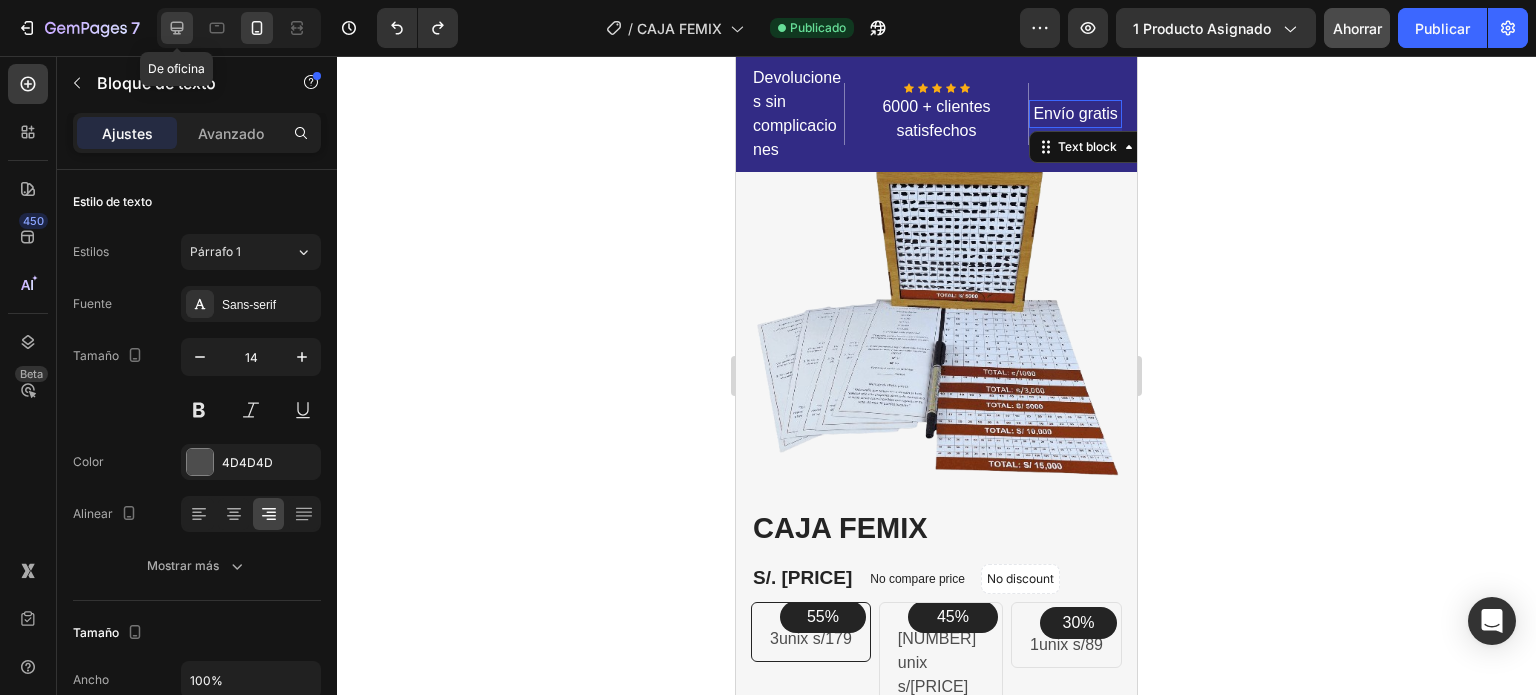 click 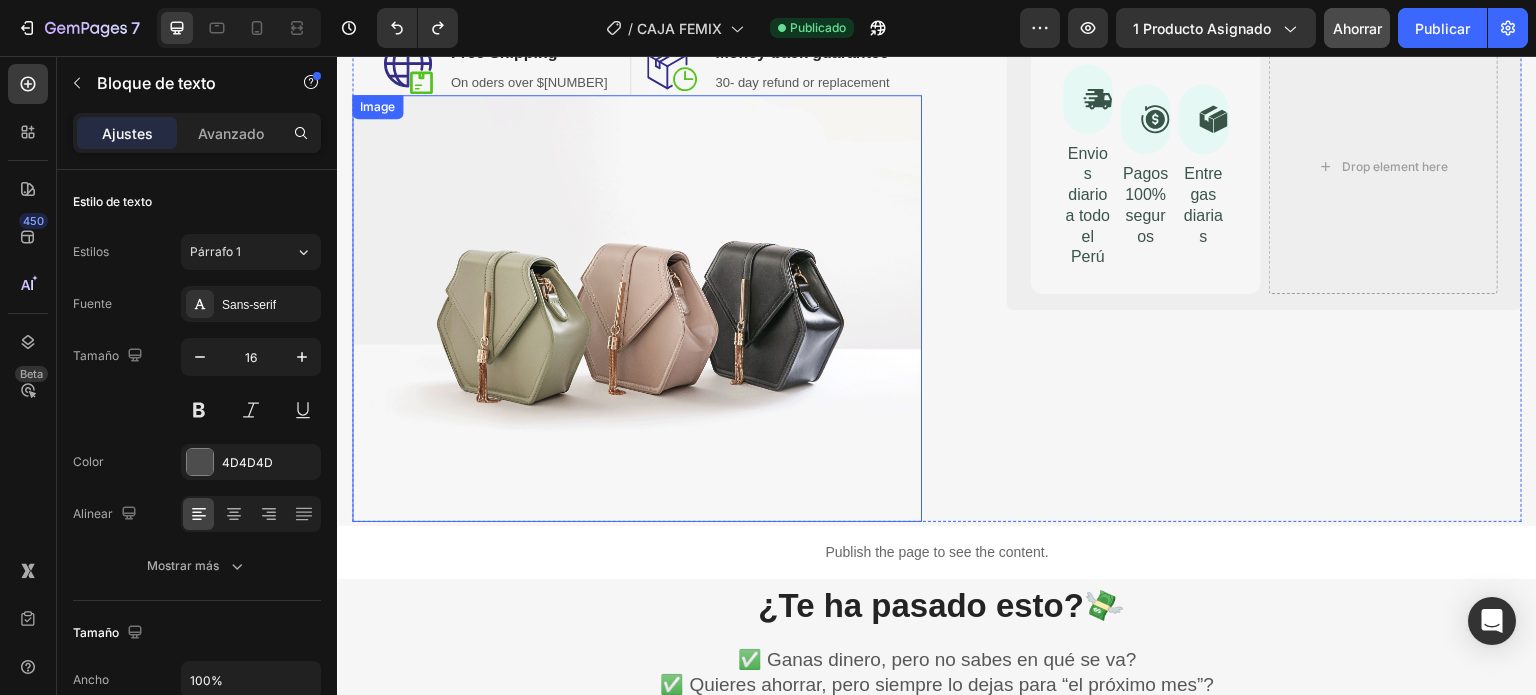 click at bounding box center [637, 309] 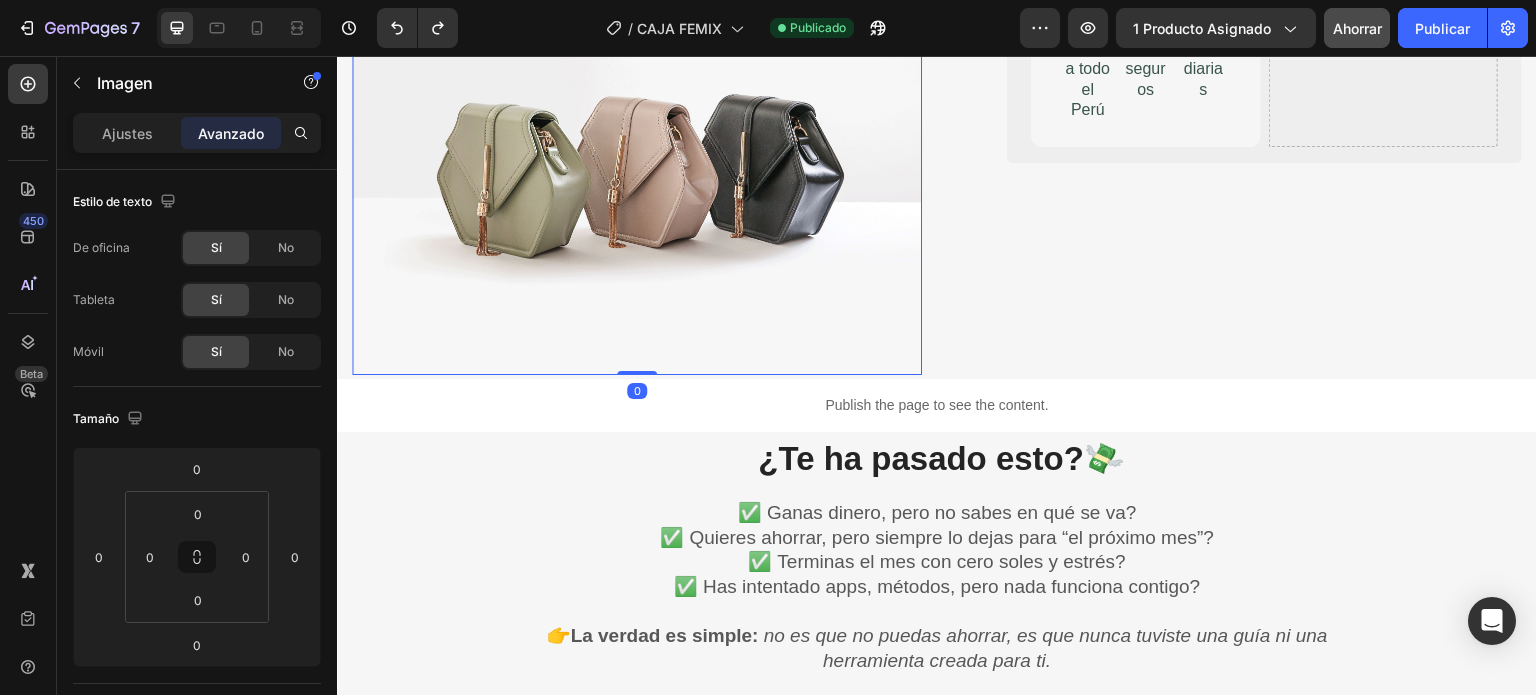 scroll, scrollTop: 800, scrollLeft: 0, axis: vertical 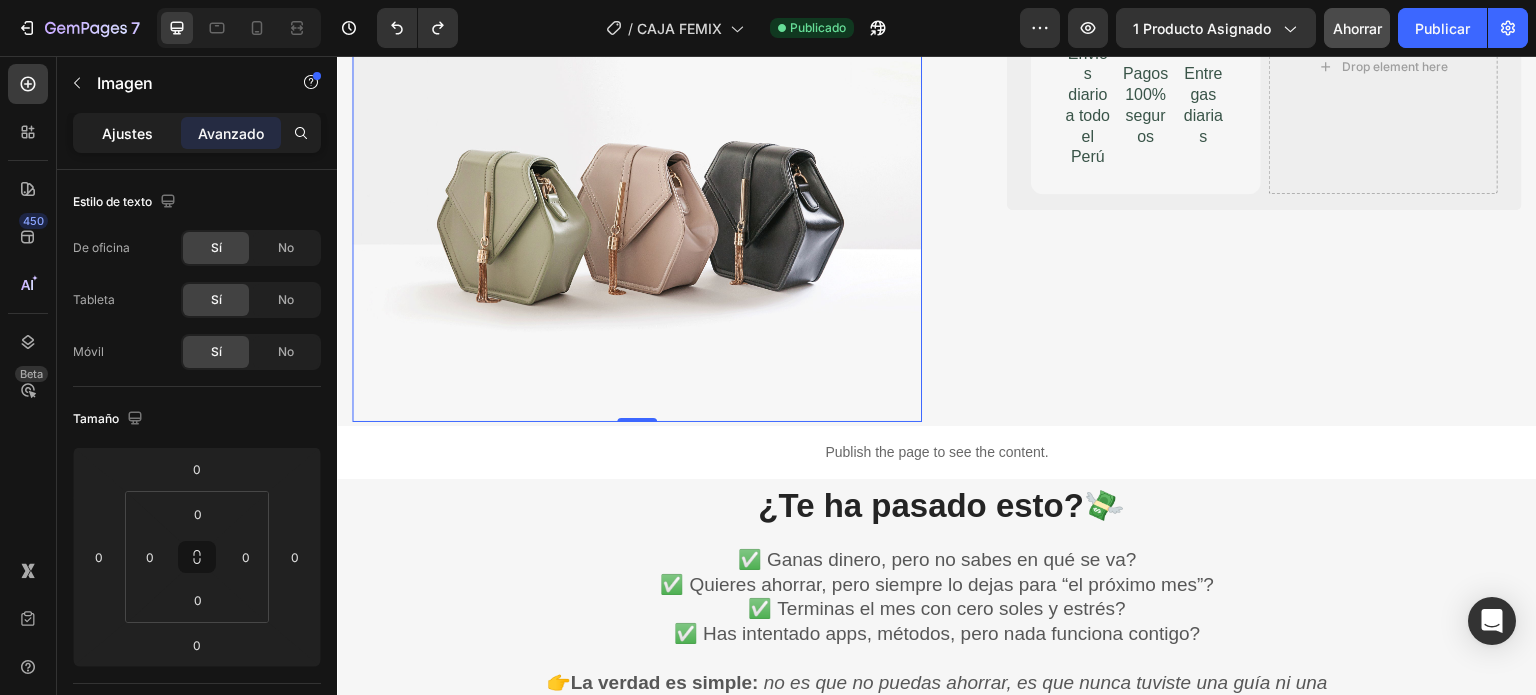 click on "Ajustes" at bounding box center (127, 133) 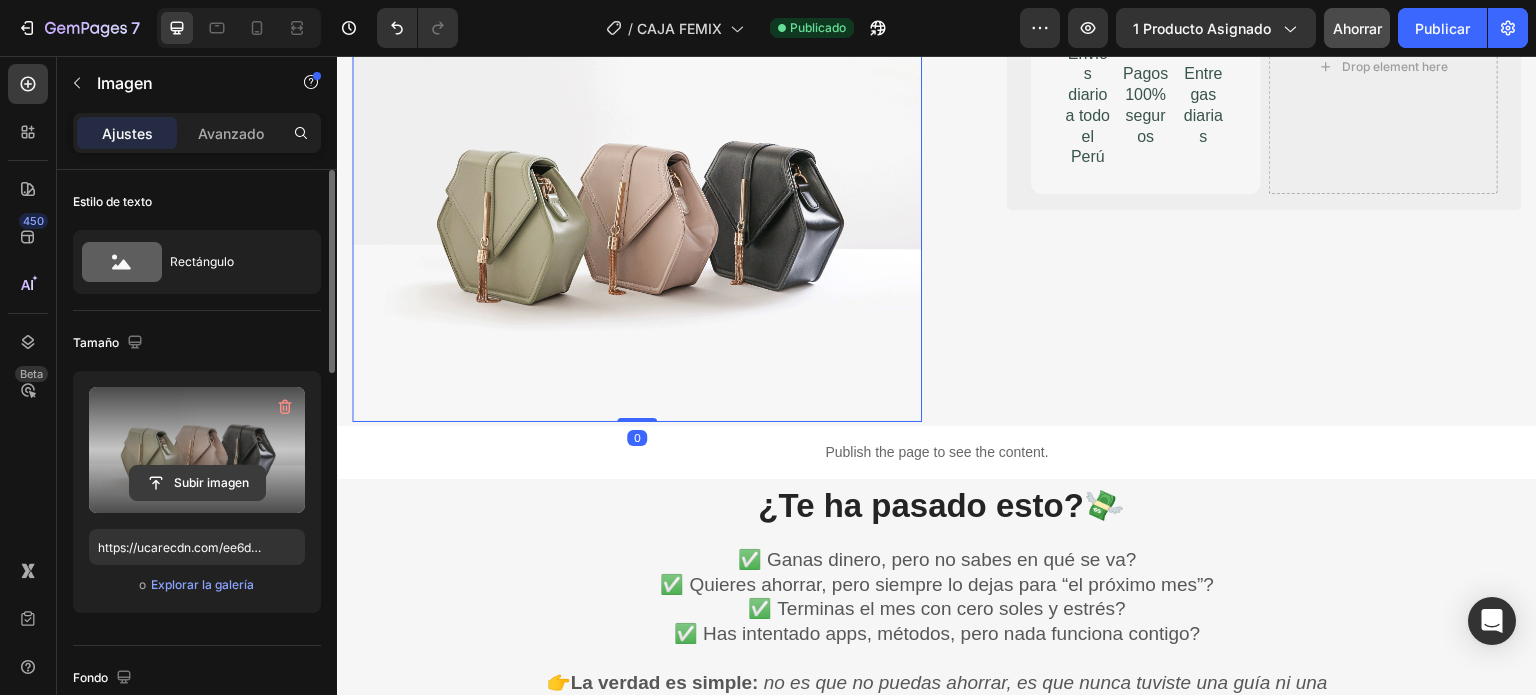 click 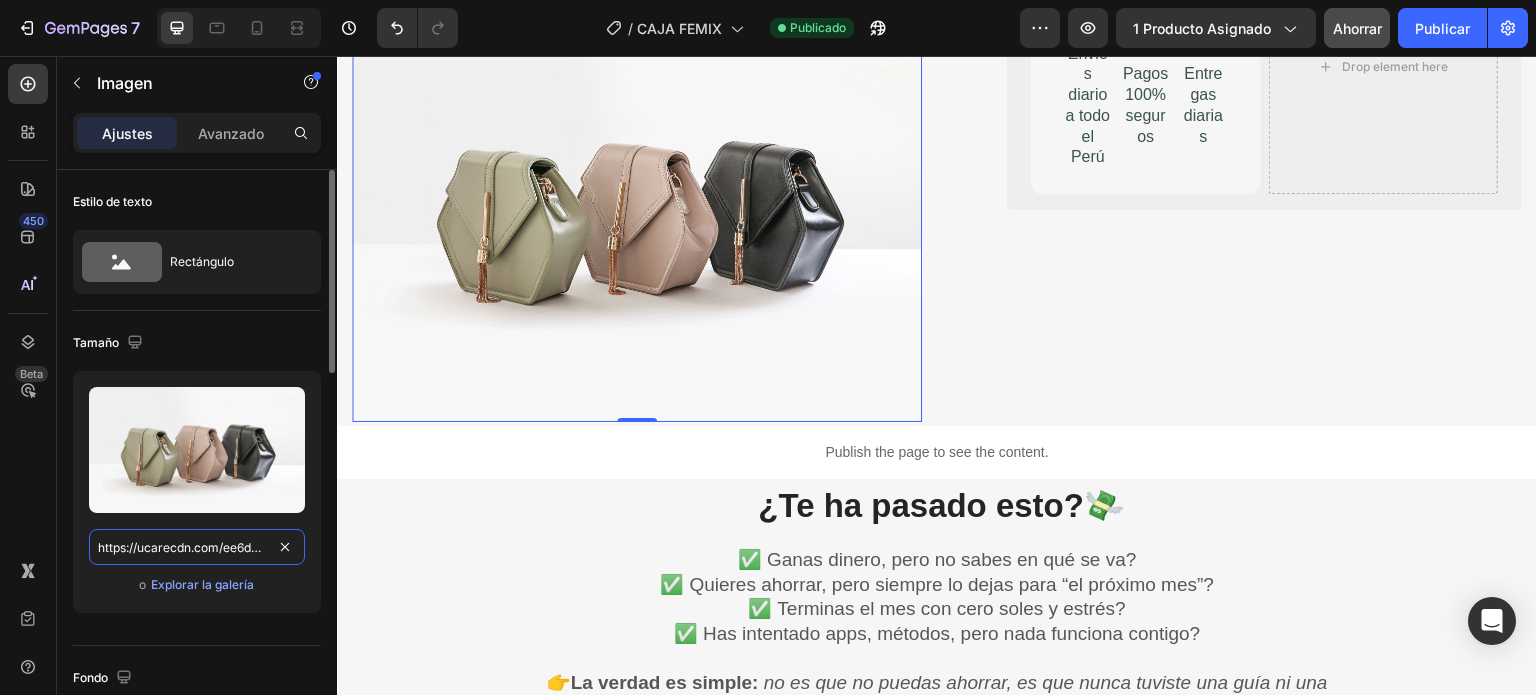 click on "https://ucarecdn.com/ee6d5074-1640-4cc7-8933-47c8589c3dee/-/format/auto/" at bounding box center [197, 547] 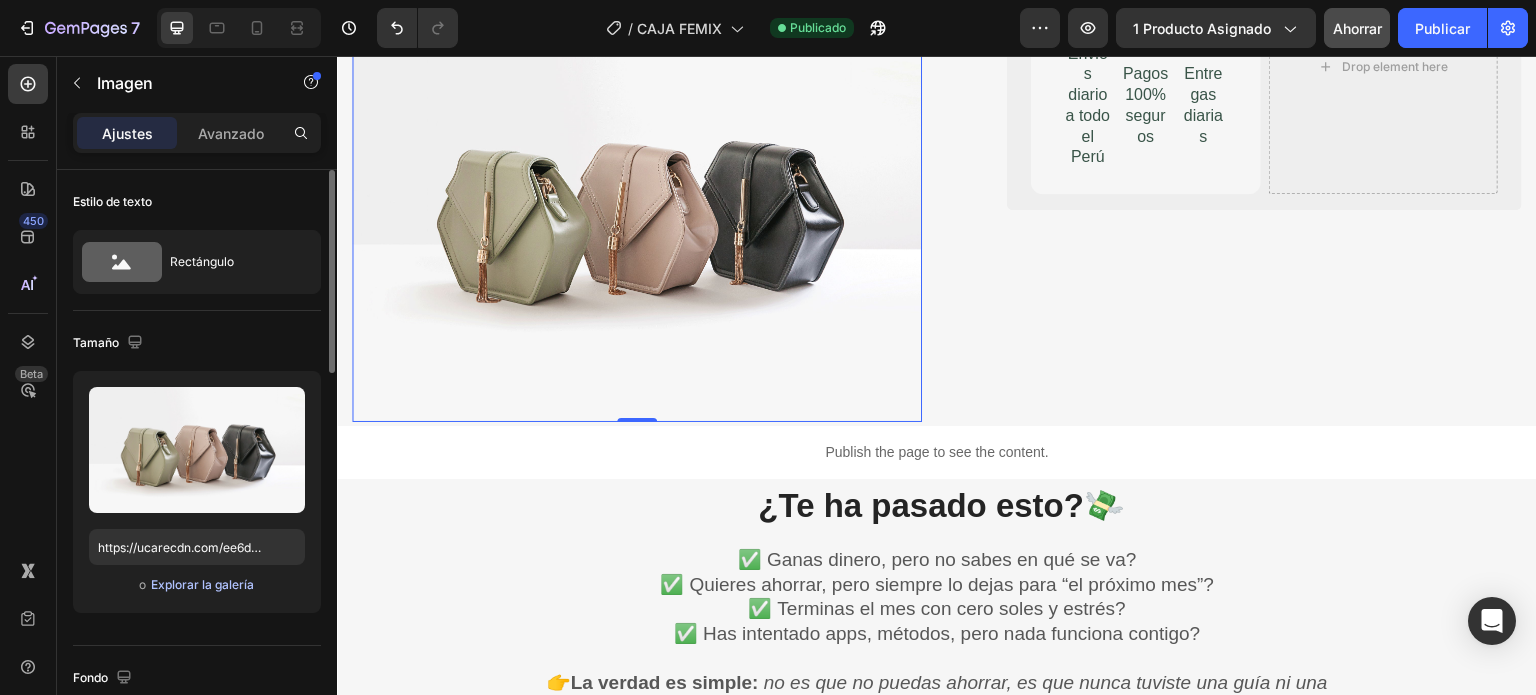 click on "Explorar la galería" at bounding box center [202, 584] 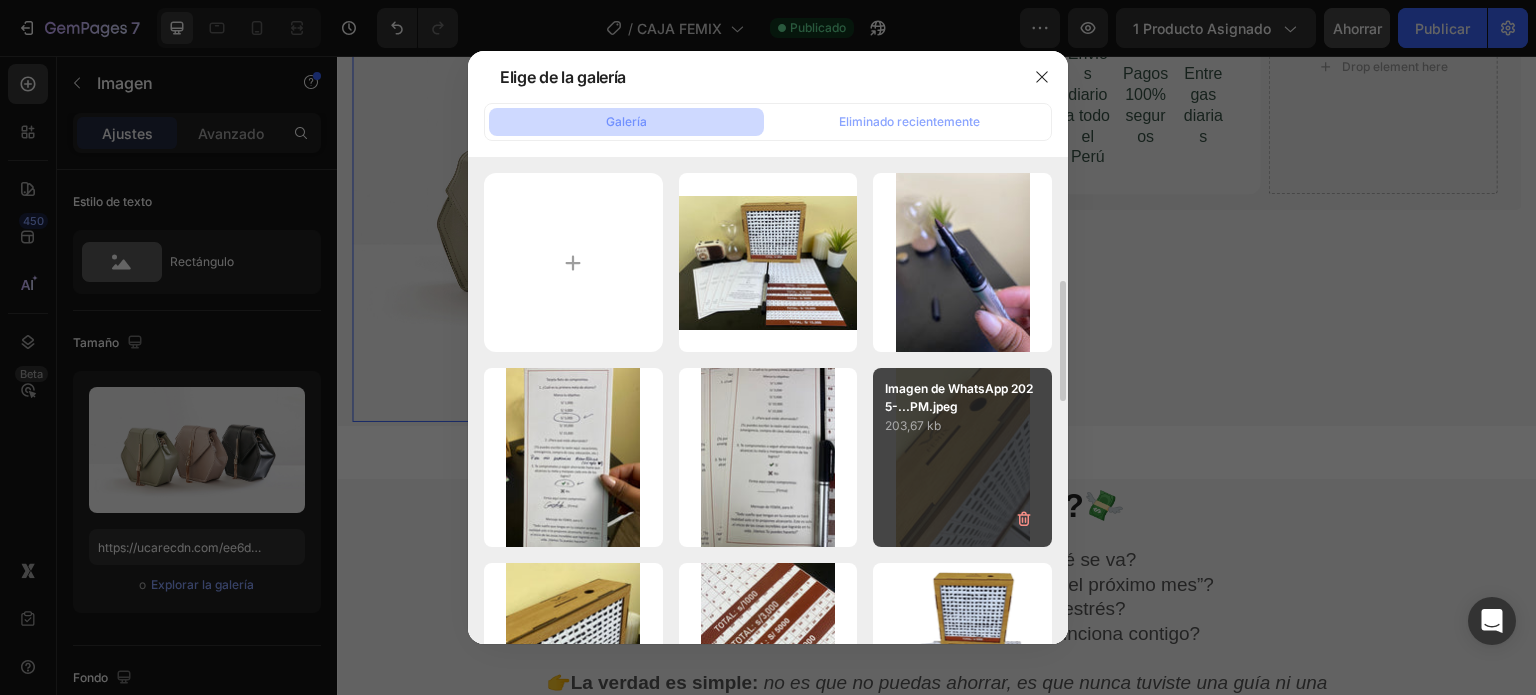 scroll, scrollTop: 100, scrollLeft: 0, axis: vertical 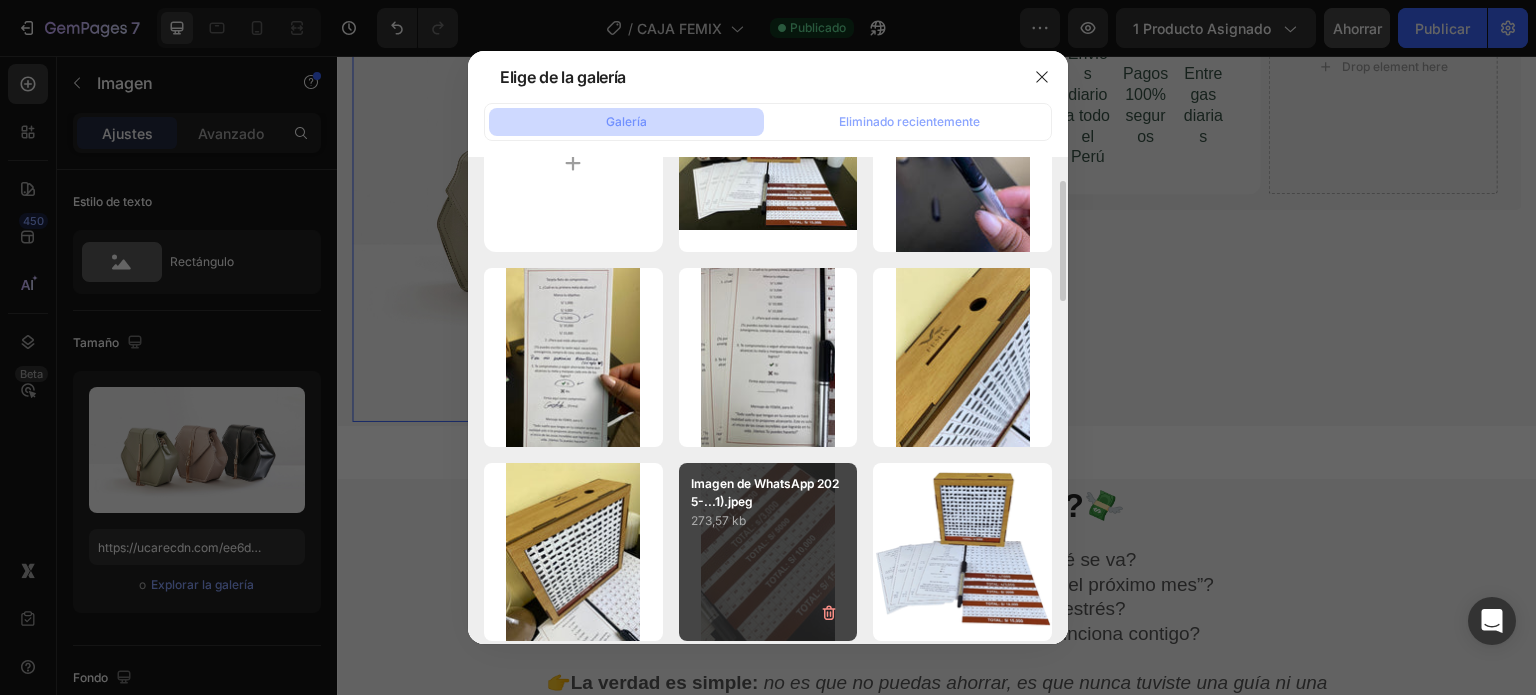 click on "Imagen de WhatsApp 2025-...1).jpeg 273,57 kb" at bounding box center (768, 552) 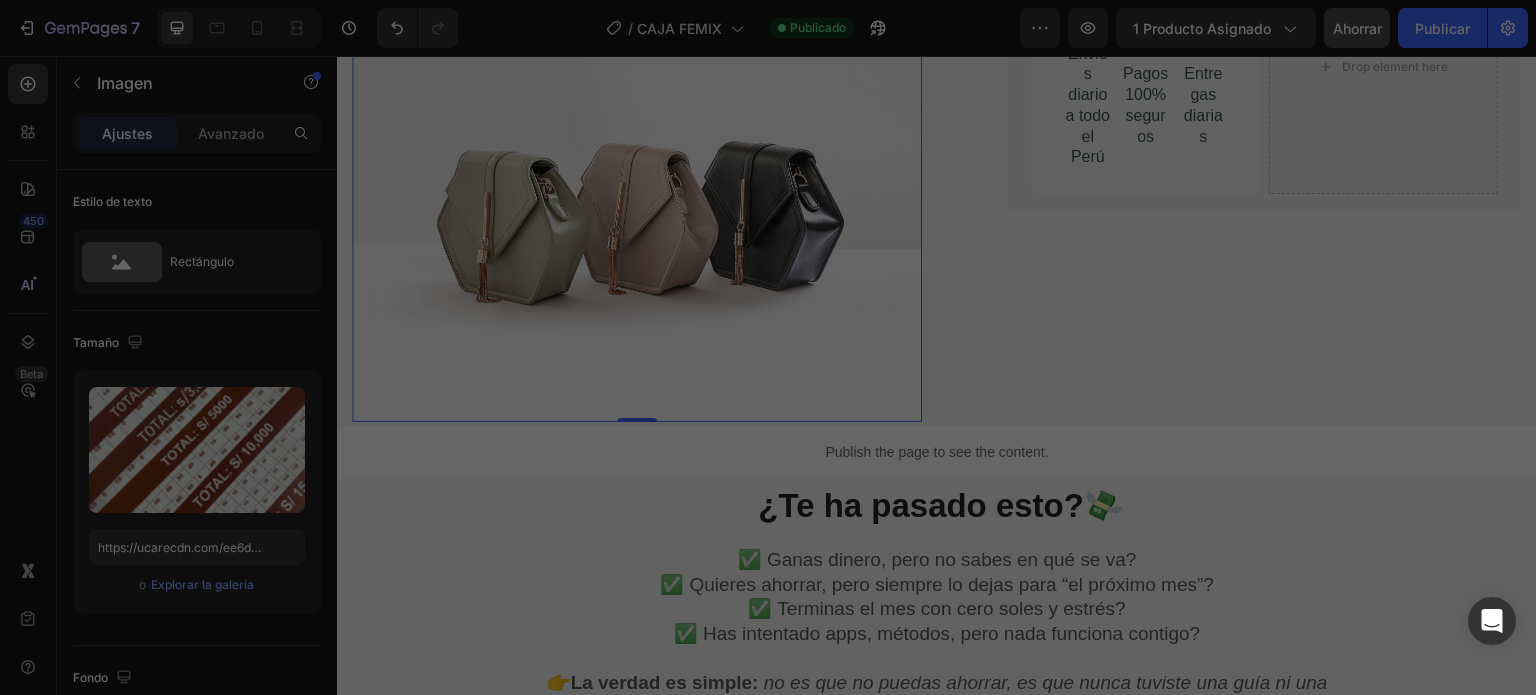 type on "https://cdn.shopify.com/s/files/1/0837/3613/3922/files/gempages_523280989133210688-cd1fc072-3778-409d-98cc-db9b338ce5c7.jpg" 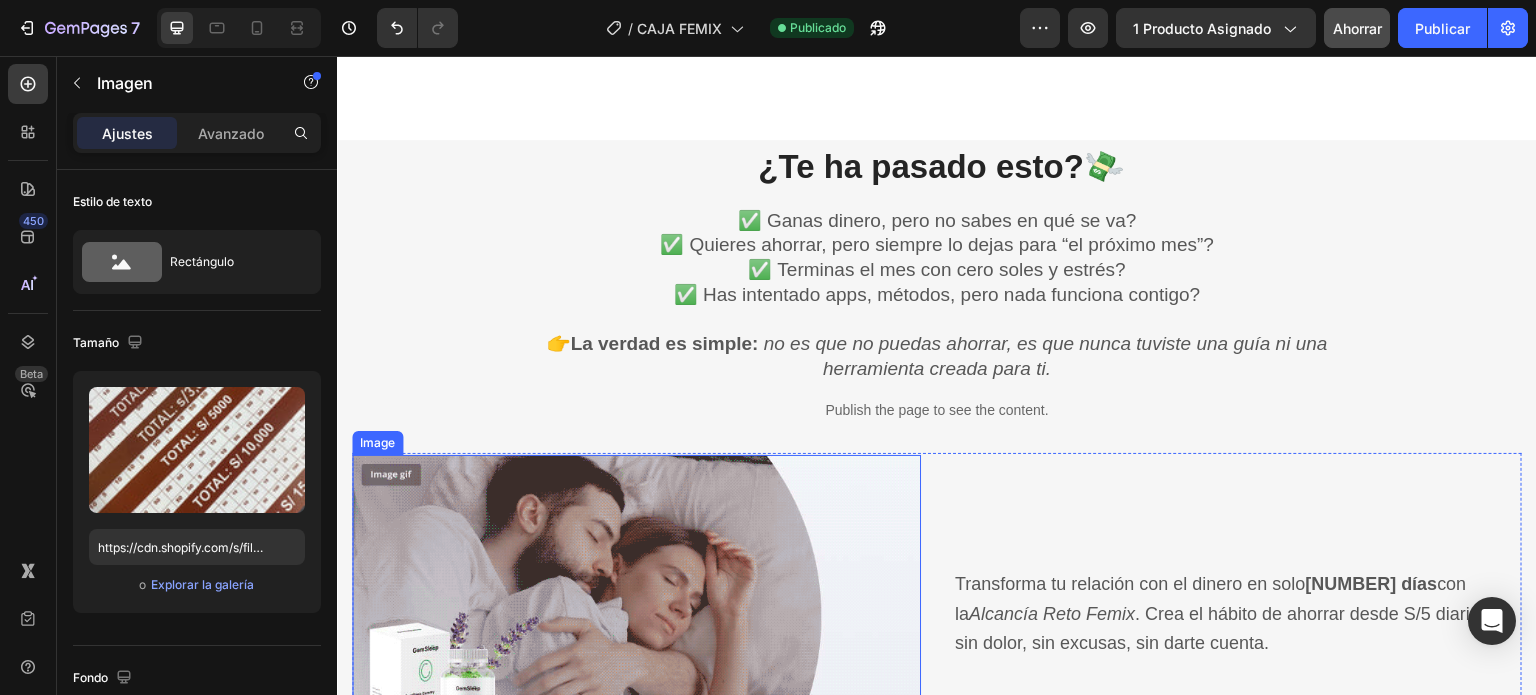 scroll, scrollTop: 1600, scrollLeft: 0, axis: vertical 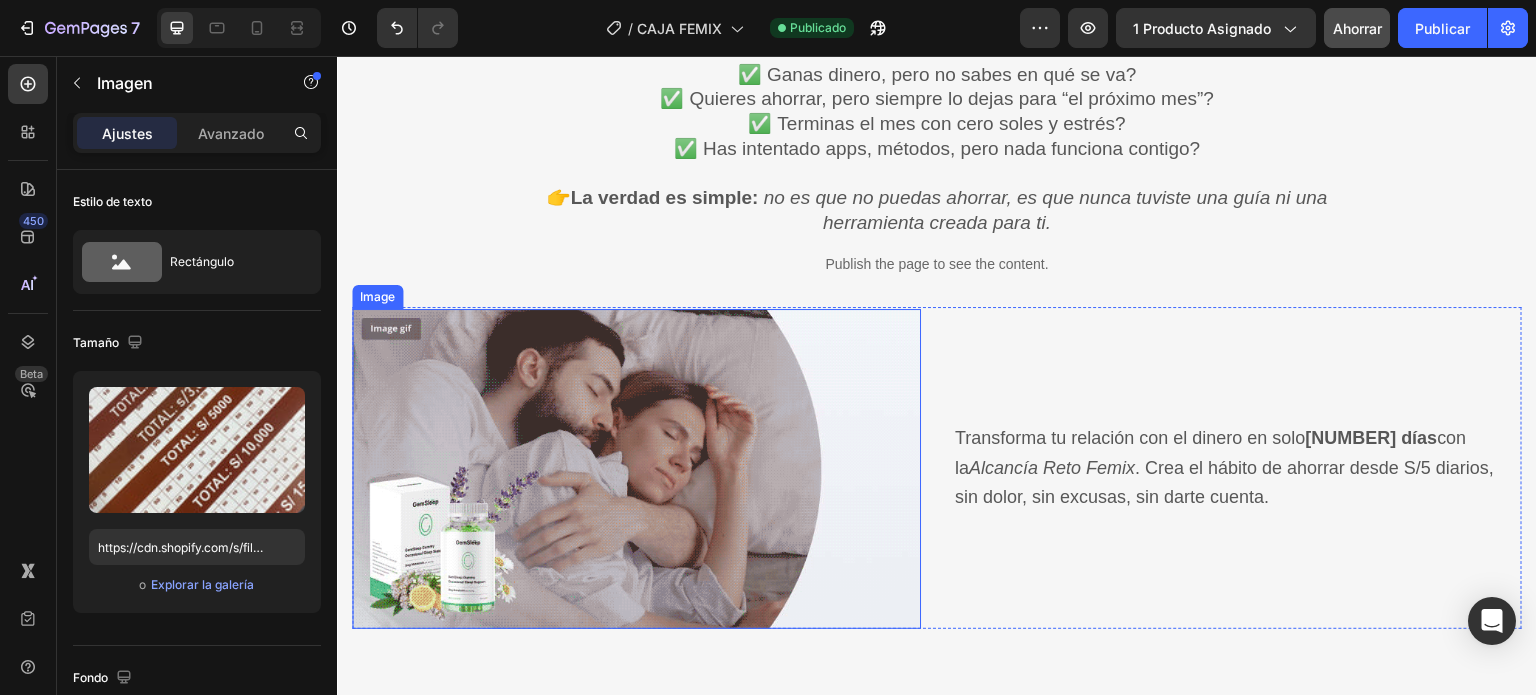 click at bounding box center (636, 469) 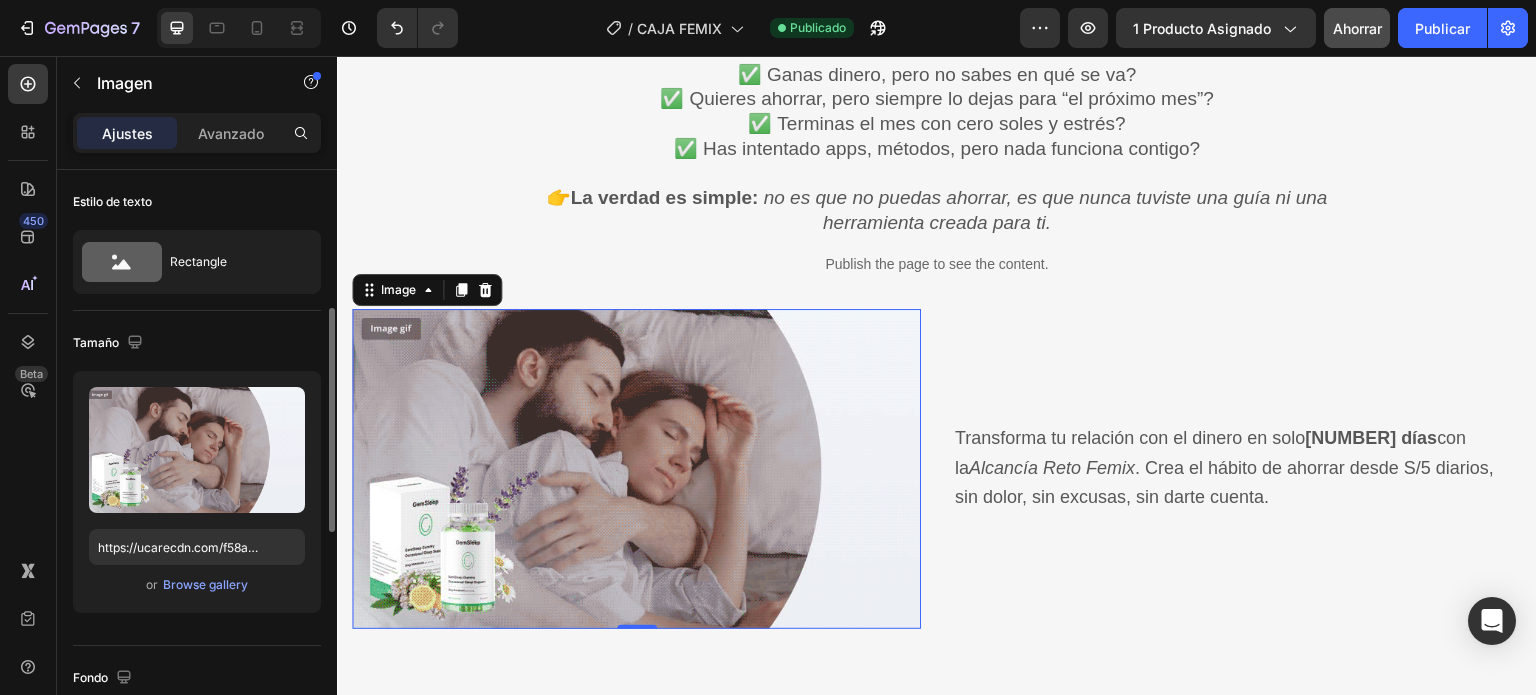 scroll, scrollTop: 100, scrollLeft: 0, axis: vertical 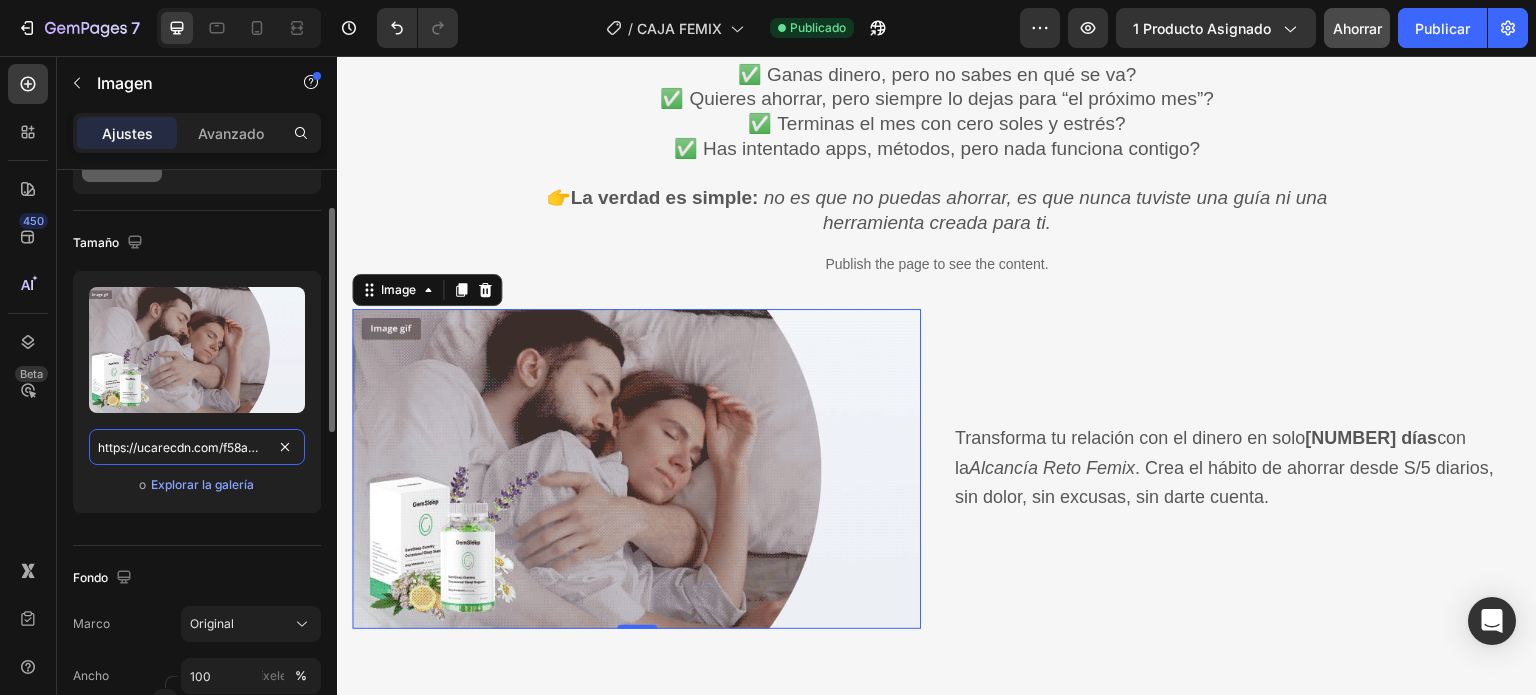 click on "https://ucarecdn.com/f58a4149-d955-4cbe-a55d-a2c36e9da483/-/format/auto/" at bounding box center [197, 447] 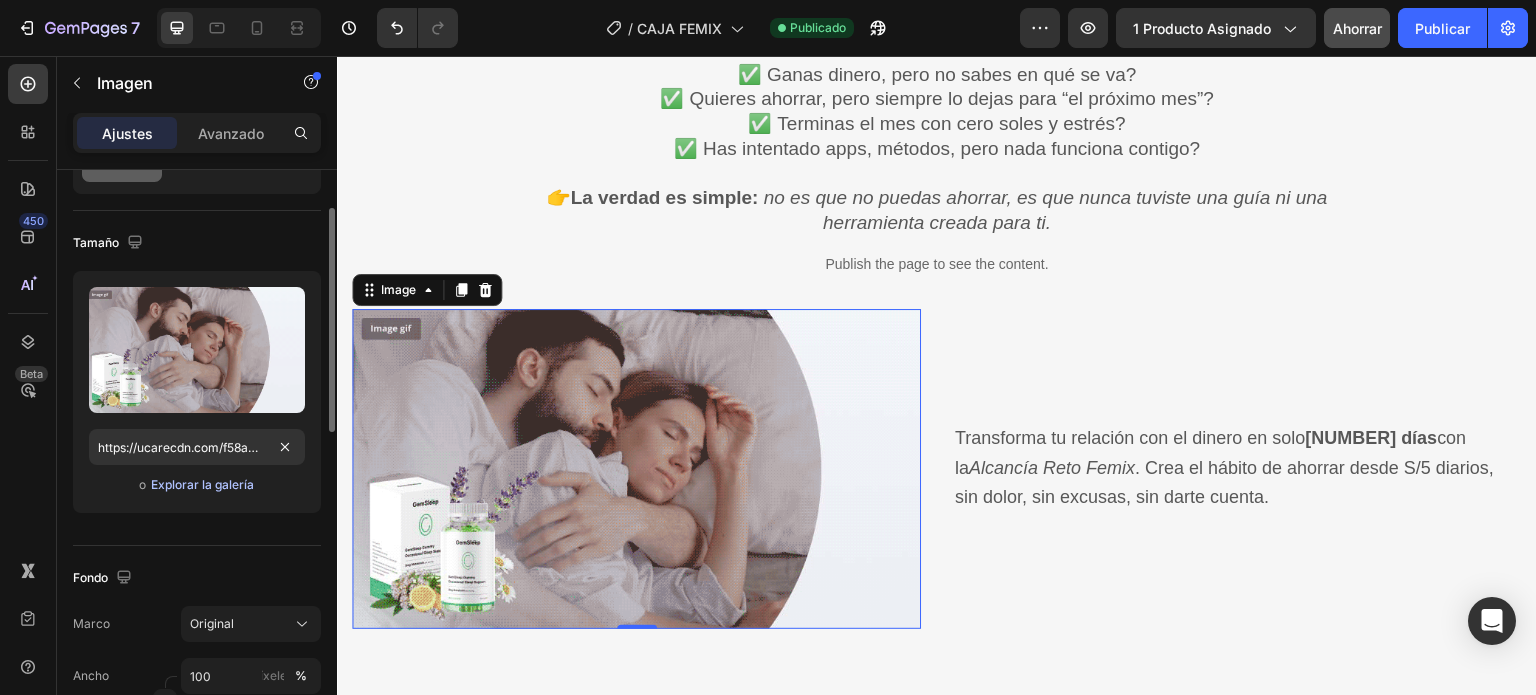 click on "o Explorar la galería" at bounding box center (197, 485) 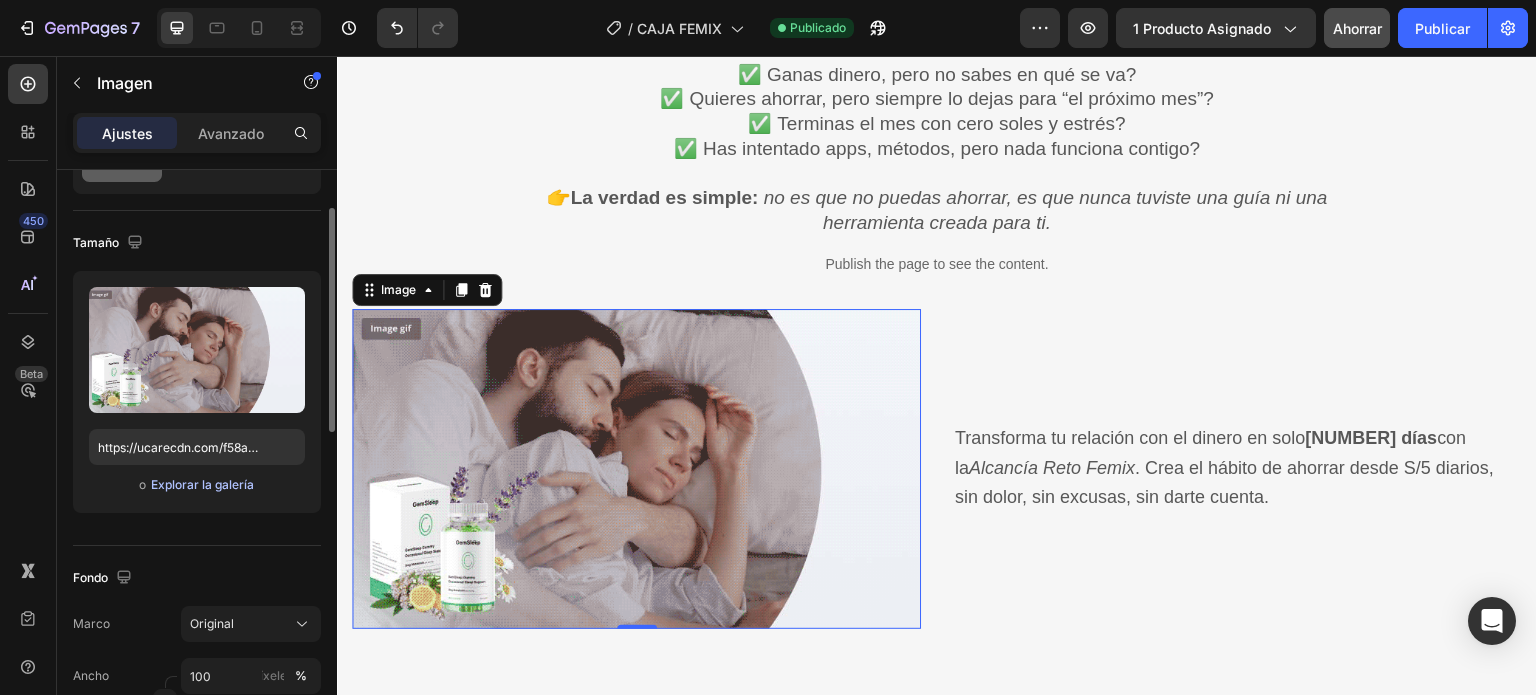 click on "Explorar la galería" at bounding box center (202, 484) 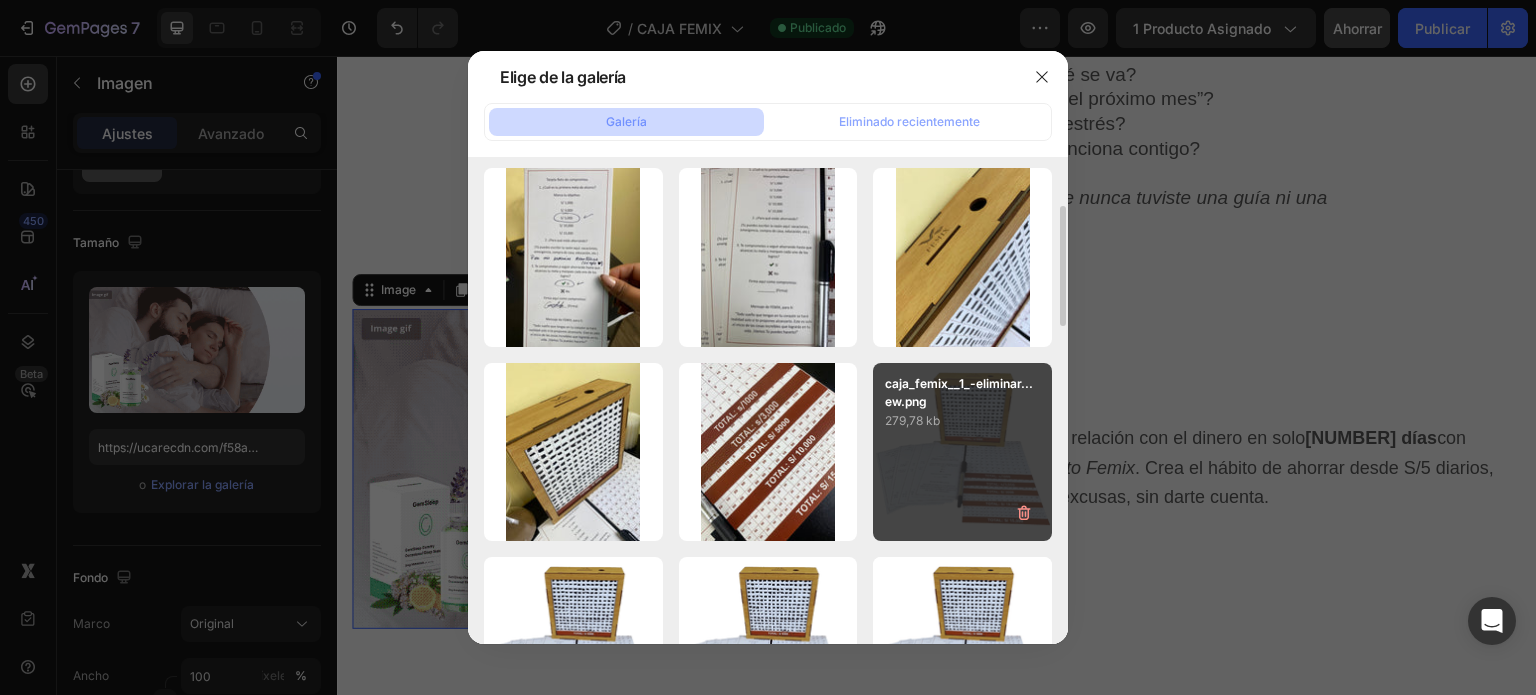 scroll, scrollTop: 0, scrollLeft: 0, axis: both 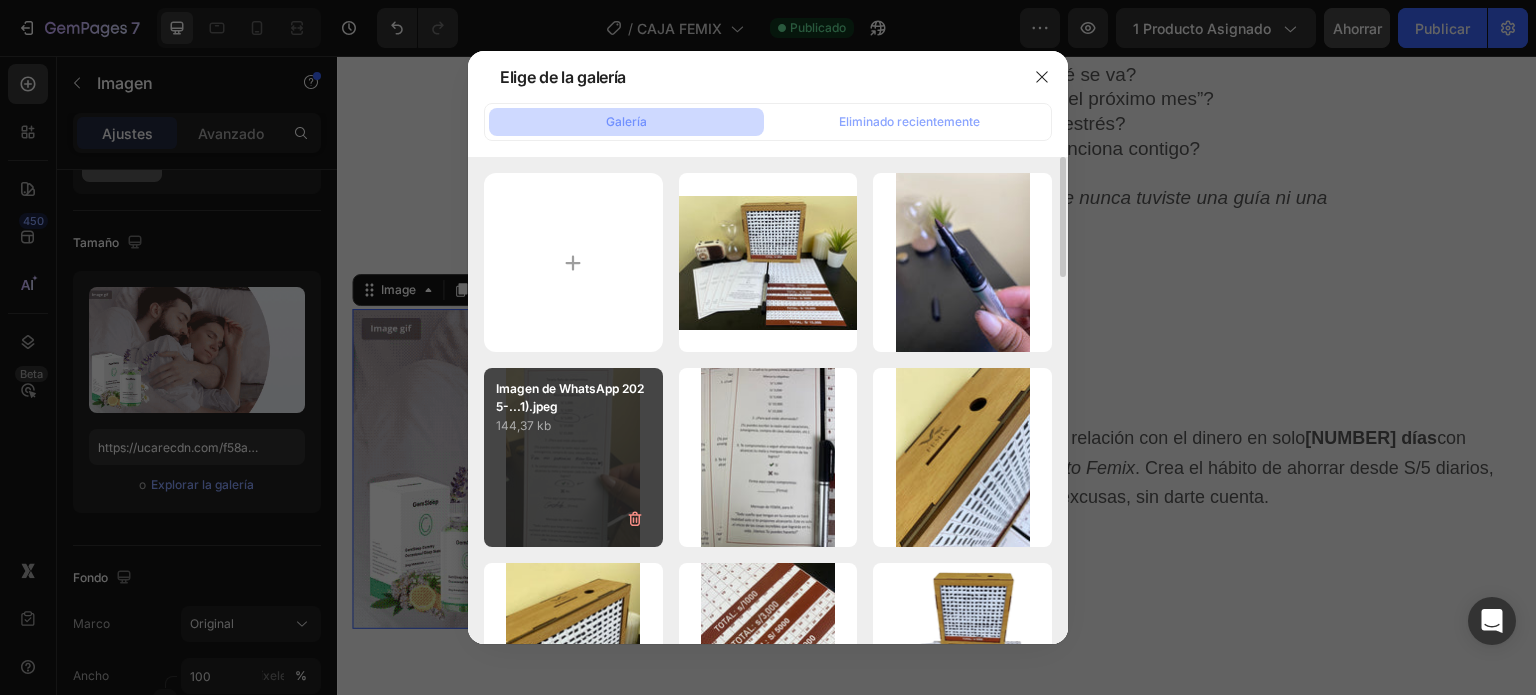 click on "Imagen de WhatsApp 2025-...1).jpeg 144,37 kb" at bounding box center [573, 457] 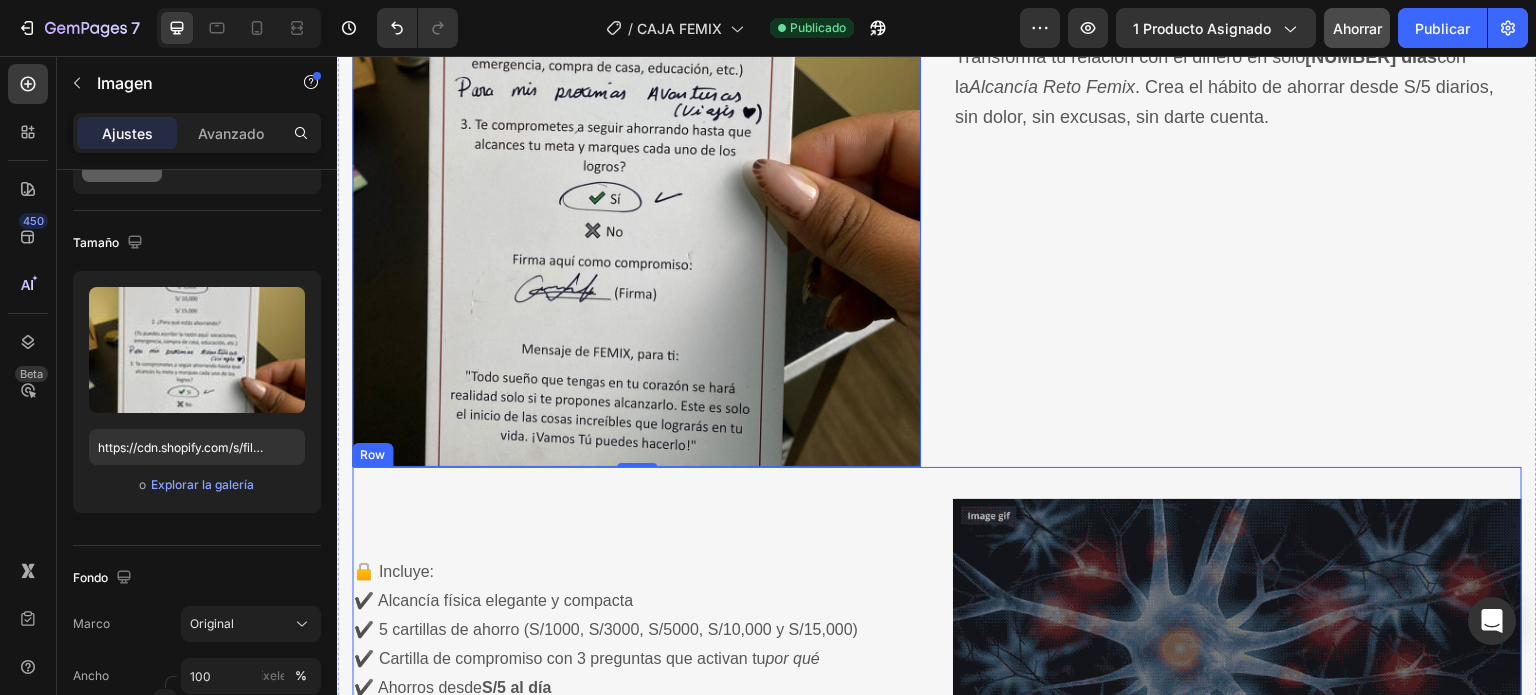 scroll, scrollTop: 2600, scrollLeft: 0, axis: vertical 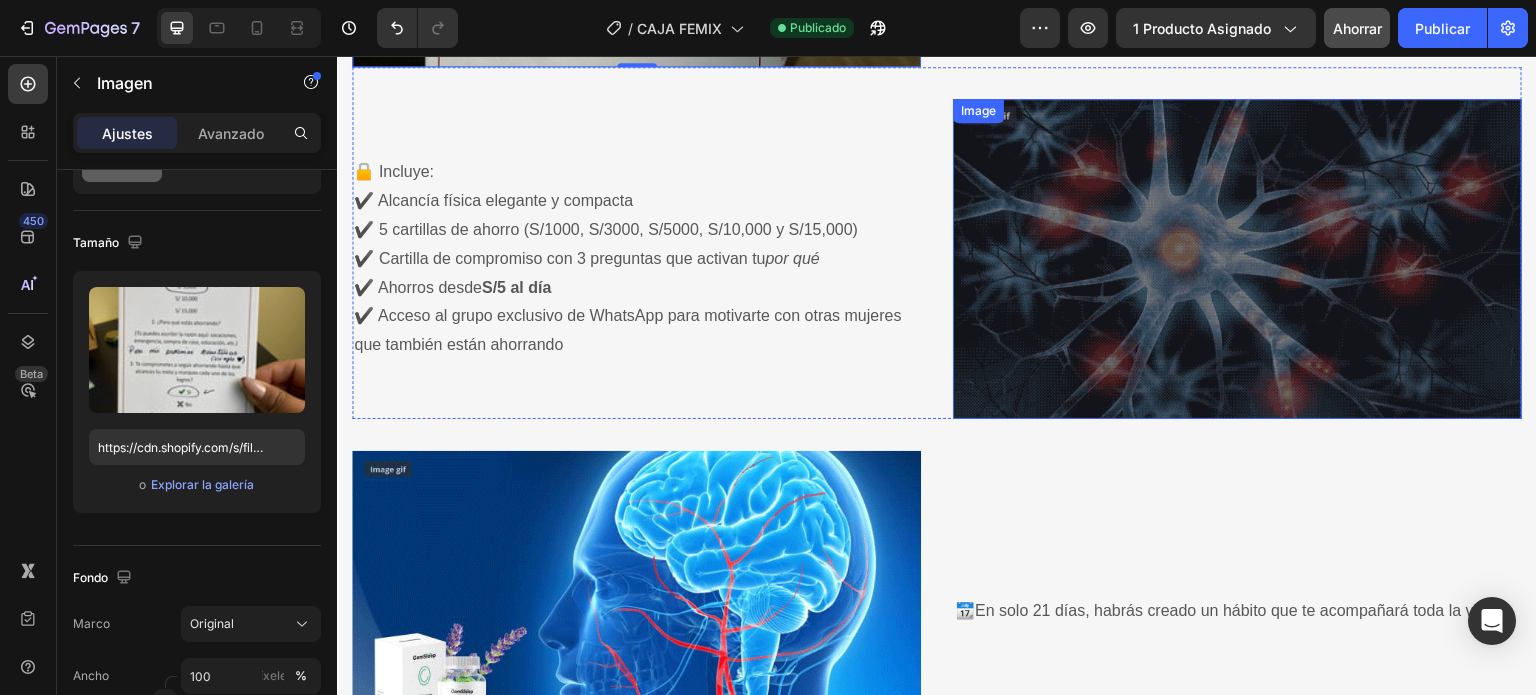 click at bounding box center [1237, 259] 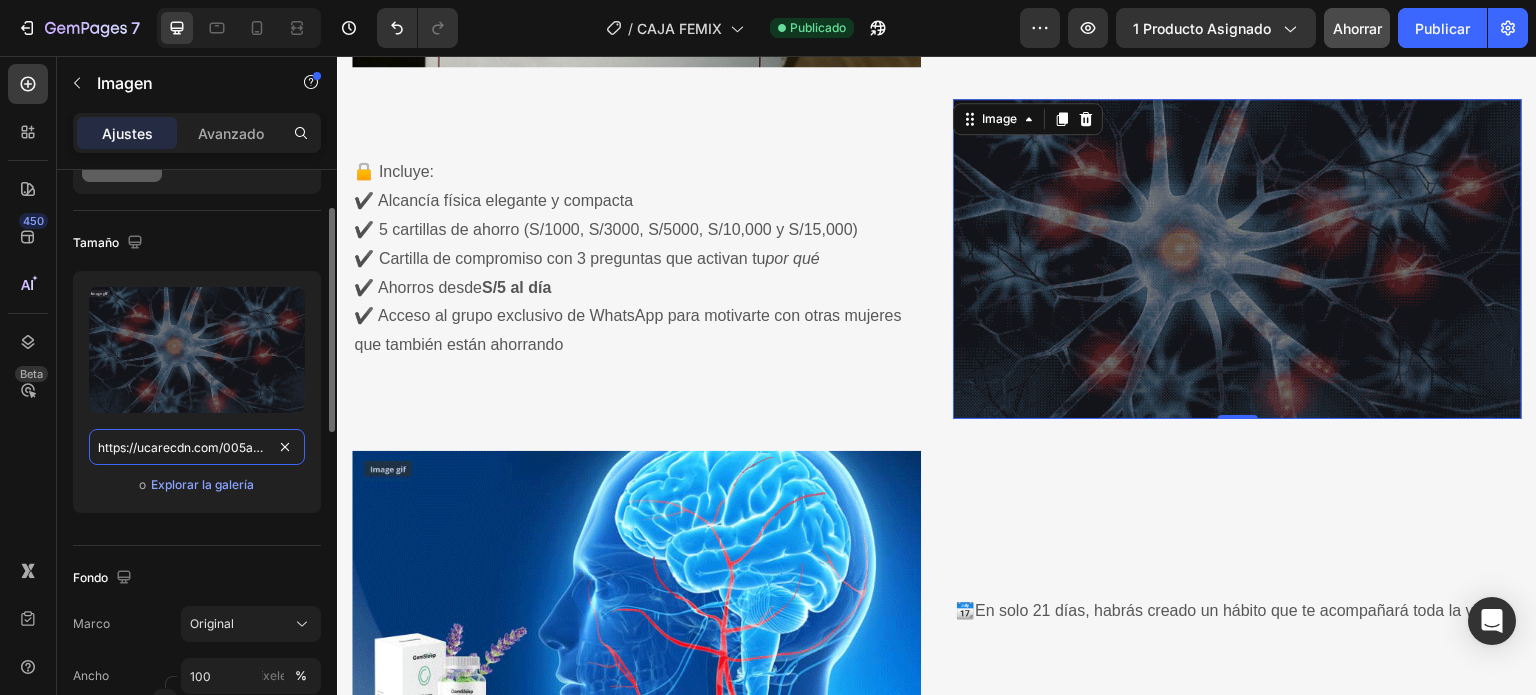 click on "https://ucarecdn.com/005acc0c-07e4-4480-84fa-57b61c5cac9a/-/format/auto/" at bounding box center (197, 447) 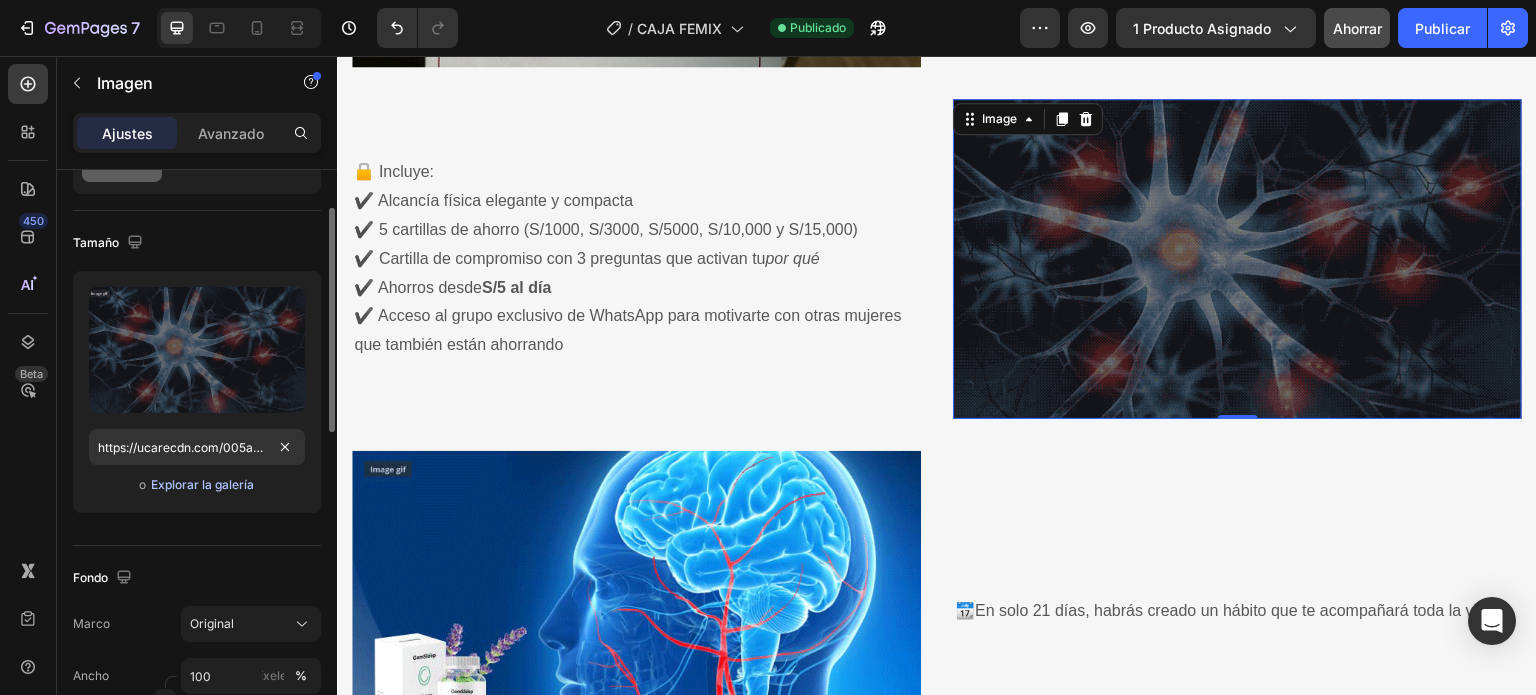 click on "Explorar la galería" at bounding box center (202, 484) 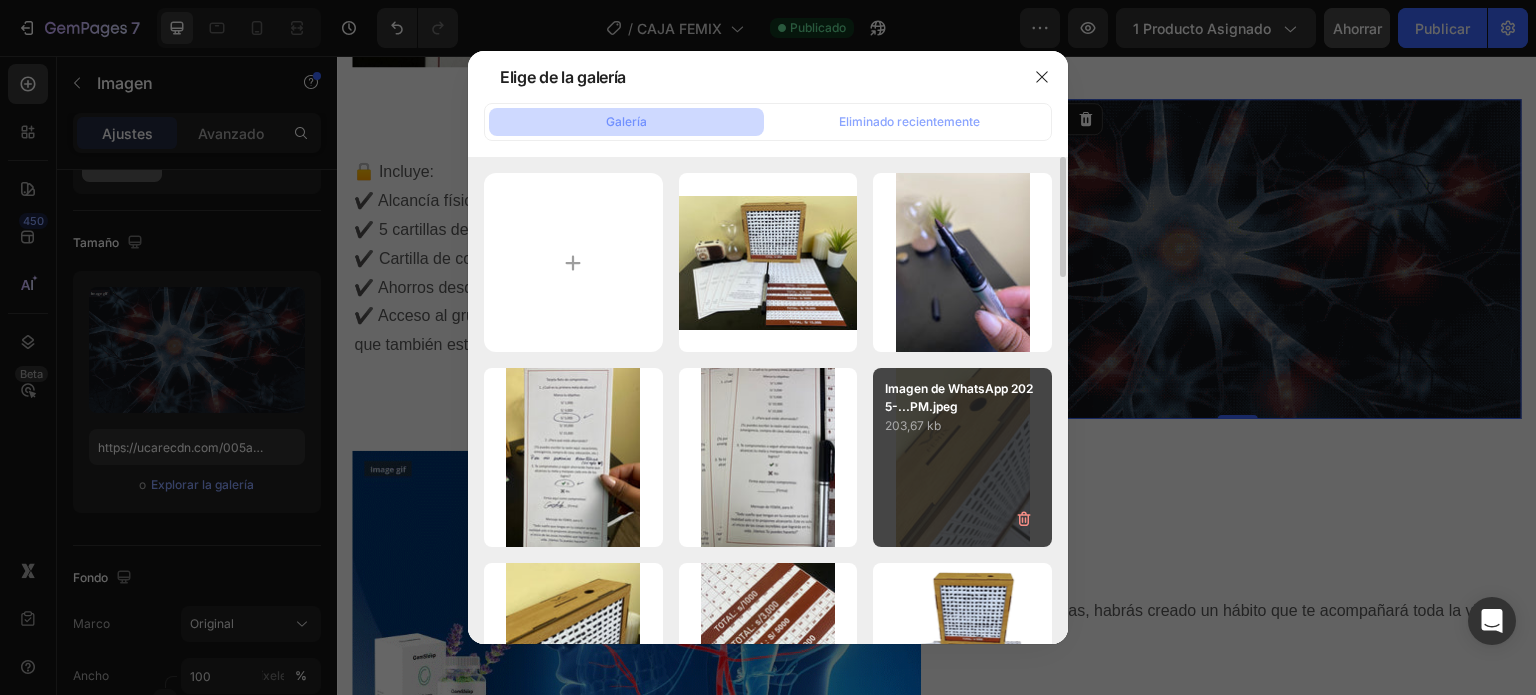 click on "Imagen de WhatsApp 2025-...PM.jpeg 203,67 kb" at bounding box center (962, 457) 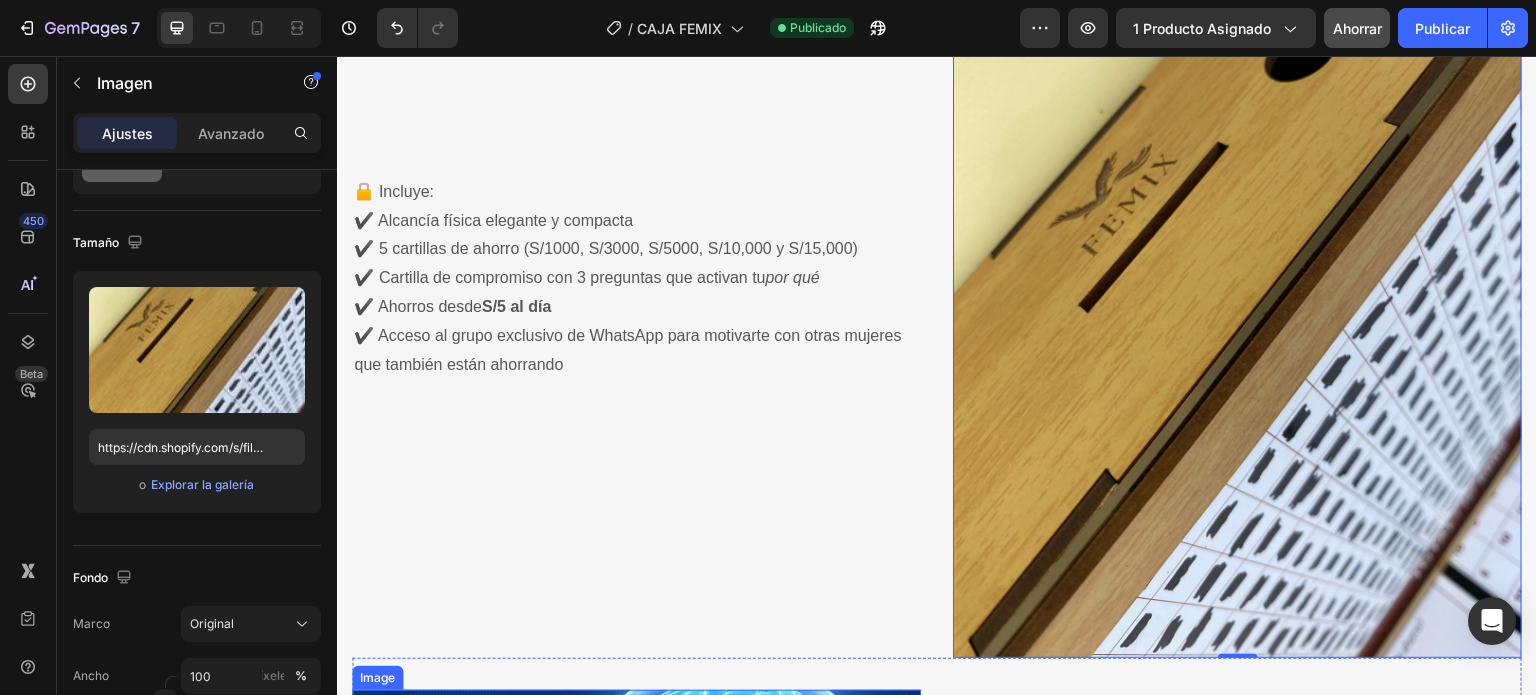 scroll, scrollTop: 3016, scrollLeft: 0, axis: vertical 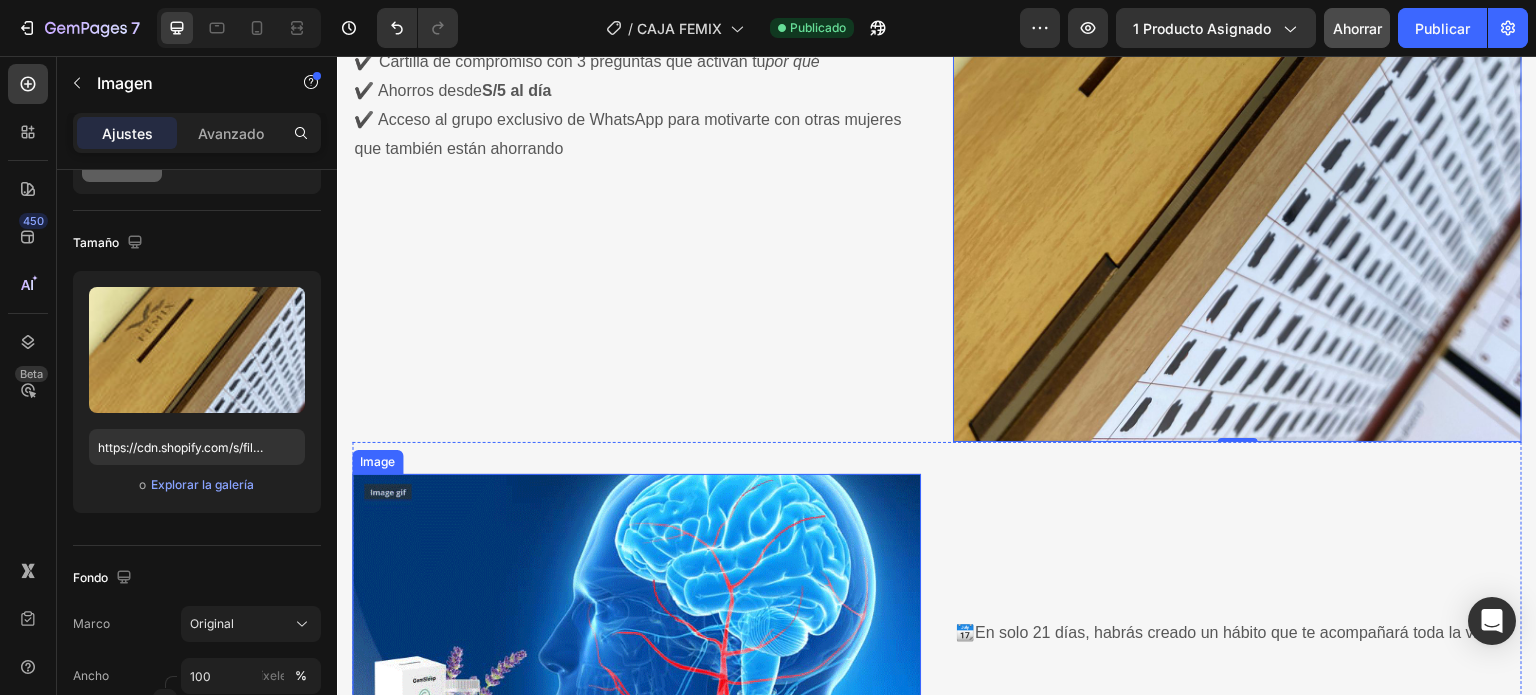 click on "Image   📆  En solo 21 días, habrás creado un hábito que te acompañará toda la vida.   Text block Row" at bounding box center [937, 618] 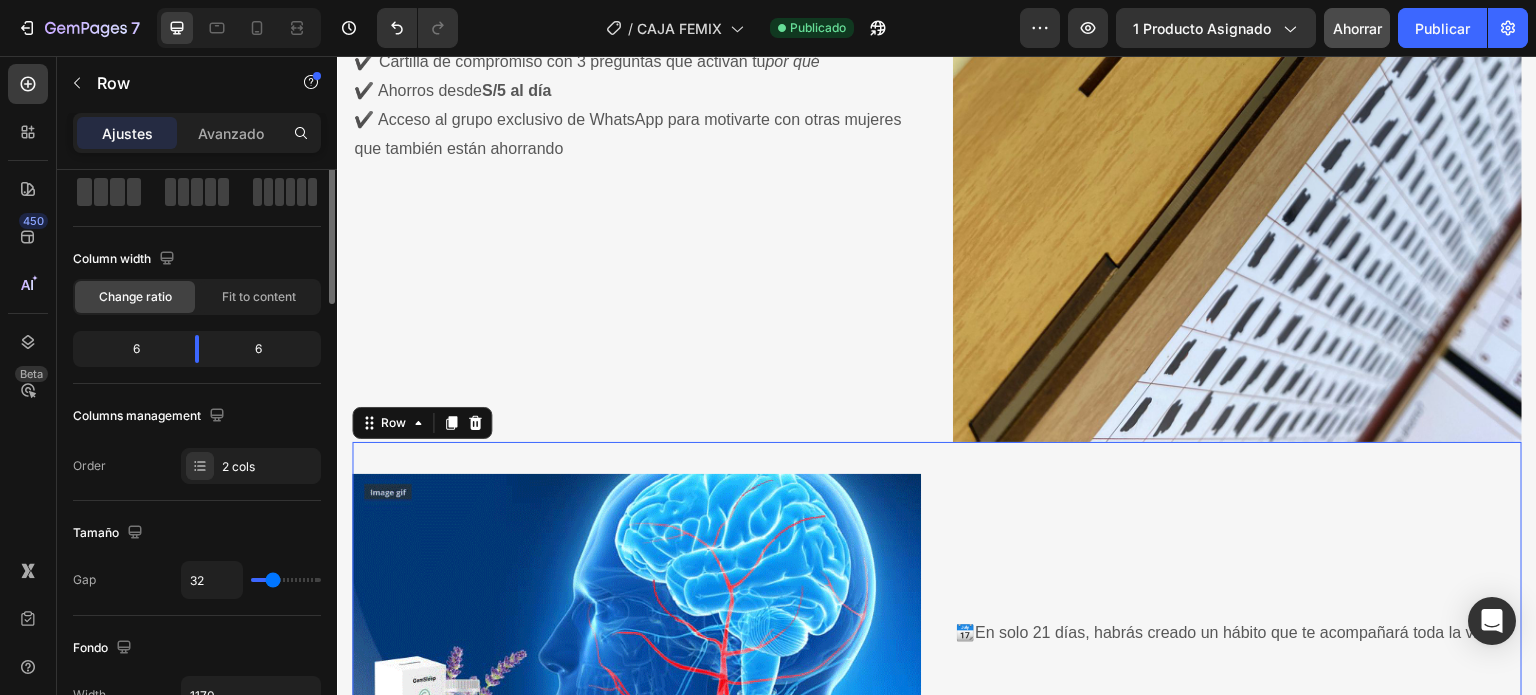 scroll, scrollTop: 0, scrollLeft: 0, axis: both 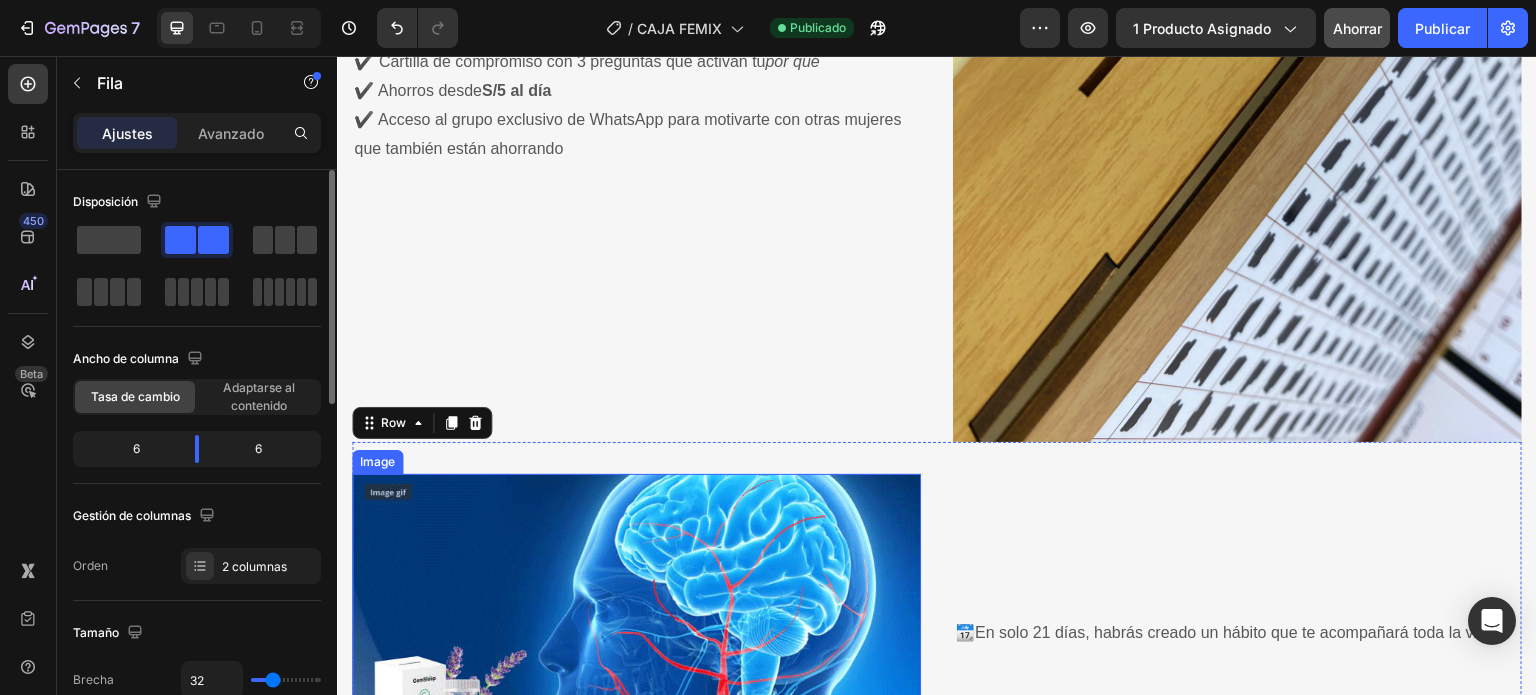 click at bounding box center (636, 634) 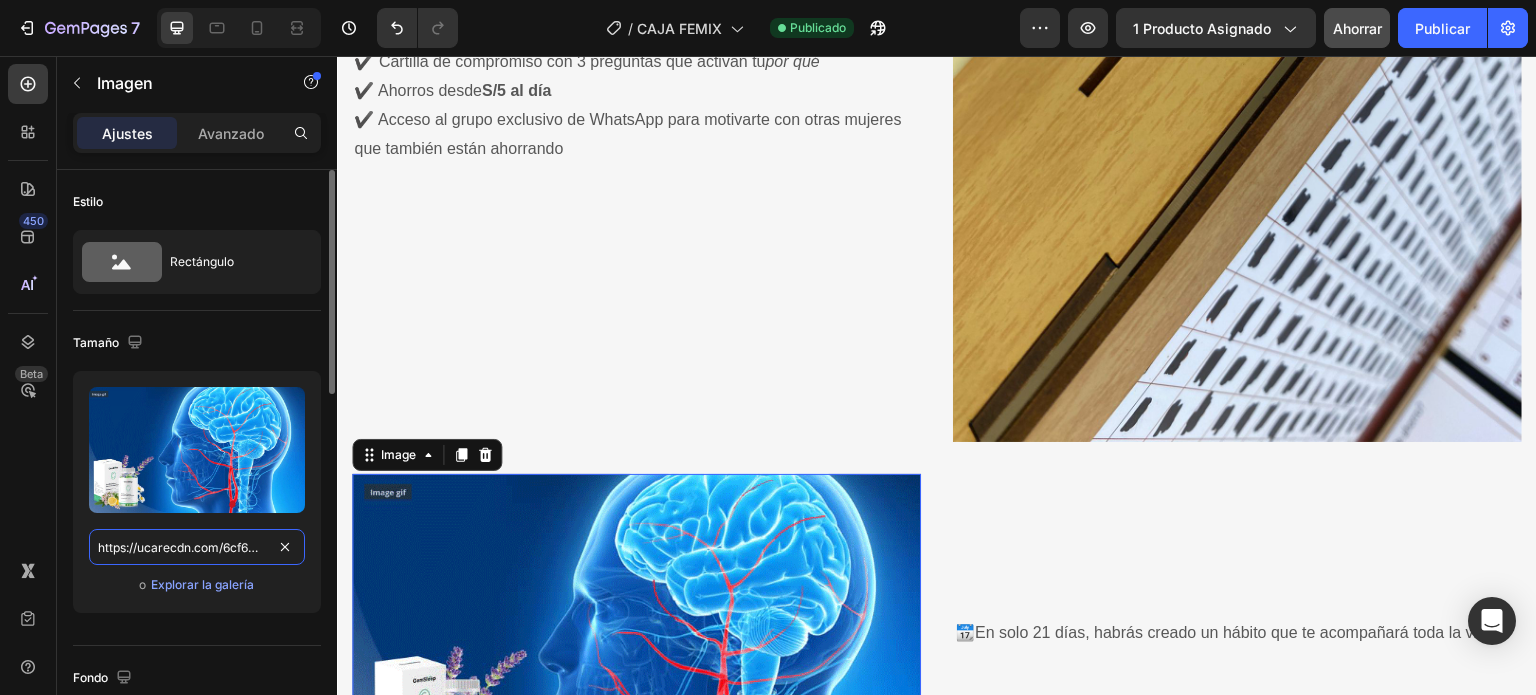click on "https://ucarecdn.com/6cf63668-bc5b-410a-b6d6-b25162681890/-/format/auto/" at bounding box center (197, 547) 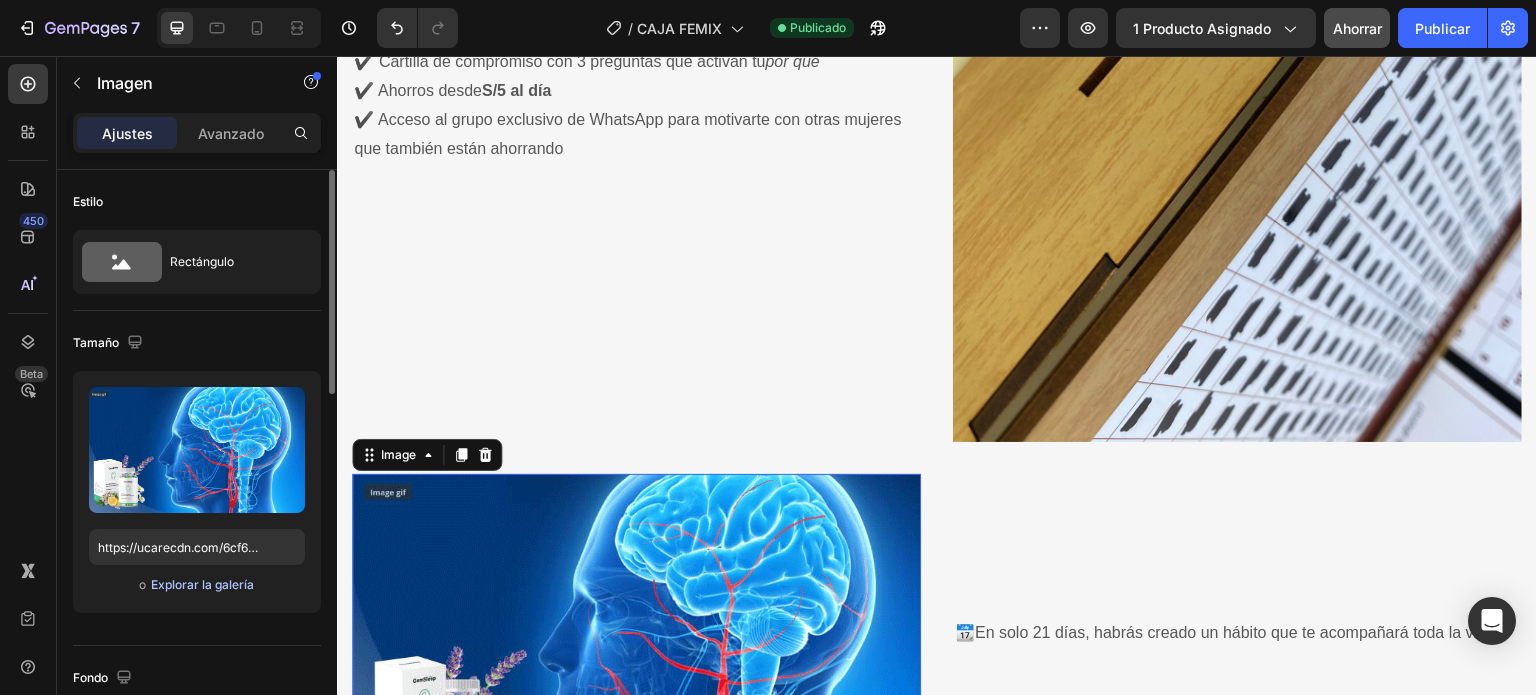 click on "Explorar la galería" at bounding box center (202, 584) 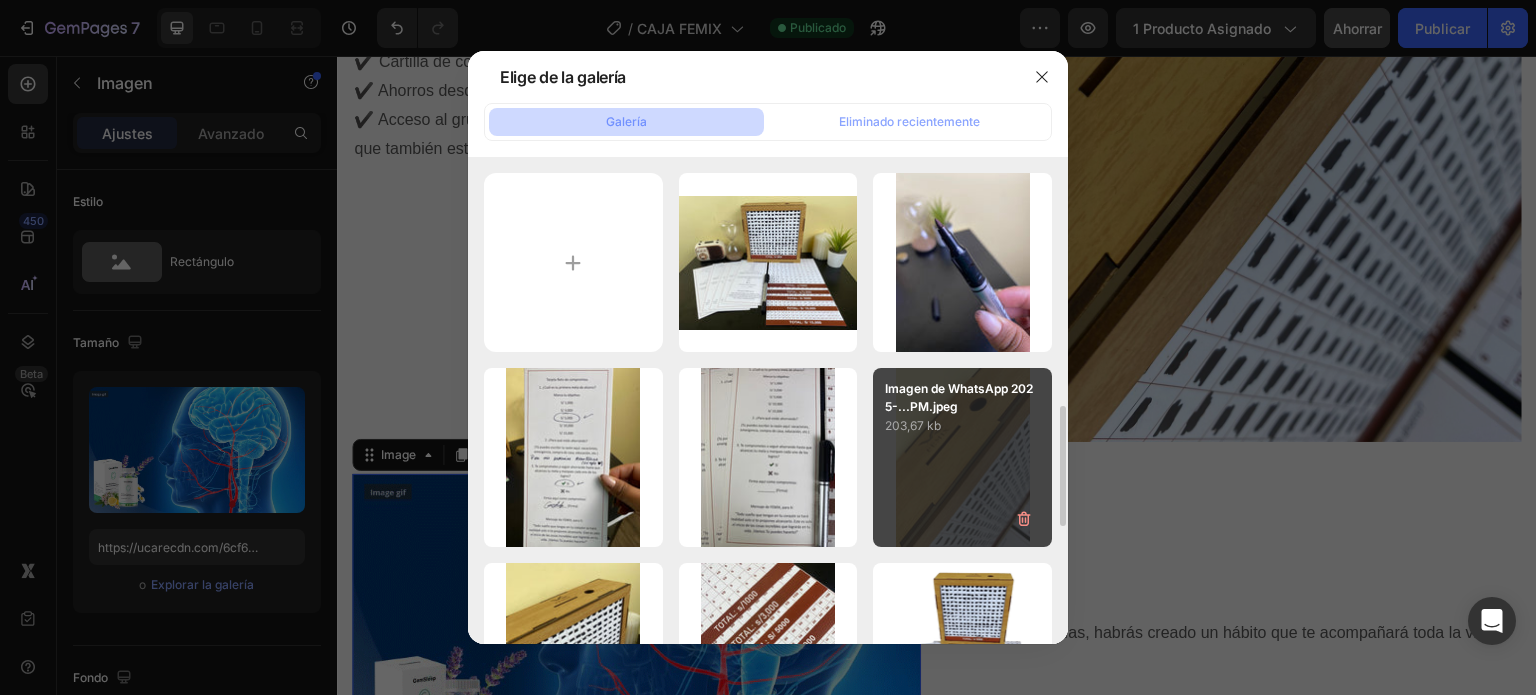 scroll, scrollTop: 300, scrollLeft: 0, axis: vertical 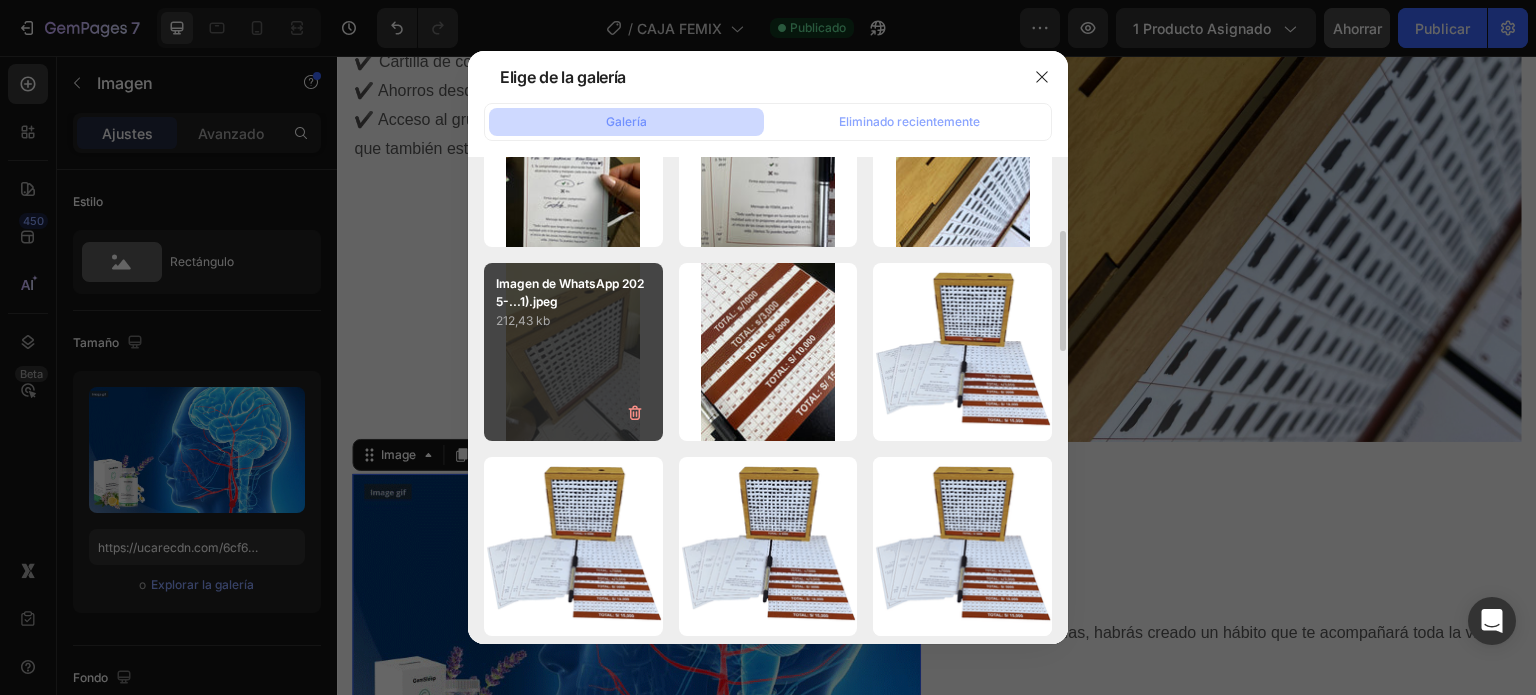 click on "Imagen de WhatsApp 2025-...1).jpeg 212,43 kb" at bounding box center [573, 352] 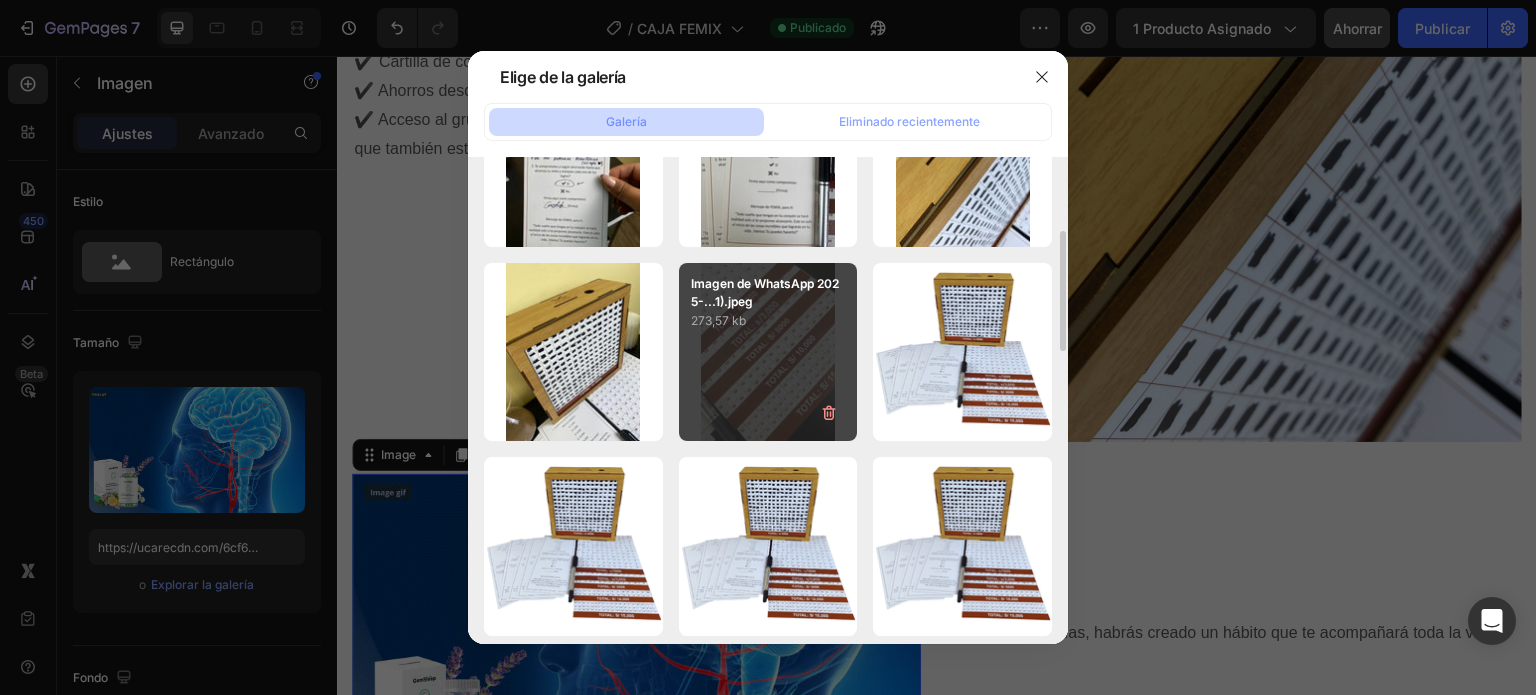 type on "https://cdn.shopify.com/s/files/1/0837/3613/3922/files/gempages_523280989133210688-686f4daa-f784-4977-9c1e-648f7ae75d08.jpg" 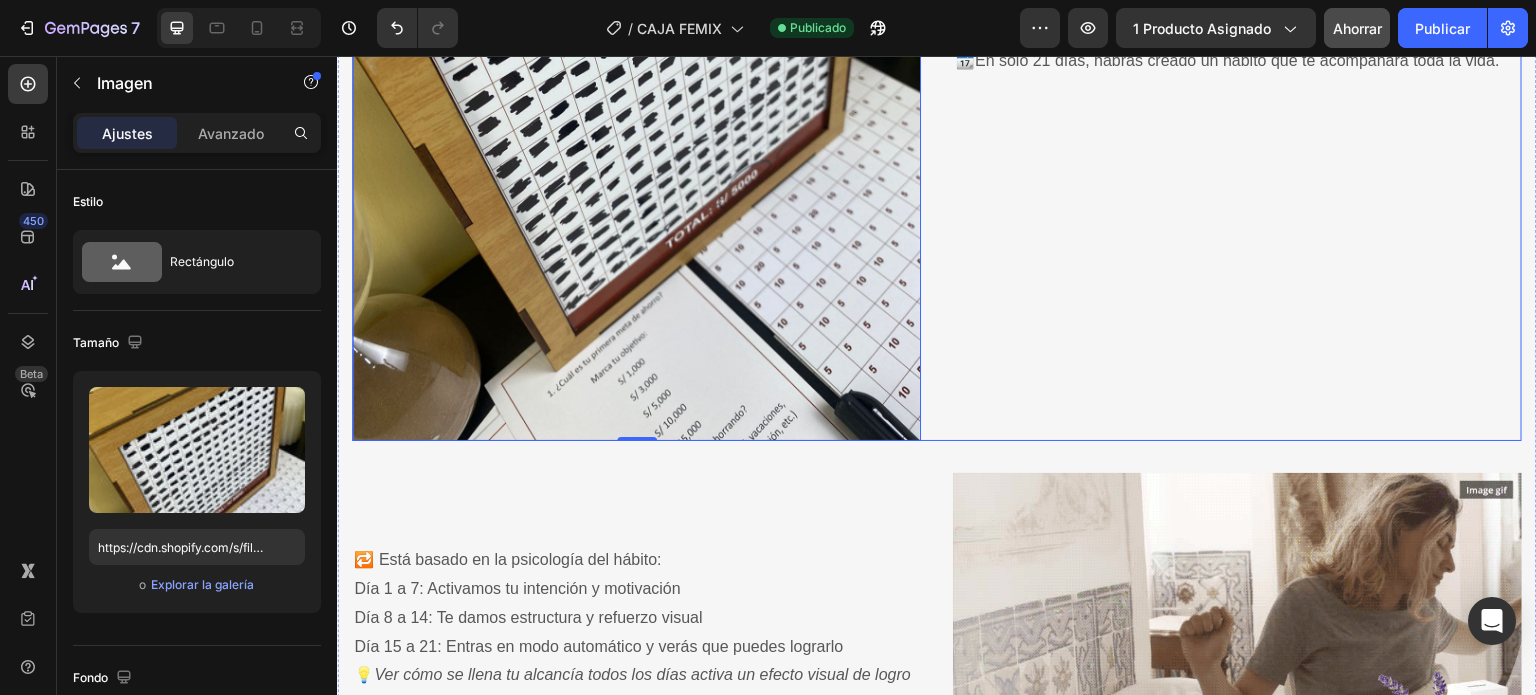 scroll, scrollTop: 4016, scrollLeft: 0, axis: vertical 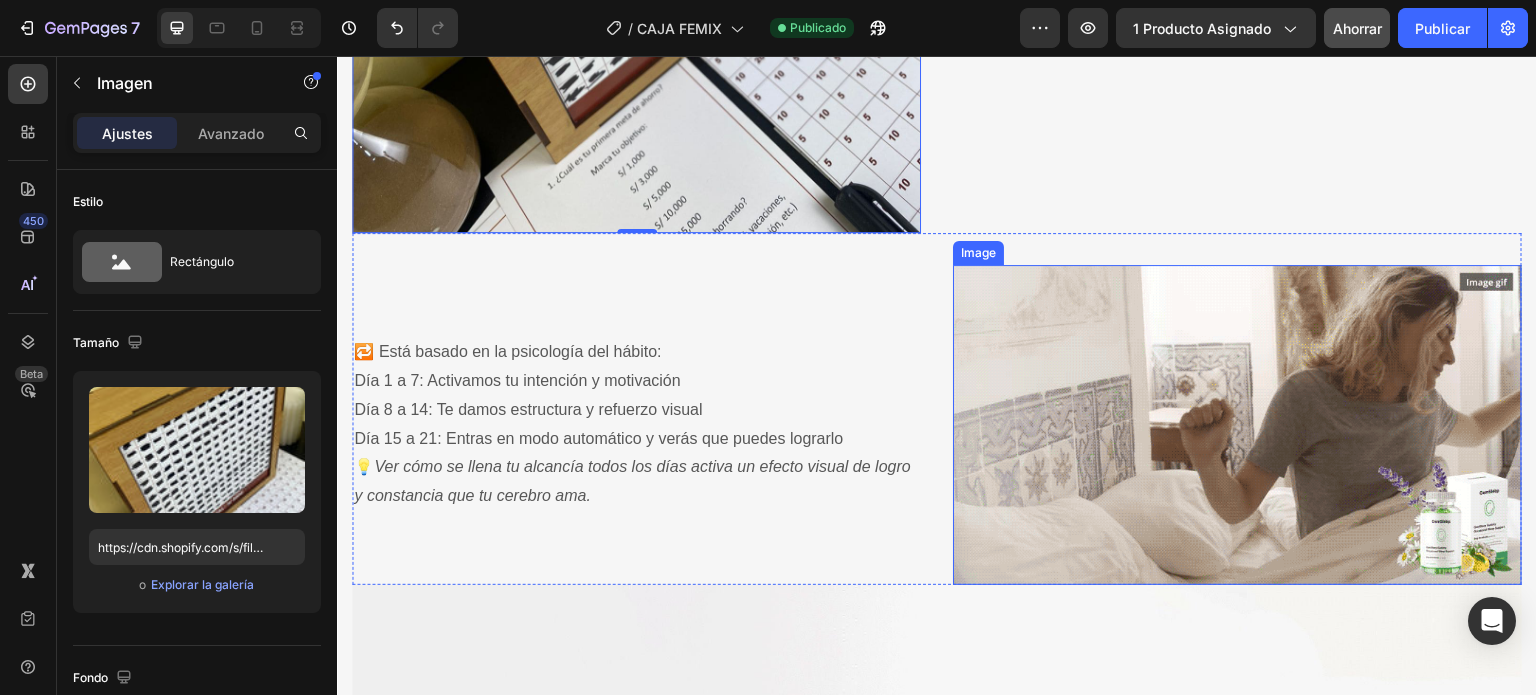 click at bounding box center (1237, 425) 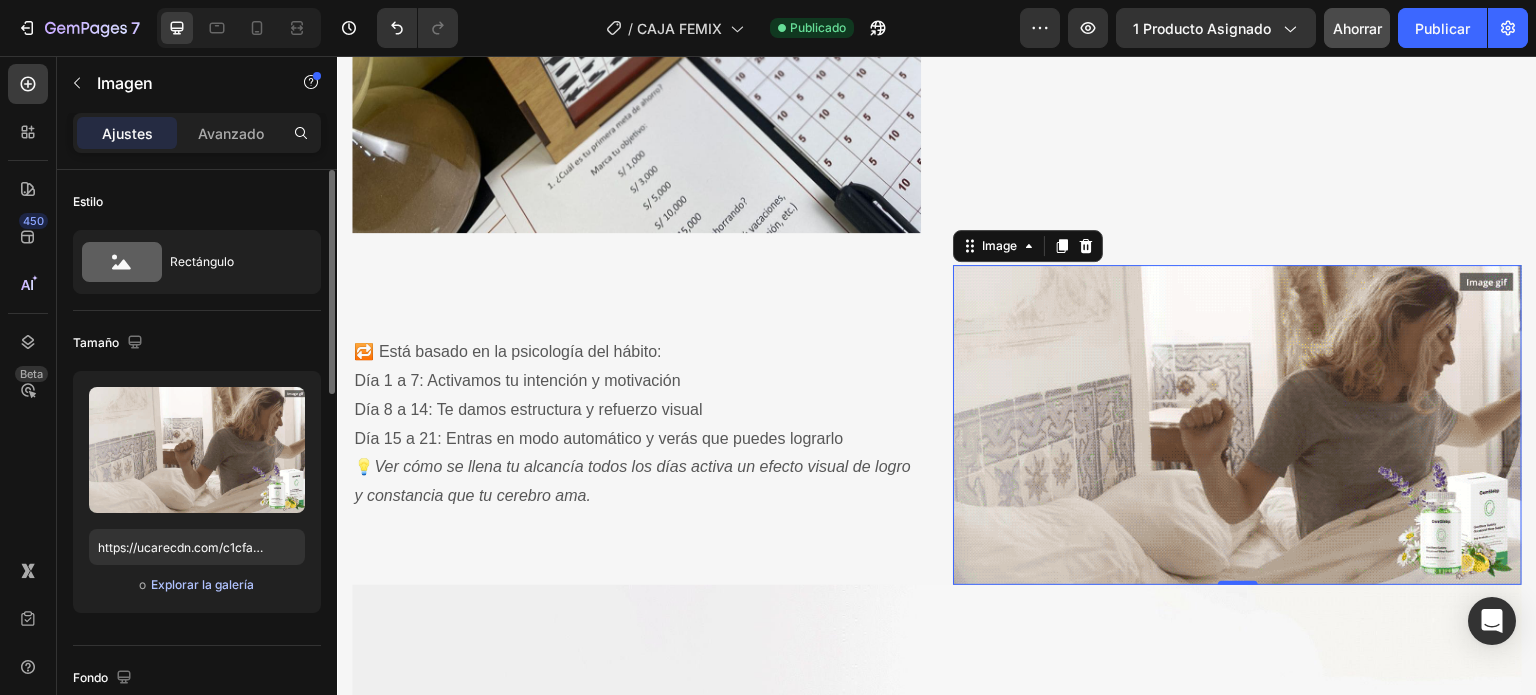click on "Explorar la galería" at bounding box center [202, 584] 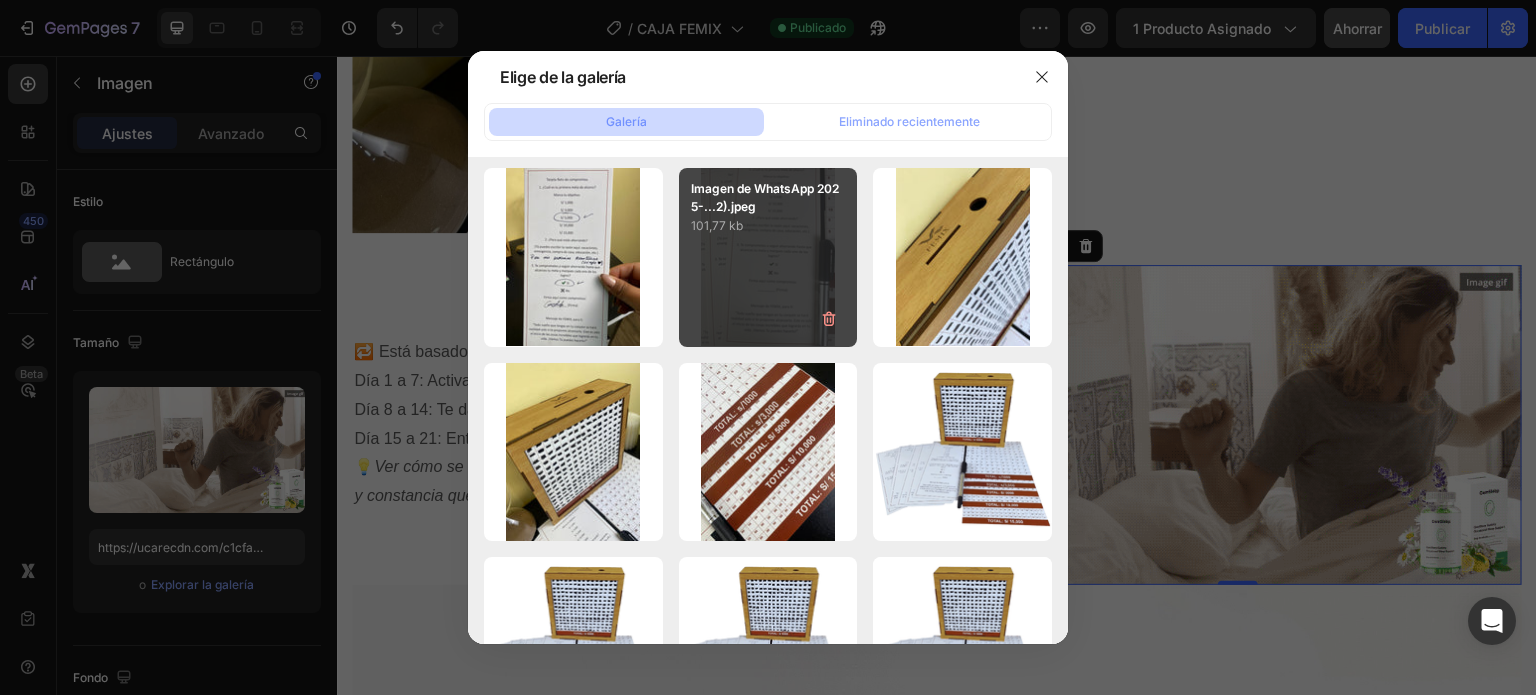 scroll, scrollTop: 0, scrollLeft: 0, axis: both 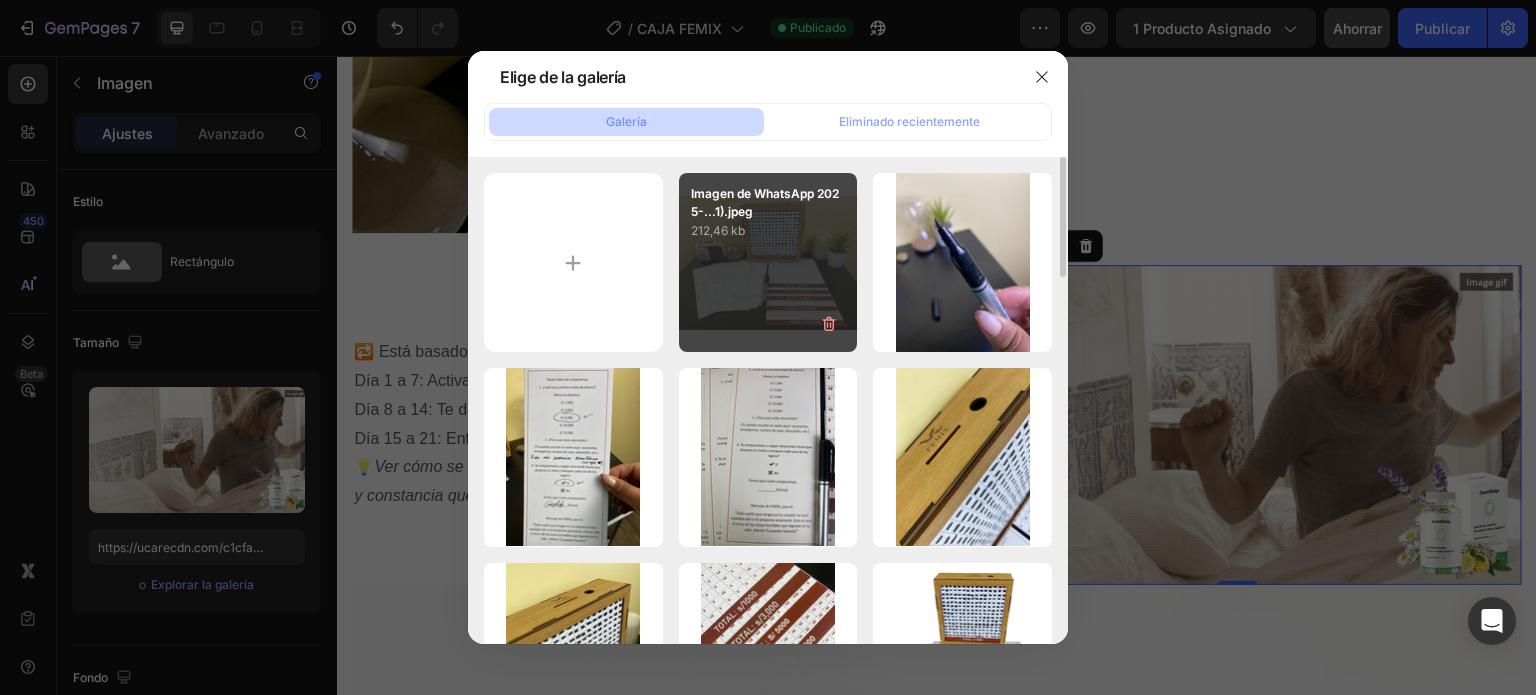 click on "Imagen de WhatsApp 2025-...1).jpeg 212,46 kb" at bounding box center [768, 262] 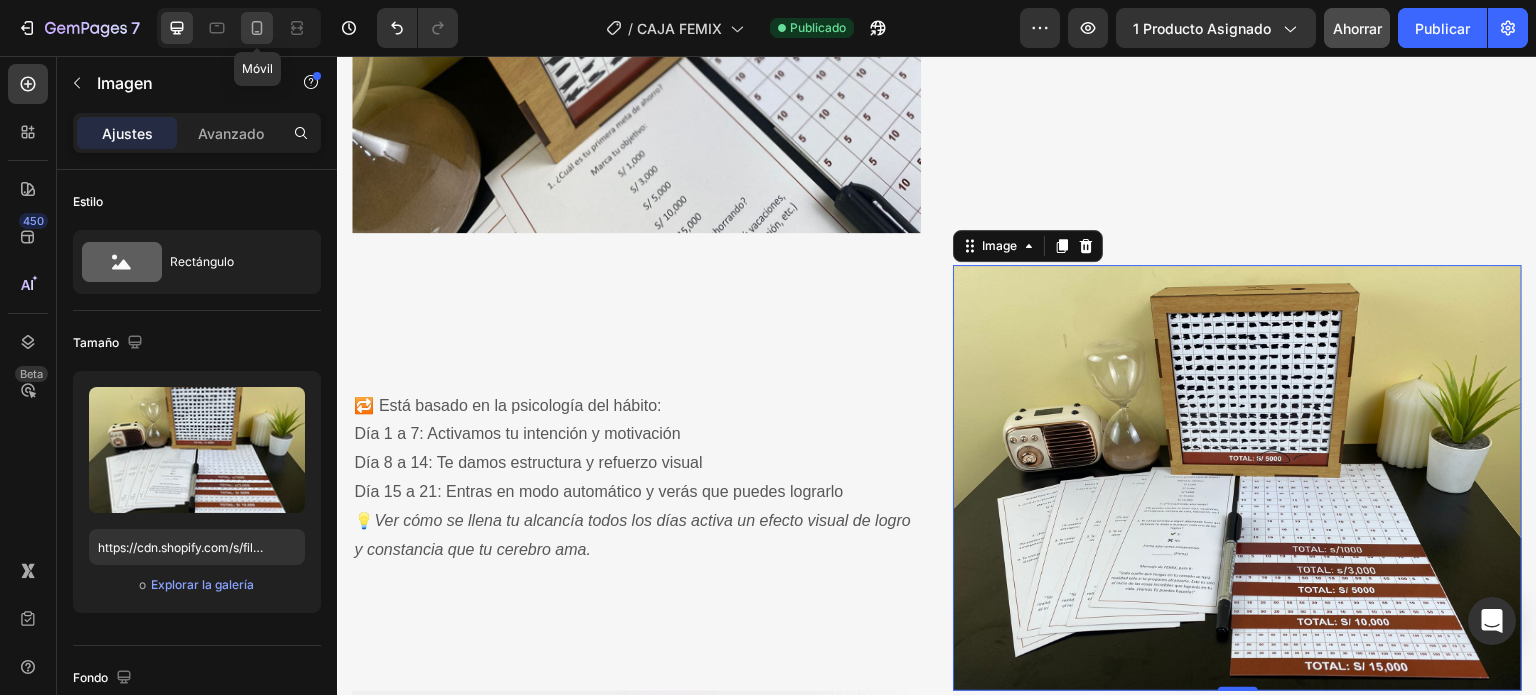 click 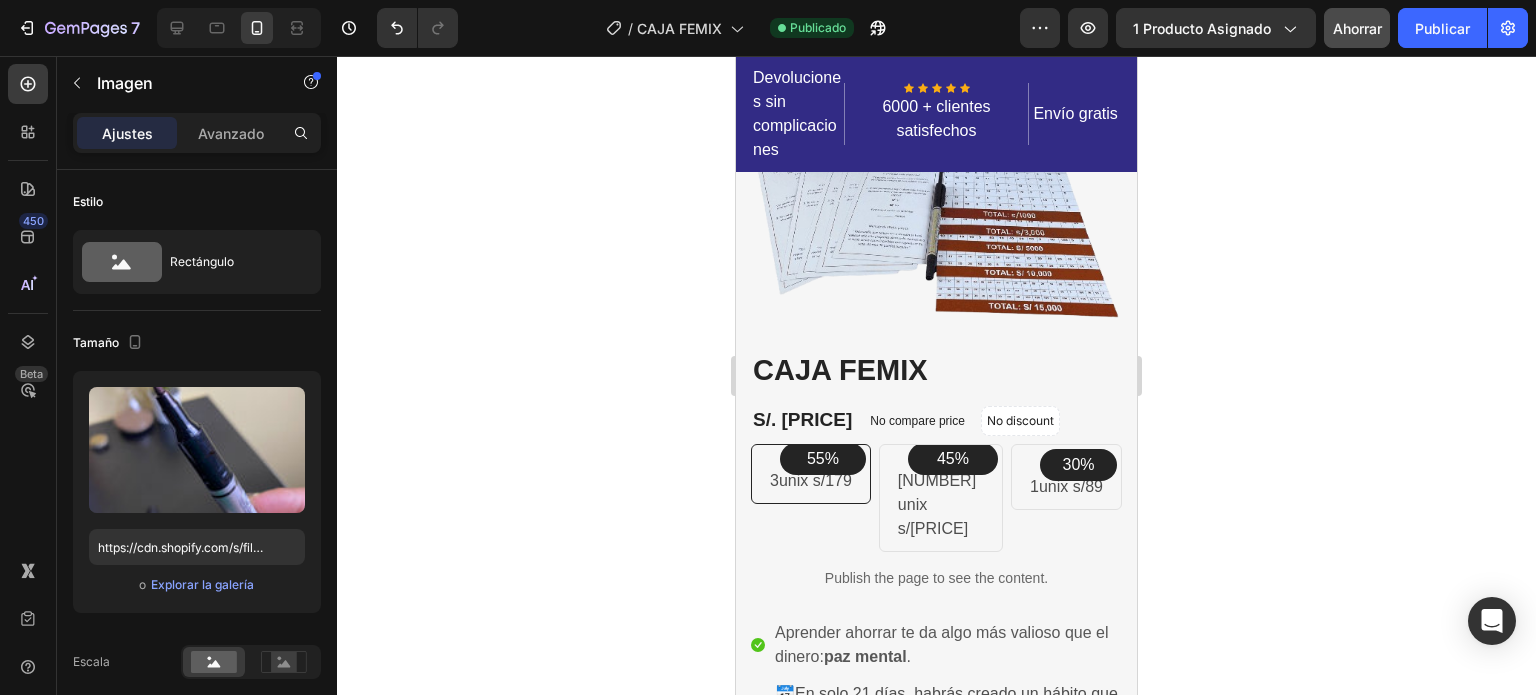 scroll, scrollTop: 0, scrollLeft: 0, axis: both 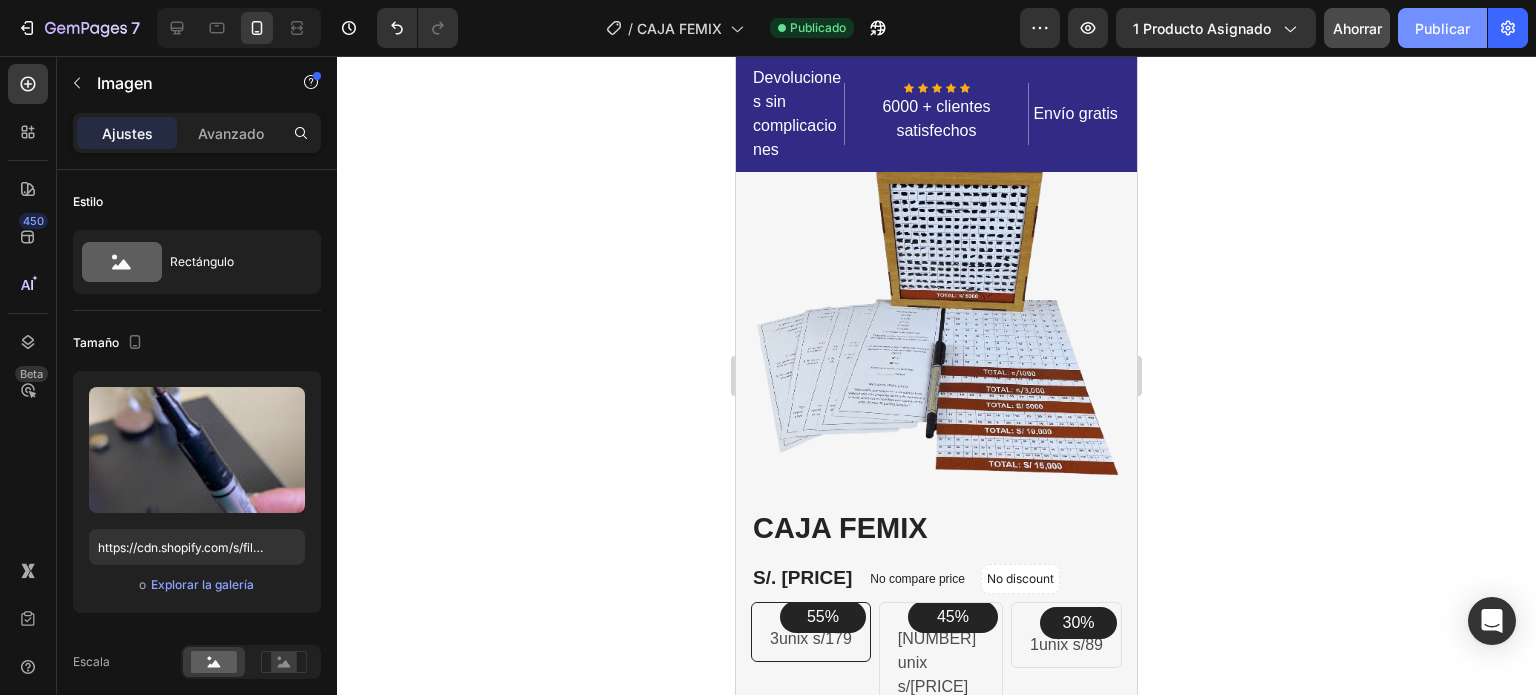 click on "Publicar" 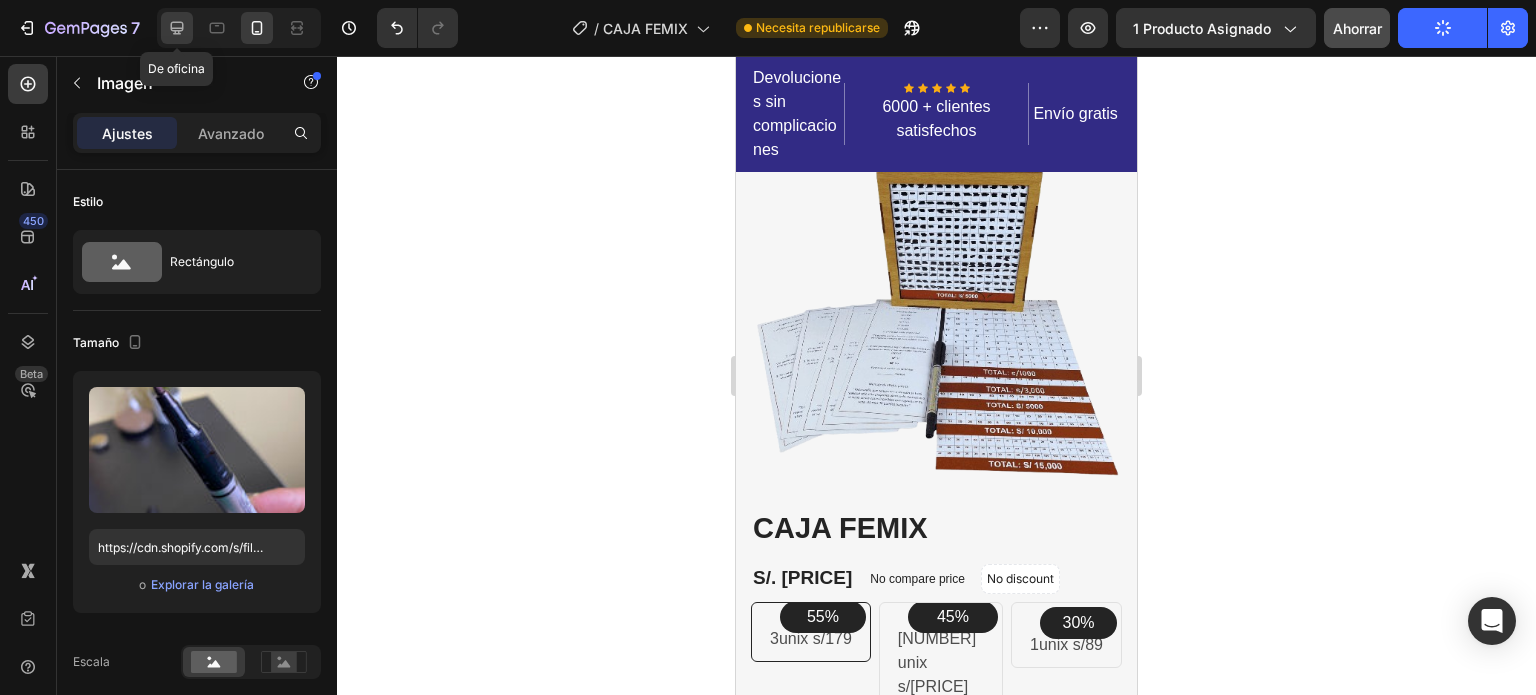 click 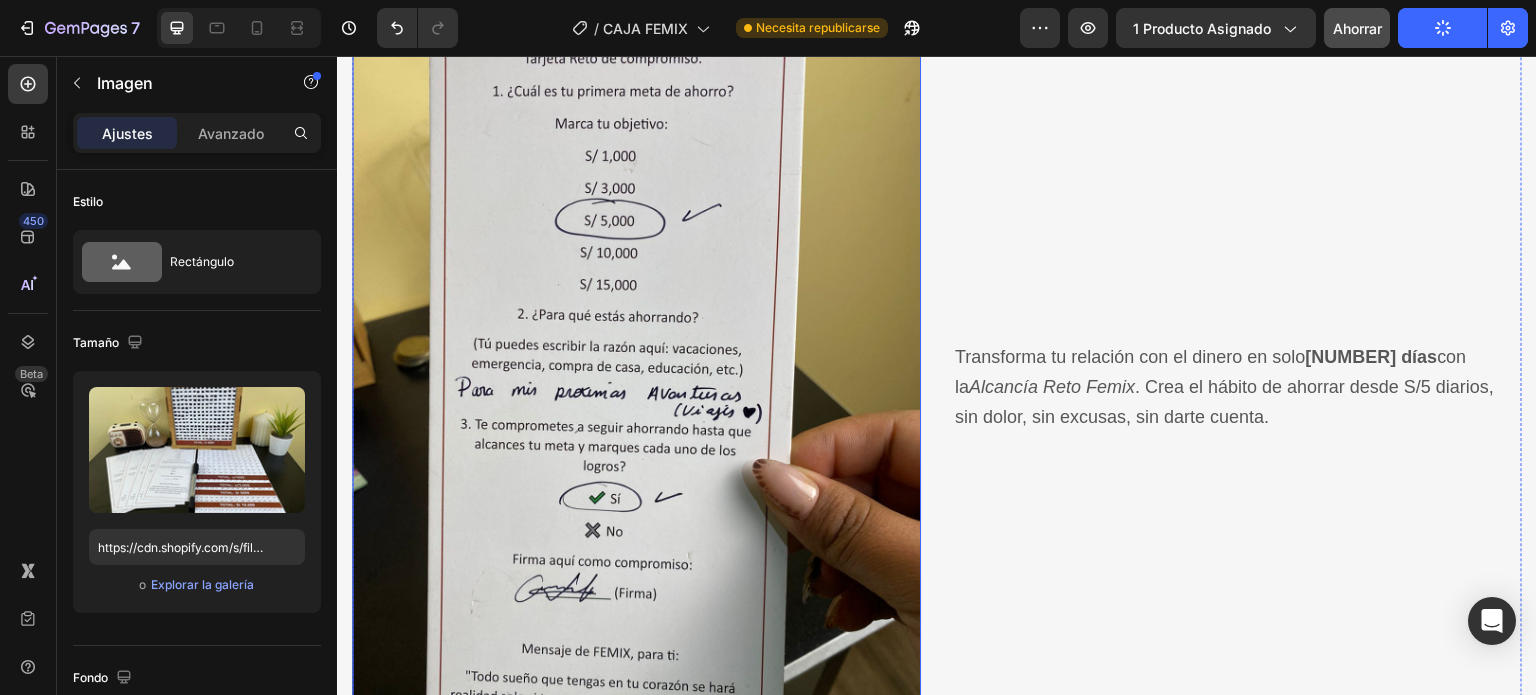 scroll, scrollTop: 2200, scrollLeft: 0, axis: vertical 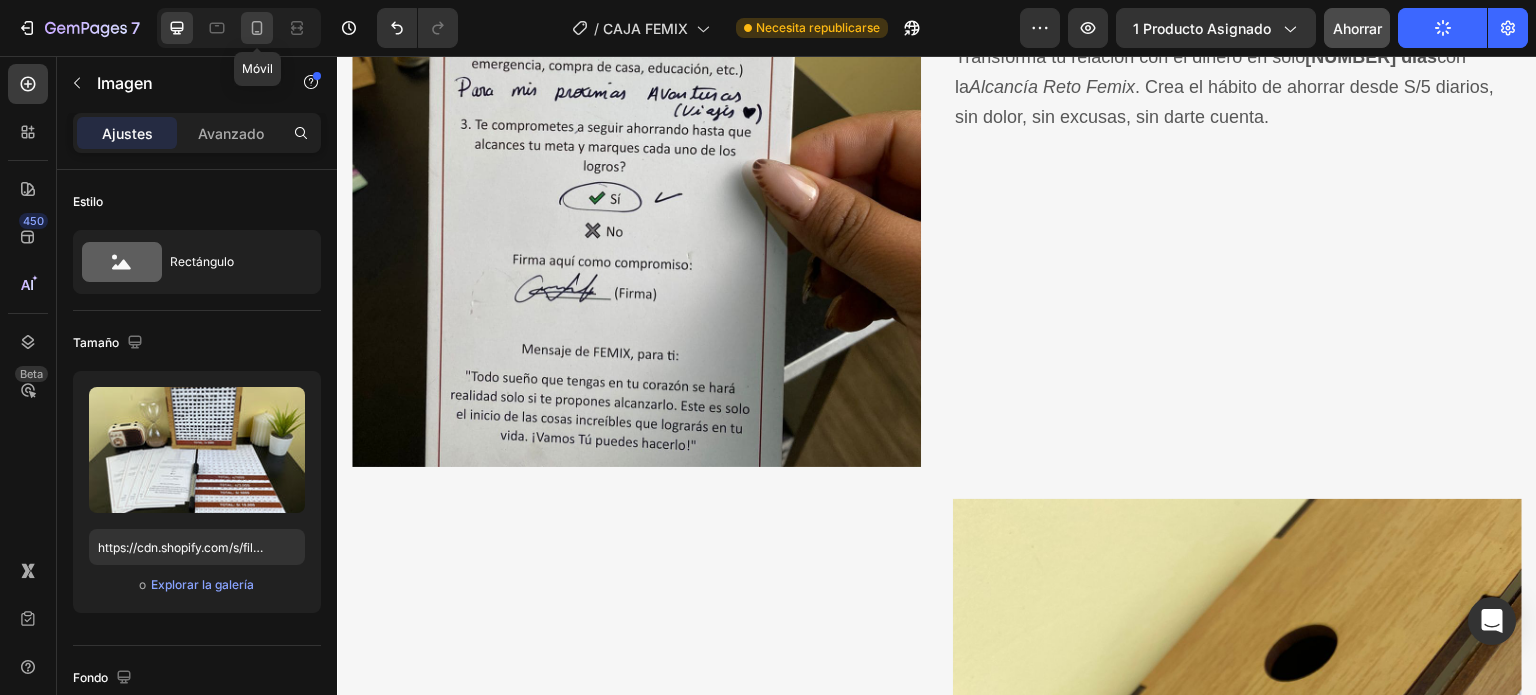 click 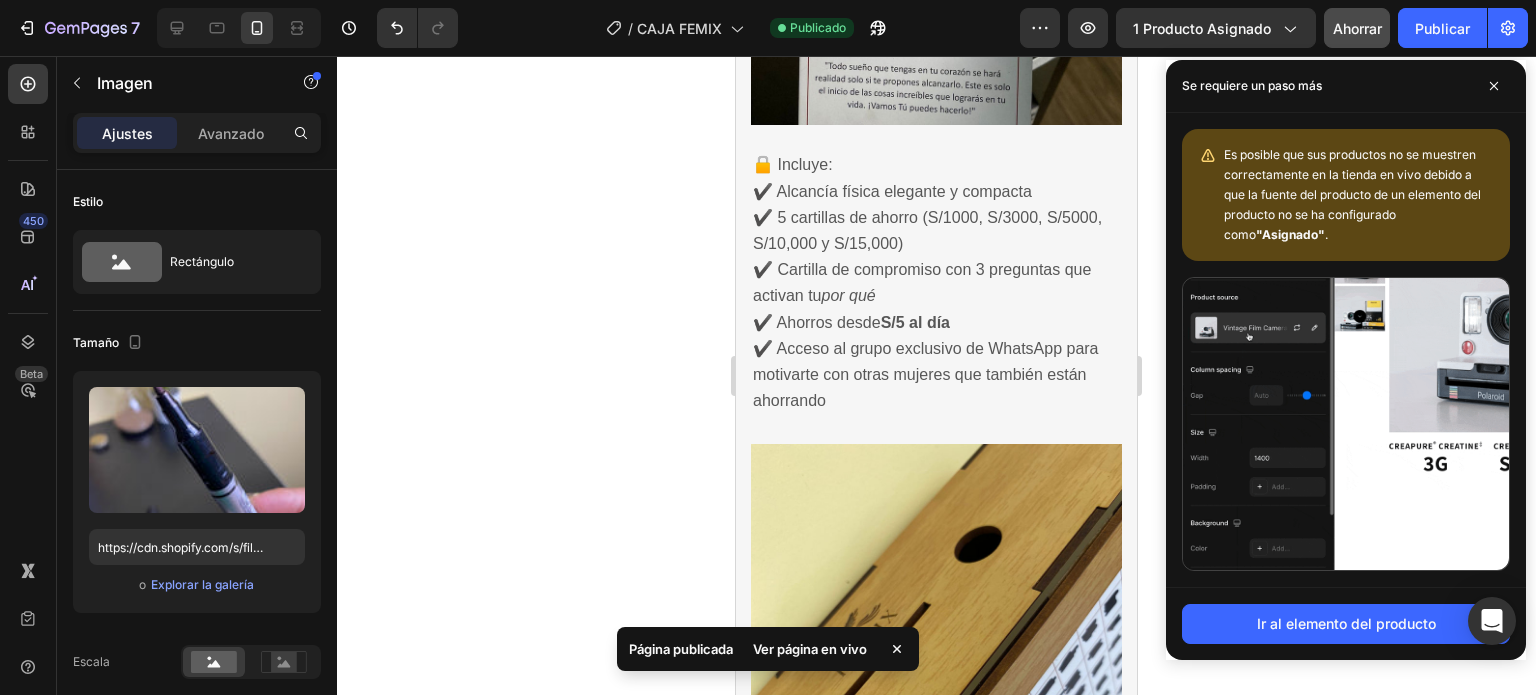 scroll, scrollTop: 2951, scrollLeft: 0, axis: vertical 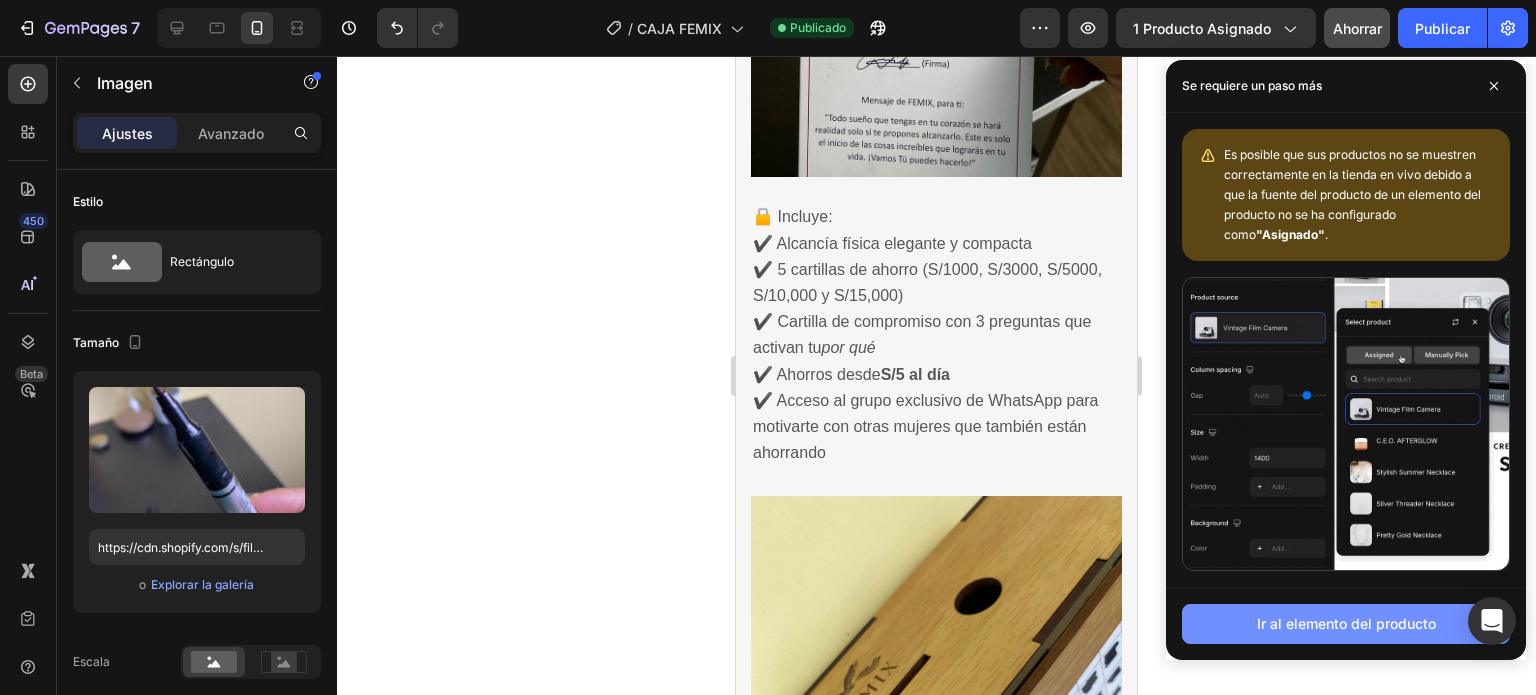 click on "Ir al elemento del producto" 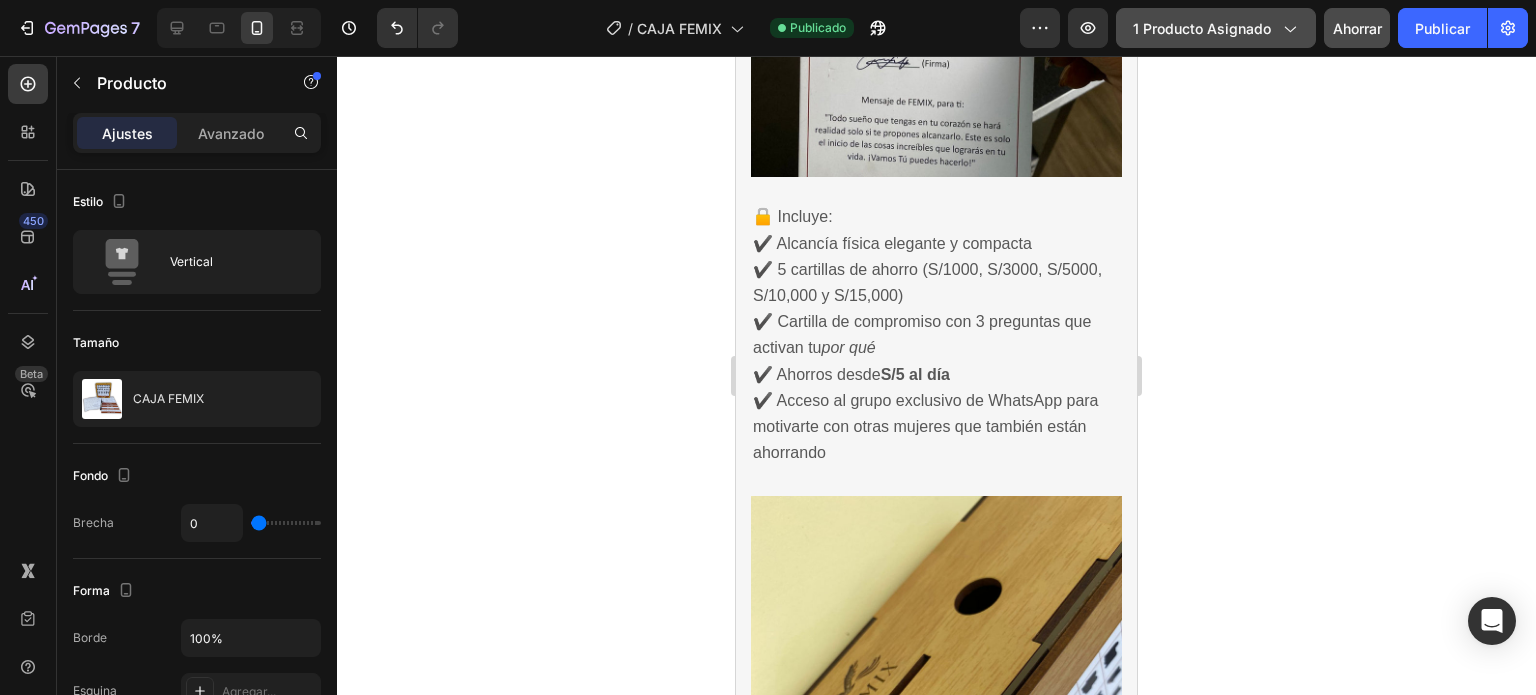click on "1 producto asignado" at bounding box center (1202, 28) 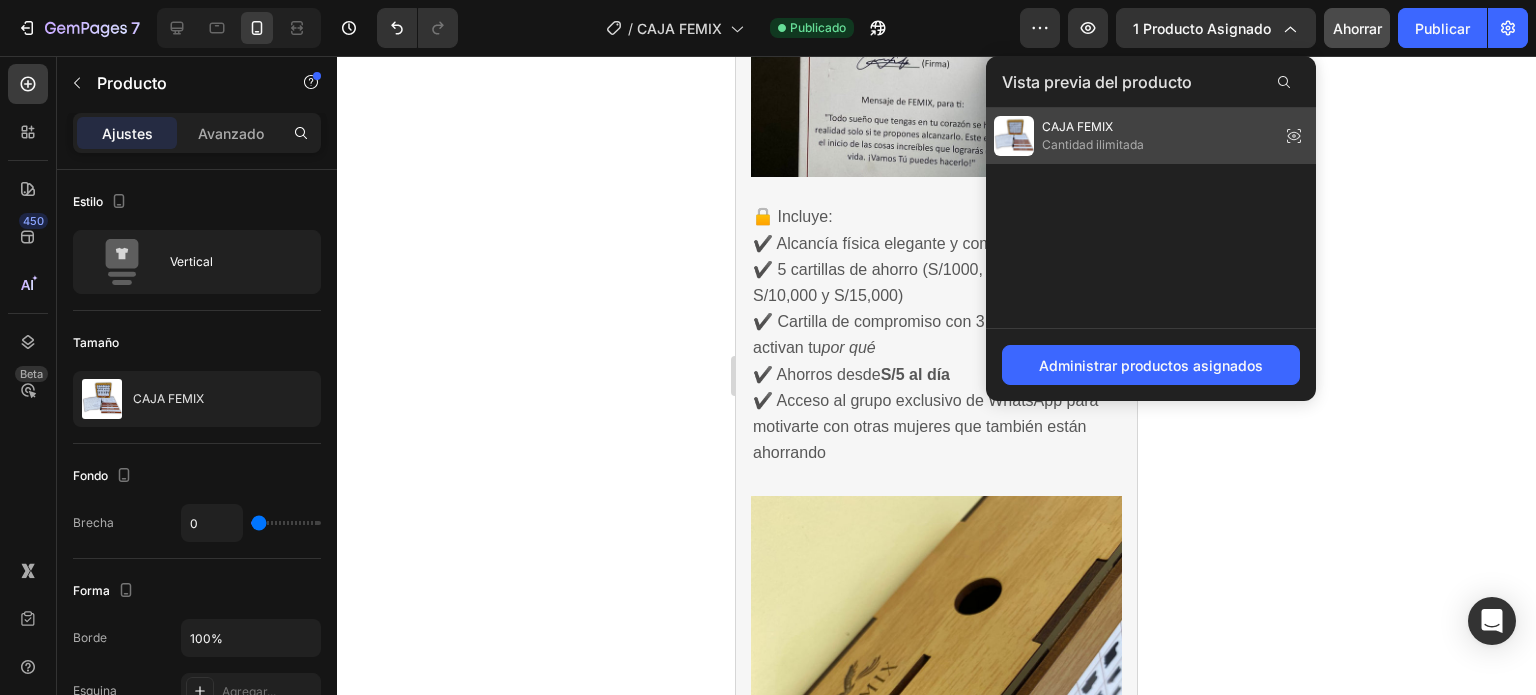 click on "CAJA FEMIX Cantidad ilimitada" 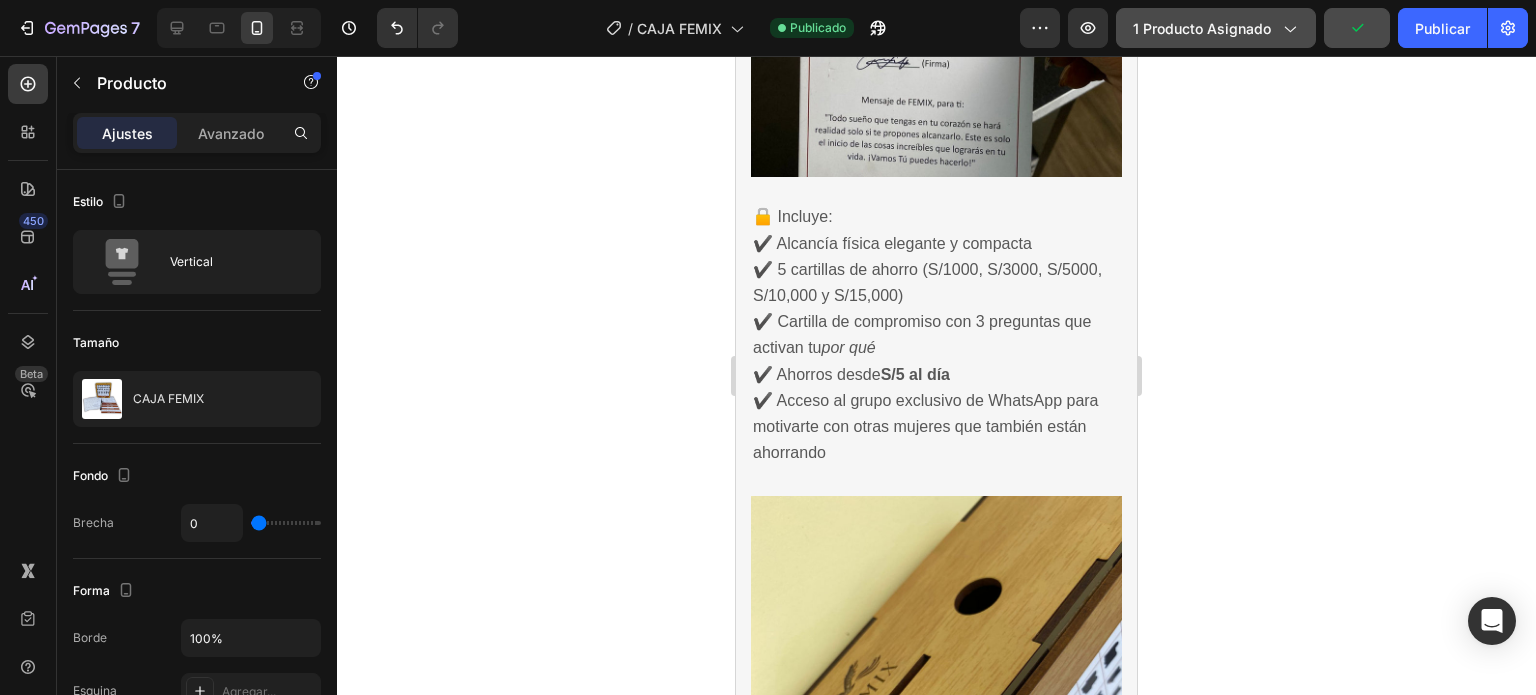 click 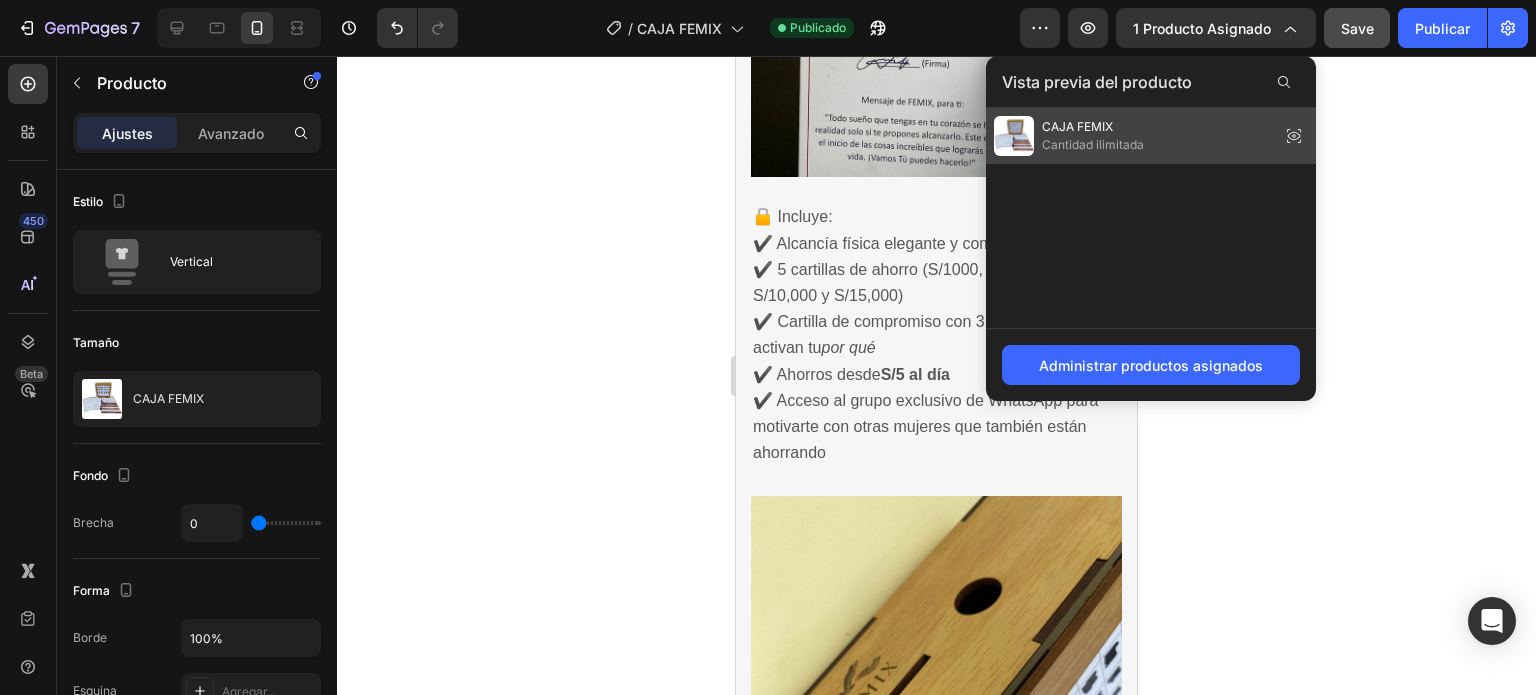 click on "CAJA FEMIX Cantidad ilimitada" 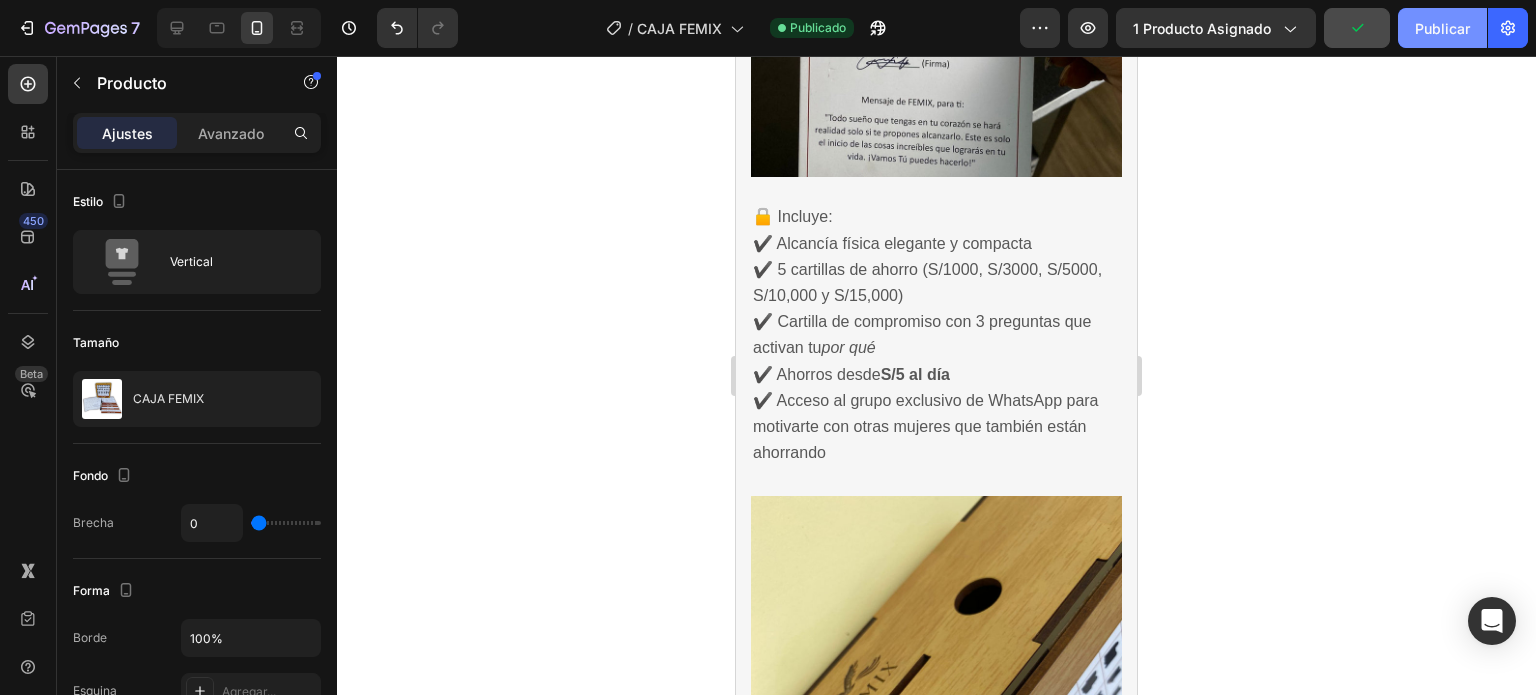click on "Publicar" at bounding box center [1442, 28] 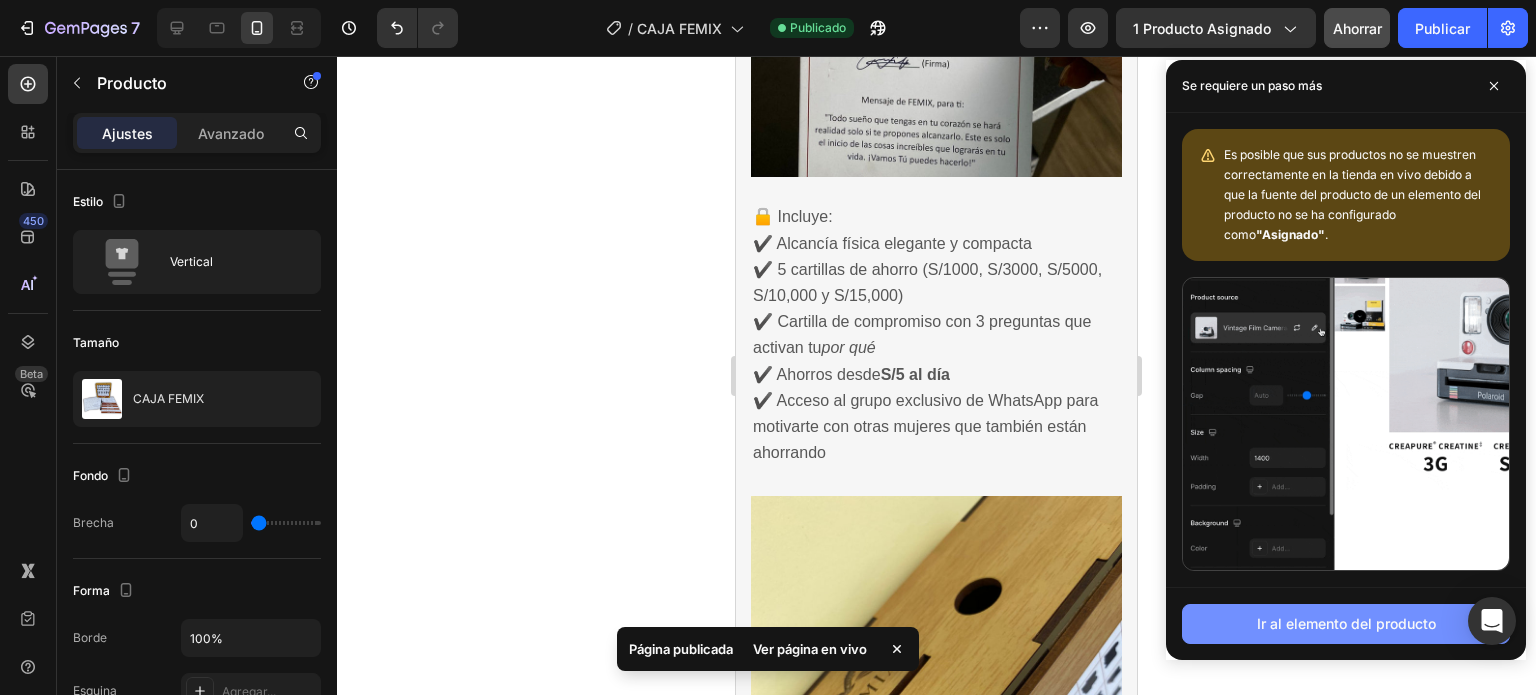 click on "Ir al elemento del producto" at bounding box center [1346, 624] 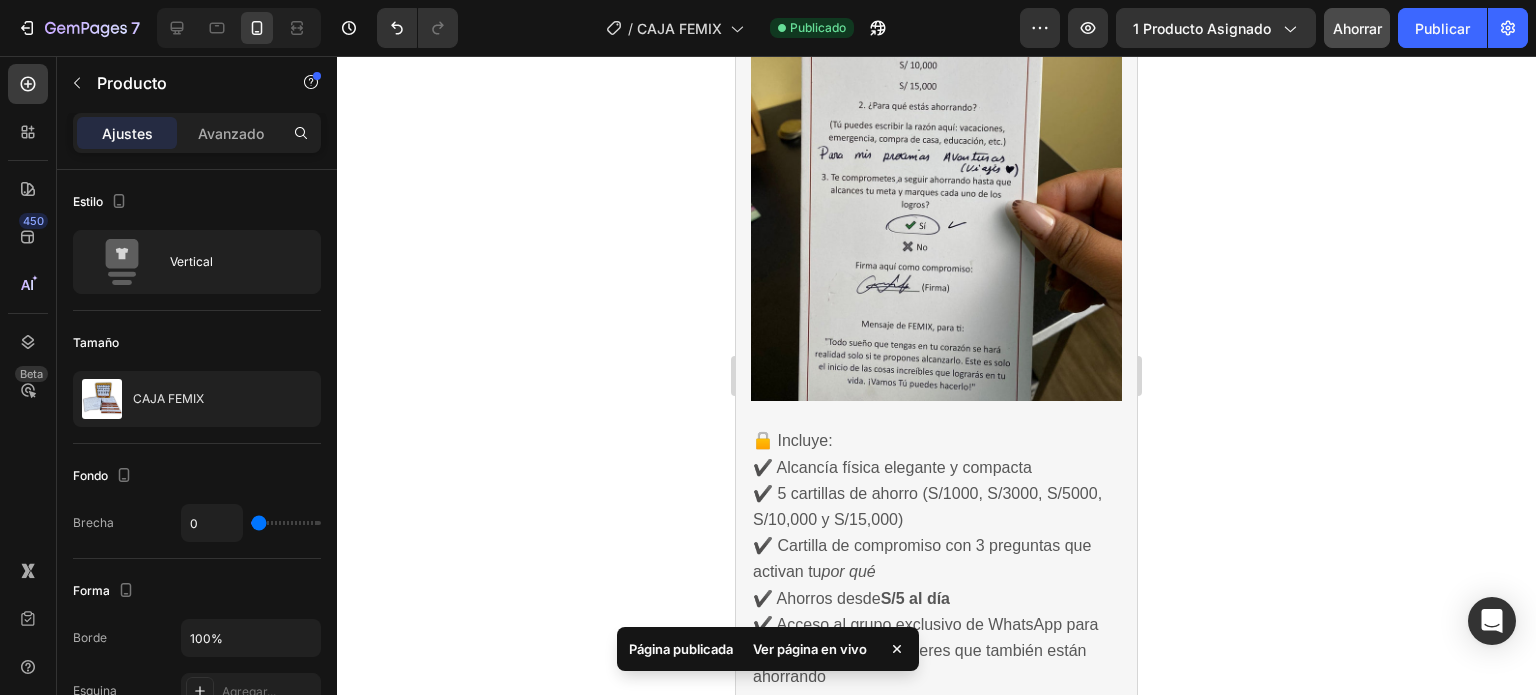 scroll, scrollTop: 2651, scrollLeft: 0, axis: vertical 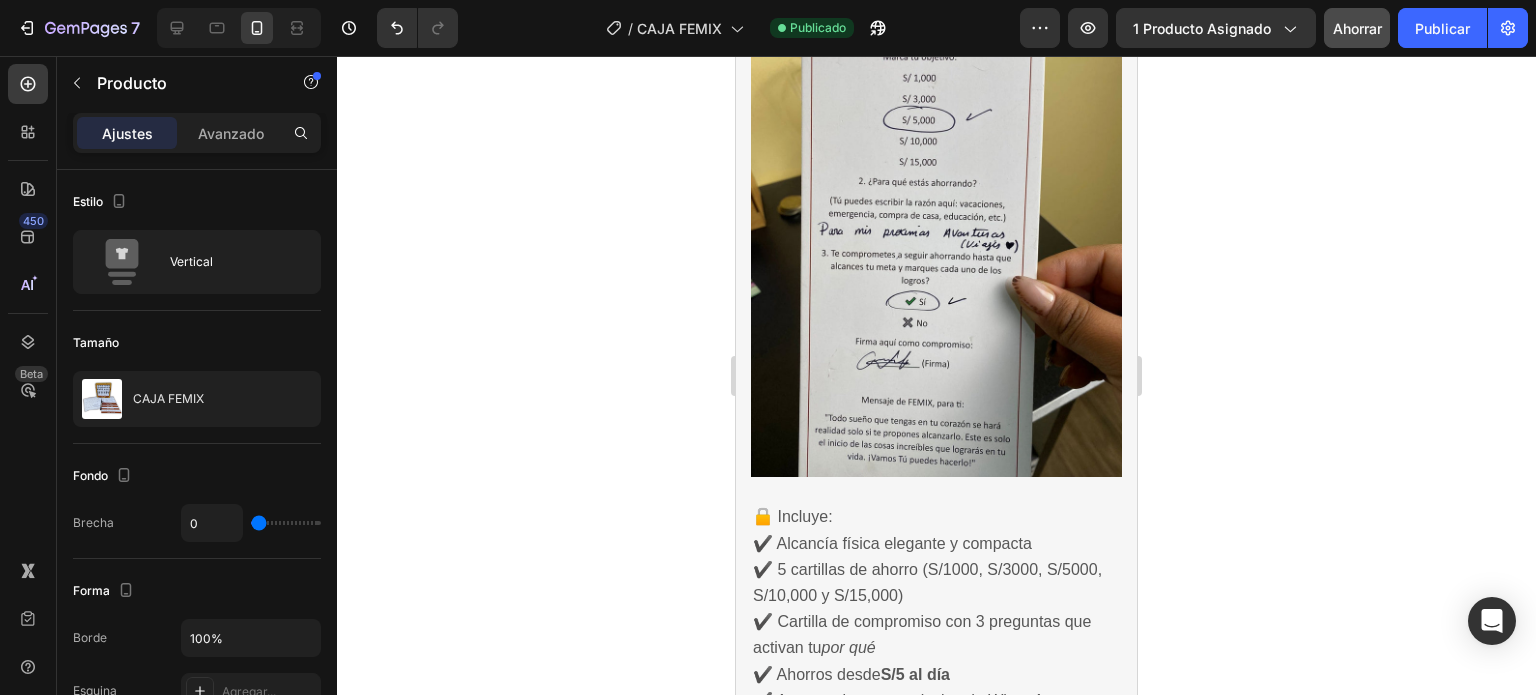 drag, startPoint x: 1128, startPoint y: 318, endPoint x: 1885, endPoint y: 171, distance: 771.1407 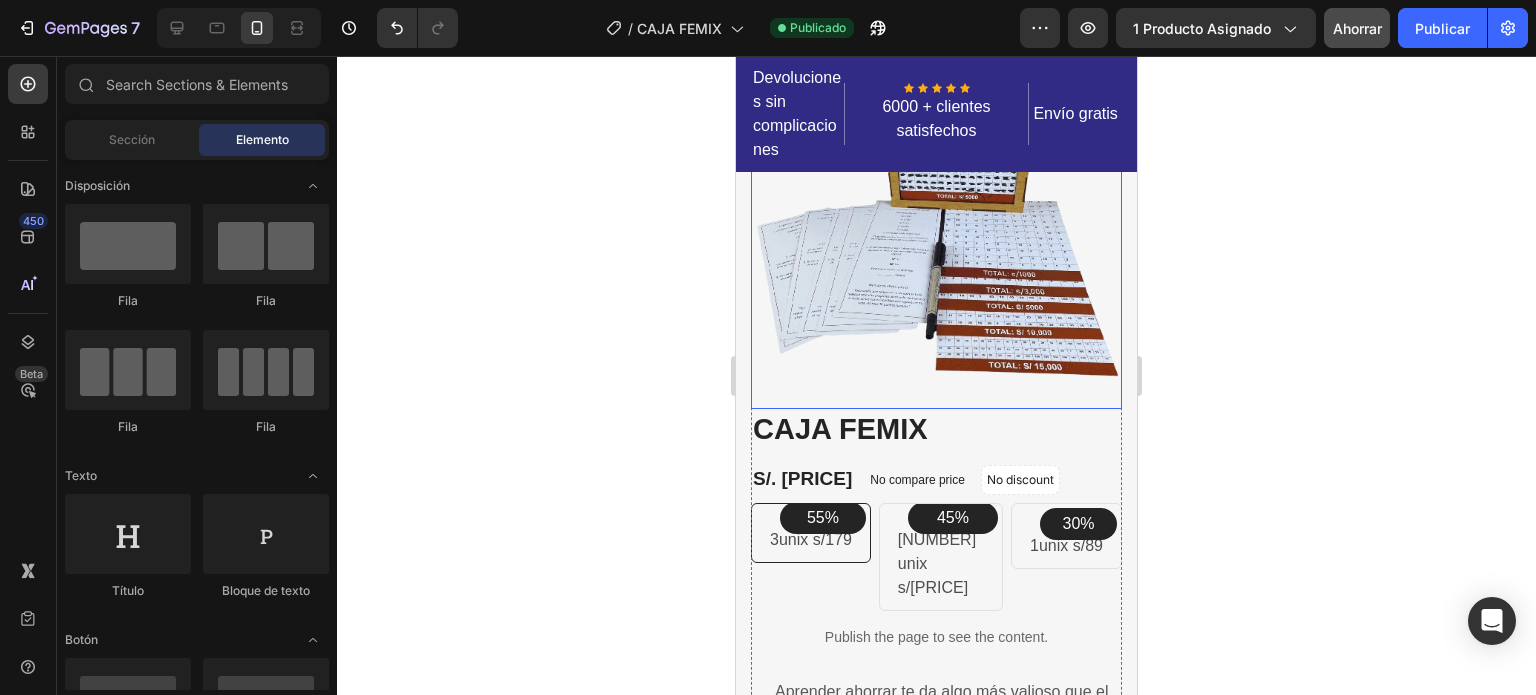 scroll, scrollTop: 0, scrollLeft: 0, axis: both 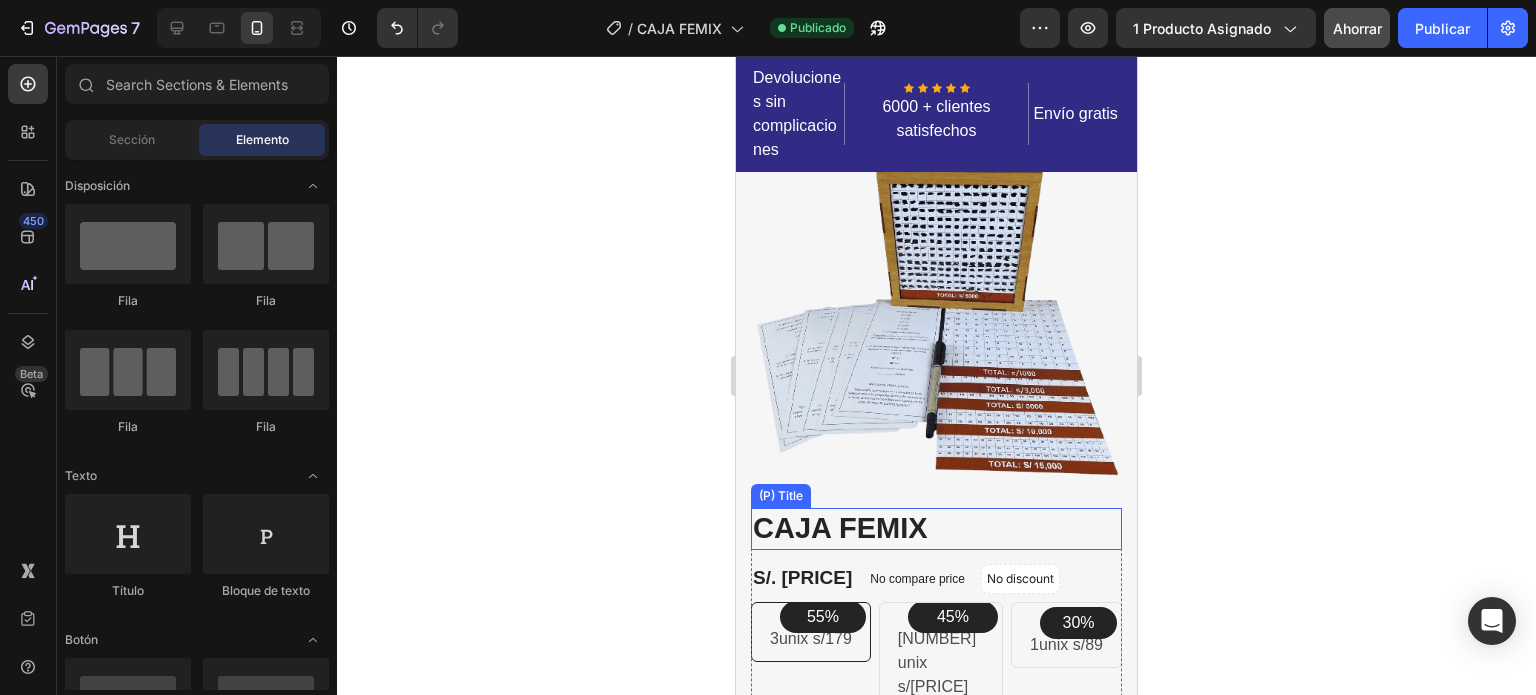 click on "CAJA FEMIX" at bounding box center (936, 529) 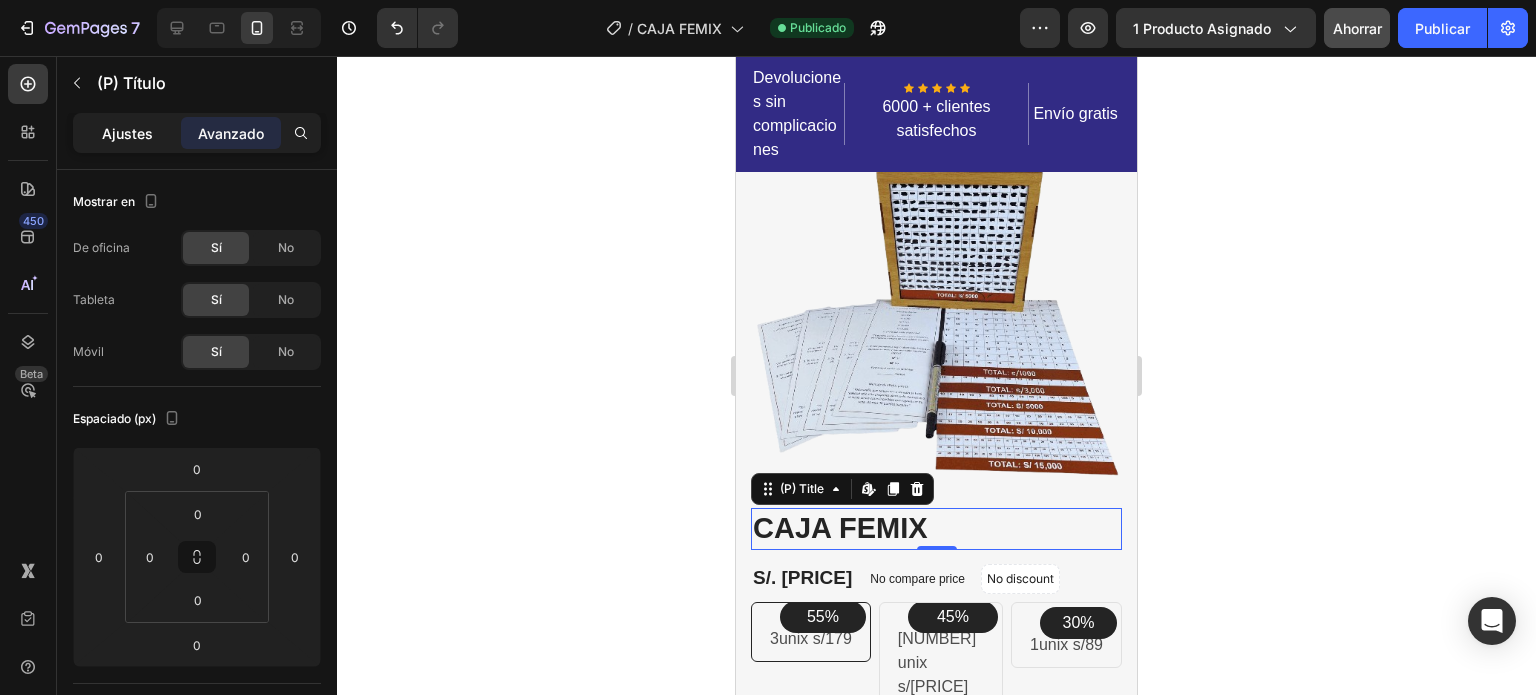 click on "Ajustes" 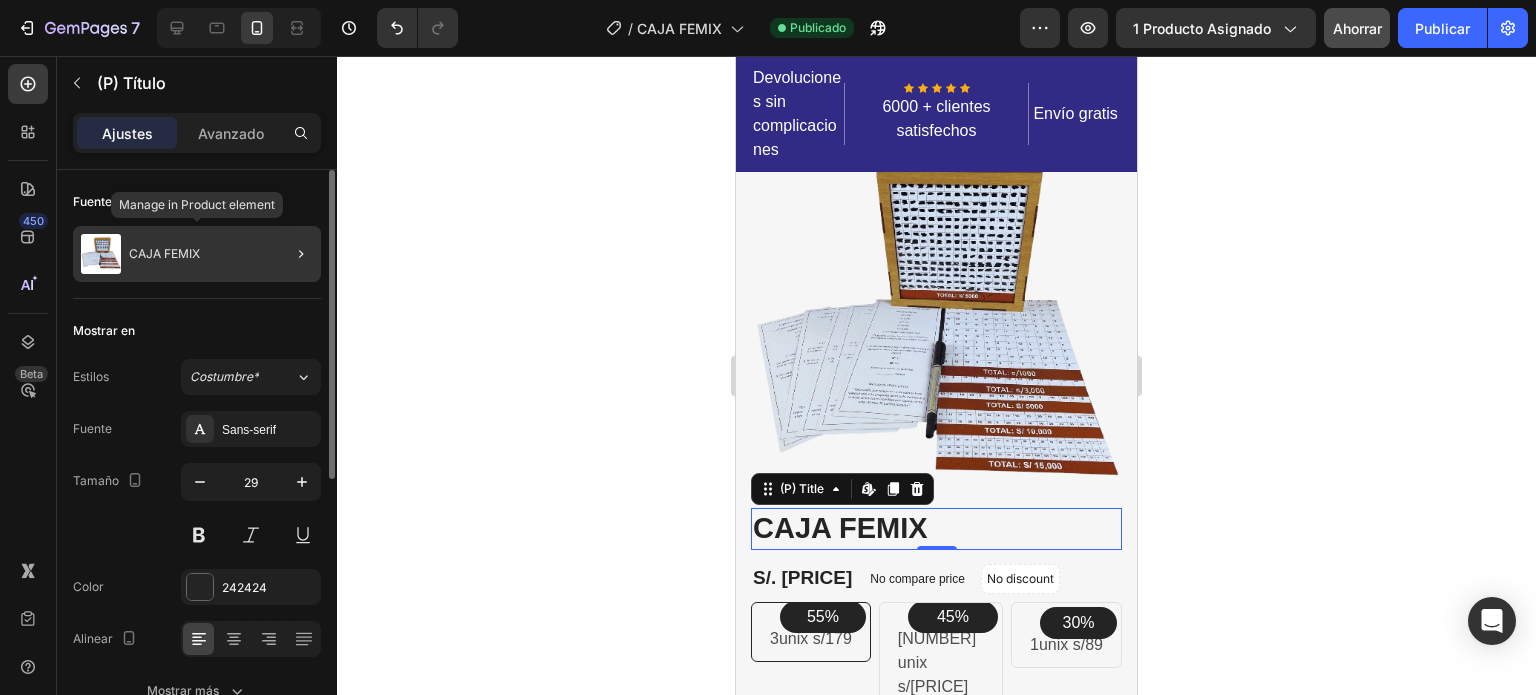 click on "CAJA FEMIX" 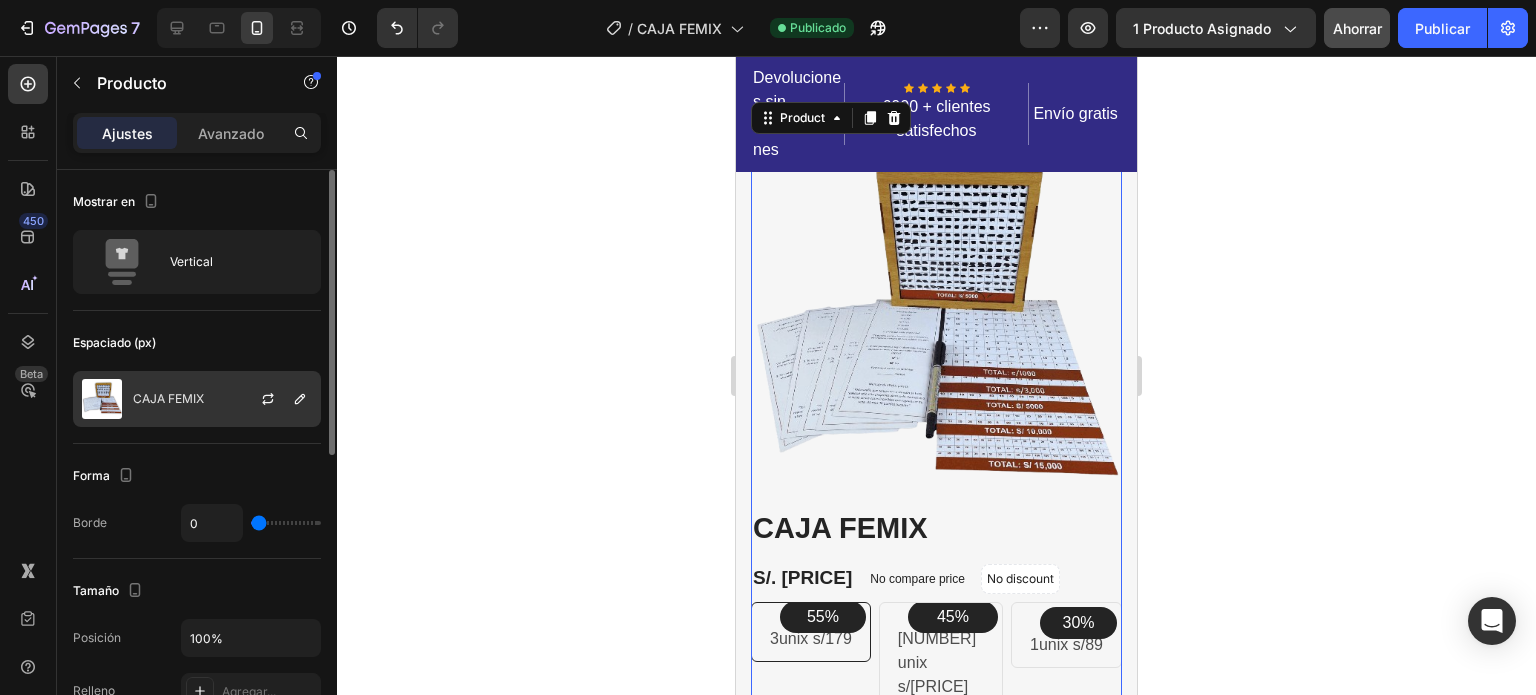 click at bounding box center [276, 399] 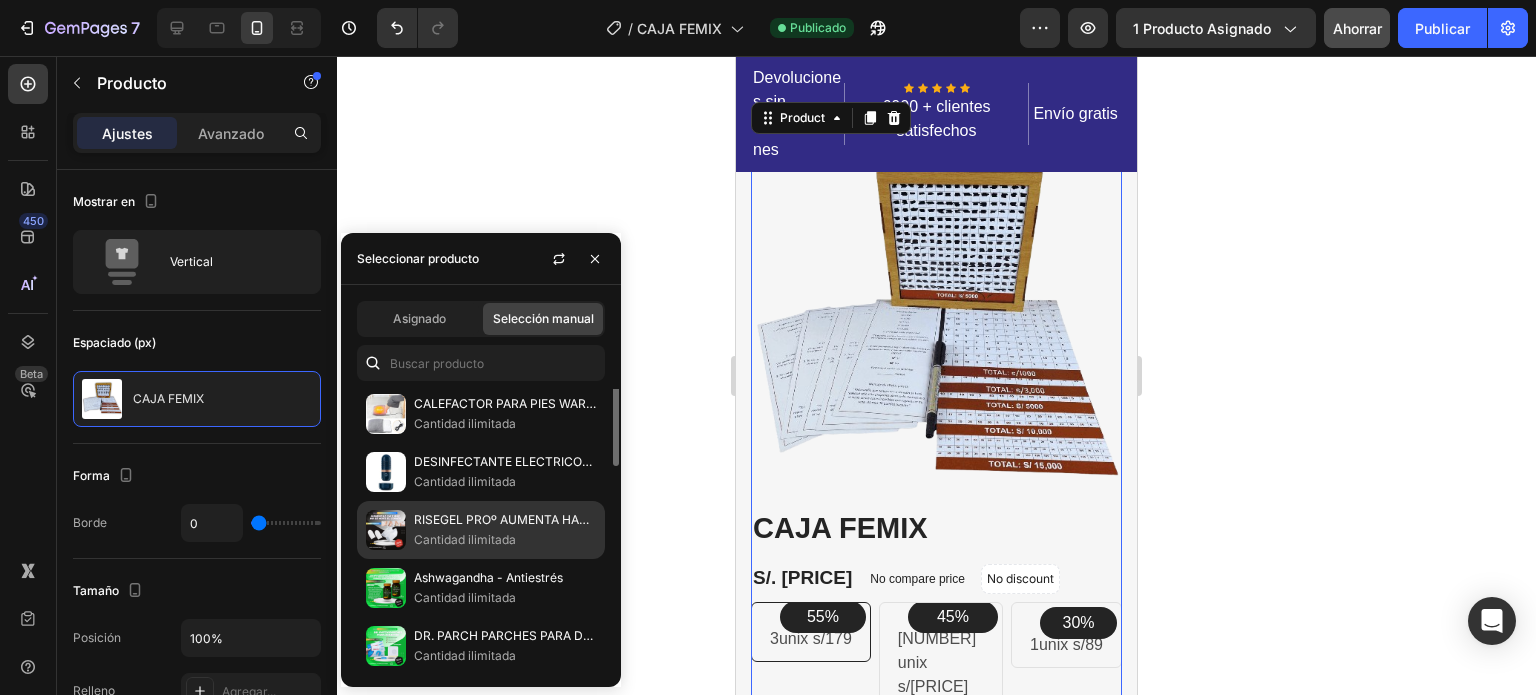 scroll, scrollTop: 0, scrollLeft: 0, axis: both 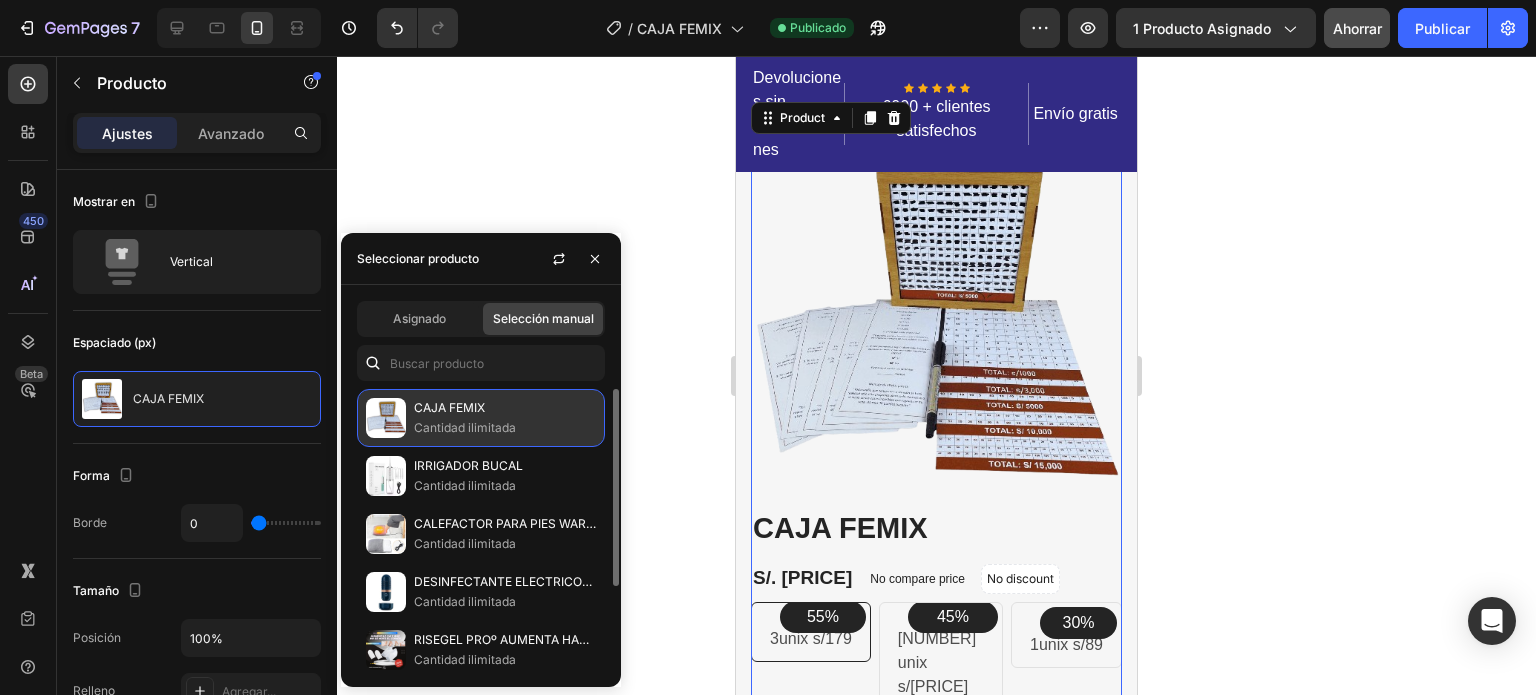 click on "CAJA FEMIX" at bounding box center (505, 408) 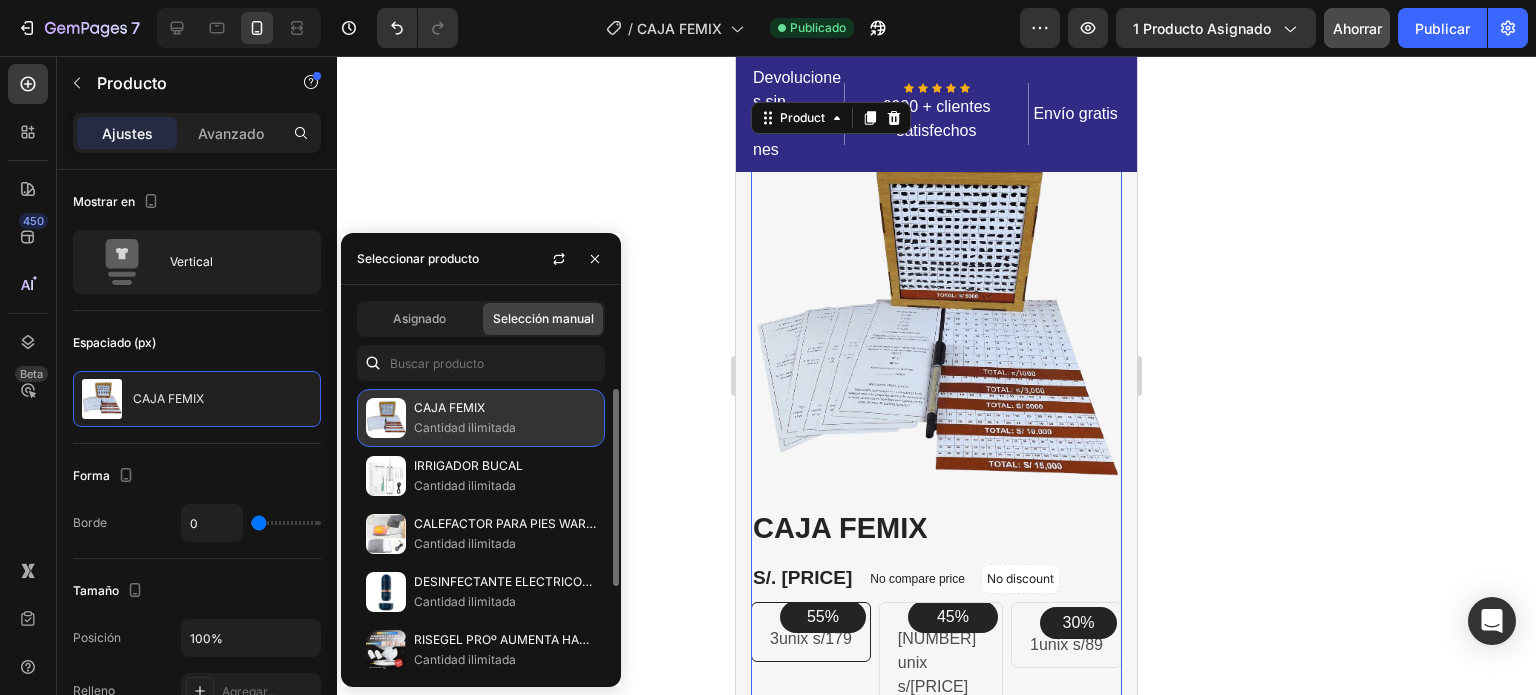 click on "CAJA FEMIX" at bounding box center (505, 408) 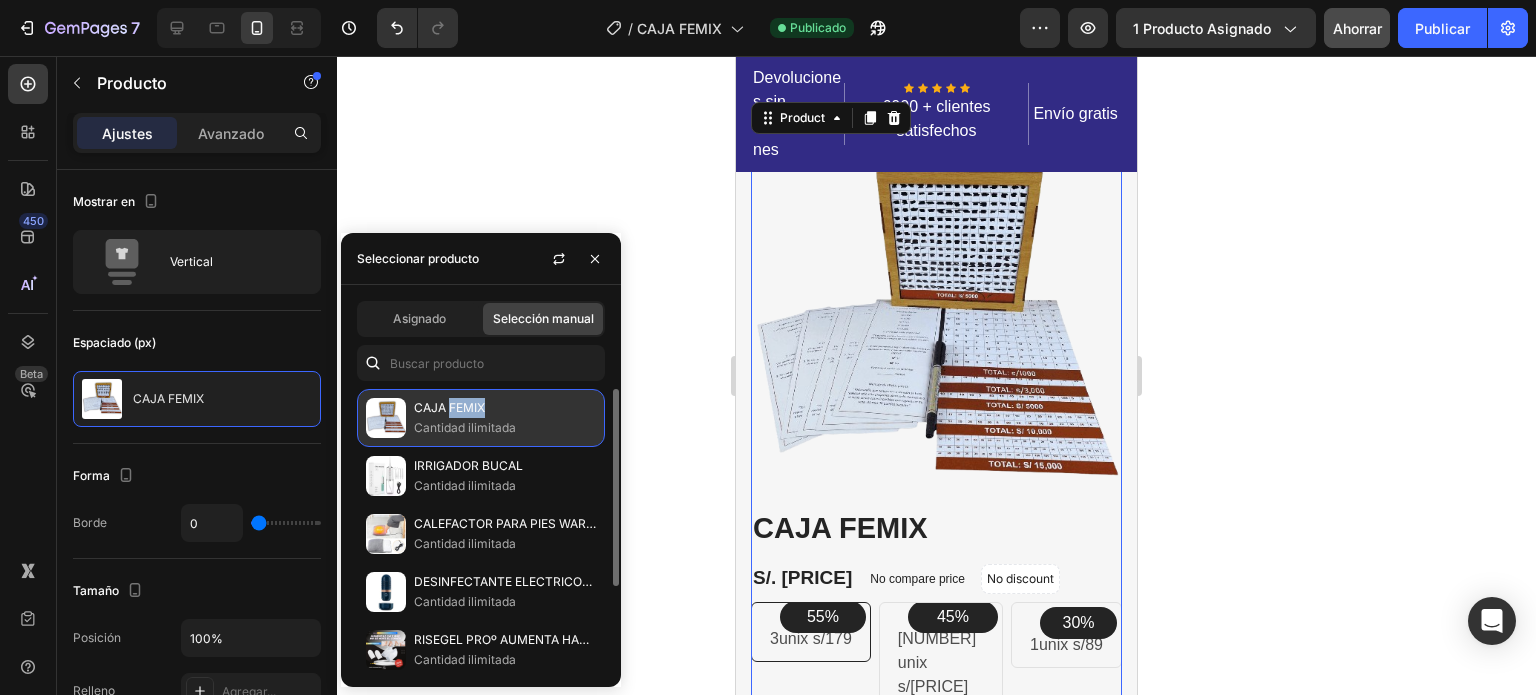 click on "CAJA FEMIX" at bounding box center (449, 407) 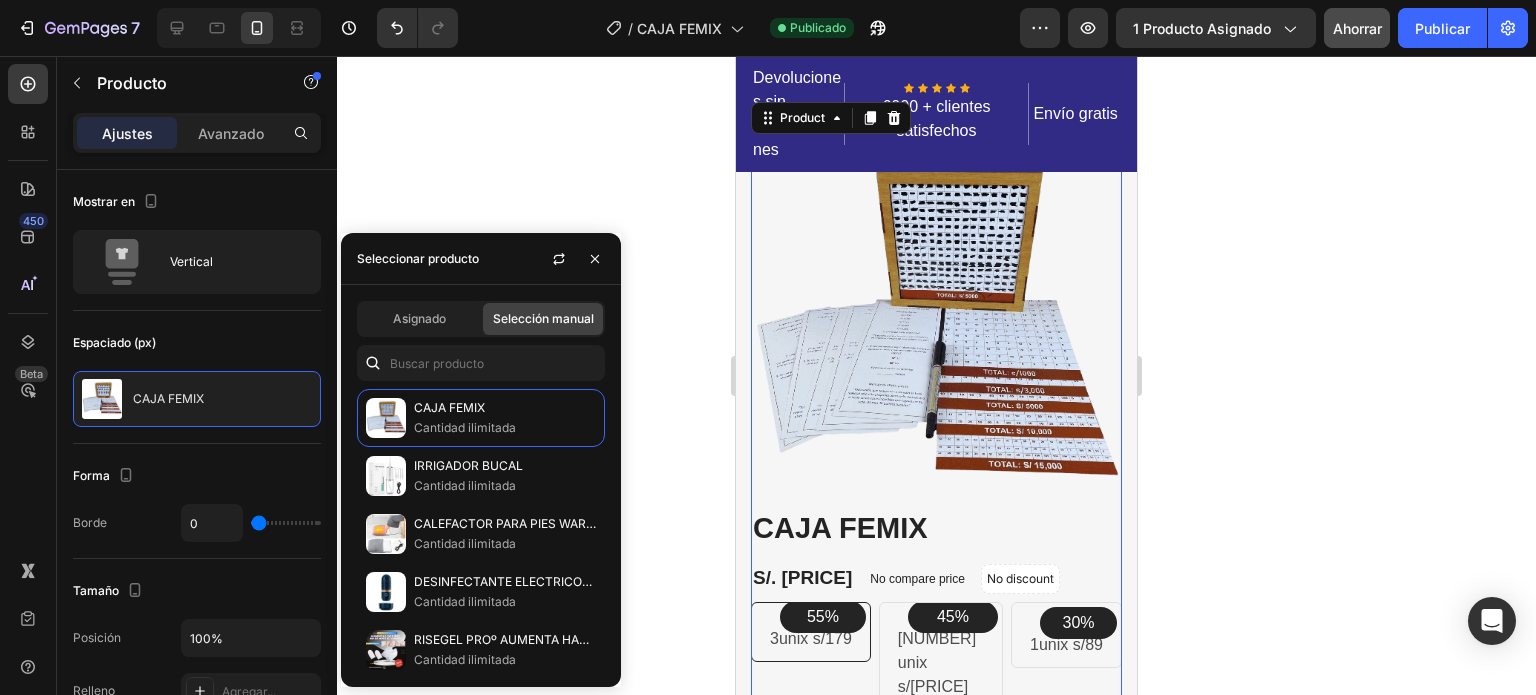click on "Asignado Selección manual CAJA FEMIX Cantidad ilimitada IRRIGADOR BUCAL Cantidad ilimitada CALEFACTOR PARA PIES WARMFEETPRO Cantidad ilimitada DESINFECTANTE ELECTRICO° ELIMINA LOS QUIMICOS Y PESTISIDAS Cantidad ilimitada RISEGEL PROº AUMENTA HASTA 5CM Cantidad ilimitada Ashwagandha - Antiestrés Cantidad ilimitada DR. PARCH PARCHES PARA DEABETES Cantidad ilimitada" at bounding box center (481, 486) 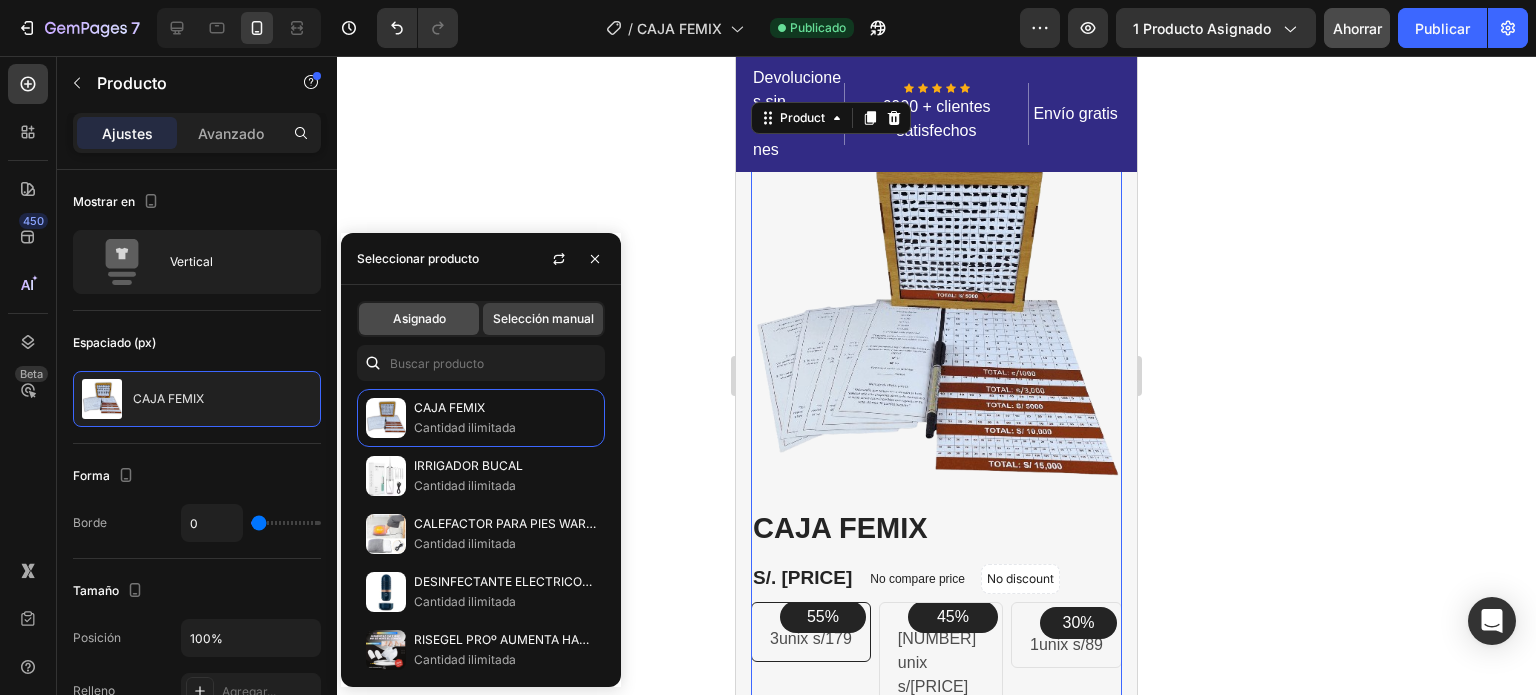 click on "Asignado" at bounding box center (419, 318) 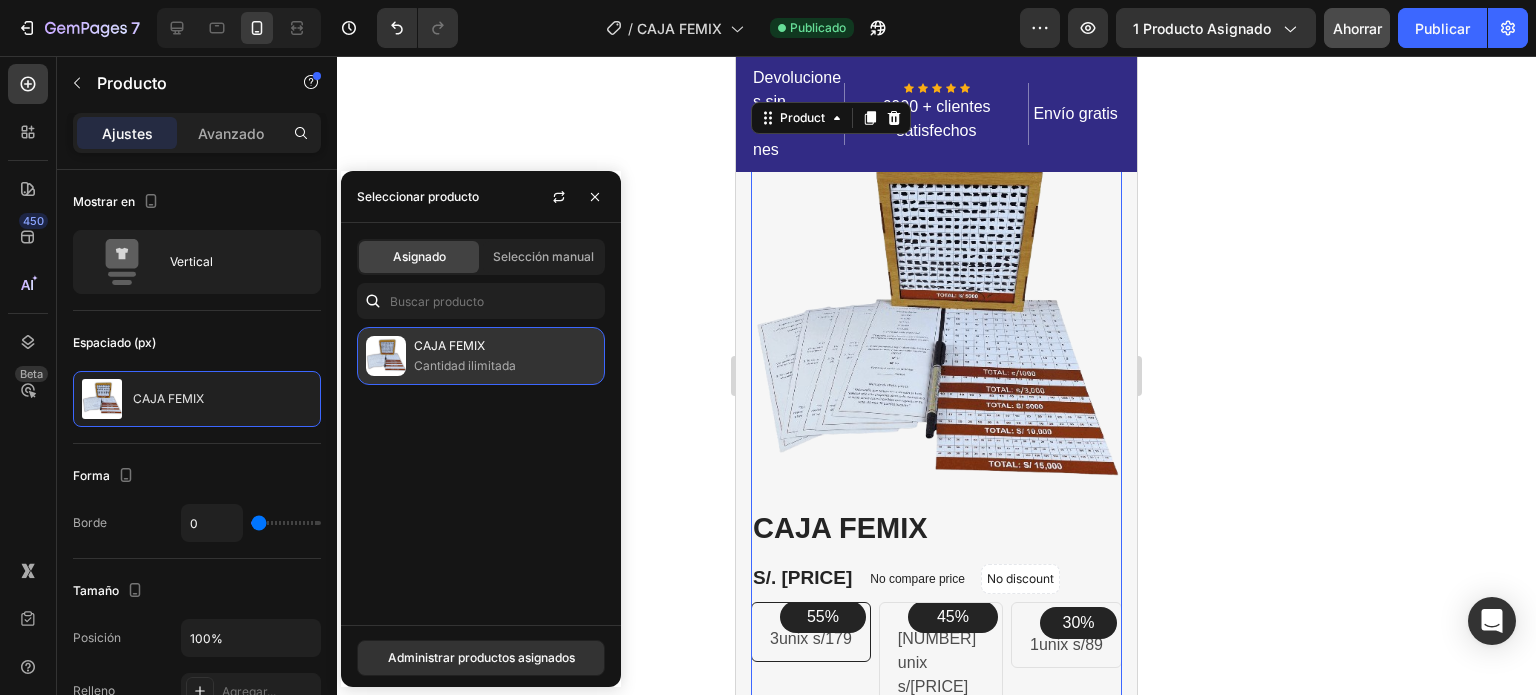 click on "Cantidad ilimitada" at bounding box center (465, 365) 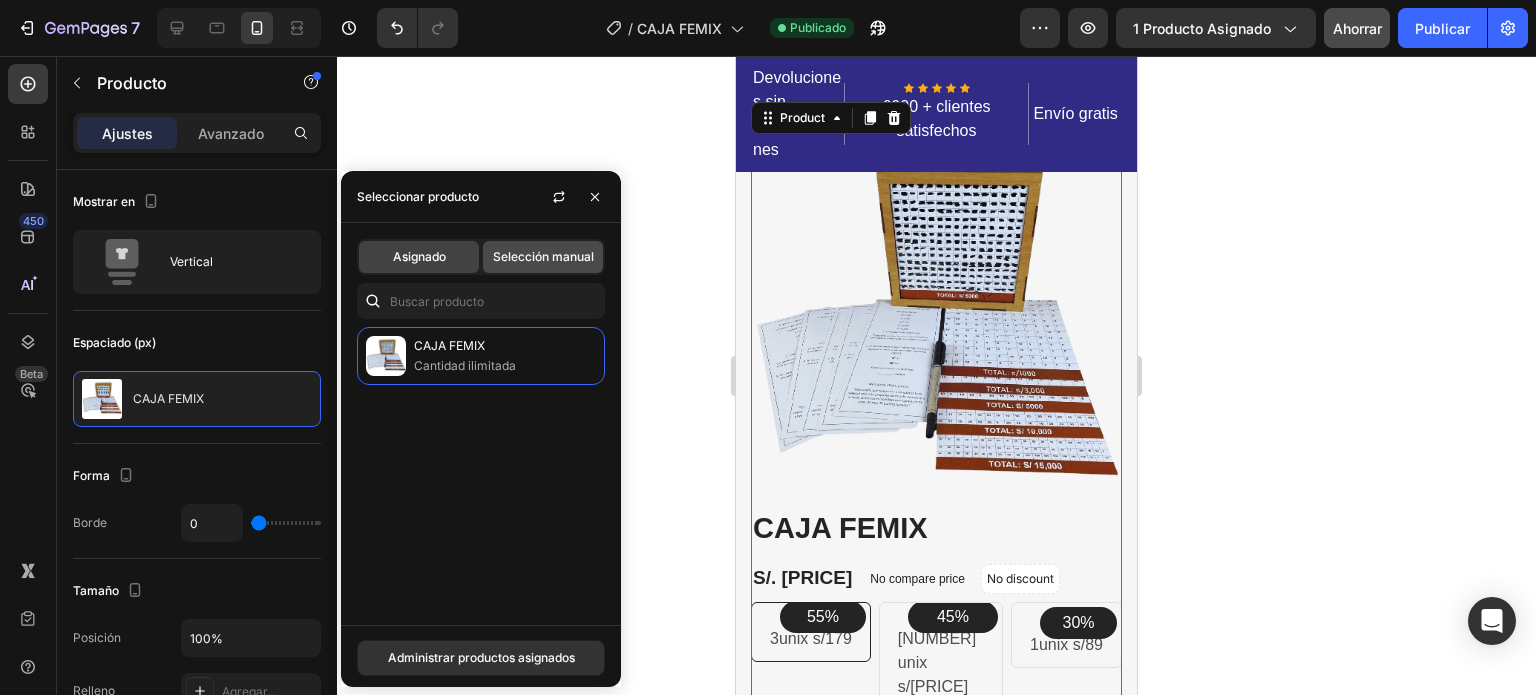 click on "Selección manual" at bounding box center (543, 256) 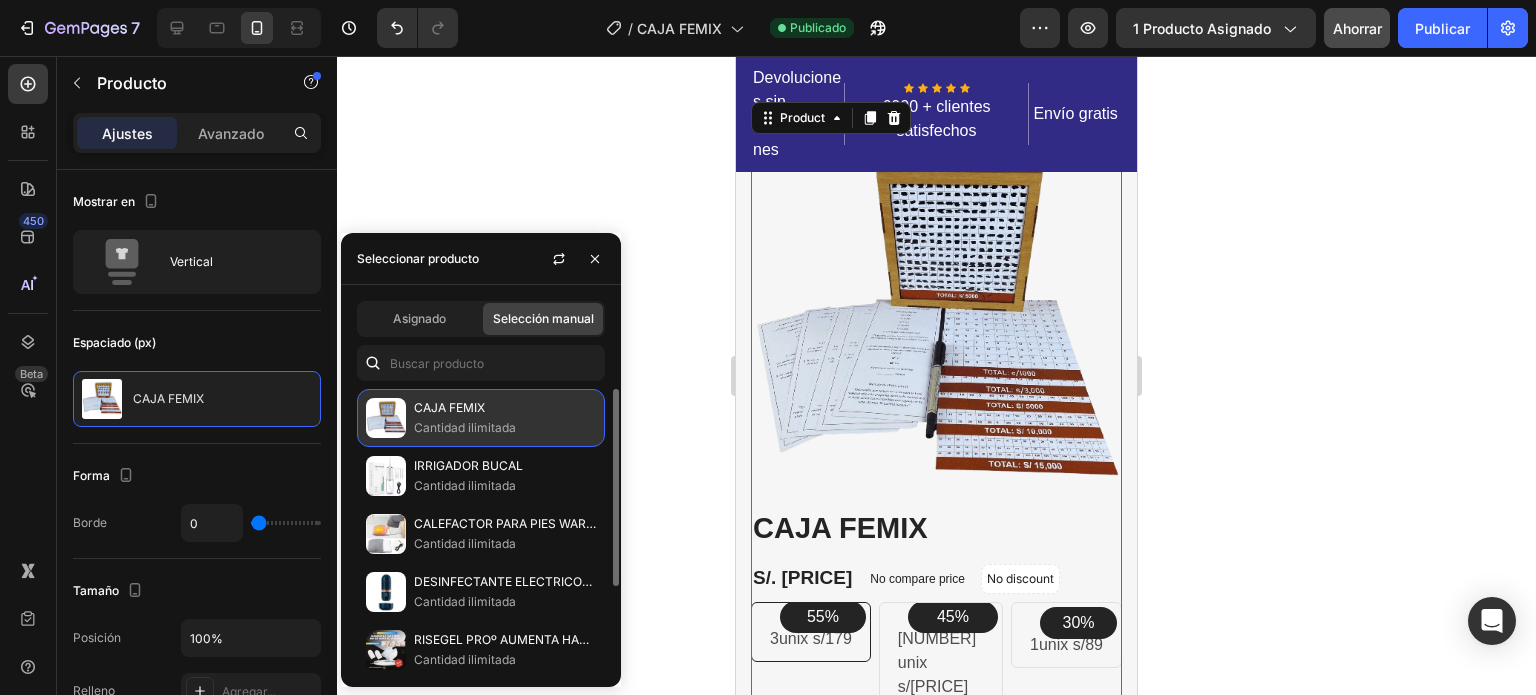 click on "Cantidad ilimitada" at bounding box center [465, 427] 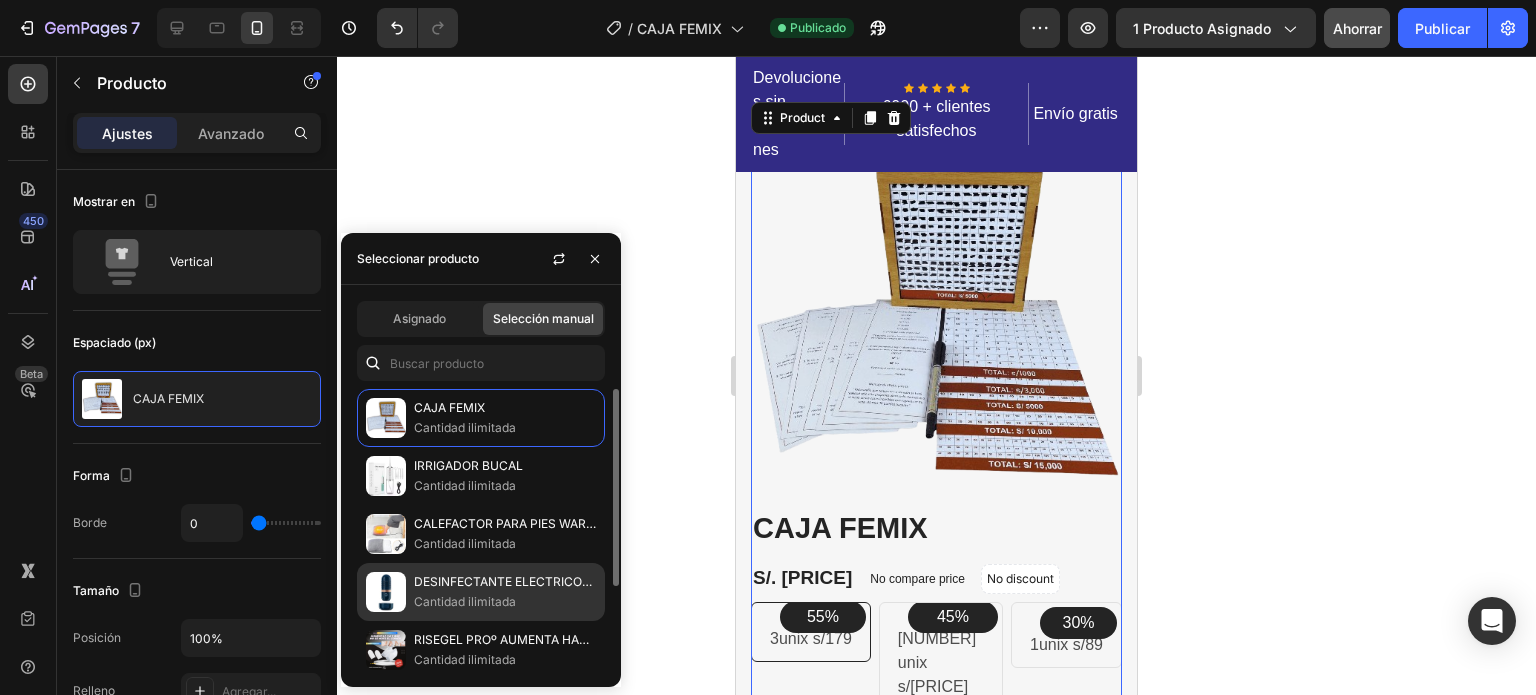 scroll, scrollTop: 120, scrollLeft: 0, axis: vertical 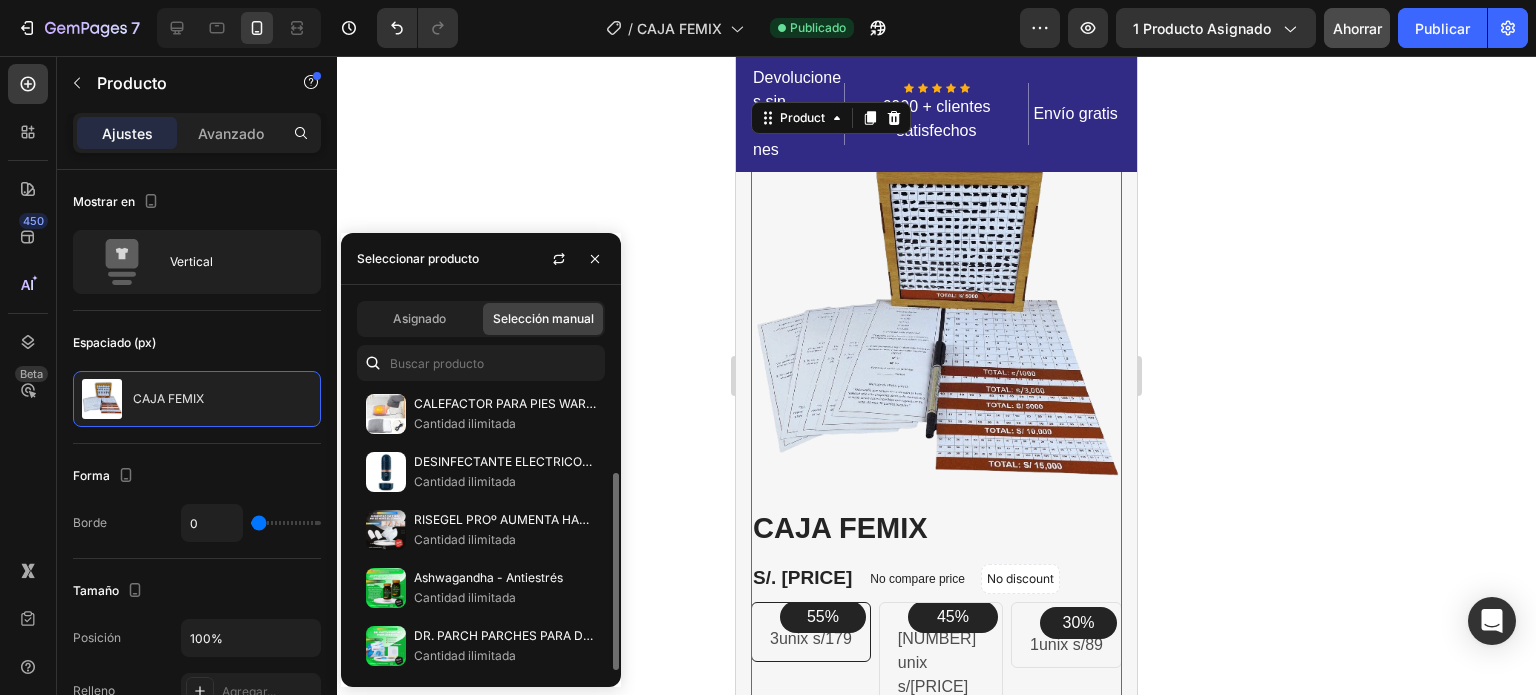 click 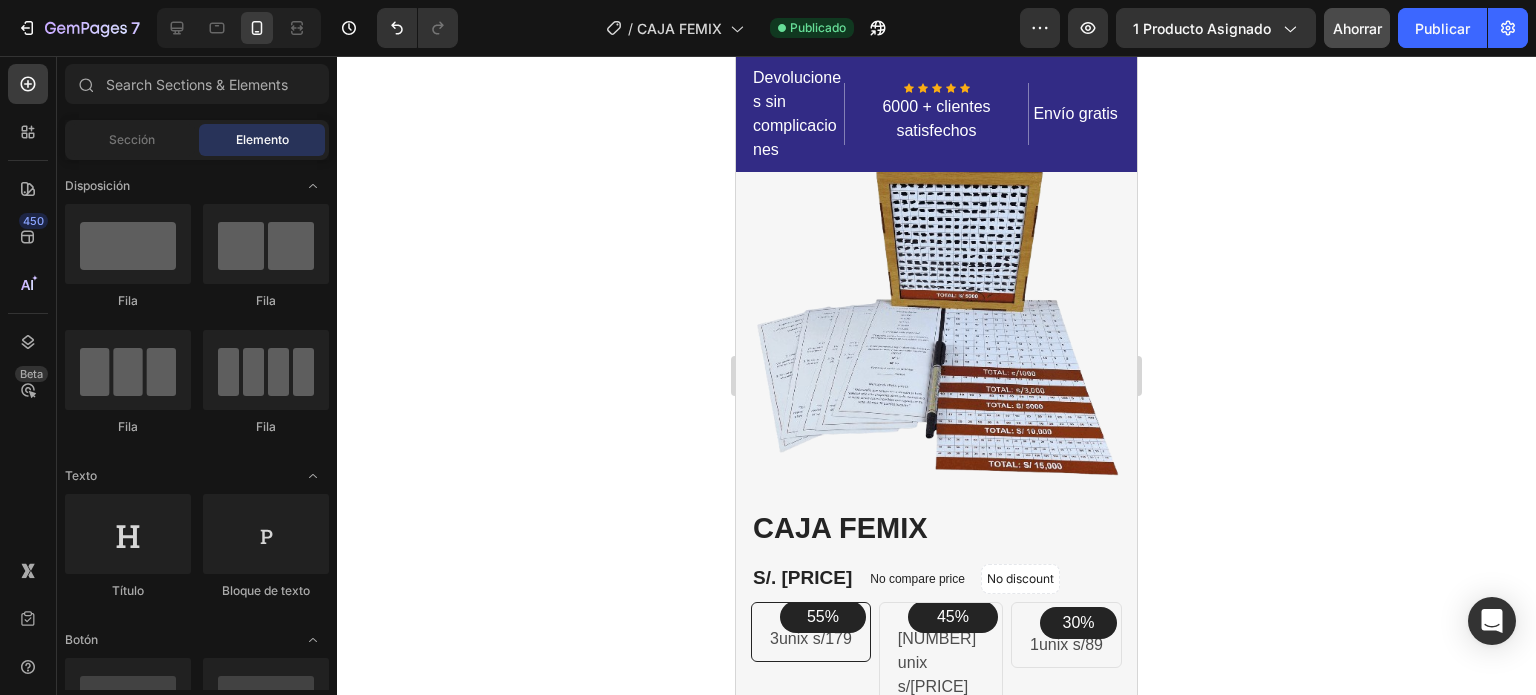 click on "Avance 1 producto asignado Ahorrar Publicar" at bounding box center (1274, 28) 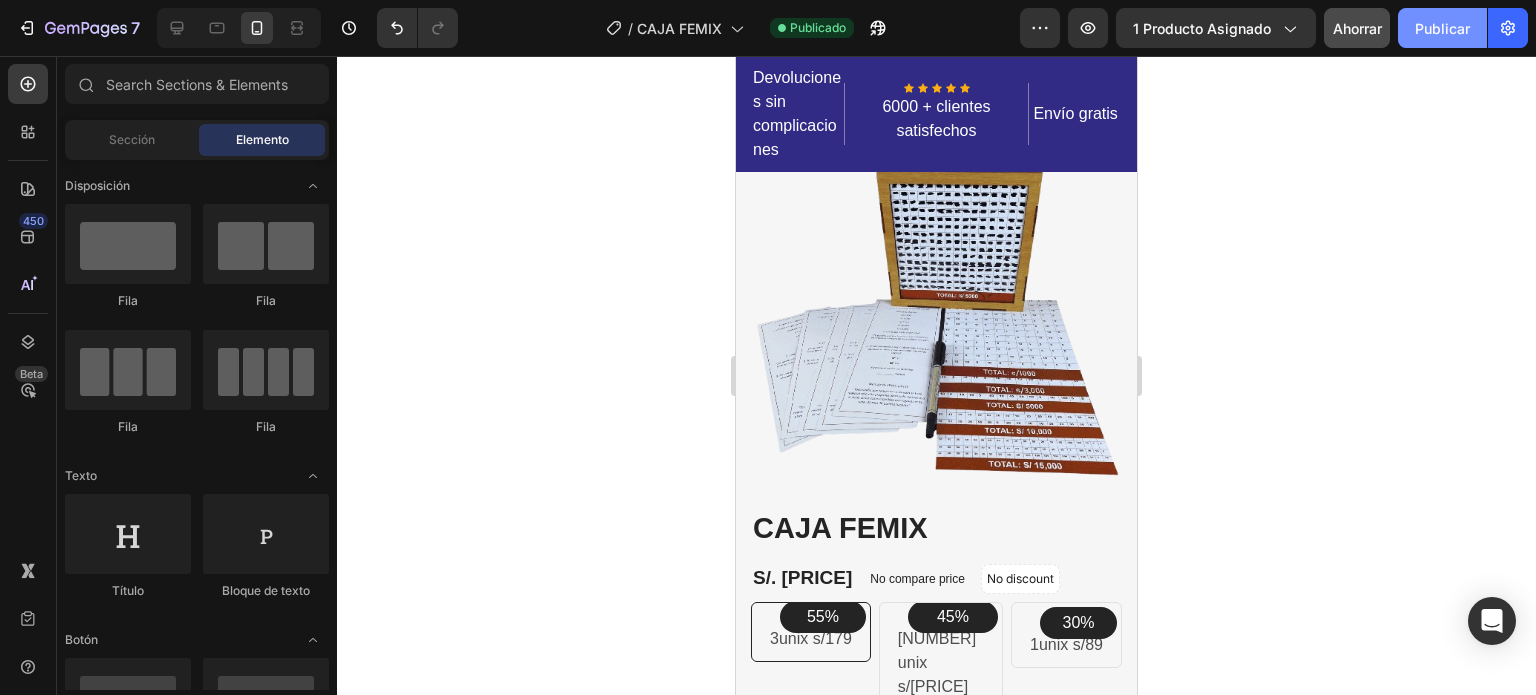 click on "Publicar" 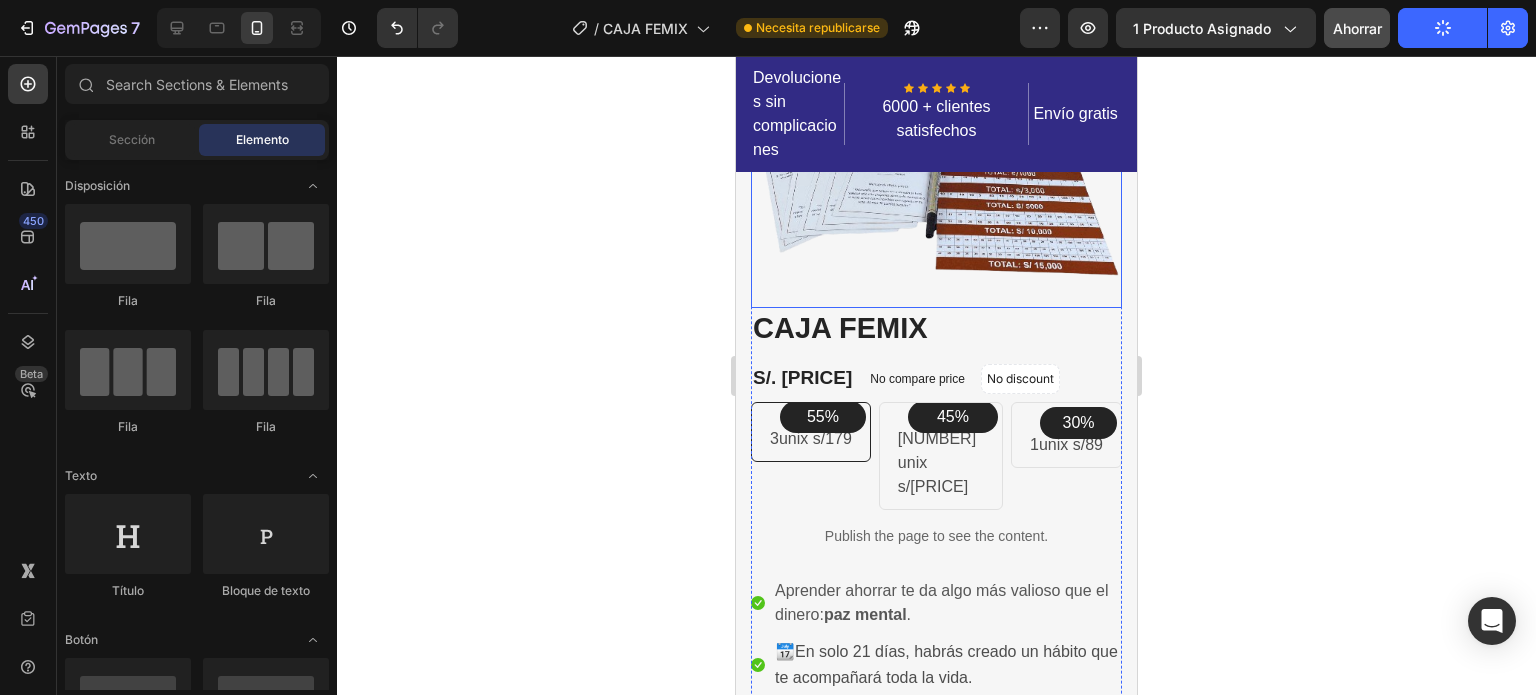 scroll, scrollTop: 0, scrollLeft: 0, axis: both 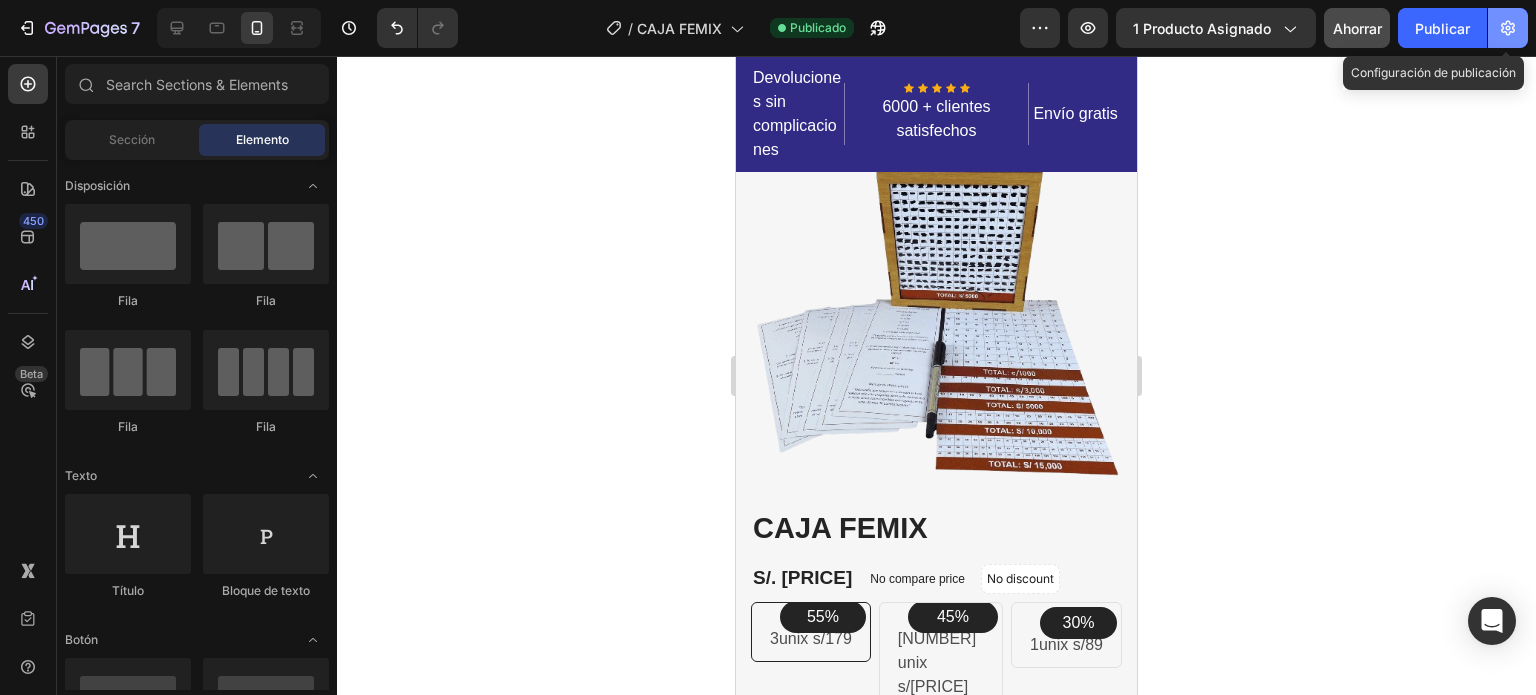 click 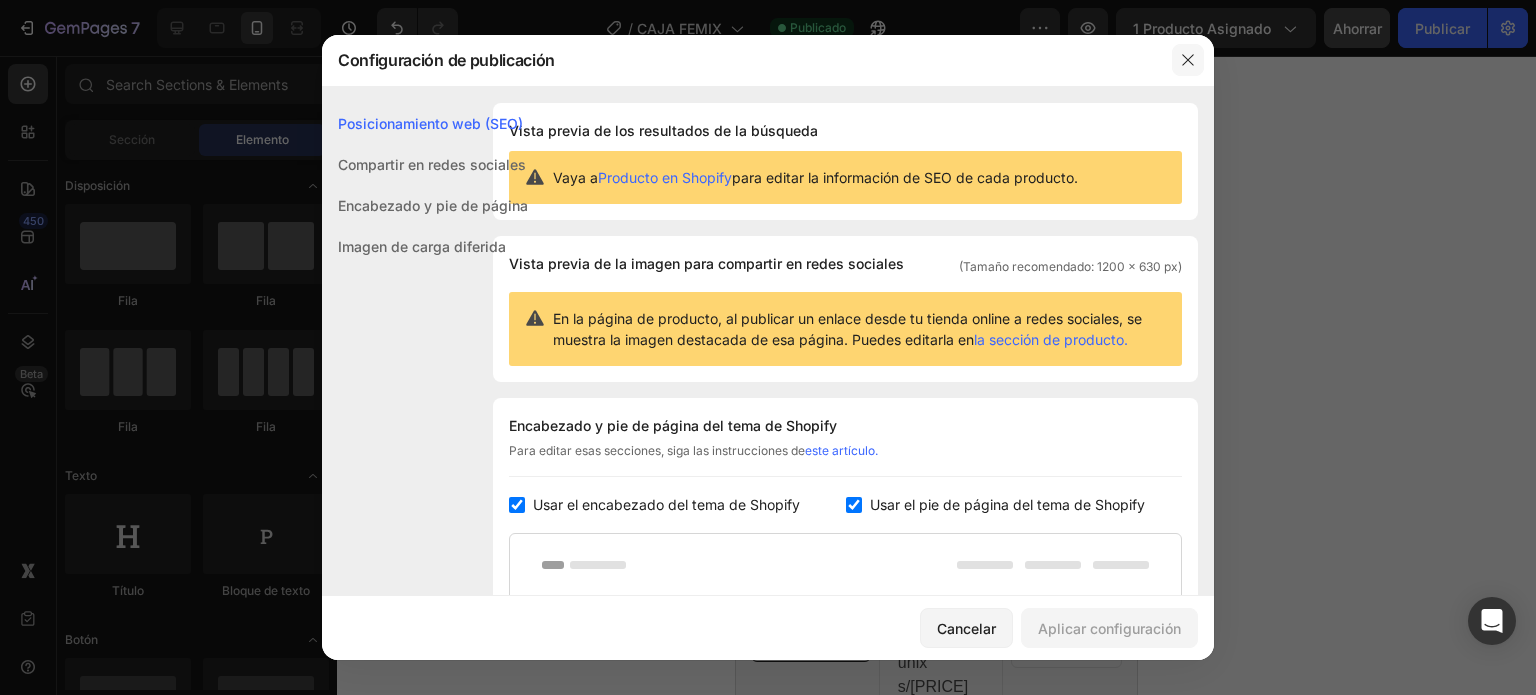 click 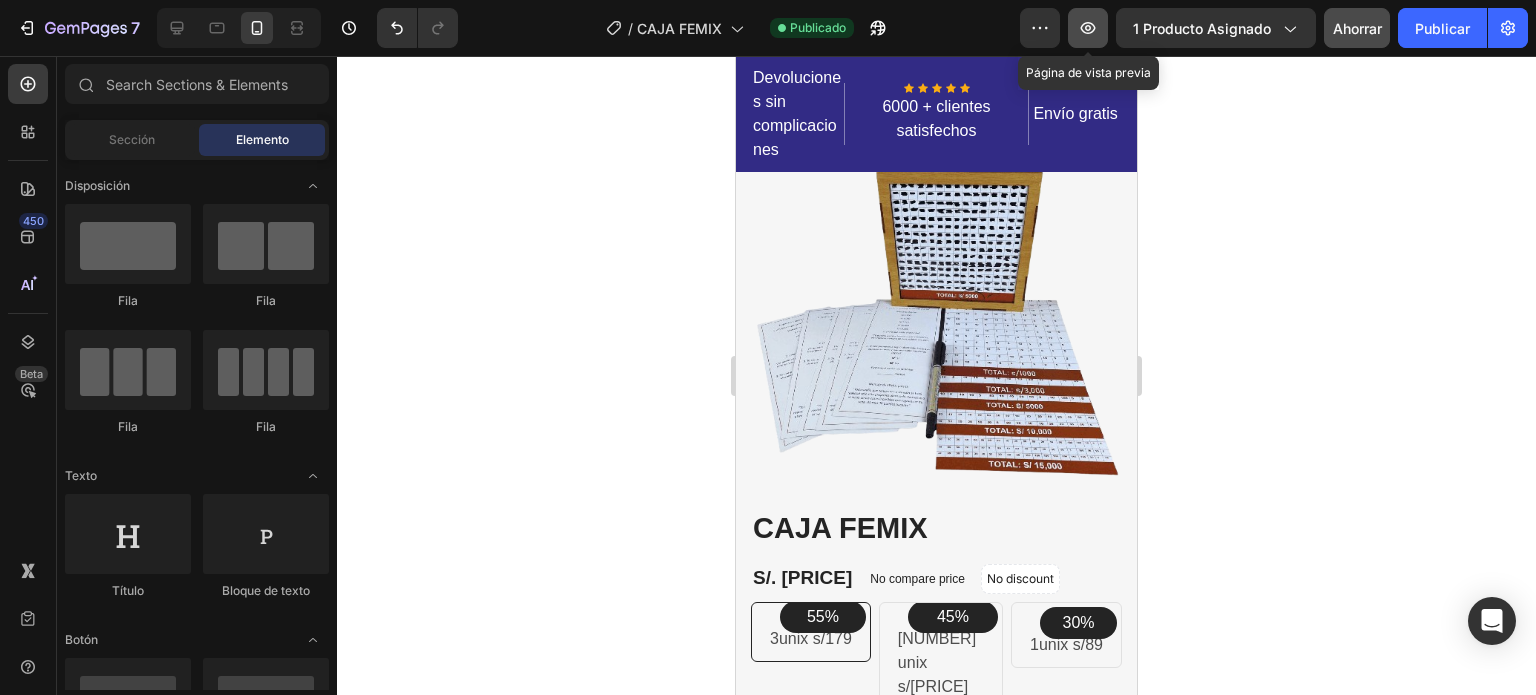 click 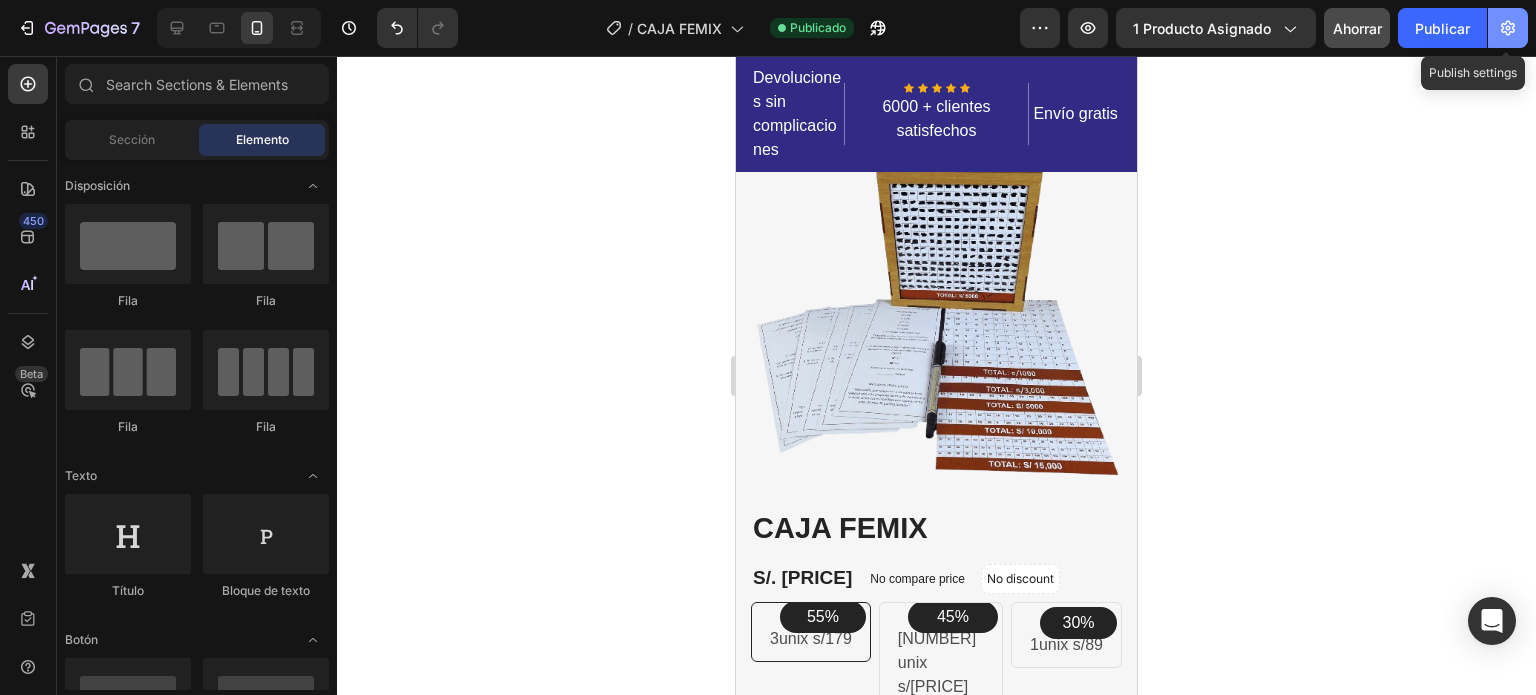 click 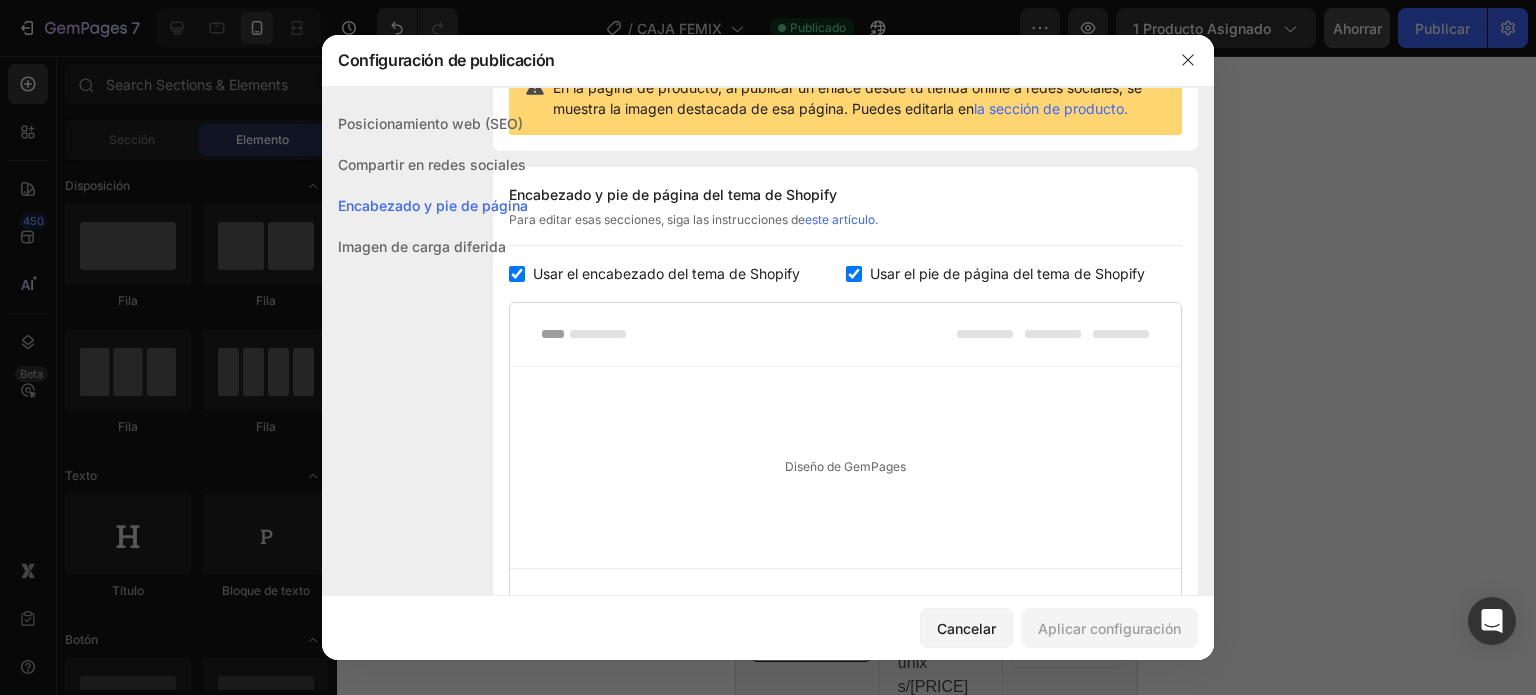 scroll, scrollTop: 430, scrollLeft: 0, axis: vertical 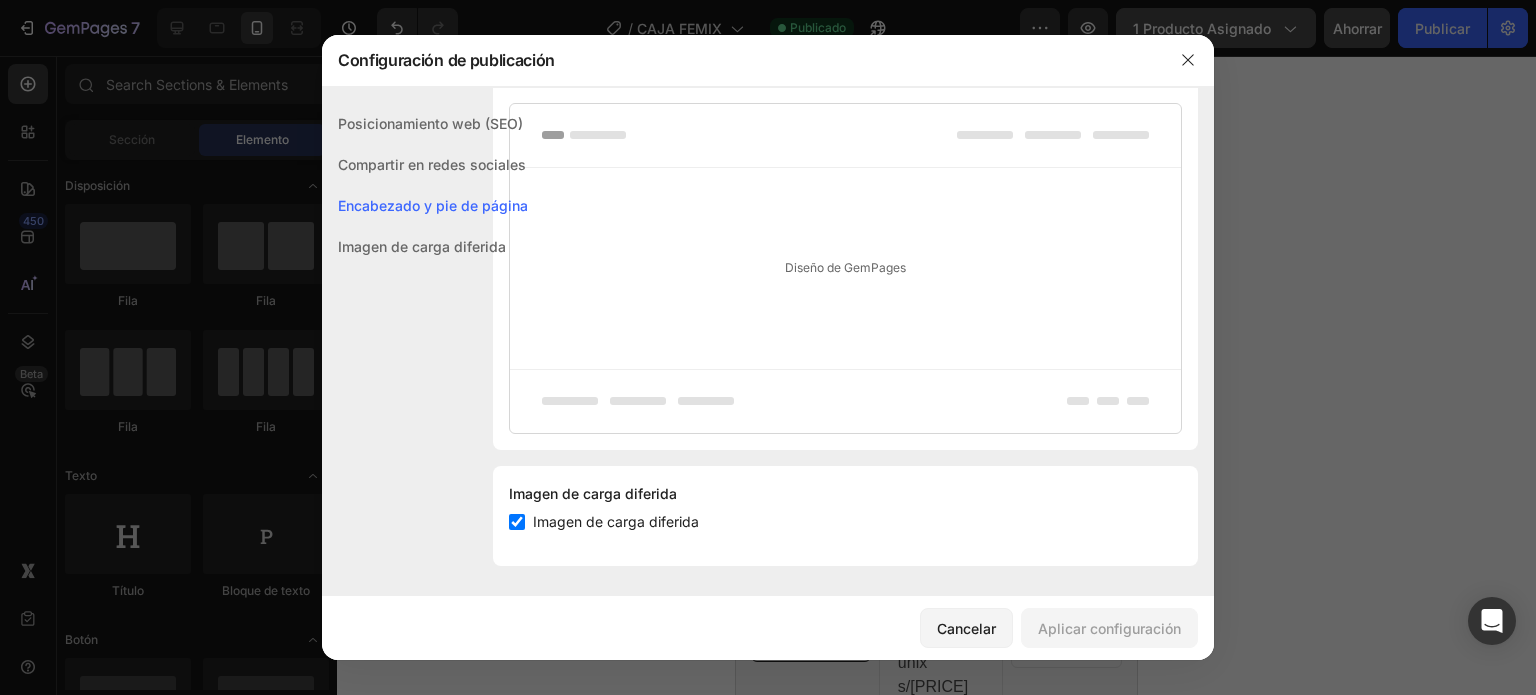 drag, startPoint x: 1194, startPoint y: 55, endPoint x: 1132, endPoint y: 37, distance: 64.56005 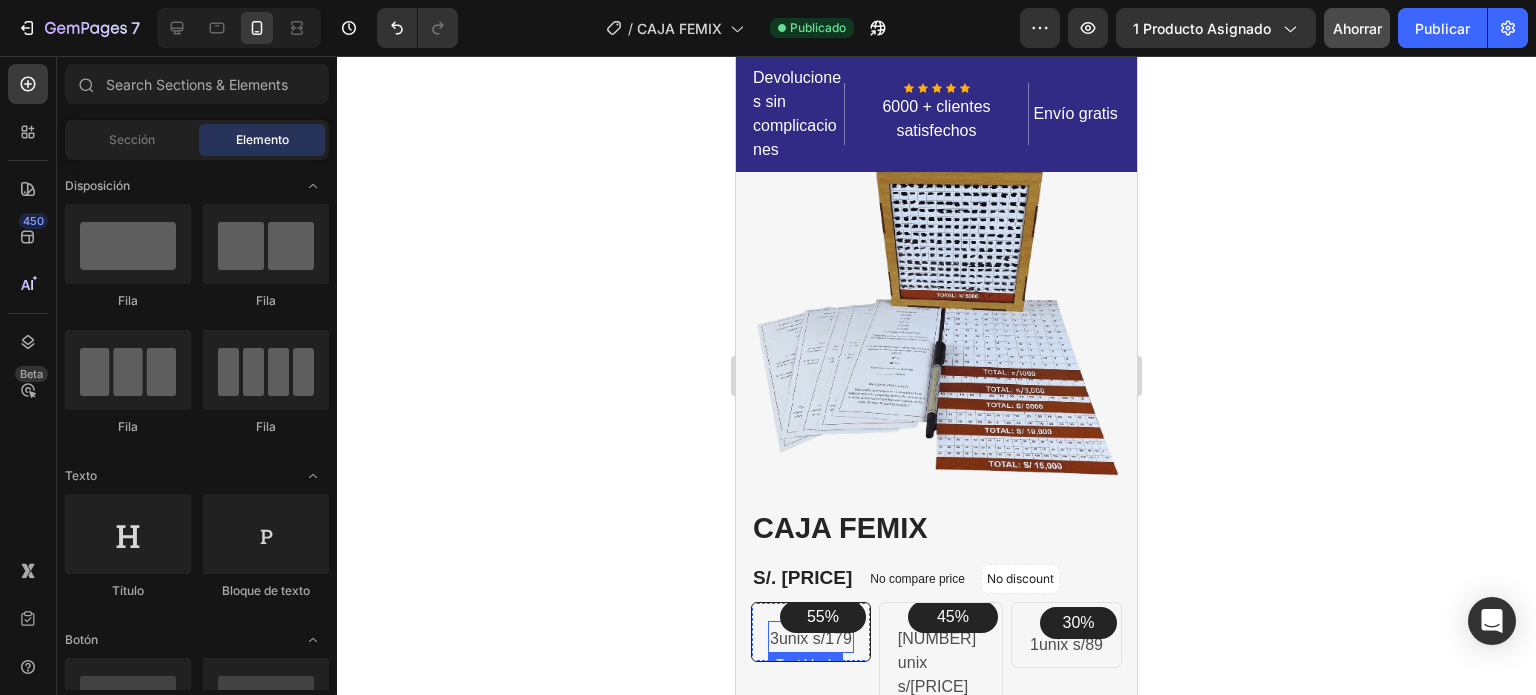 click on "3unix s/179" at bounding box center (811, 639) 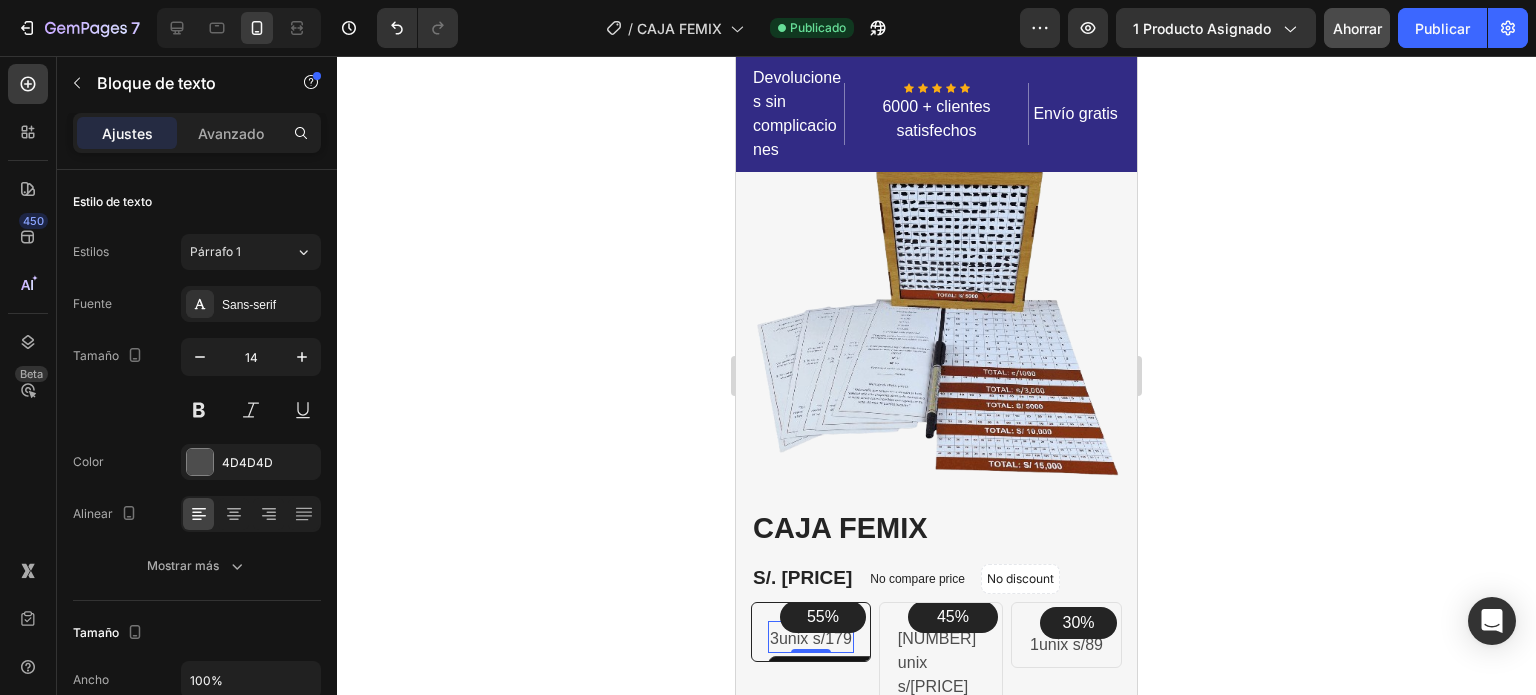 click on "3unix s/179" at bounding box center (811, 639) 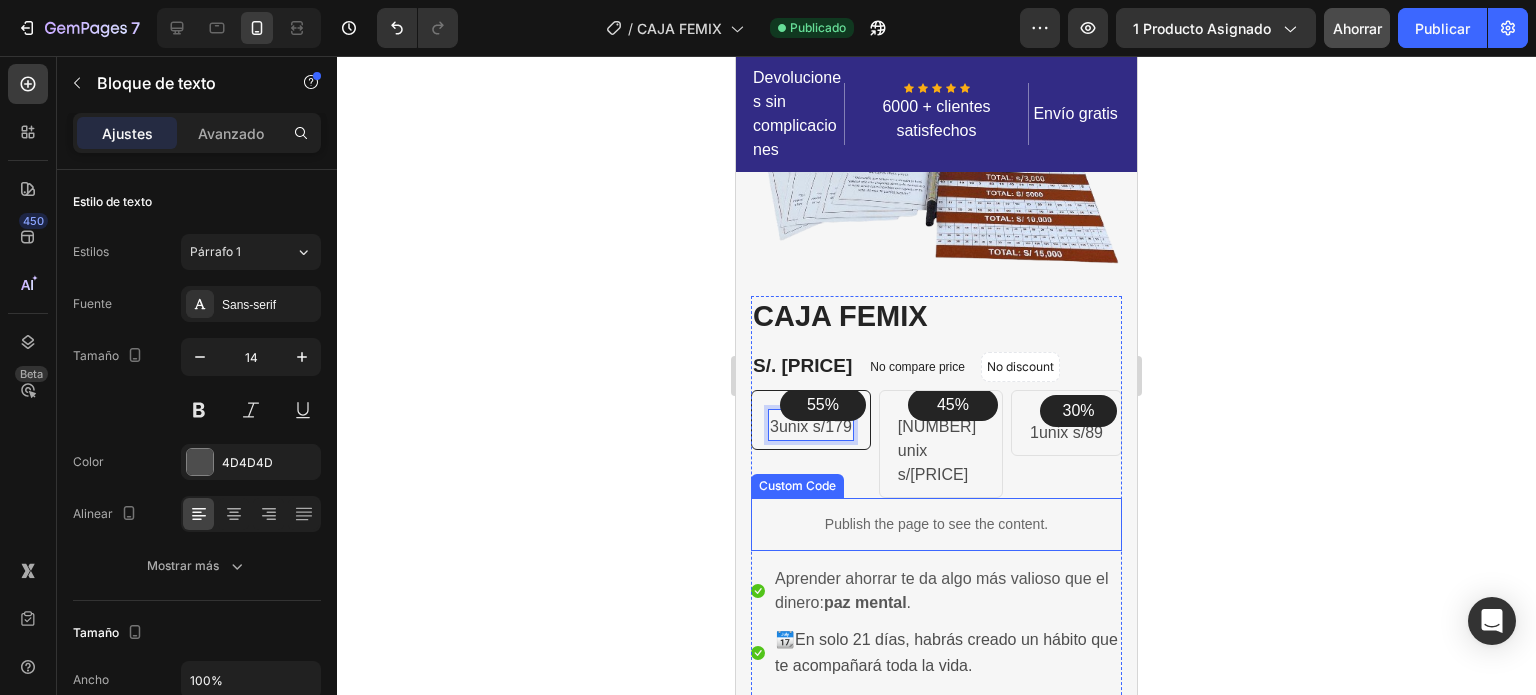 scroll, scrollTop: 300, scrollLeft: 0, axis: vertical 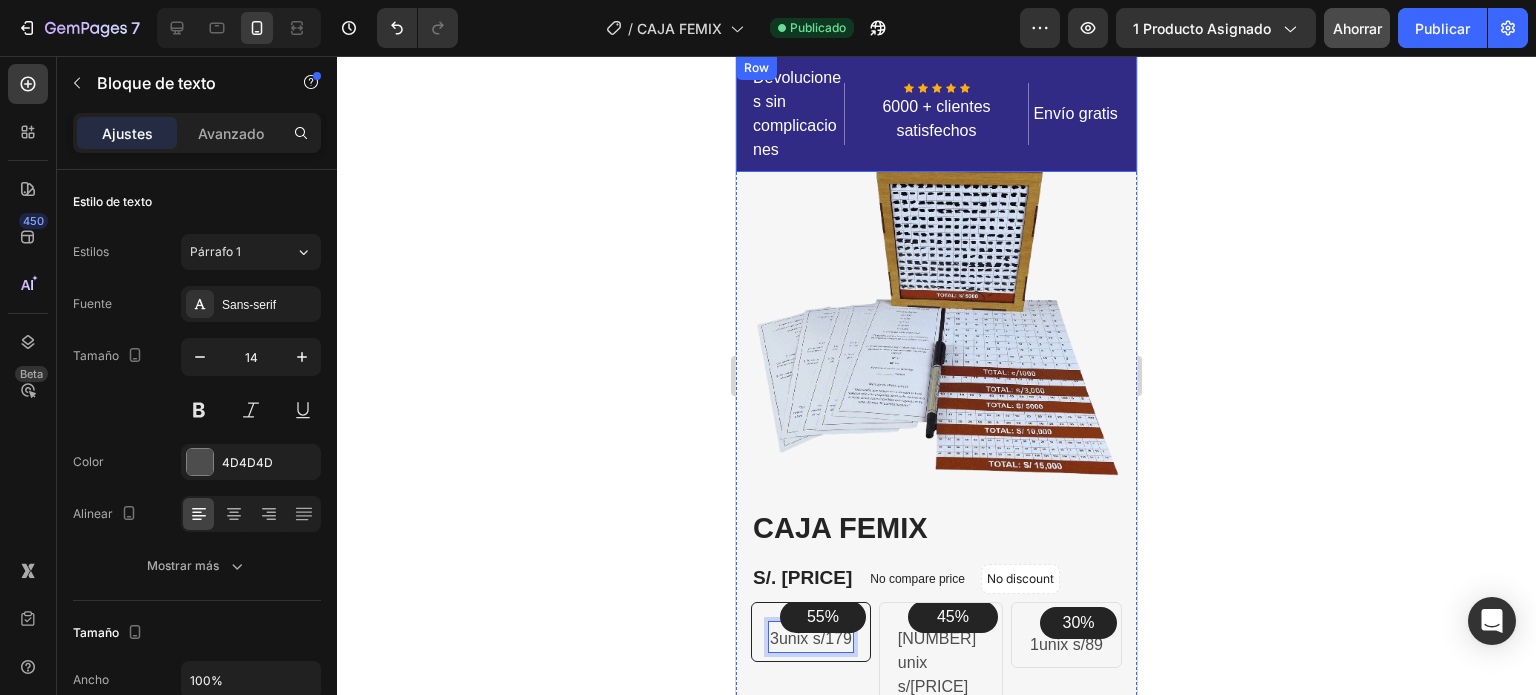 click on "Devoluciones sin complicaciones Text block                Icon                Icon                Icon                Icon                Icon Icon List Hoz 6000 + clientes satisfechos Text block Row Envío gratis  Text block Row" at bounding box center (936, 114) 